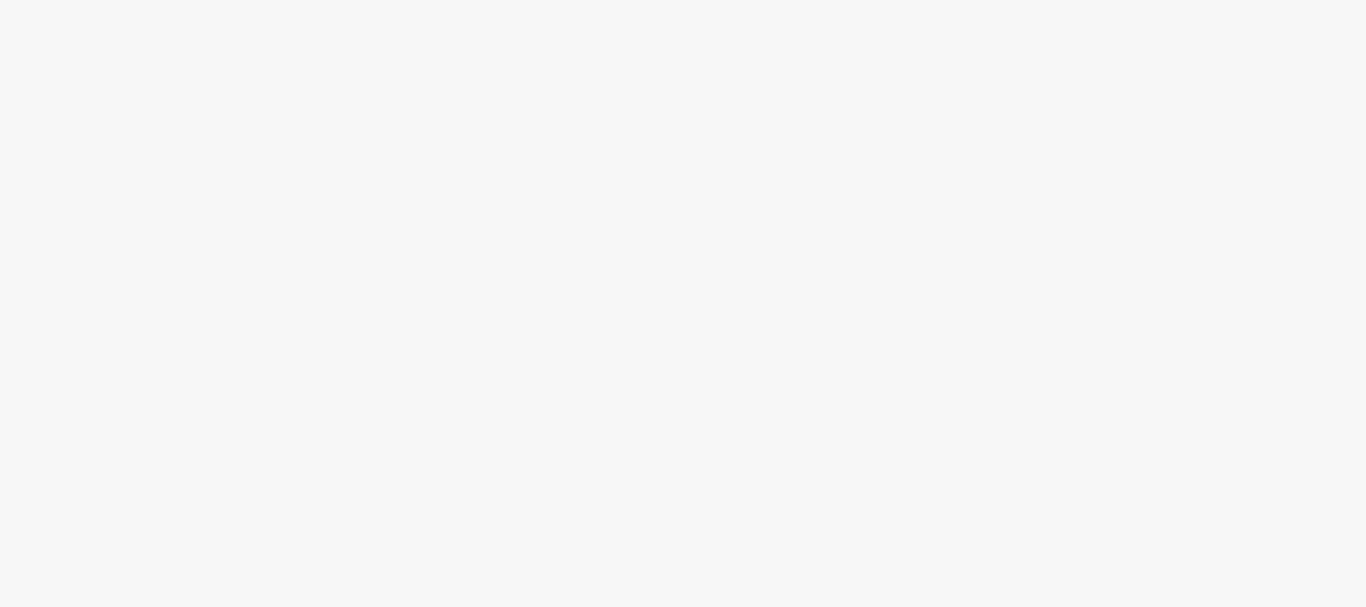 scroll, scrollTop: 0, scrollLeft: 0, axis: both 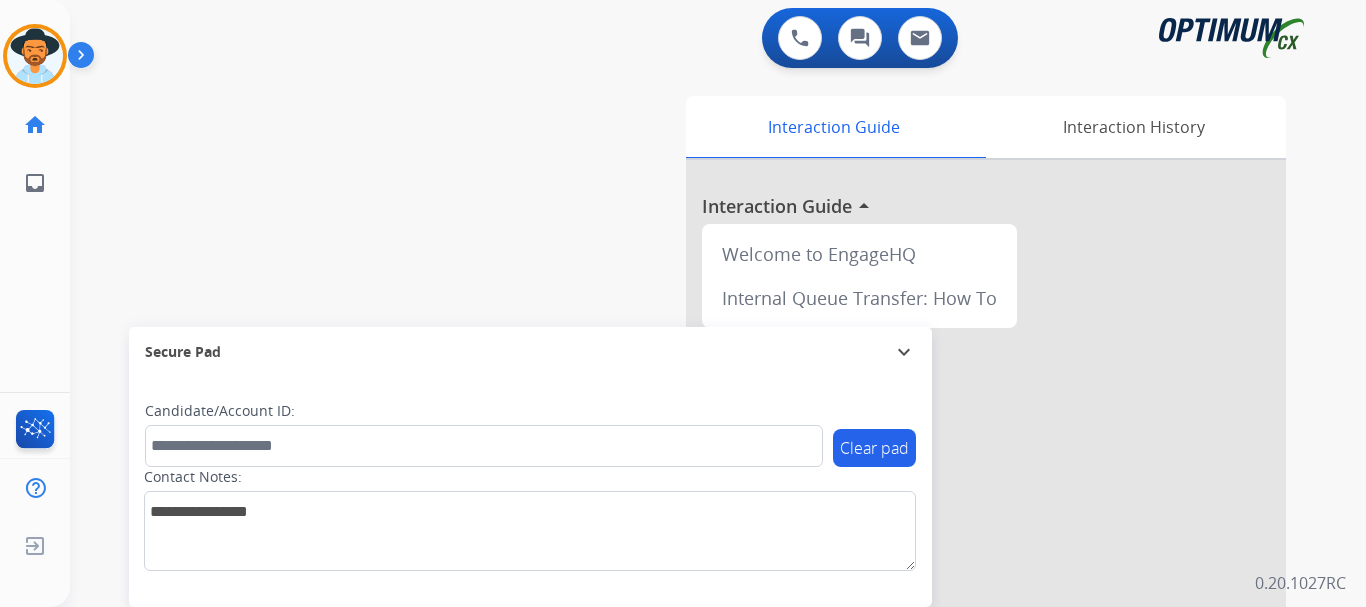 click at bounding box center [85, 59] 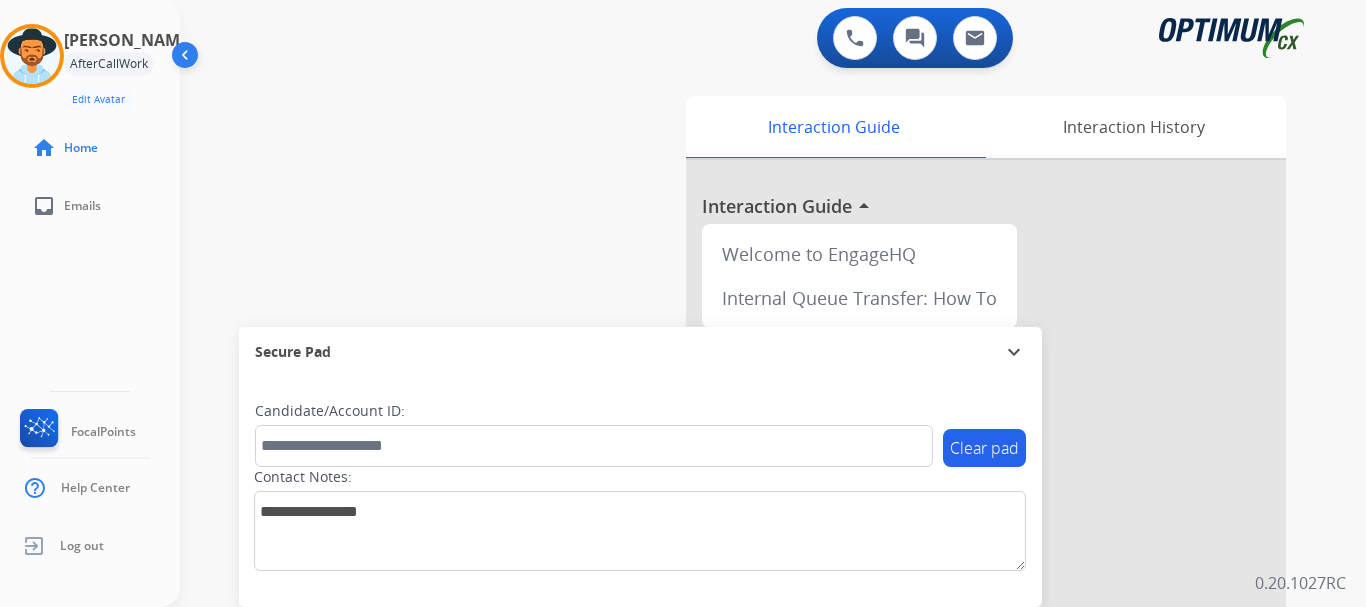 click at bounding box center (32, 56) 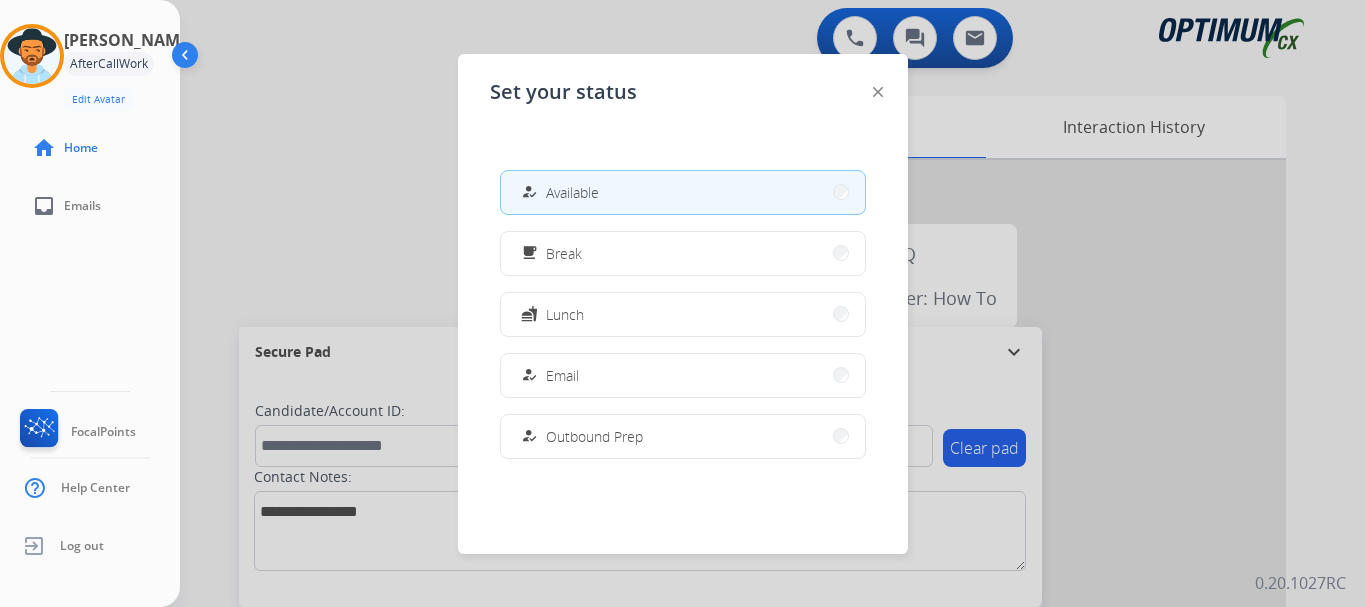 click on "how_to_reg" at bounding box center (531, 192) 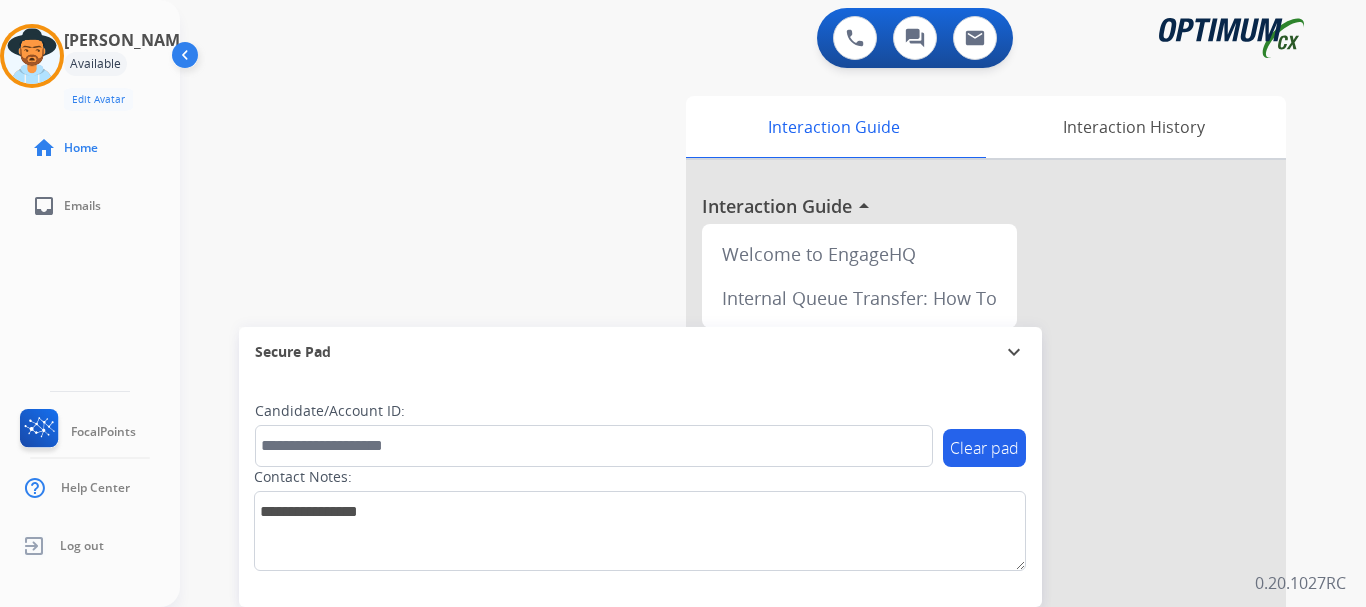 click on "swap_horiz Break voice bridge close_fullscreen Connect 3-Way Call merge_type Separate 3-Way Call  Interaction Guide   Interaction History  Interaction Guide arrow_drop_up  Welcome to EngageHQ   Internal Queue Transfer: How To  Secure Pad expand_more Clear pad Candidate/Account ID: Contact Notes:" at bounding box center (749, 489) 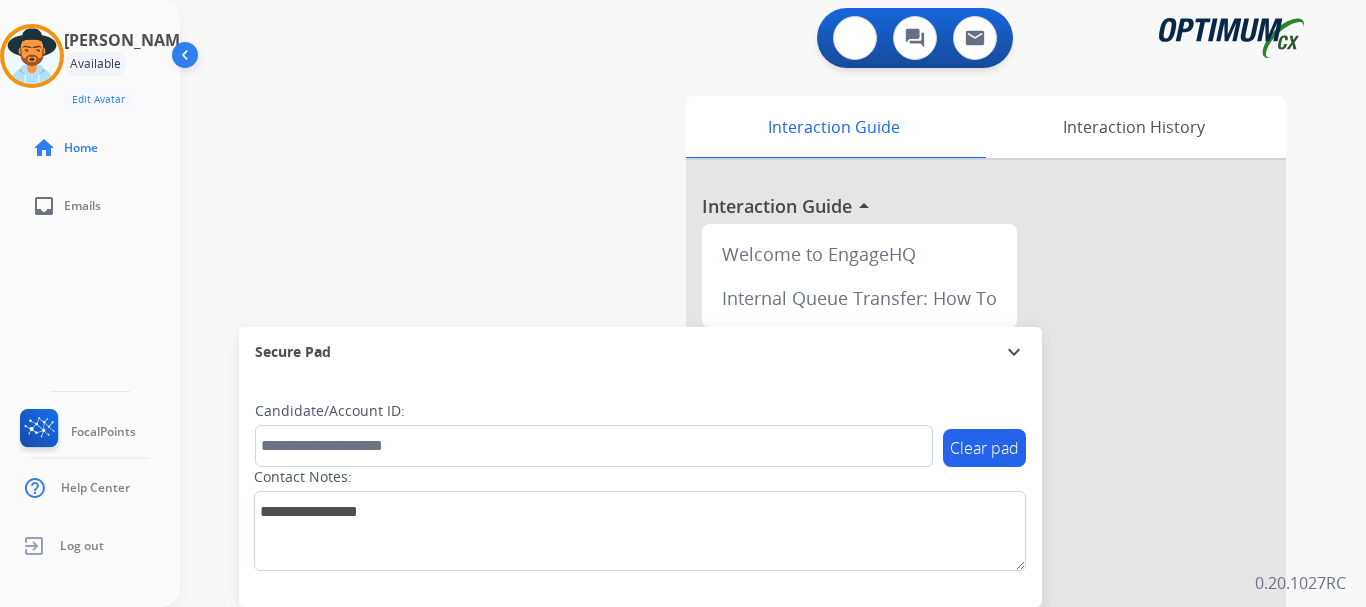 click at bounding box center [855, 38] 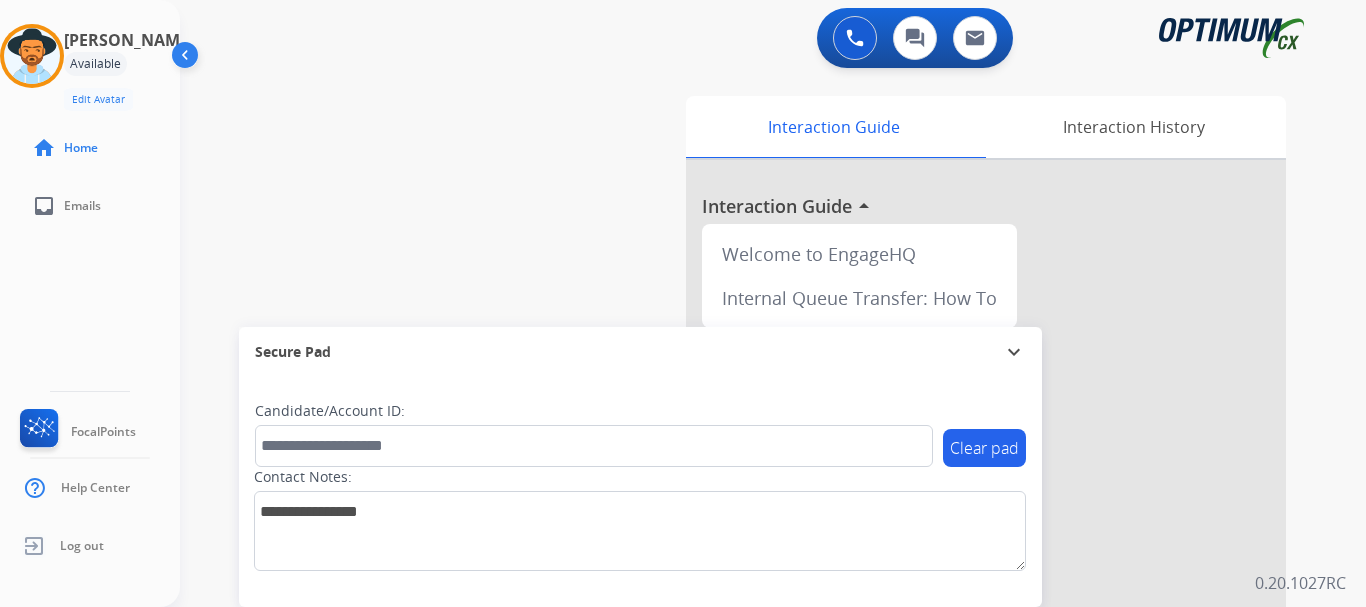 click at bounding box center [855, 38] 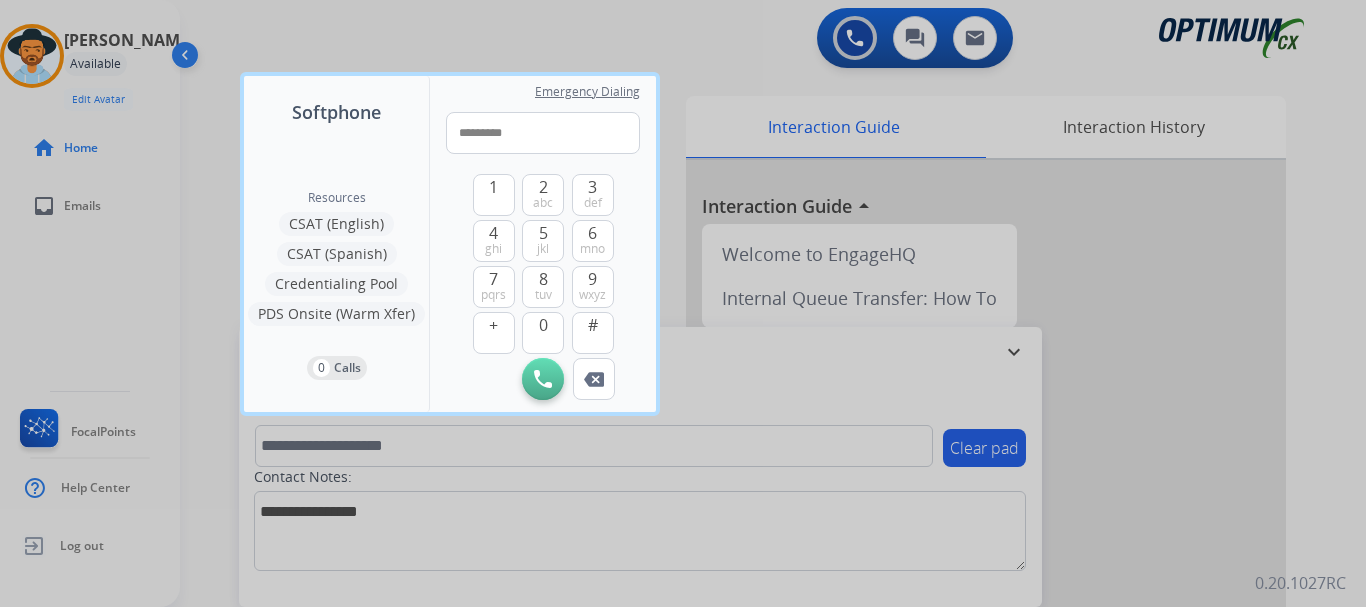 type on "**********" 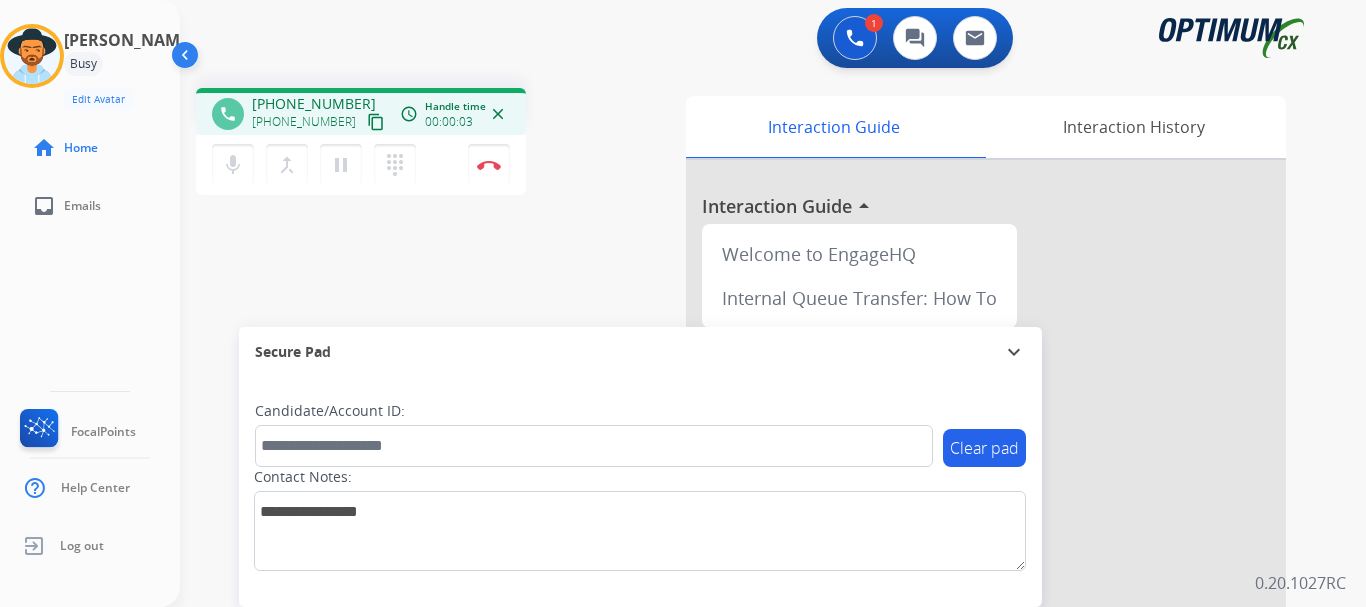 click at bounding box center (489, 165) 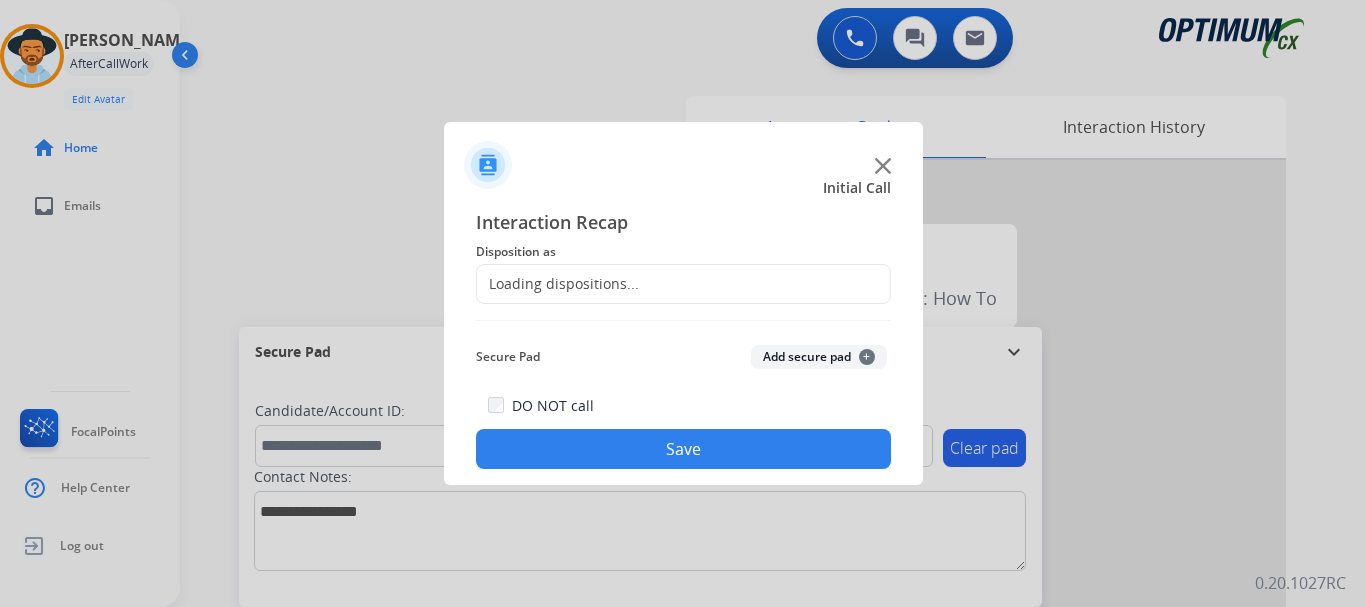 click on "Add secure pad  +" 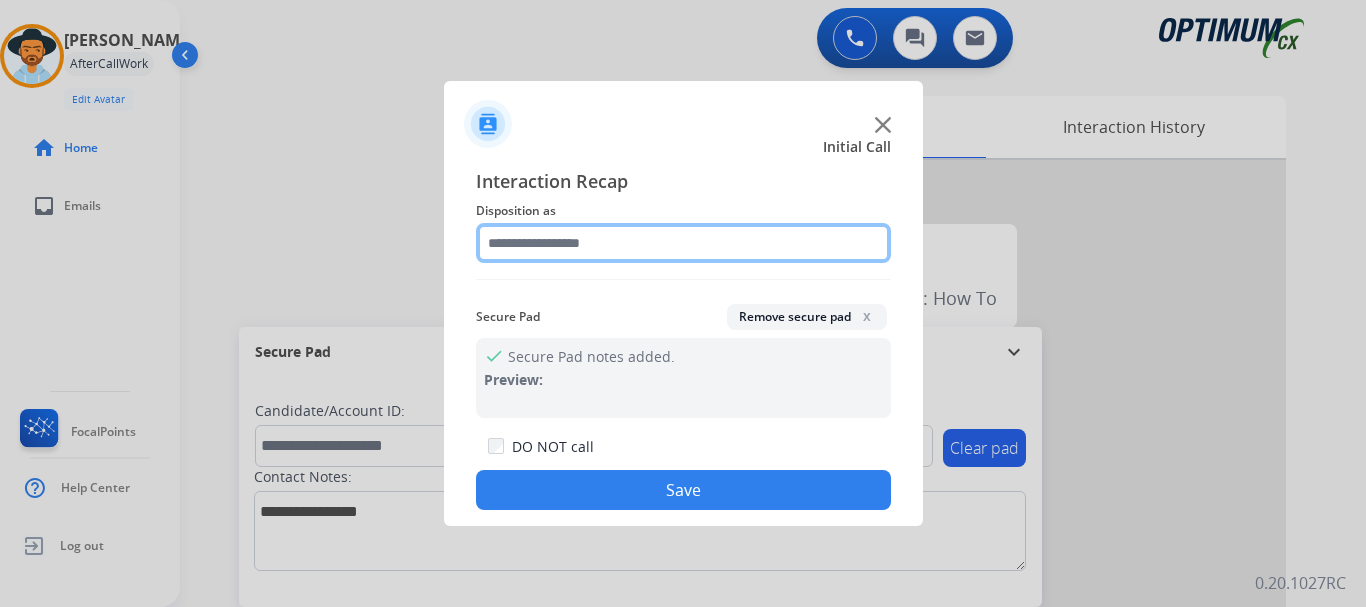 click 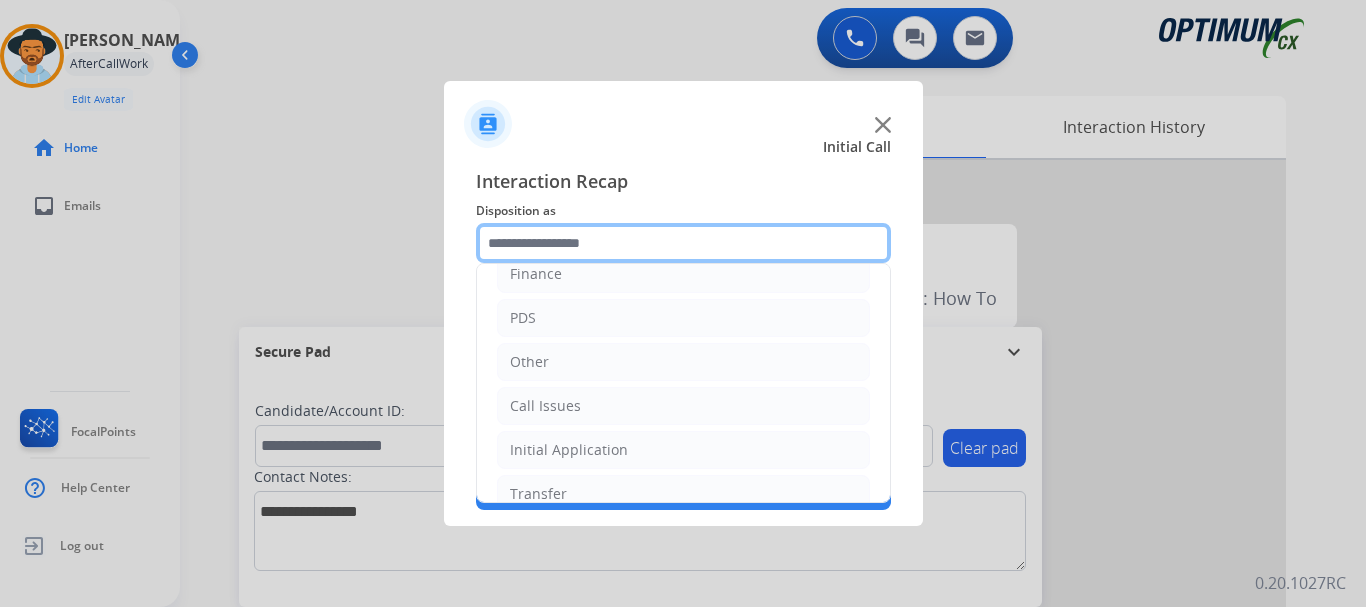scroll, scrollTop: 136, scrollLeft: 0, axis: vertical 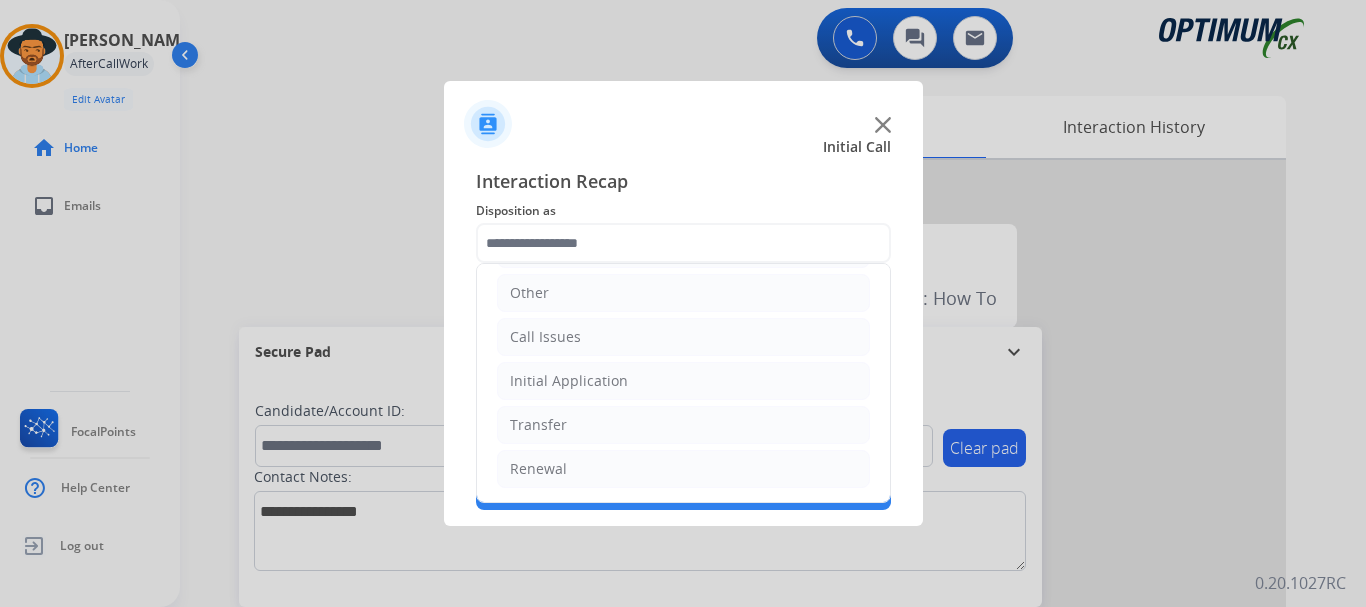 click on "Call Issues" 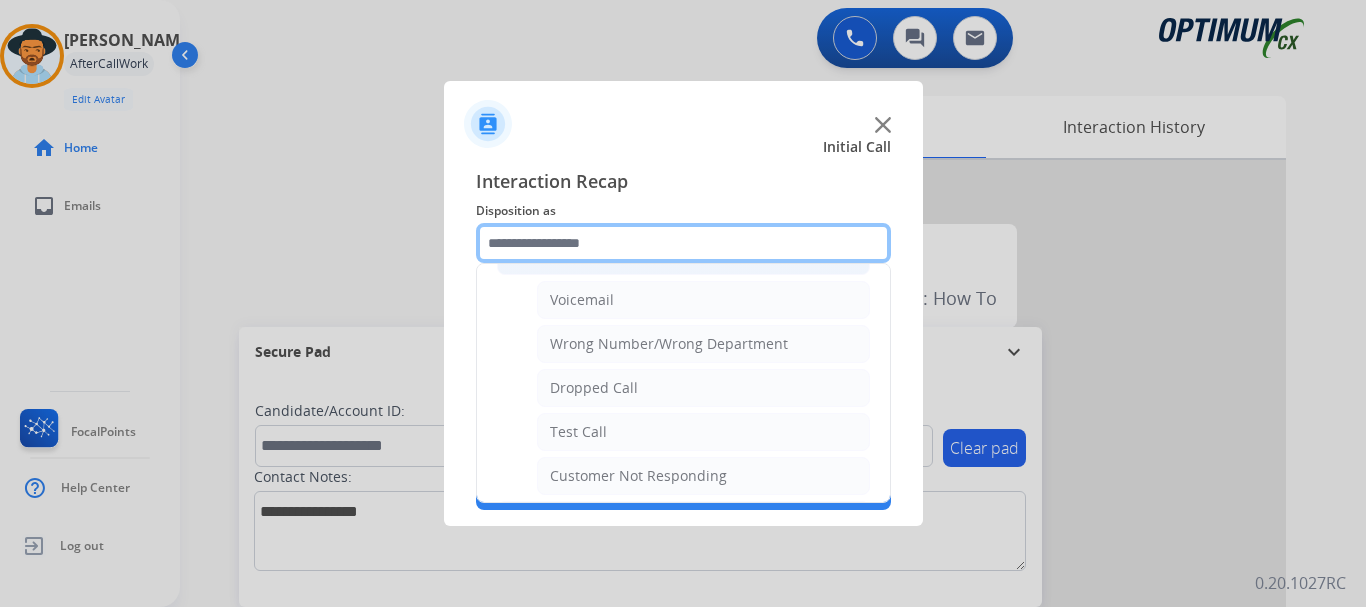 scroll, scrollTop: 236, scrollLeft: 0, axis: vertical 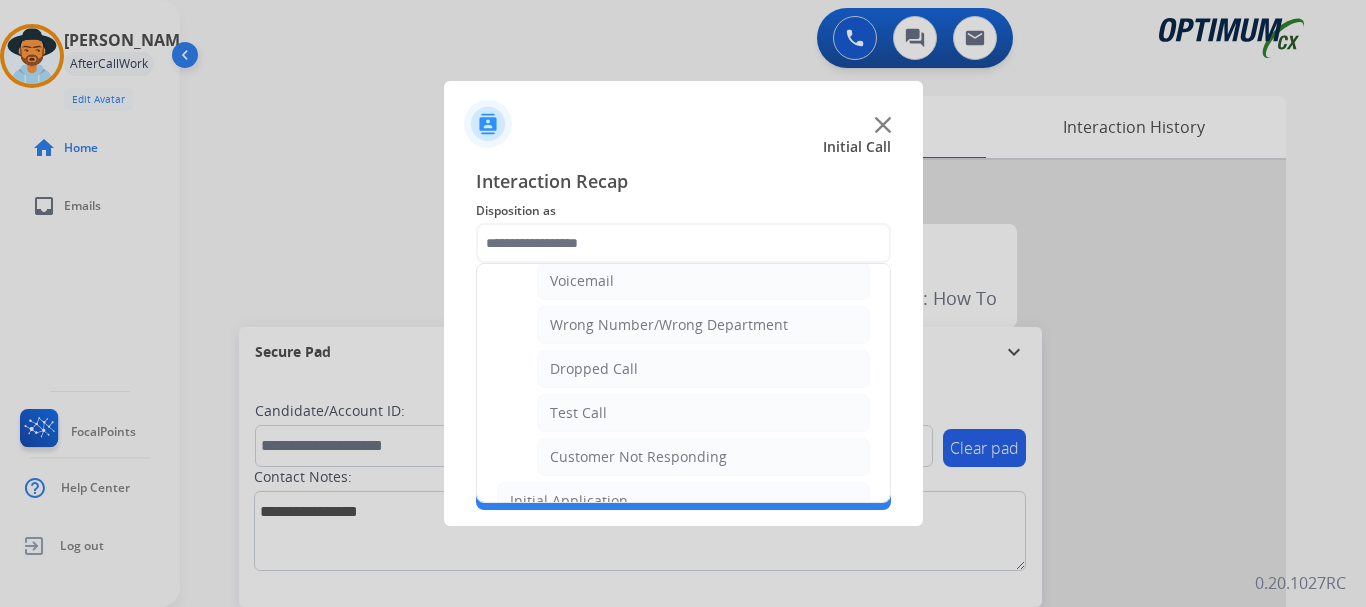 click on "Test Call" 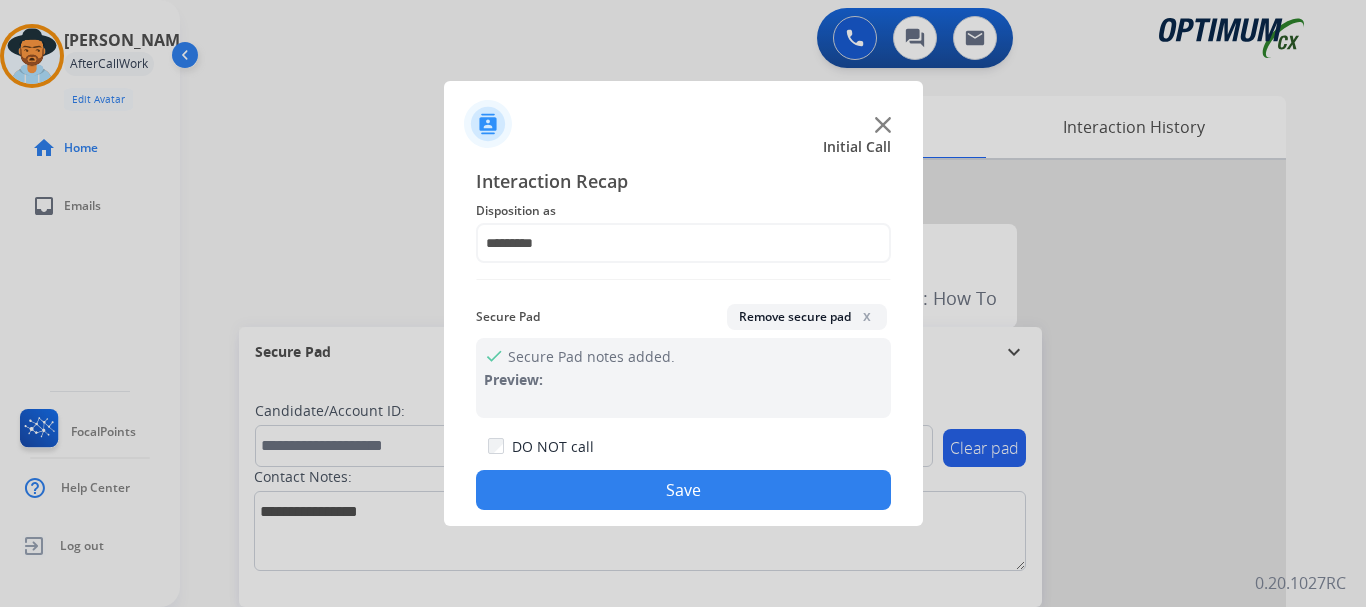 click on "Save" 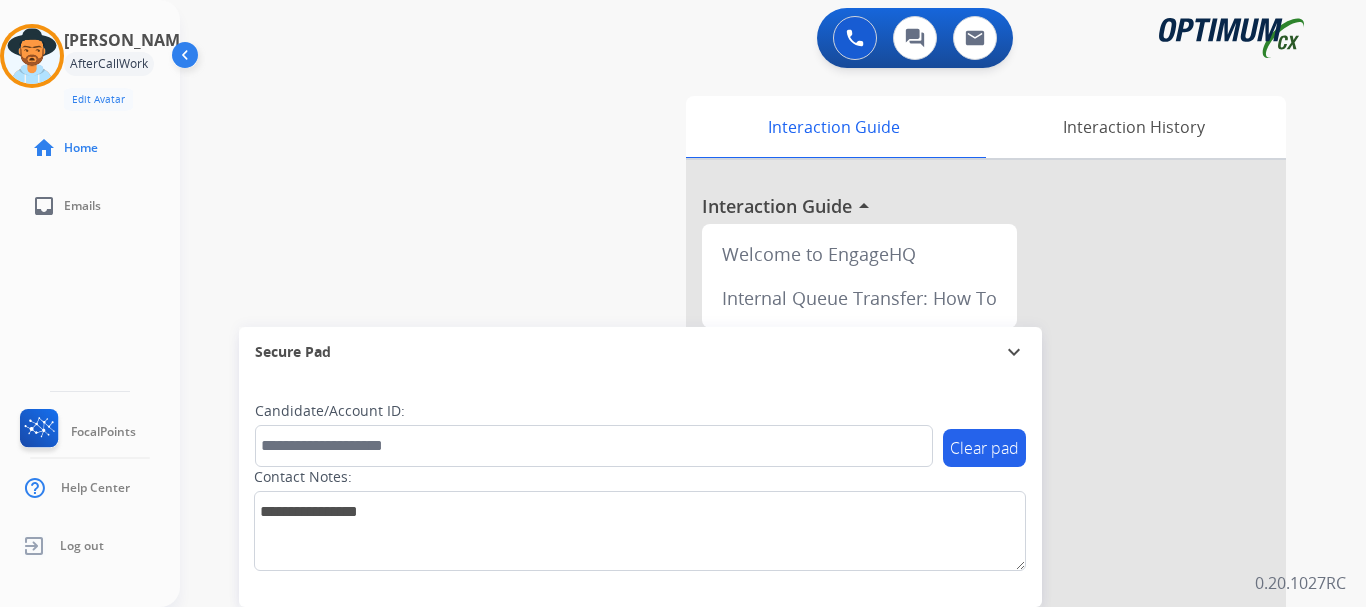 click on "swap_horiz Break voice bridge close_fullscreen Connect 3-Way Call merge_type Separate 3-Way Call  Interaction Guide   Interaction History  Interaction Guide arrow_drop_up  Welcome to EngageHQ   Internal Queue Transfer: How To  Secure Pad expand_more Clear pad Candidate/Account ID: Contact Notes:" at bounding box center [749, 489] 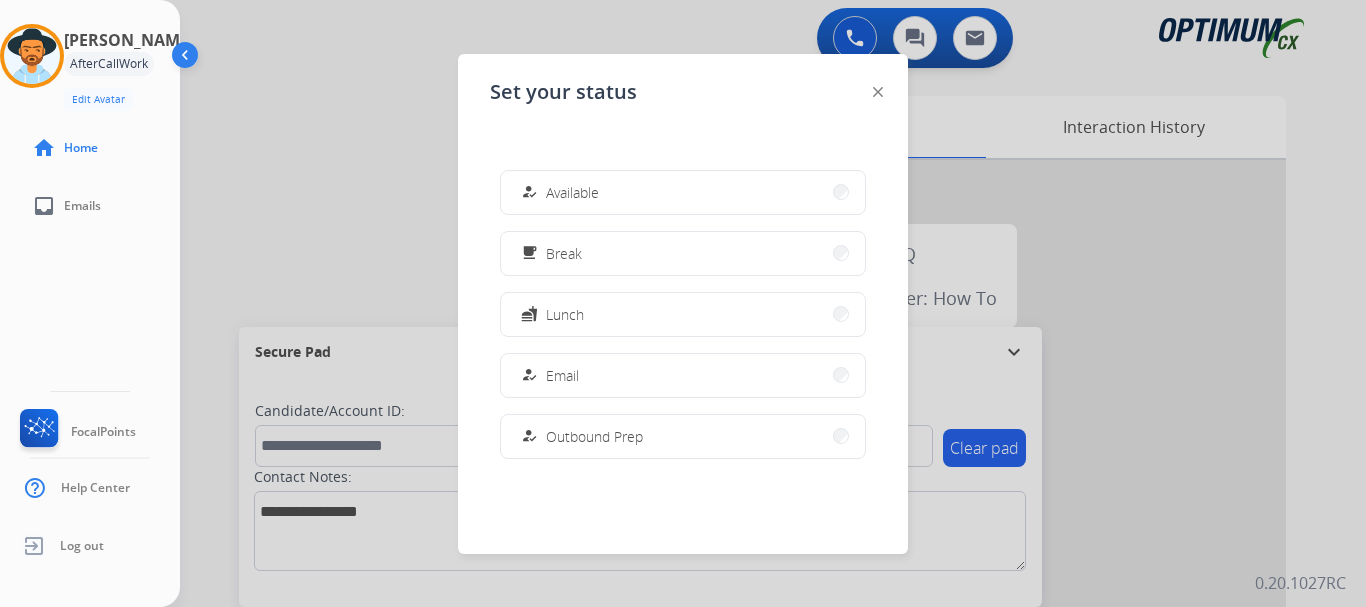 click on "how_to_reg Available" at bounding box center (683, 192) 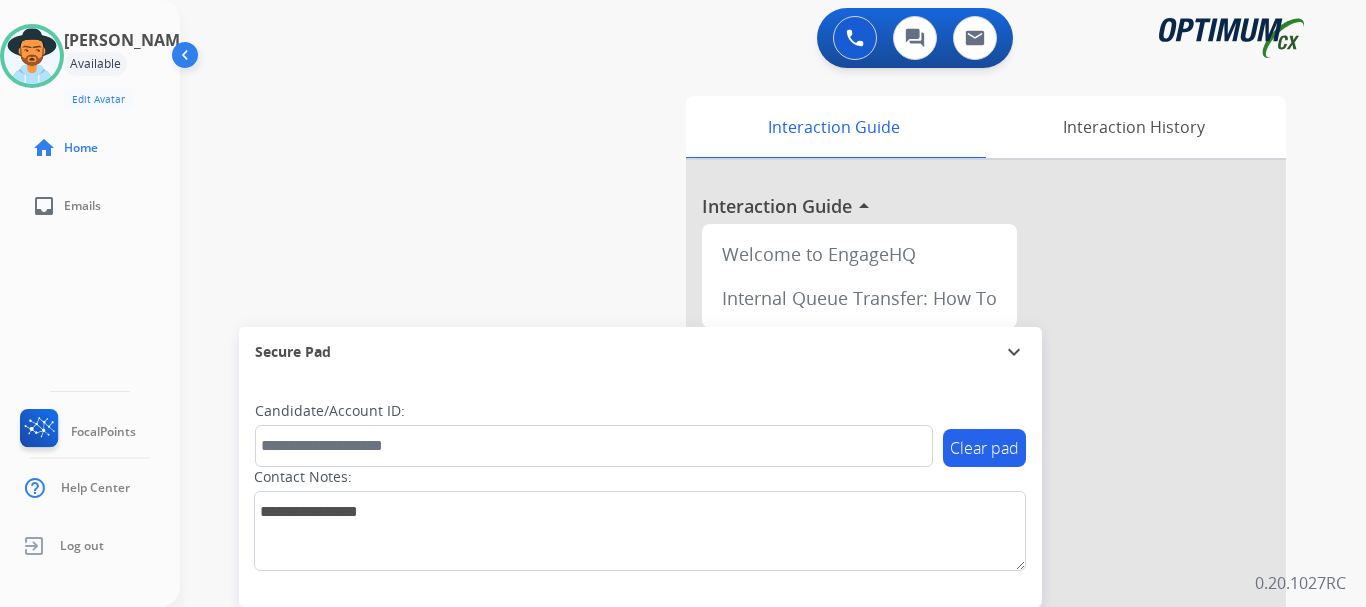 click on "swap_horiz Break voice bridge close_fullscreen Connect 3-Way Call merge_type Separate 3-Way Call  Interaction Guide   Interaction History  Interaction Guide arrow_drop_up  Welcome to EngageHQ   Internal Queue Transfer: How To  Secure Pad expand_more Clear pad Candidate/Account ID: Contact Notes:" at bounding box center (749, 489) 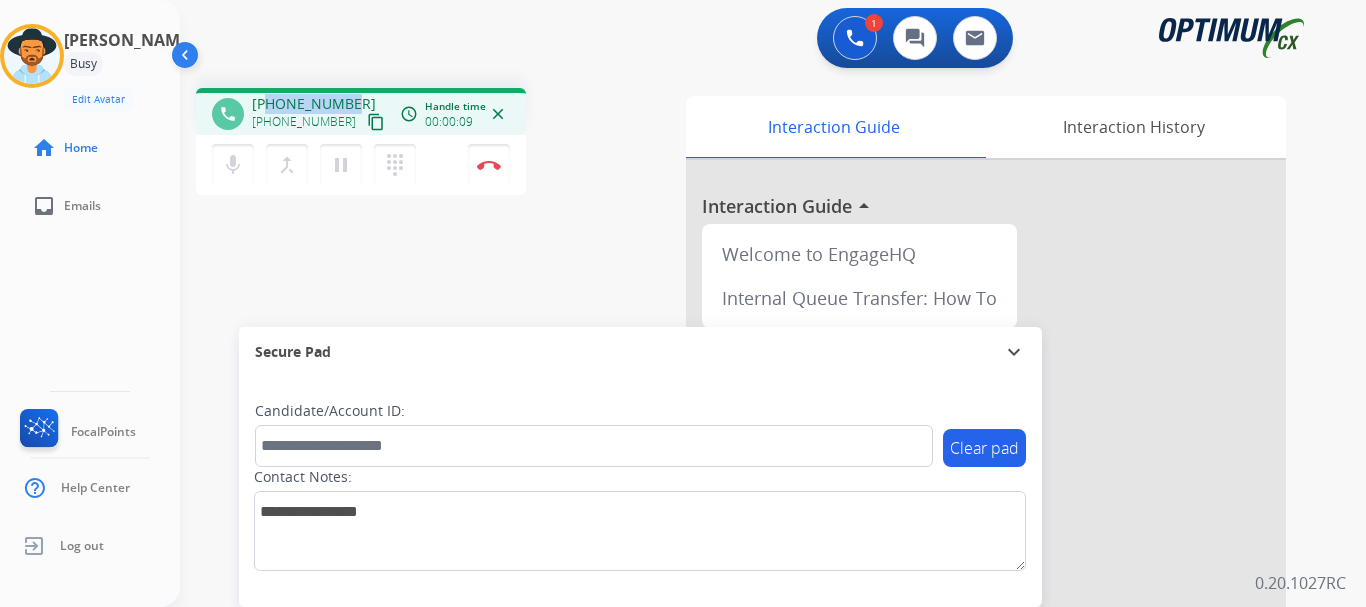 drag, startPoint x: 266, startPoint y: 102, endPoint x: 348, endPoint y: 102, distance: 82 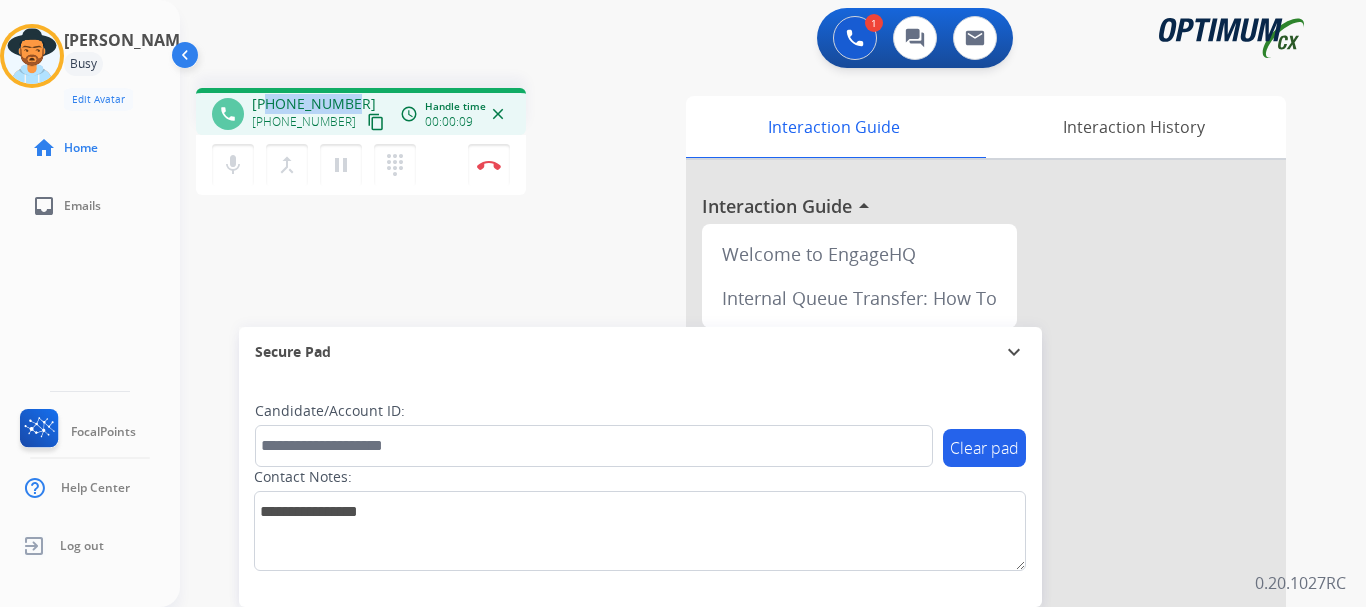 click on "[PHONE_NUMBER]" at bounding box center (314, 104) 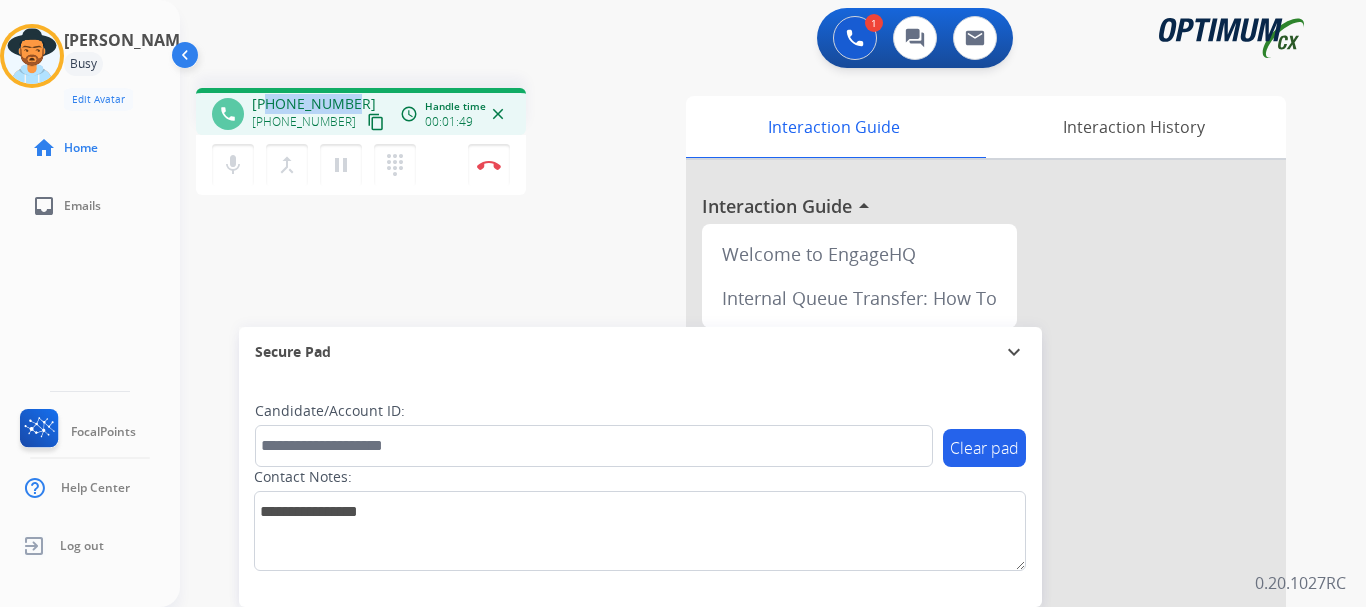 click on "phone +17875260779 +17875260779 content_copy access_time Call metrics Queue   00:17 Hold   00:00 Talk   01:50 Total   02:06 Handle time 00:01:49 close mic Mute merge_type Bridge pause Hold dialpad Dialpad Disconnect swap_horiz Break voice bridge close_fullscreen Connect 3-Way Call merge_type Separate 3-Way Call  Interaction Guide   Interaction History  Interaction Guide arrow_drop_up  Welcome to EngageHQ   Internal Queue Transfer: How To  Secure Pad expand_more Clear pad Candidate/Account ID: Contact Notes:" at bounding box center [749, 489] 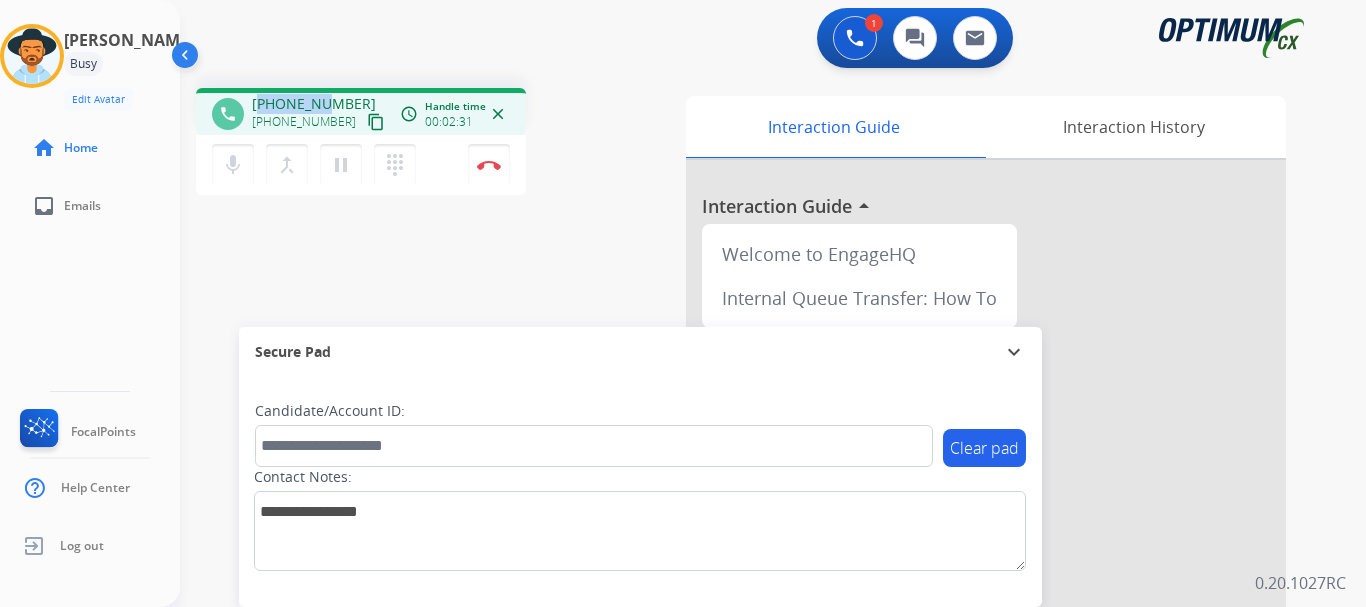 drag, startPoint x: 265, startPoint y: 105, endPoint x: 327, endPoint y: 96, distance: 62.649822 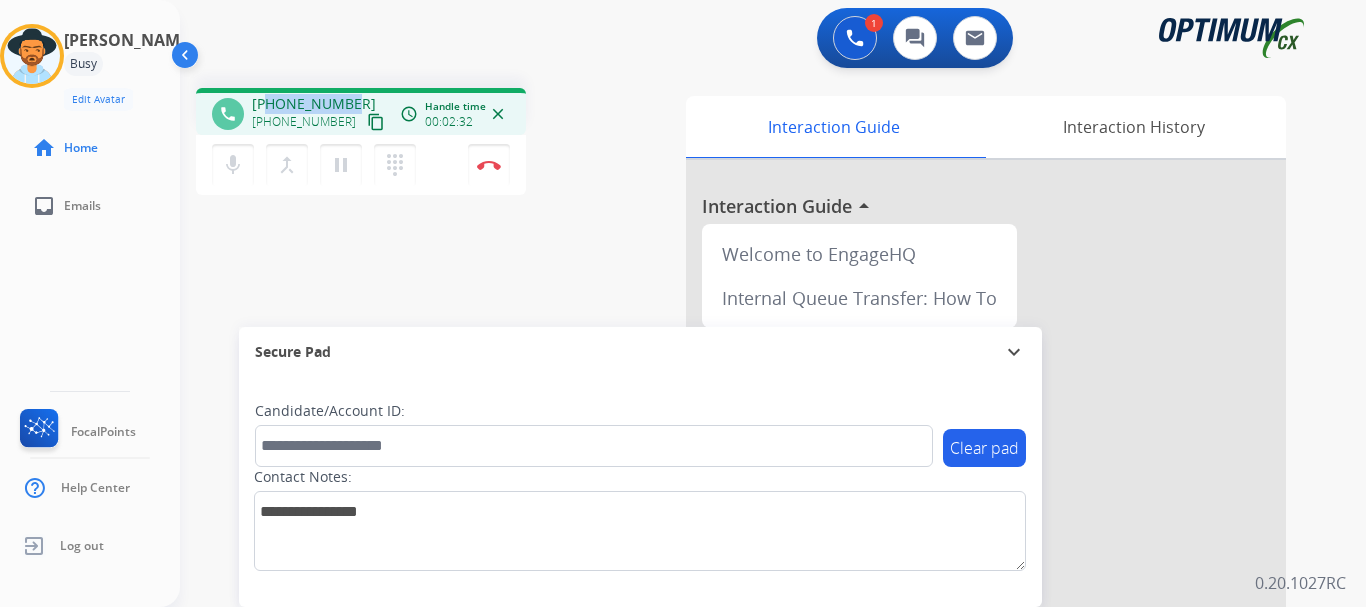 drag, startPoint x: 270, startPoint y: 97, endPoint x: 351, endPoint y: 94, distance: 81.055534 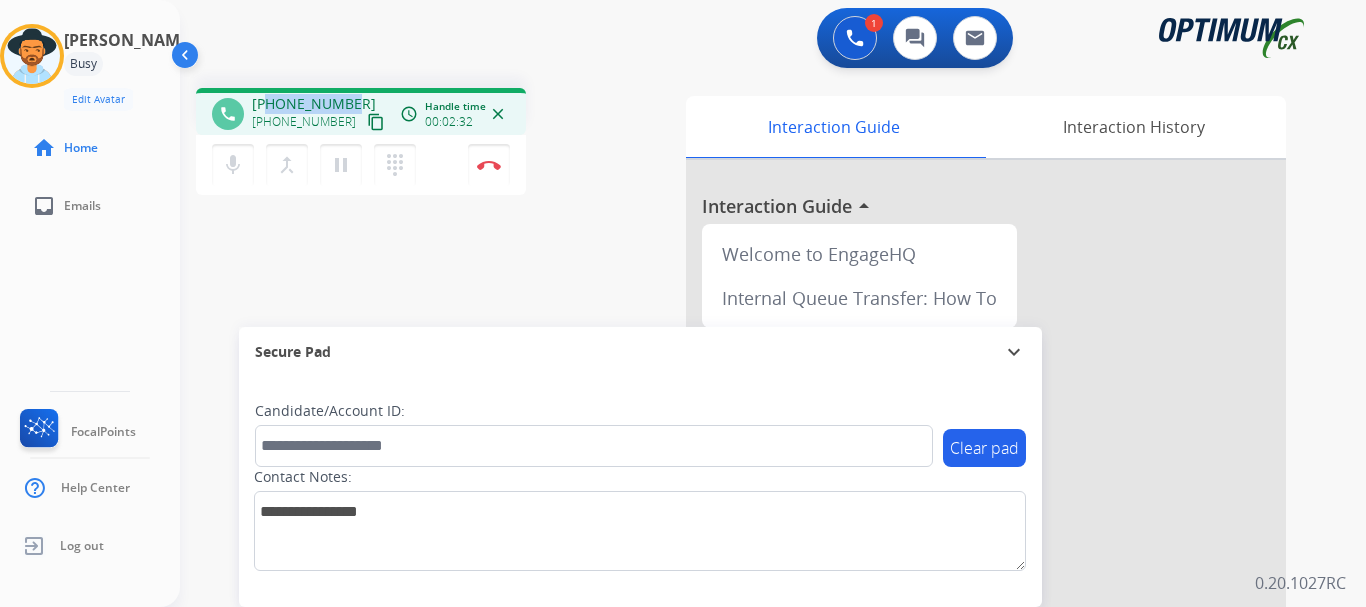 click on "[PHONE_NUMBER] [PHONE_NUMBER] content_copy" at bounding box center [320, 114] 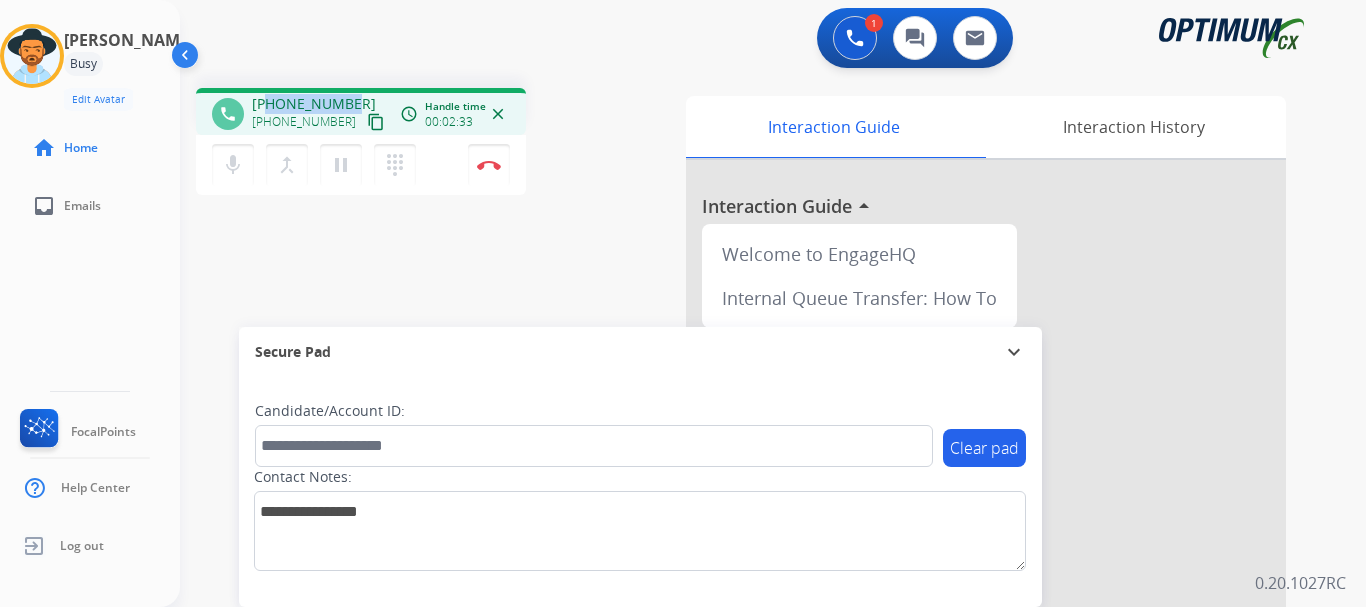 copy on "7875260779" 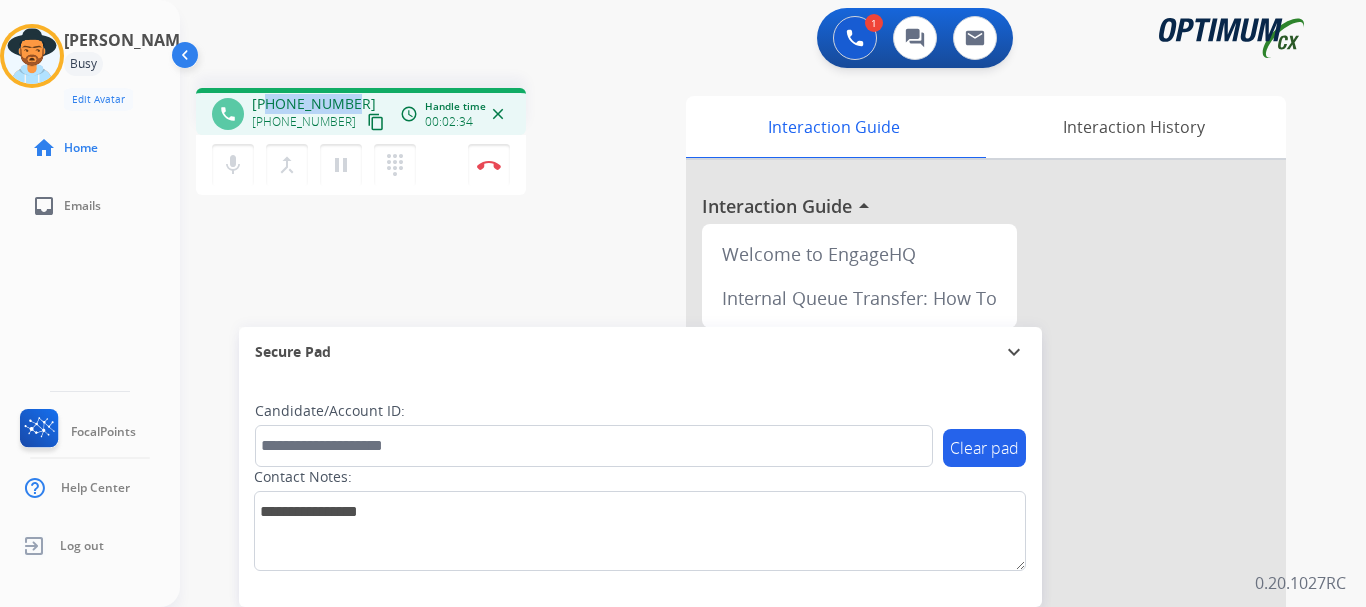 click on "pause Hold" at bounding box center (341, 165) 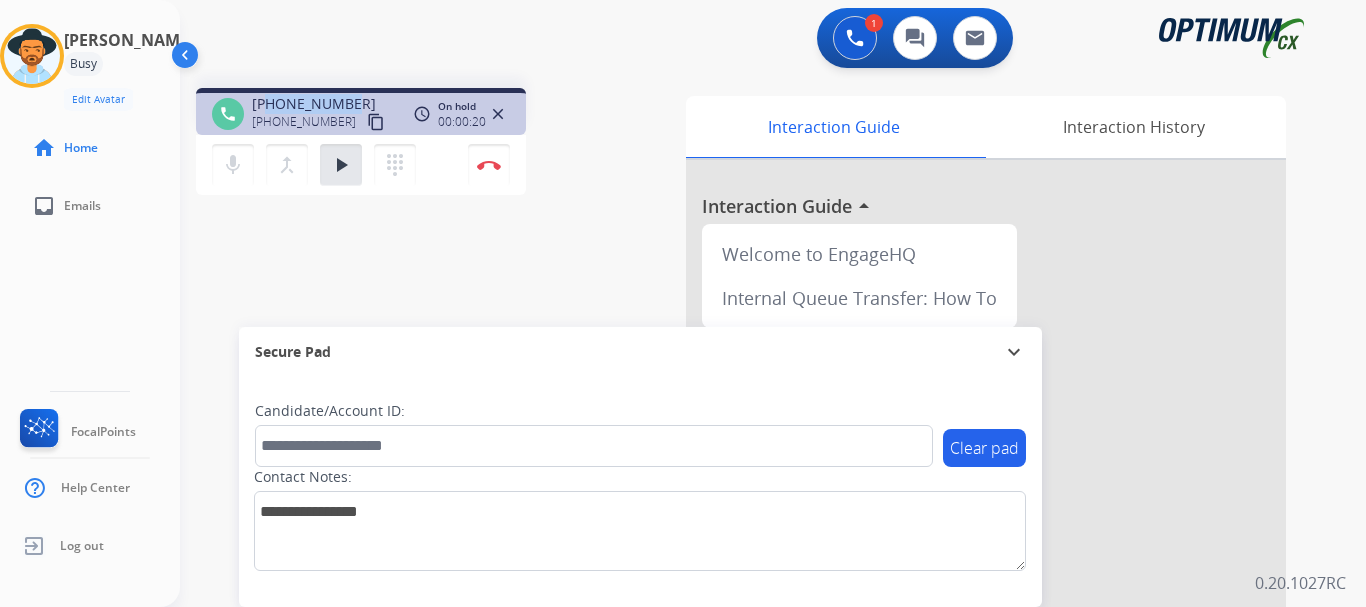 click on "play_arrow" at bounding box center (341, 165) 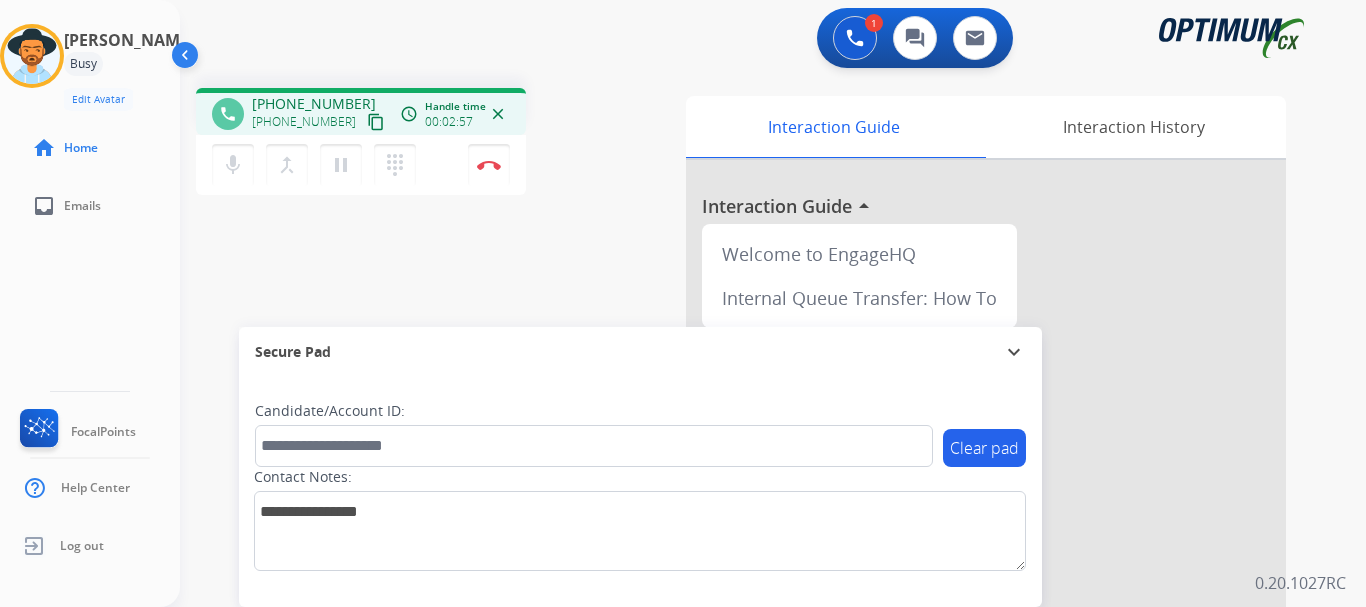 click on "phone +17875260779 +17875260779 content_copy access_time Call metrics Queue   00:17 Hold   00:22 Talk   02:36 Total   03:14 Handle time 00:02:57 close mic Mute merge_type Bridge pause Hold dialpad Dialpad Disconnect swap_horiz Break voice bridge close_fullscreen Connect 3-Way Call merge_type Separate 3-Way Call  Interaction Guide   Interaction History  Interaction Guide arrow_drop_up  Welcome to EngageHQ   Internal Queue Transfer: How To  Secure Pad expand_more Clear pad Candidate/Account ID: Contact Notes:" at bounding box center [749, 489] 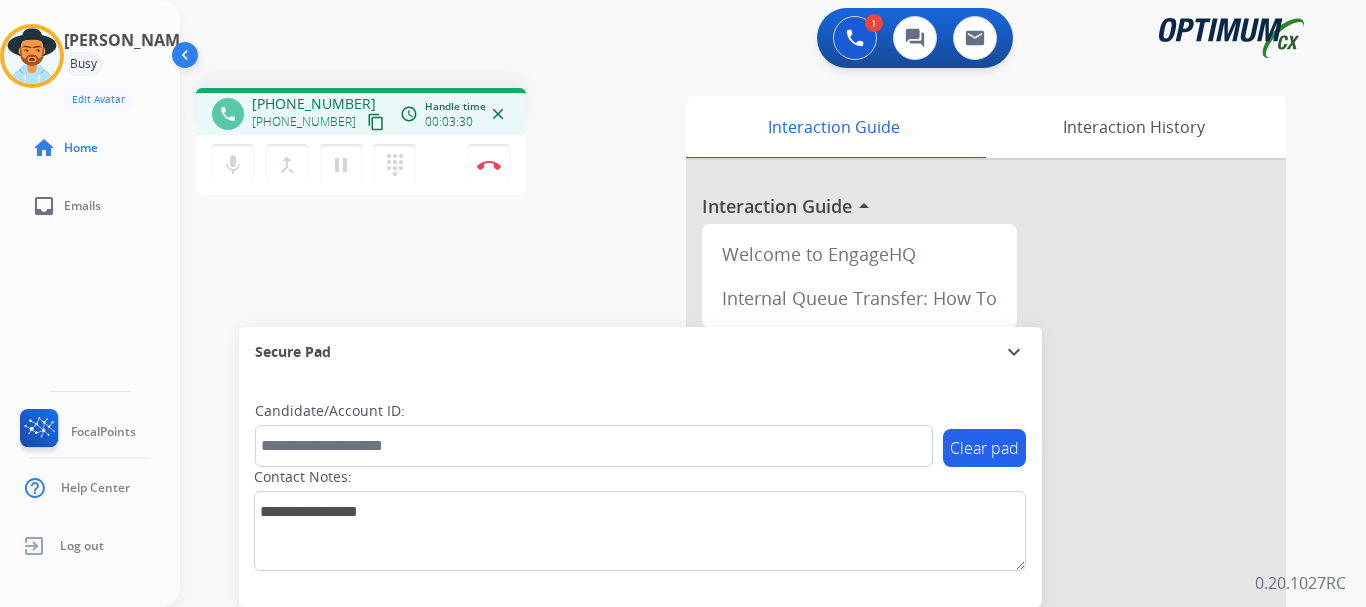 click on "phone +17875260779 +17875260779 content_copy access_time Call metrics Queue   00:17 Hold   00:22 Talk   03:09 Total   03:47 Handle time 00:03:30 close mic Mute merge_type Bridge pause Hold dialpad Dialpad Disconnect swap_horiz Break voice bridge close_fullscreen Connect 3-Way Call merge_type Separate 3-Way Call  Interaction Guide   Interaction History  Interaction Guide arrow_drop_up  Welcome to EngageHQ   Internal Queue Transfer: How To  Secure Pad expand_more Clear pad Candidate/Account ID: Contact Notes:" at bounding box center (749, 489) 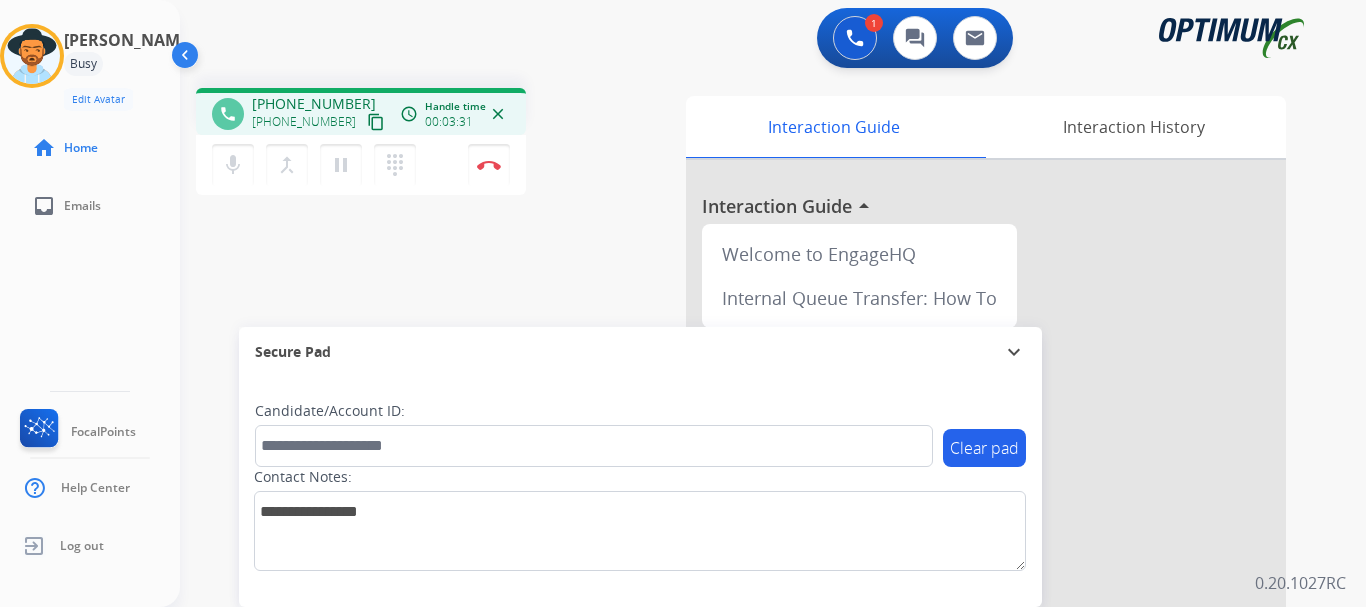 click on "pause" at bounding box center (341, 165) 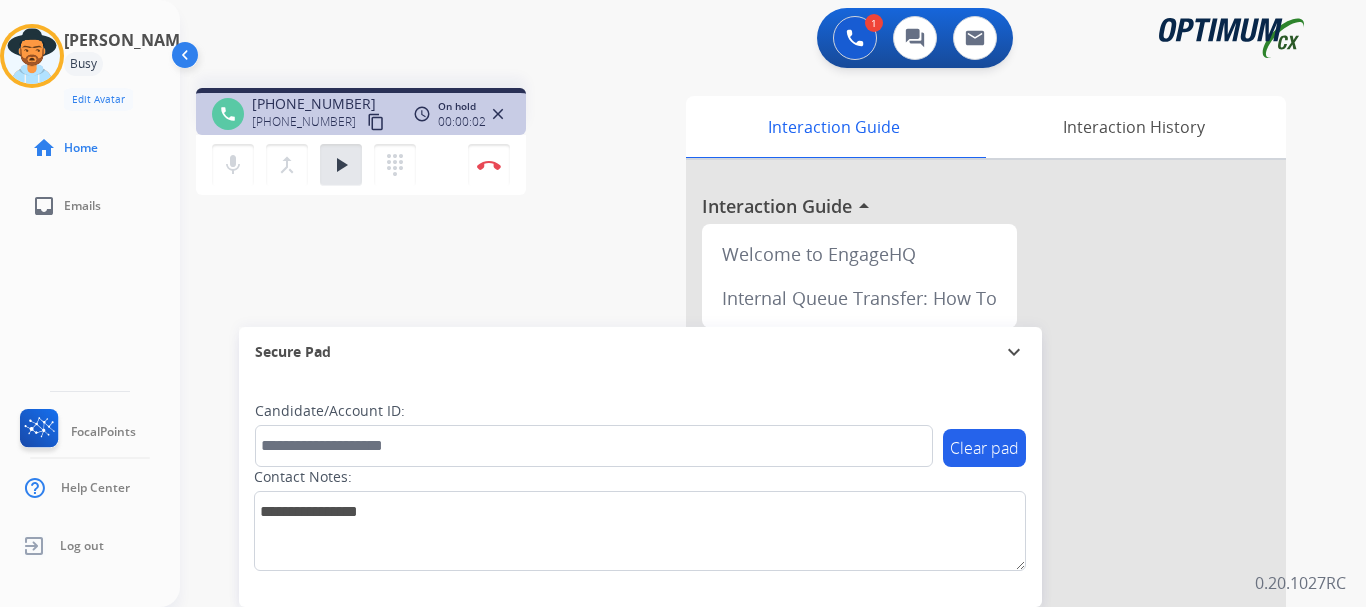click on "play_arrow" at bounding box center [341, 165] 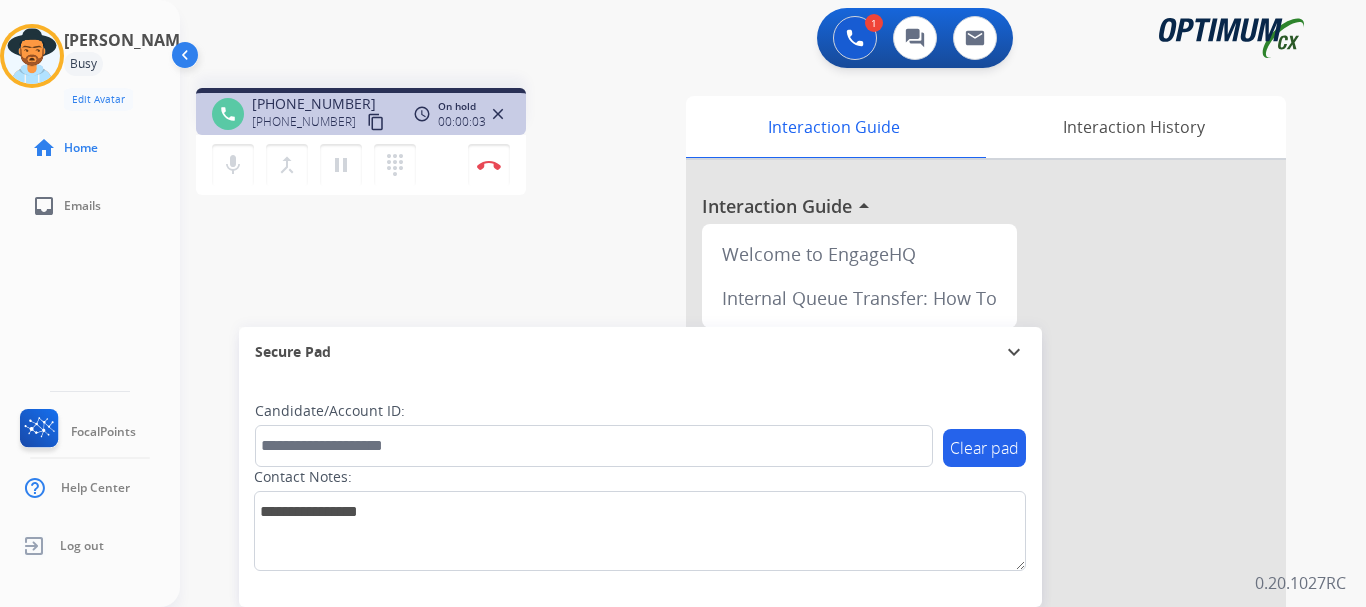 click on "phone +17875260779 +17875260779 content_copy access_time Call metrics Queue   00:17 Hold   00:25 Talk   03:12 Total   03:53 On hold 00:00:03 close mic Mute merge_type Bridge pause Hold dialpad Dialpad Disconnect swap_horiz Break voice bridge close_fullscreen Connect 3-Way Call merge_type Separate 3-Way Call  Interaction Guide   Interaction History  Interaction Guide arrow_drop_up  Welcome to EngageHQ   Internal Queue Transfer: How To  Secure Pad expand_more Clear pad Candidate/Account ID: Contact Notes:" at bounding box center (749, 489) 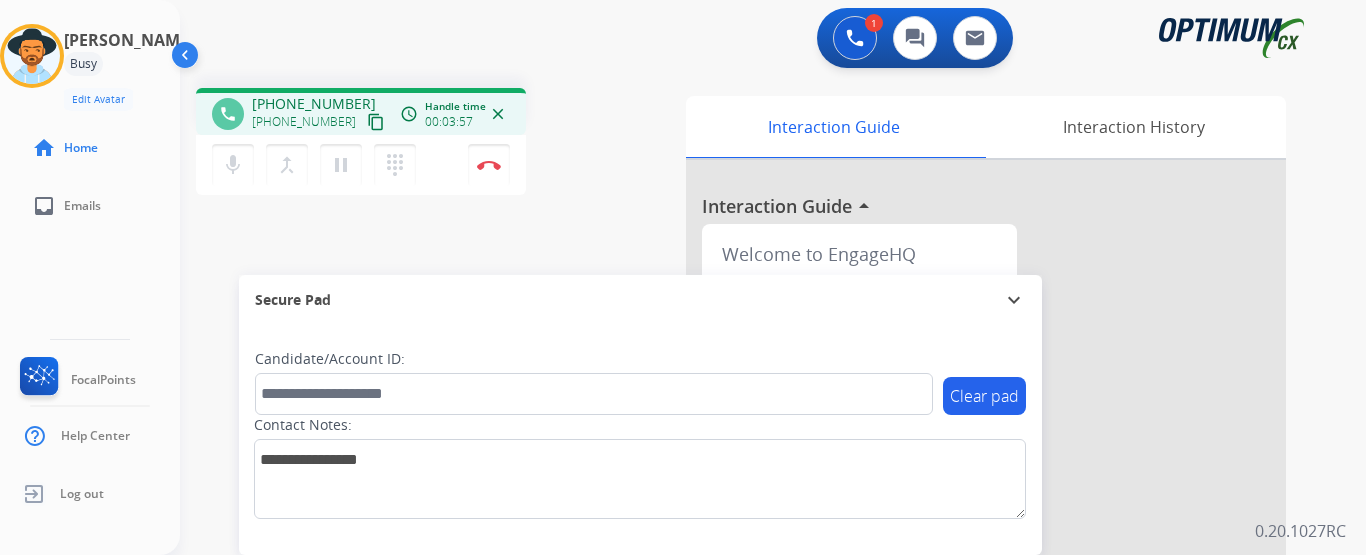 click on "phone +17875260779 +17875260779 content_copy access_time Call metrics Queue   00:17 Hold   00:25 Talk   03:33 Total   04:14 Handle time 00:03:57 close mic Mute merge_type Bridge pause Hold dialpad Dialpad Disconnect swap_horiz Break voice bridge close_fullscreen Connect 3-Way Call merge_type Separate 3-Way Call  Interaction Guide   Interaction History  Interaction Guide arrow_drop_up  Welcome to EngageHQ   Internal Queue Transfer: How To  Secure Pad expand_more Clear pad Candidate/Account ID: Contact Notes:" at bounding box center (749, 489) 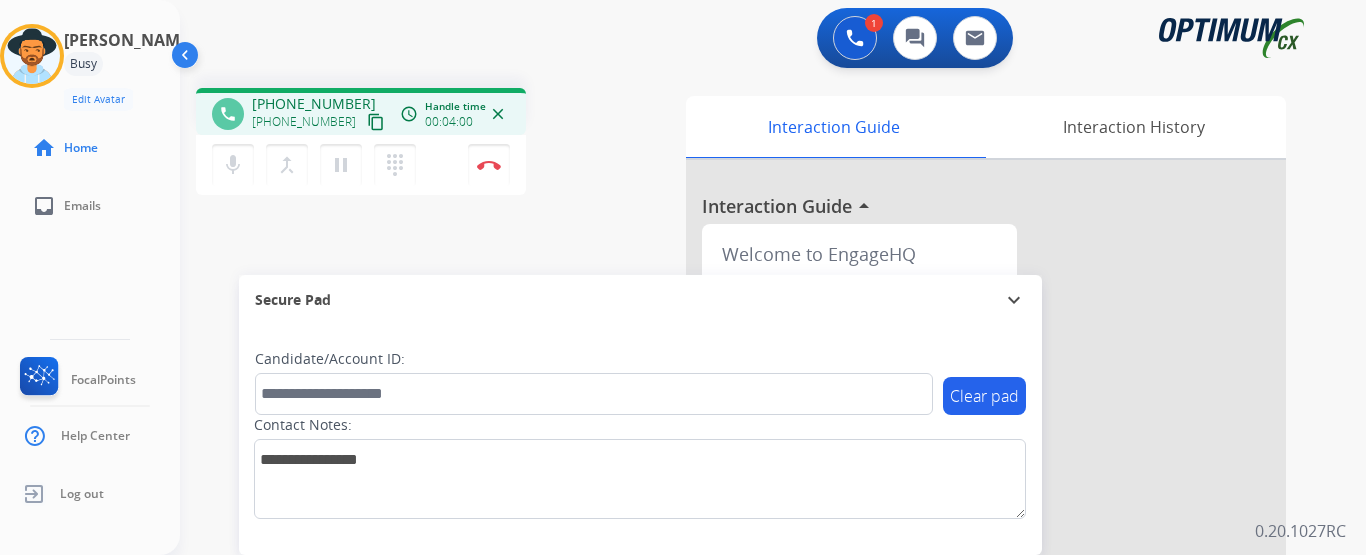 click on "phone +17875260779 +17875260779 content_copy access_time Call metrics Queue   00:17 Hold   00:25 Talk   03:36 Total   04:17 Handle time 00:04:00 close mic Mute merge_type Bridge pause Hold dialpad Dialpad Disconnect swap_horiz Break voice bridge close_fullscreen Connect 3-Way Call merge_type Separate 3-Way Call" at bounding box center [433, 144] 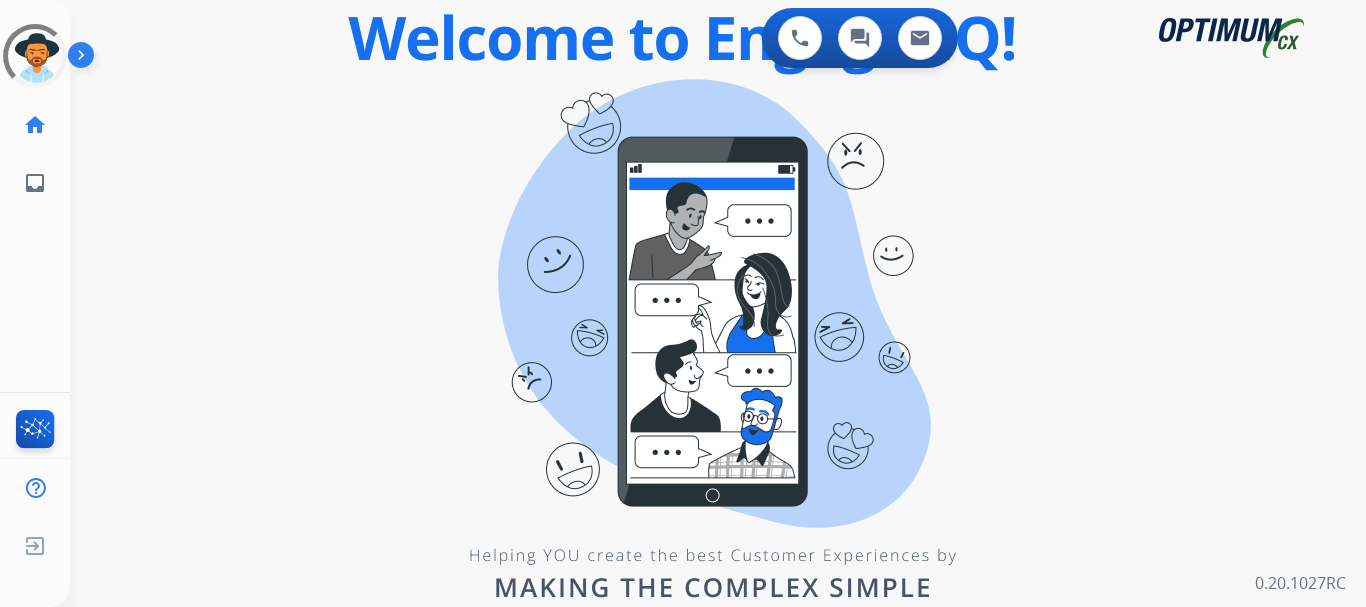 scroll, scrollTop: 0, scrollLeft: 0, axis: both 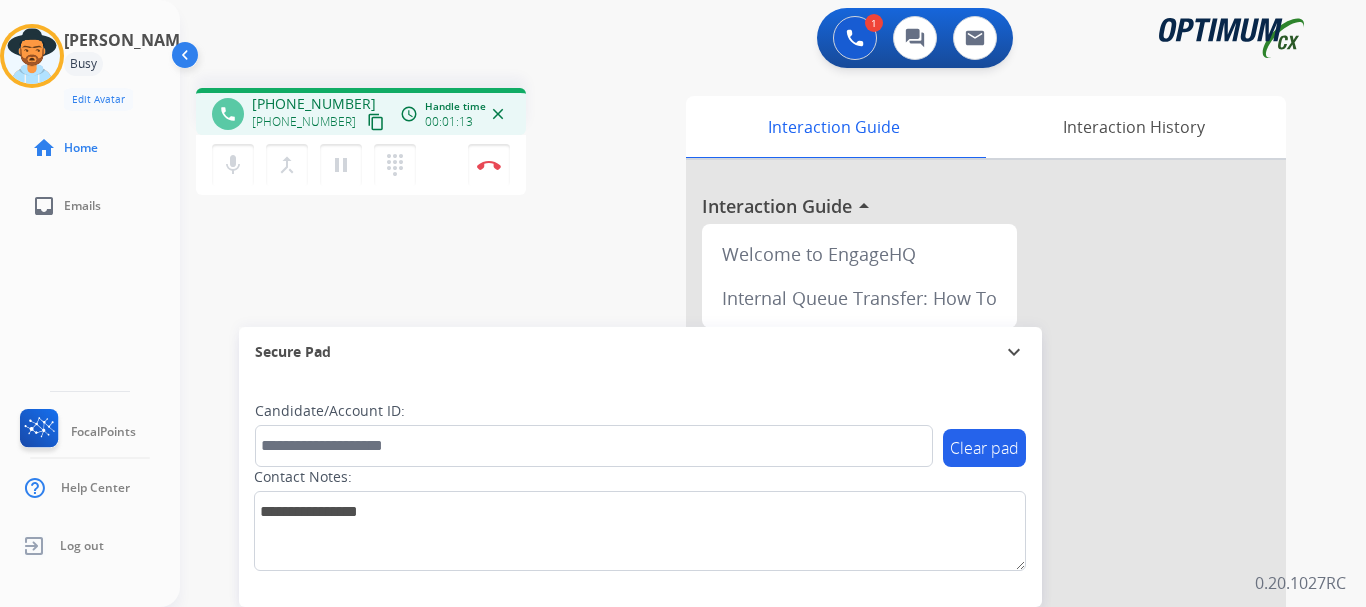 click on "1 Voice Interactions  0  Chat Interactions   0  Email Interactions" at bounding box center (761, 40) 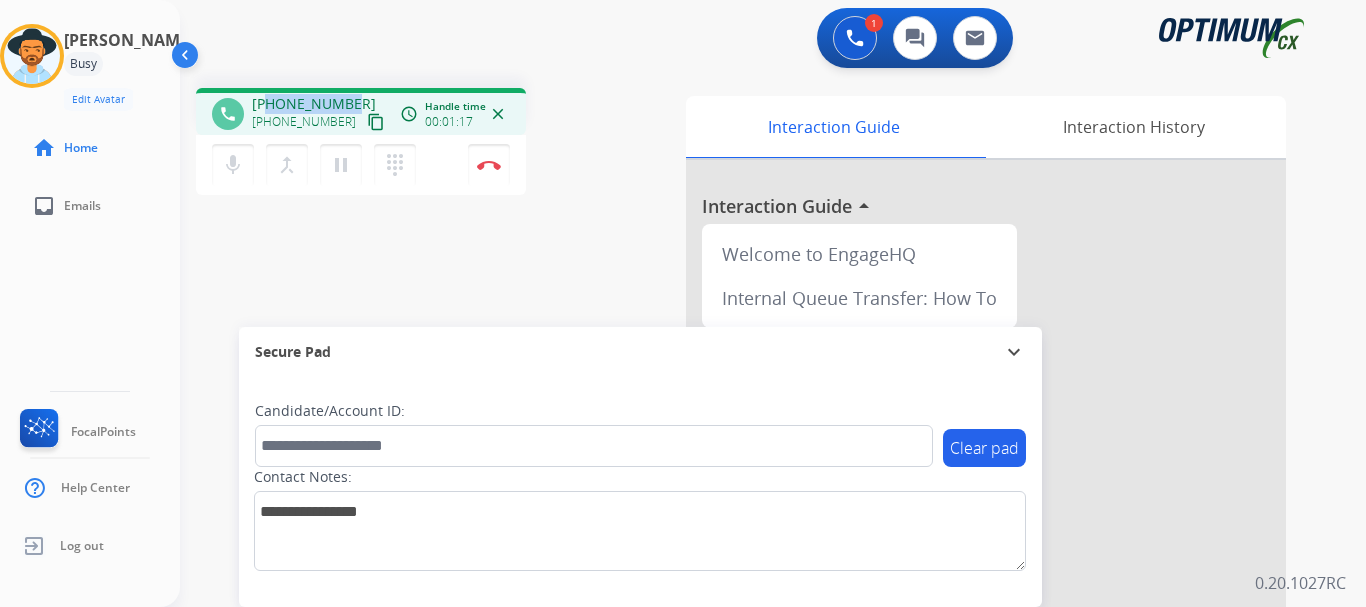 drag, startPoint x: 268, startPoint y: 102, endPoint x: 351, endPoint y: 96, distance: 83.21658 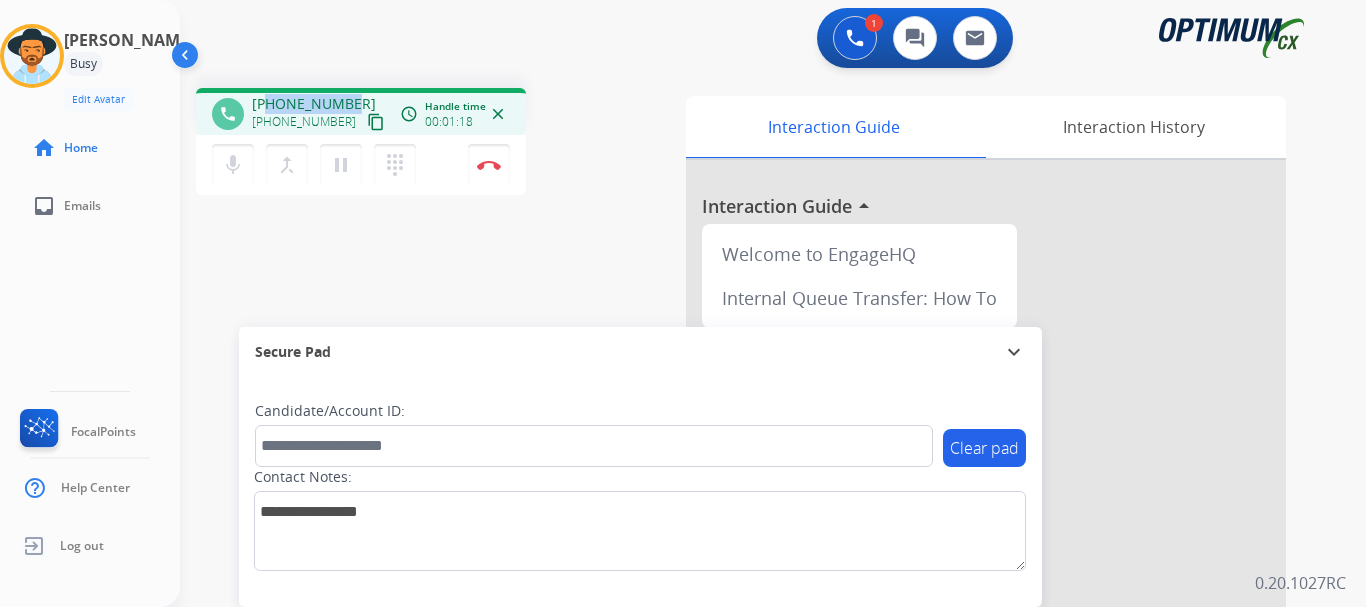 click at bounding box center (489, 165) 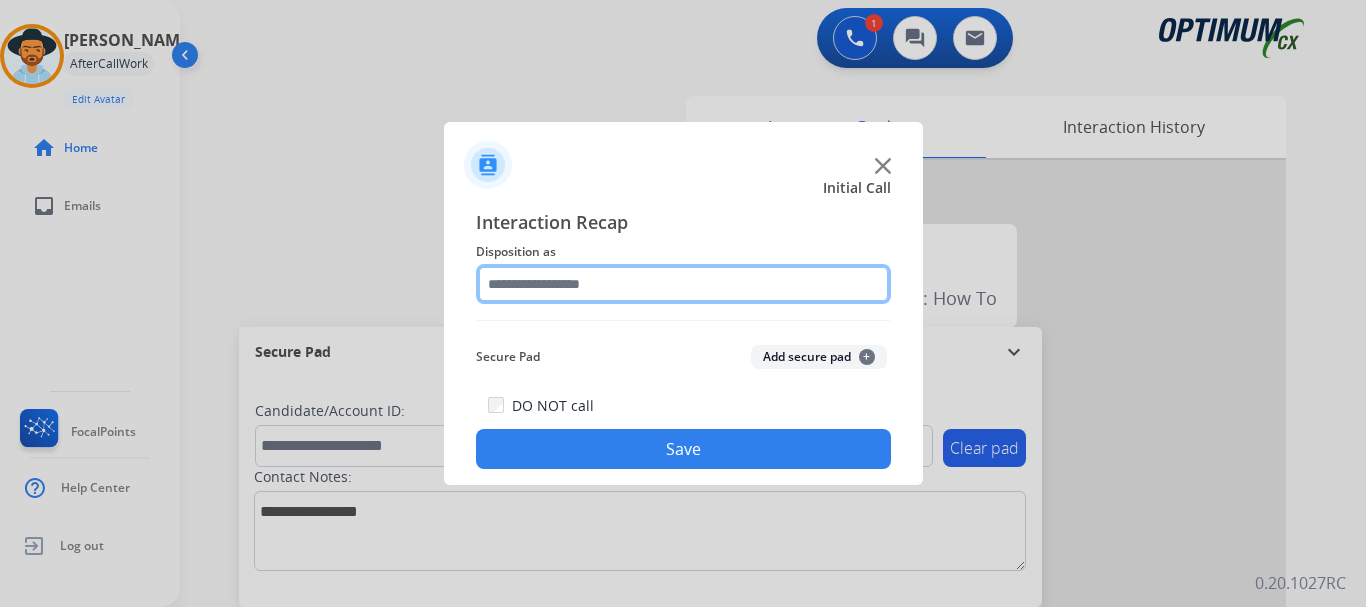 click 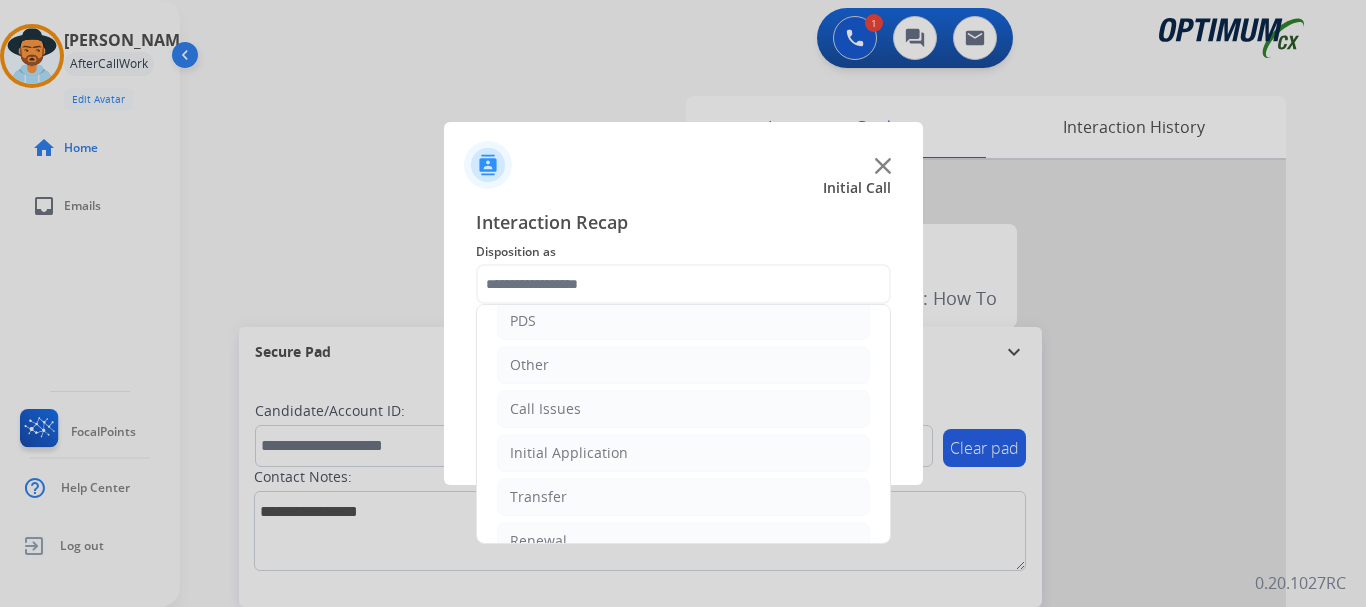 click on "Call Issues" 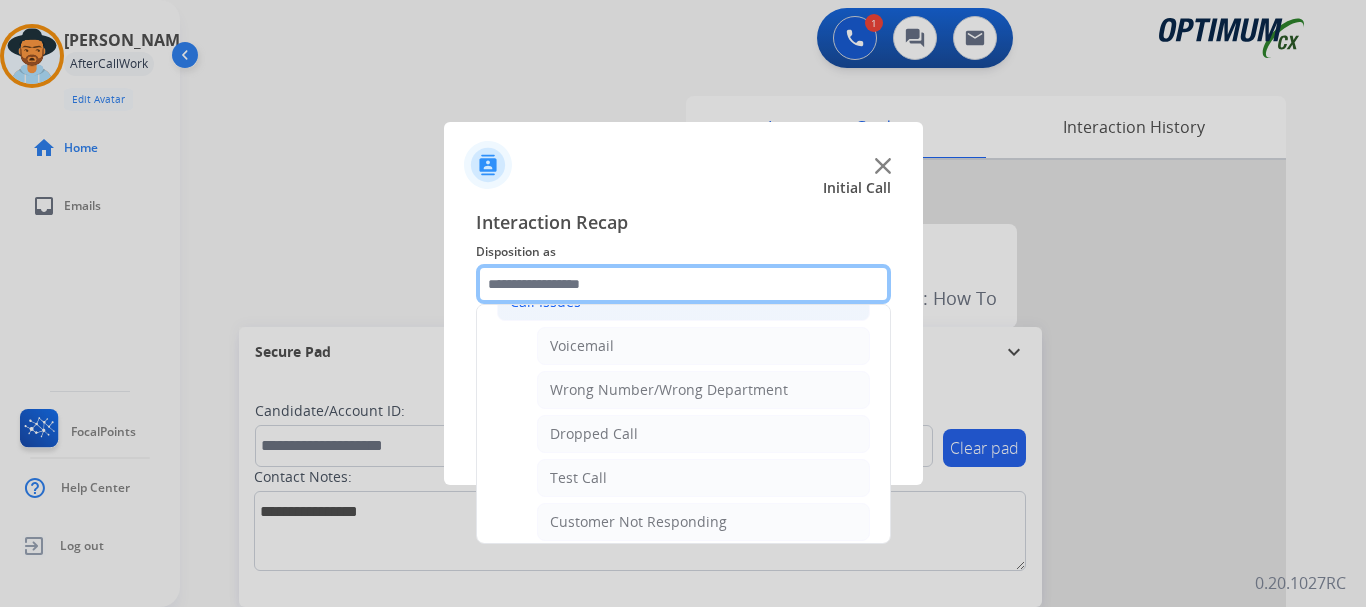 scroll, scrollTop: 213, scrollLeft: 0, axis: vertical 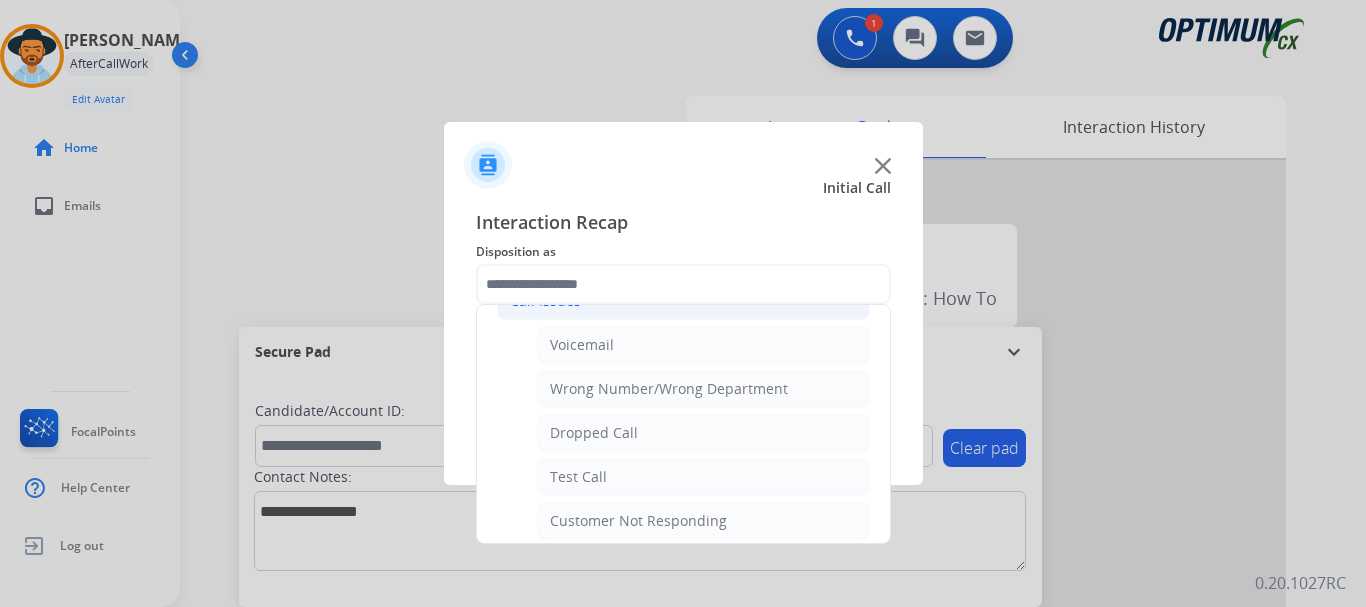 click on "Customer Not Responding" 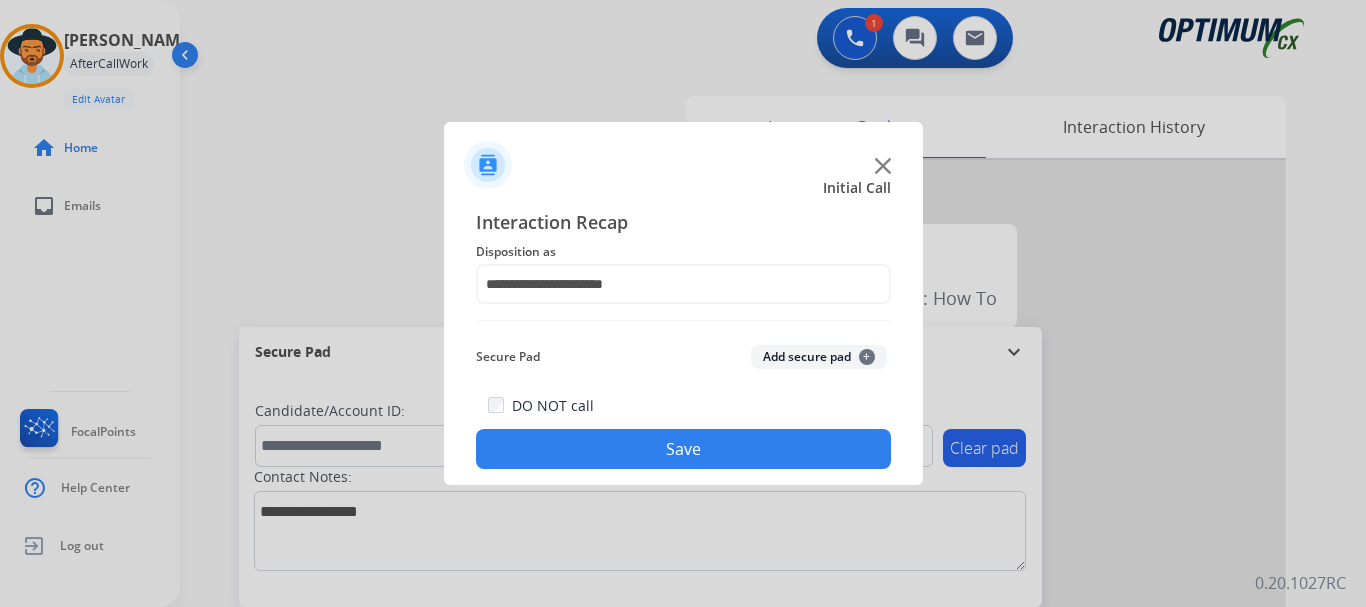 click on "Save" 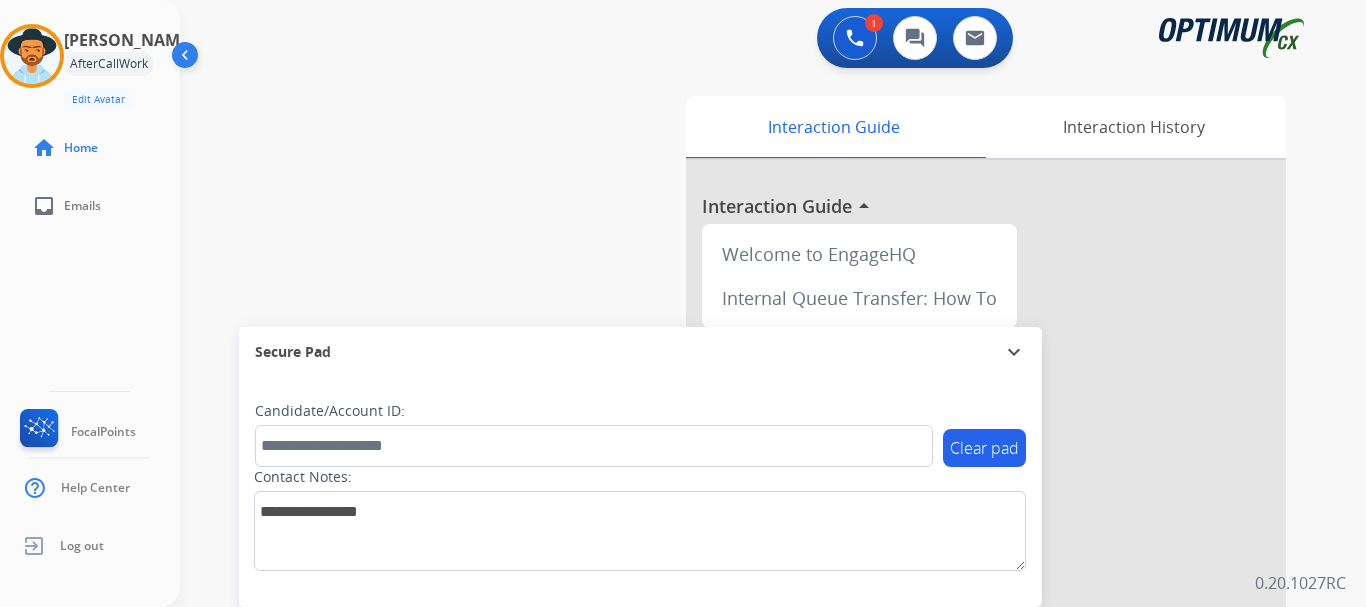 click on "swap_horiz Break voice bridge close_fullscreen Connect 3-Way Call merge_type Separate 3-Way Call  Interaction Guide   Interaction History  Interaction Guide arrow_drop_up  Welcome to EngageHQ   Internal Queue Transfer: How To  Secure Pad expand_more Clear pad Candidate/Account ID: Contact Notes:" at bounding box center [749, 489] 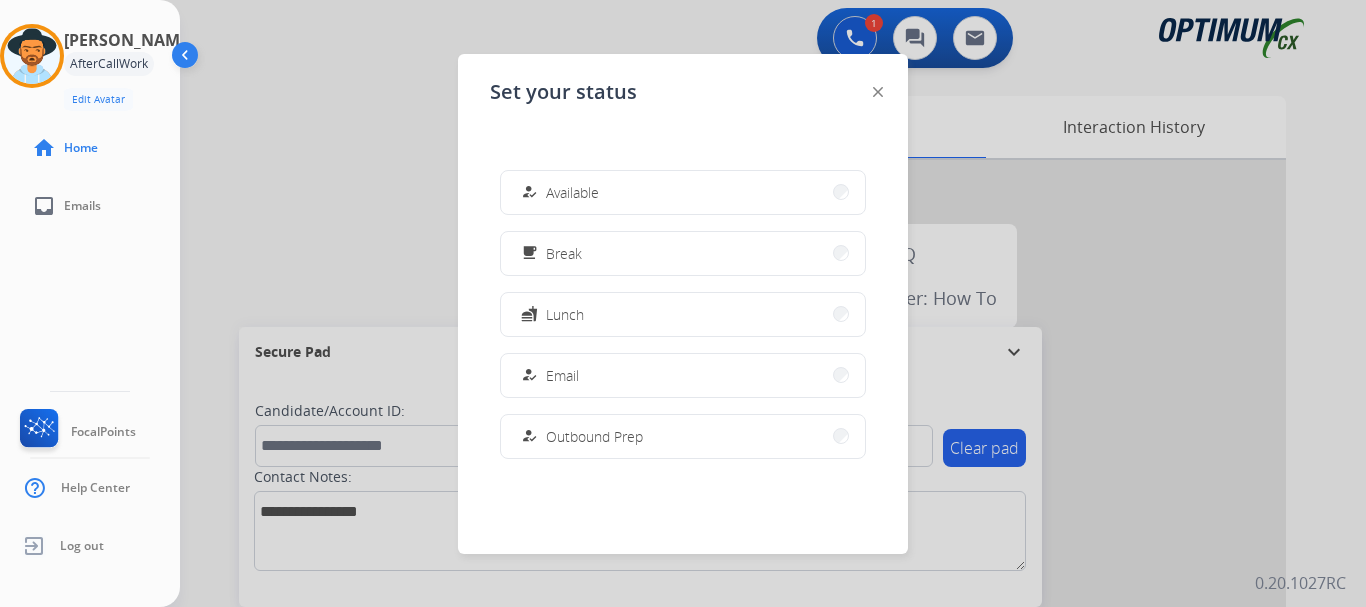 click on "how_to_reg Available" at bounding box center [683, 192] 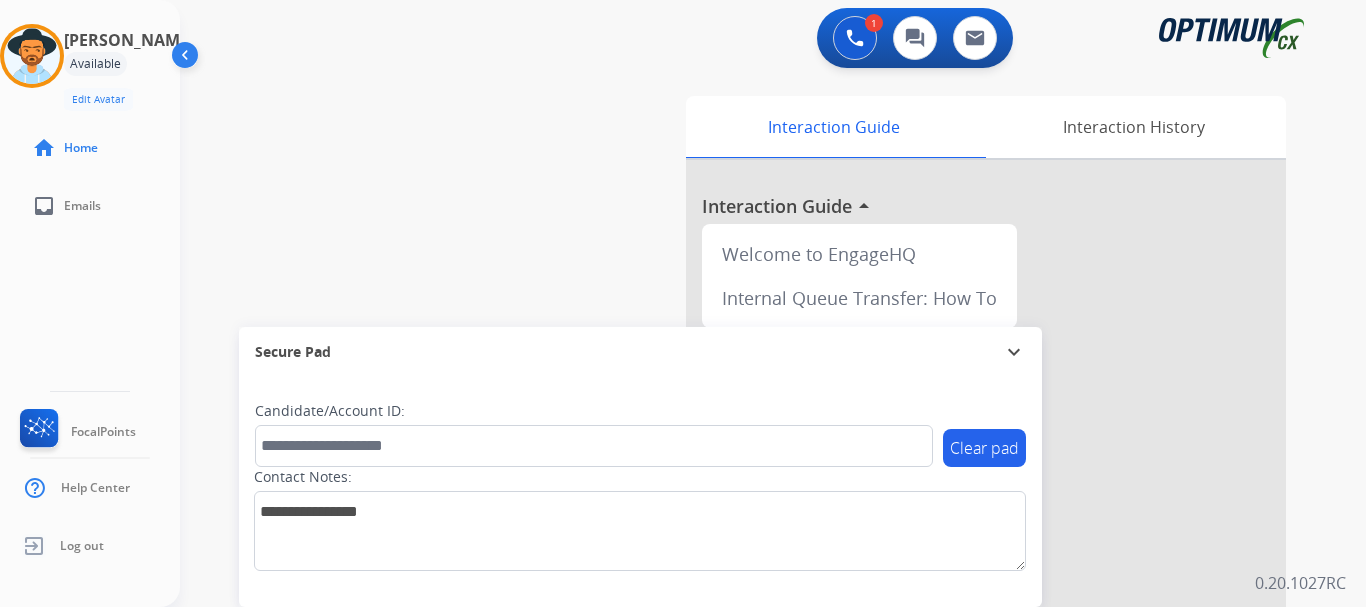 click at bounding box center [855, 38] 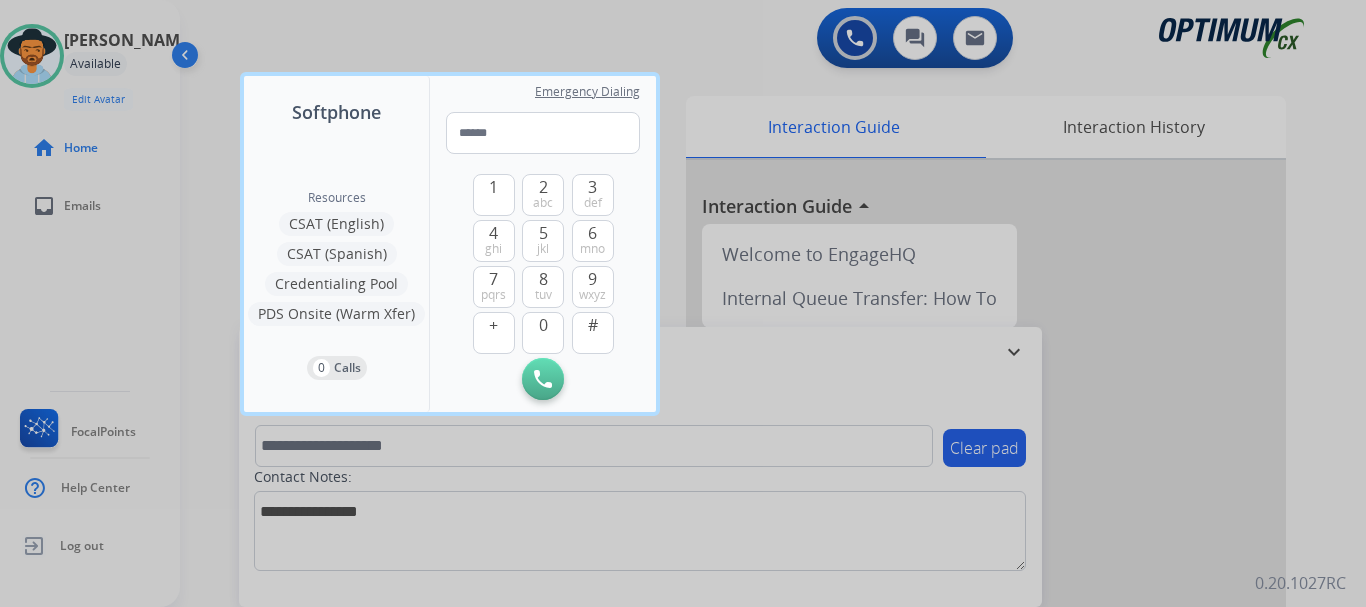 type on "**********" 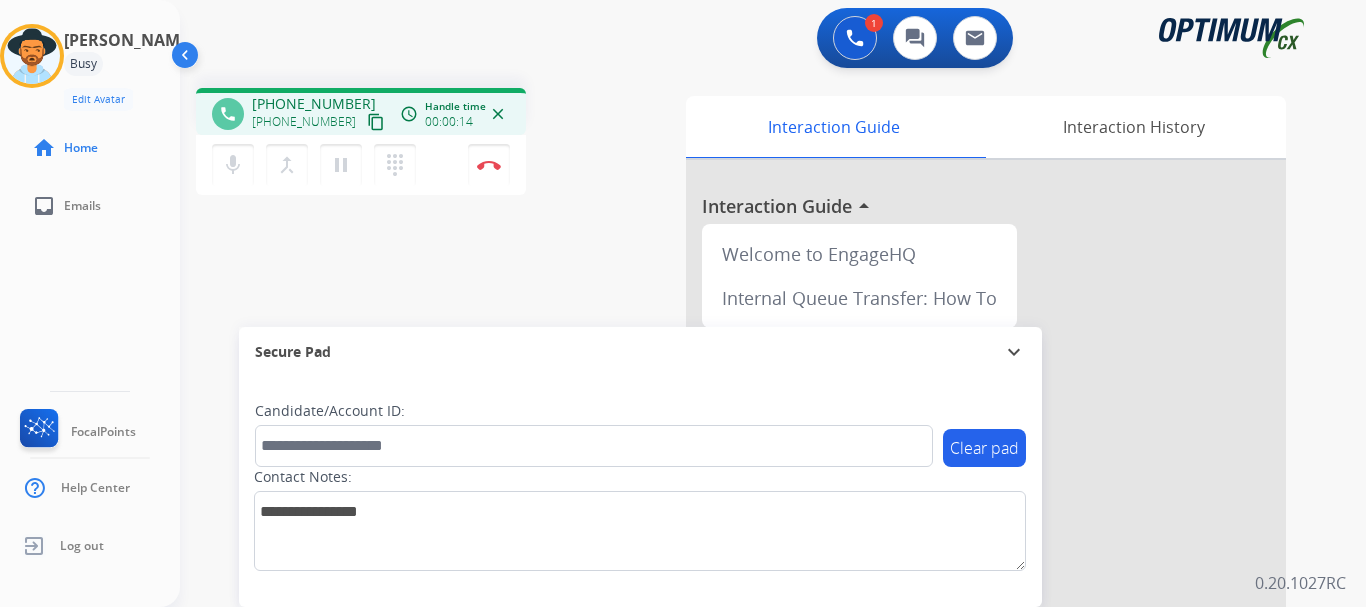 click on "phone [PHONE_NUMBER] [PHONE_NUMBER] content_copy access_time Call metrics Queue   00:17 Hold   00:00 Talk   00:15 Total   00:31 Handle time 00:00:14 close mic Mute merge_type Bridge pause Hold dialpad Dialpad Disconnect swap_horiz Break voice bridge close_fullscreen Connect 3-Way Call merge_type Separate 3-Way Call" at bounding box center [433, 144] 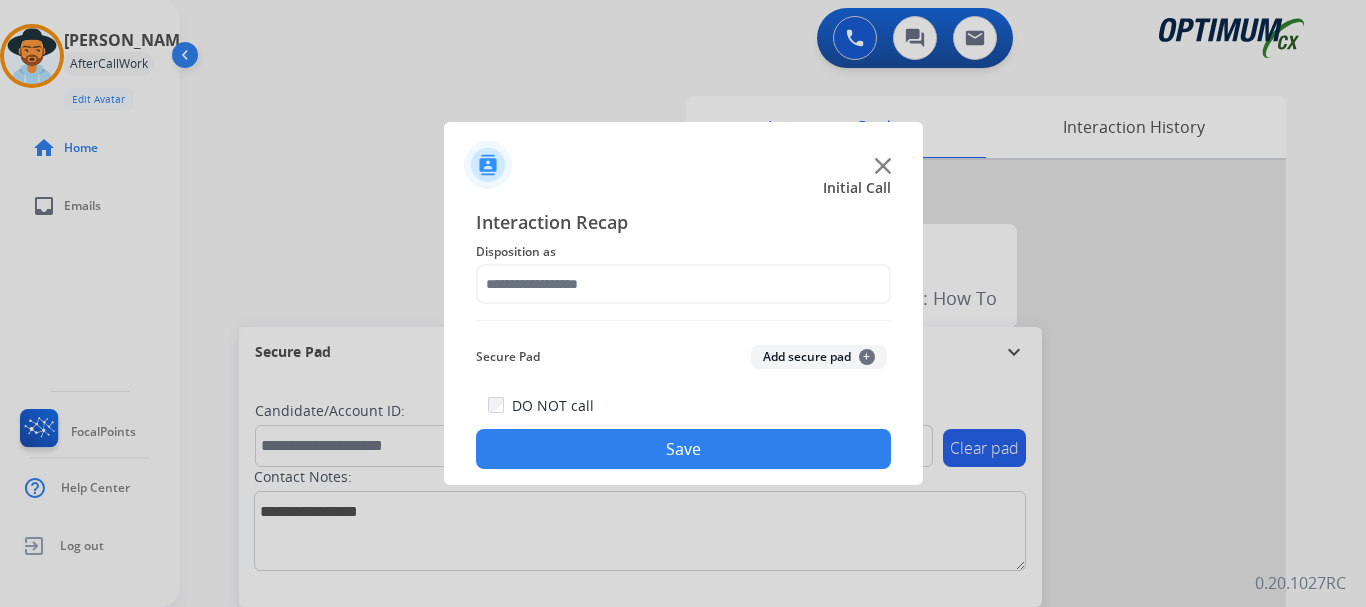 click 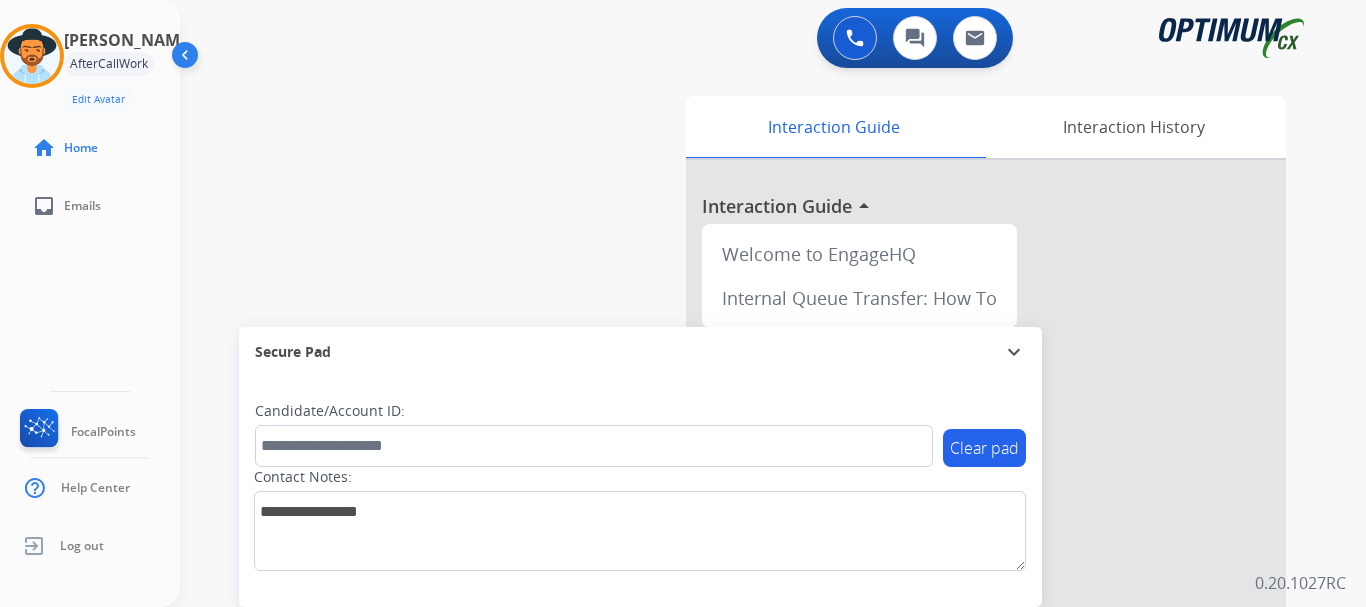 click at bounding box center (32, 56) 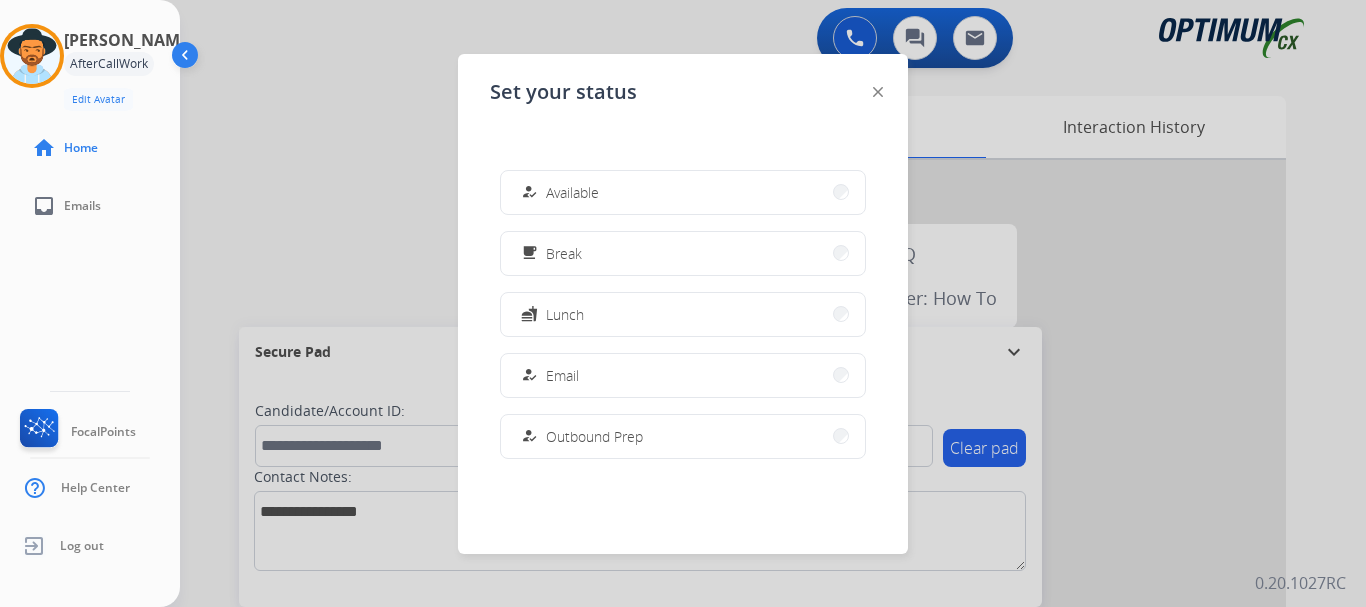 click on "how_to_reg Available" at bounding box center [558, 192] 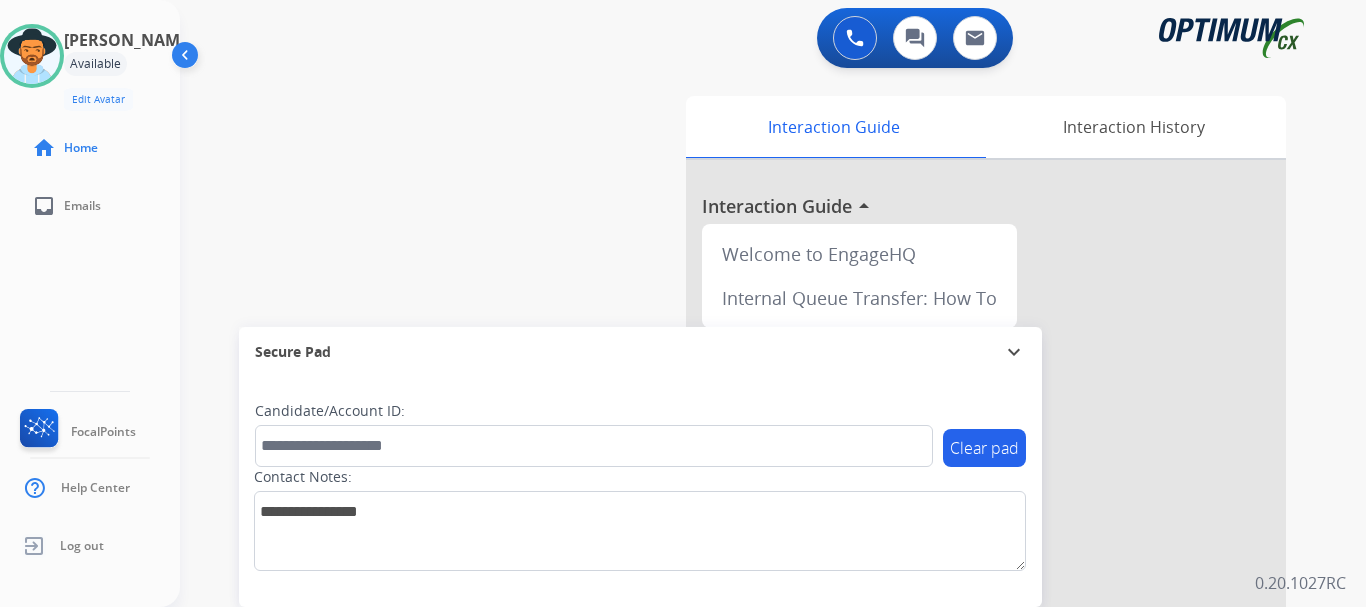 click on "Interaction History" at bounding box center (1133, 127) 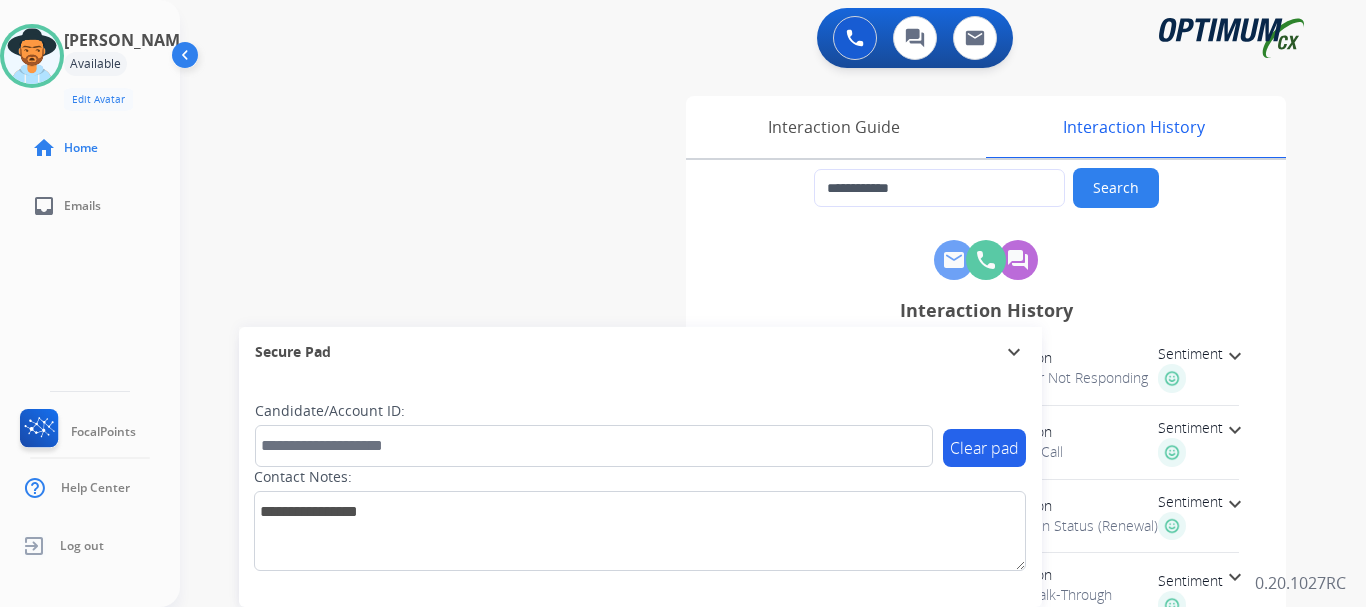 click at bounding box center [855, 38] 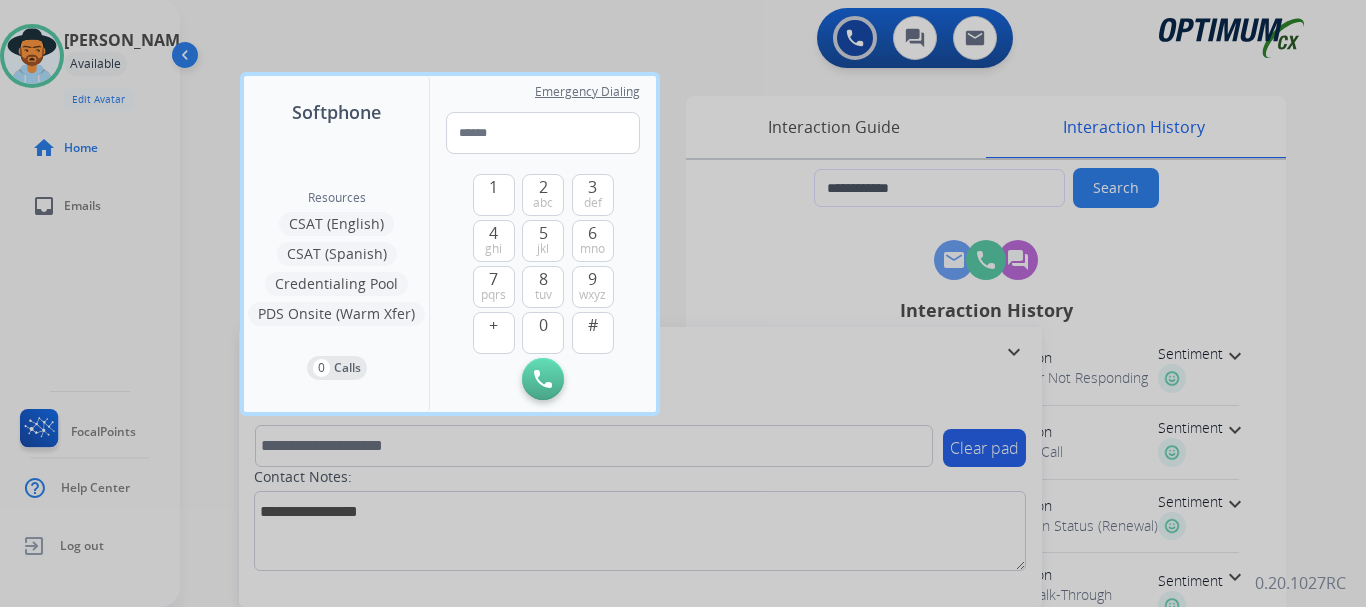 type on "**********" 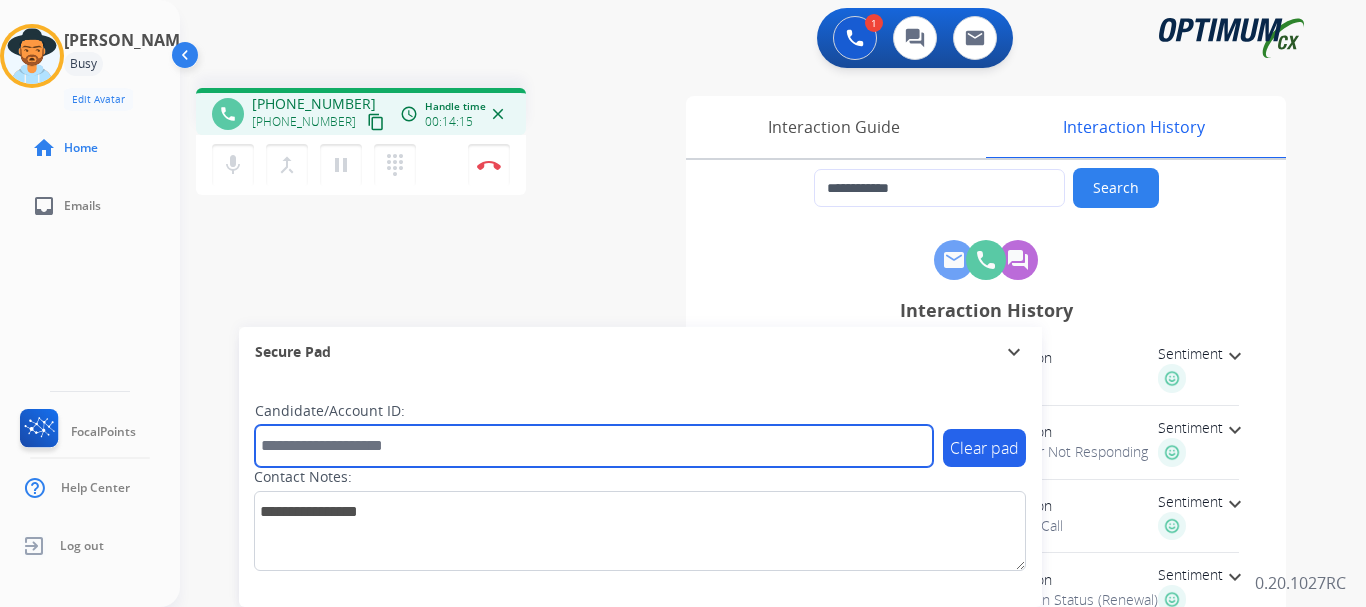 click at bounding box center [594, 446] 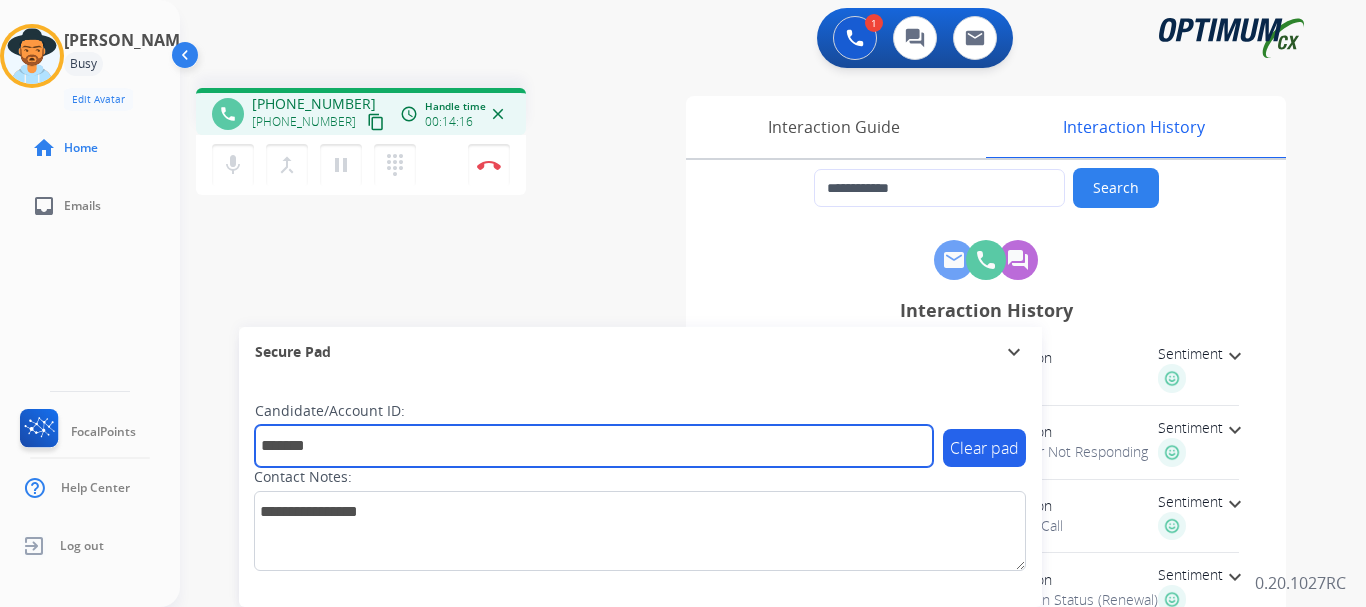 type on "*******" 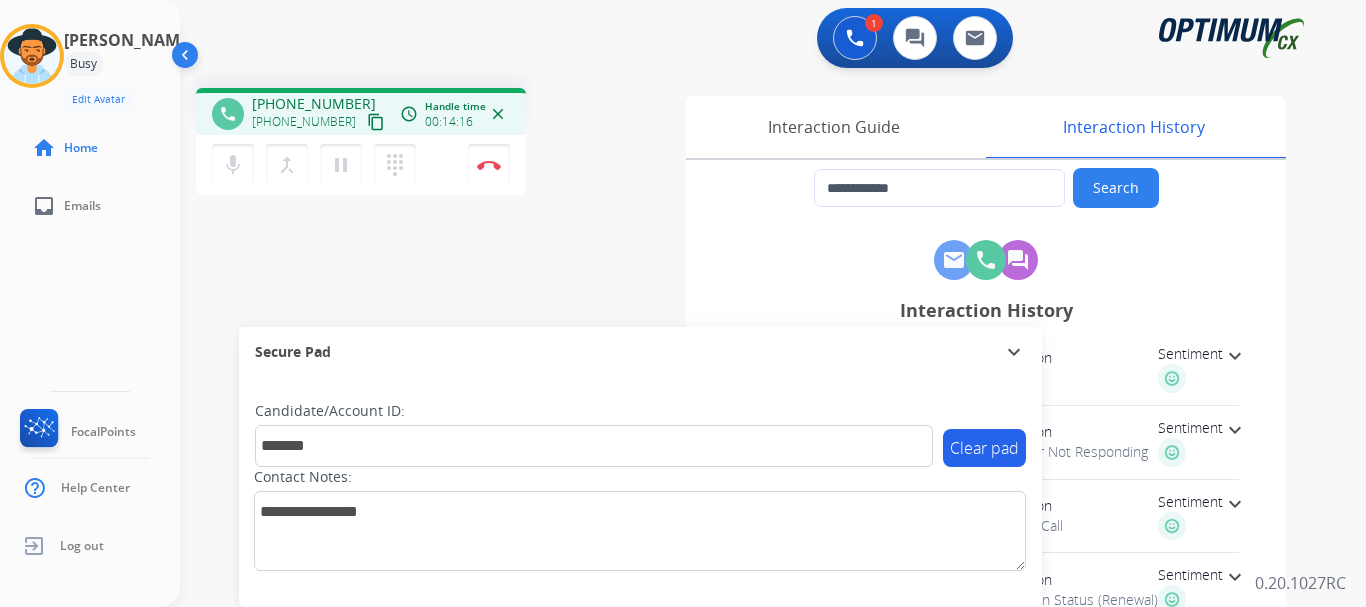 click on "**********" at bounding box center [749, 489] 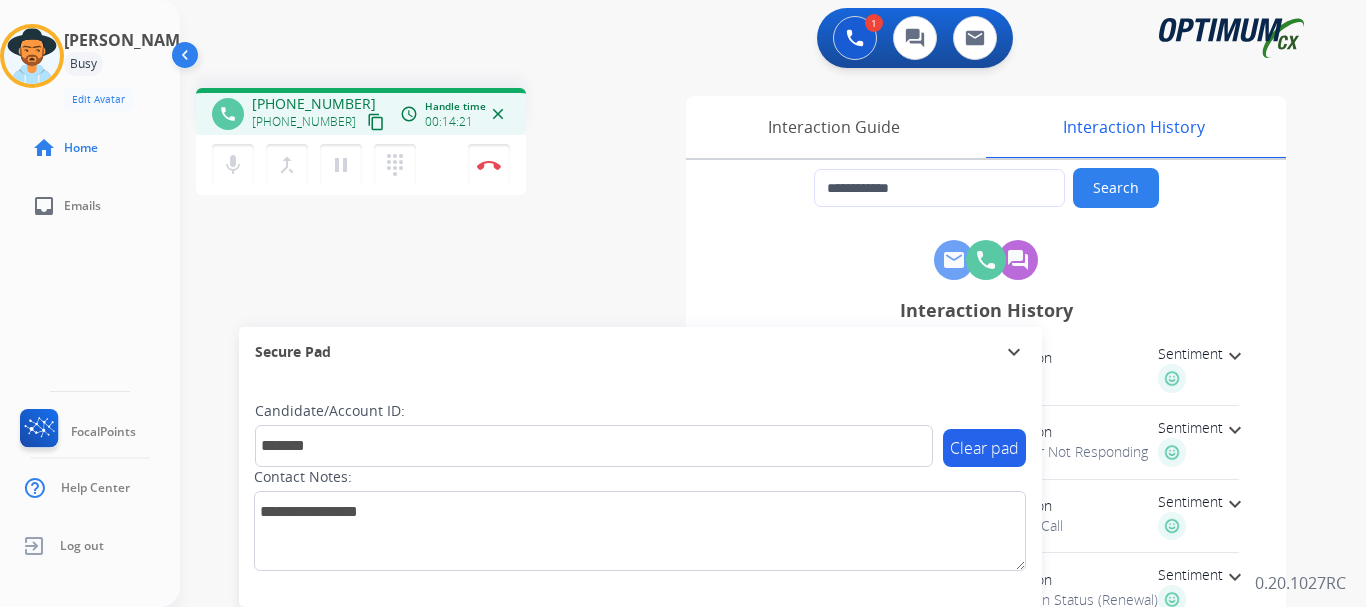 click at bounding box center (489, 165) 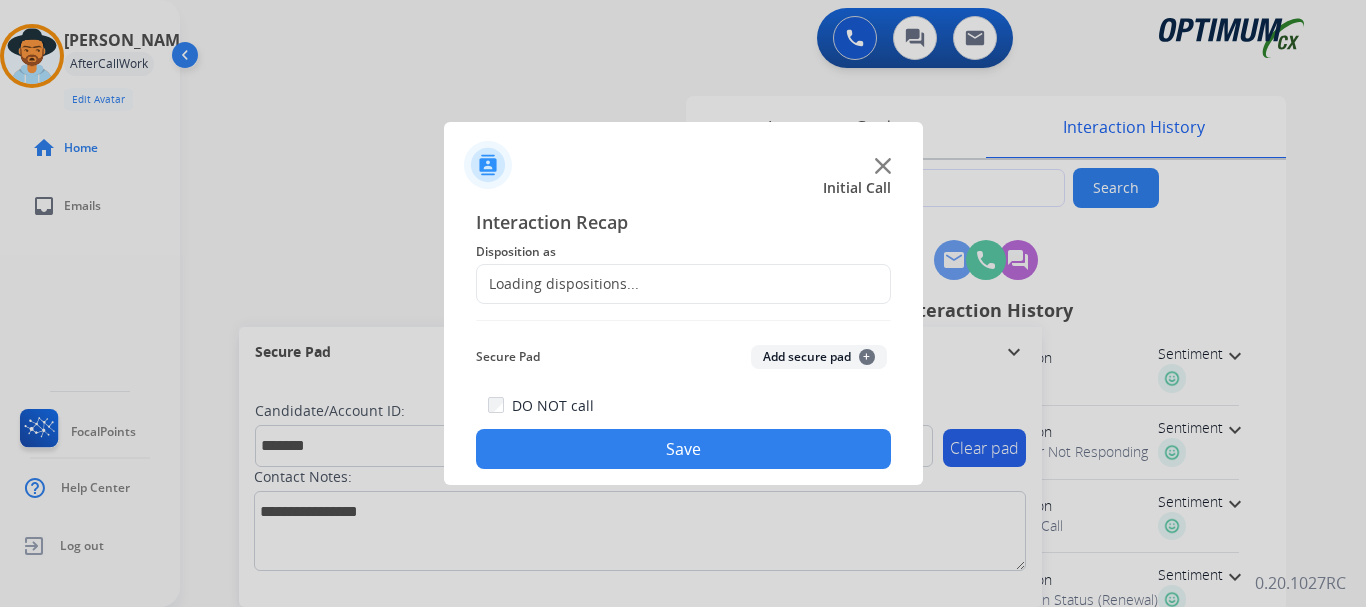 click on "Add secure pad  +" 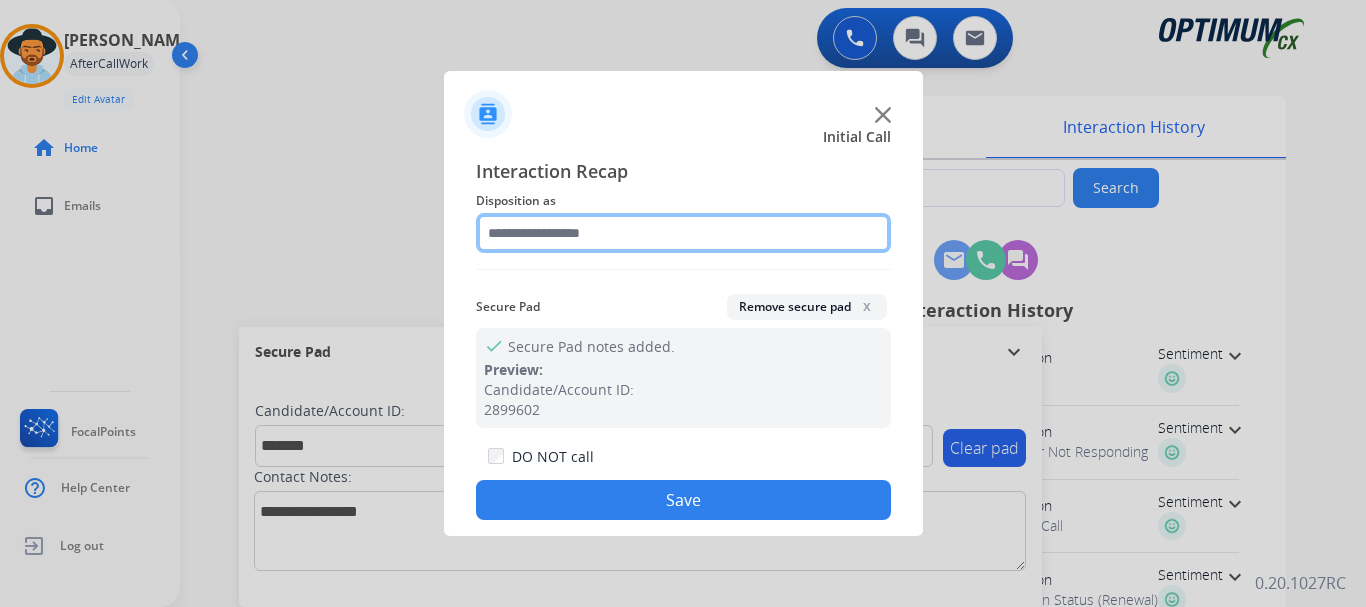 click 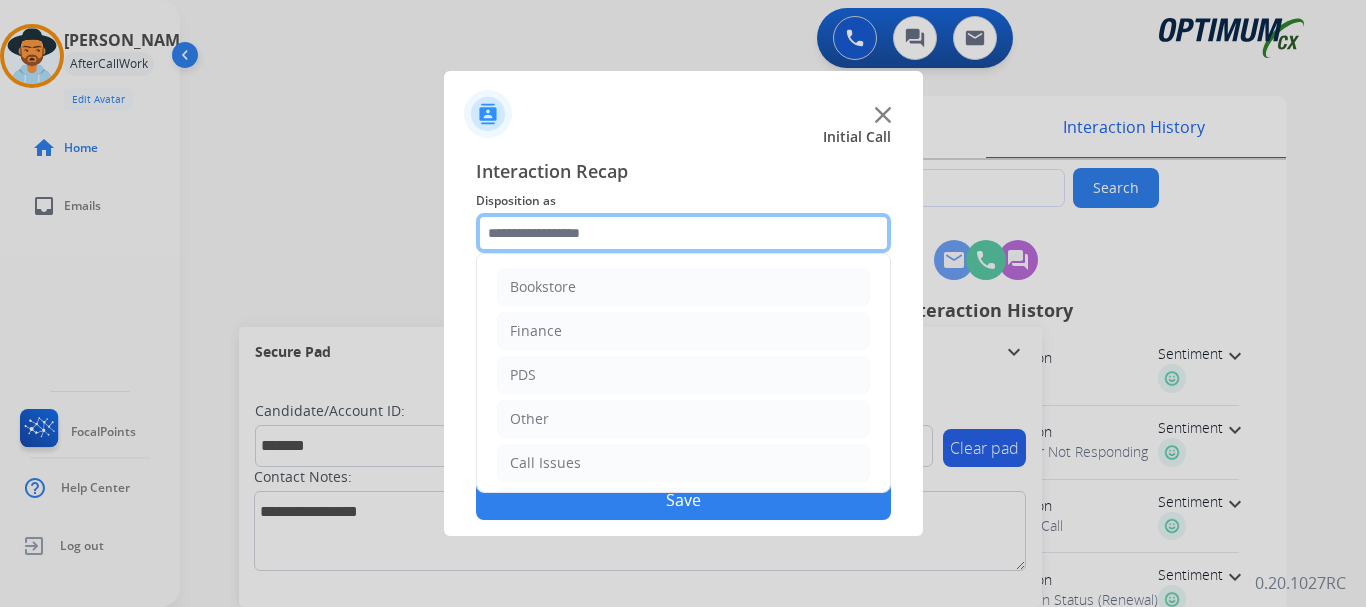 scroll, scrollTop: 136, scrollLeft: 0, axis: vertical 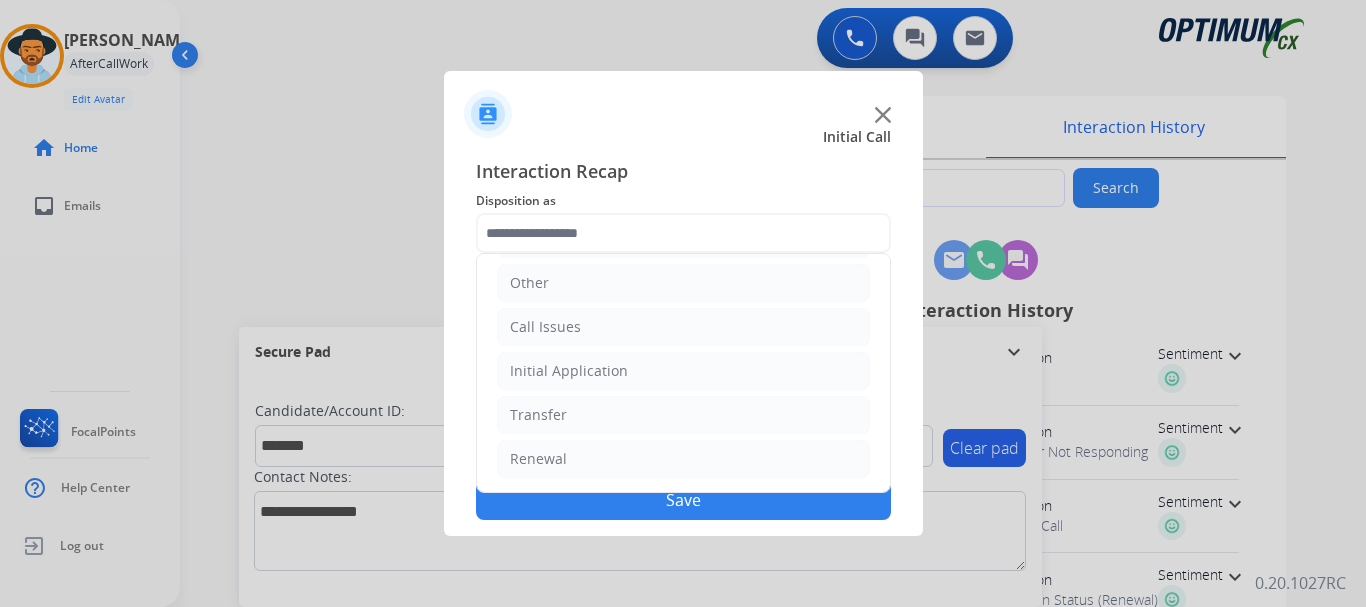 click on "Renewal" 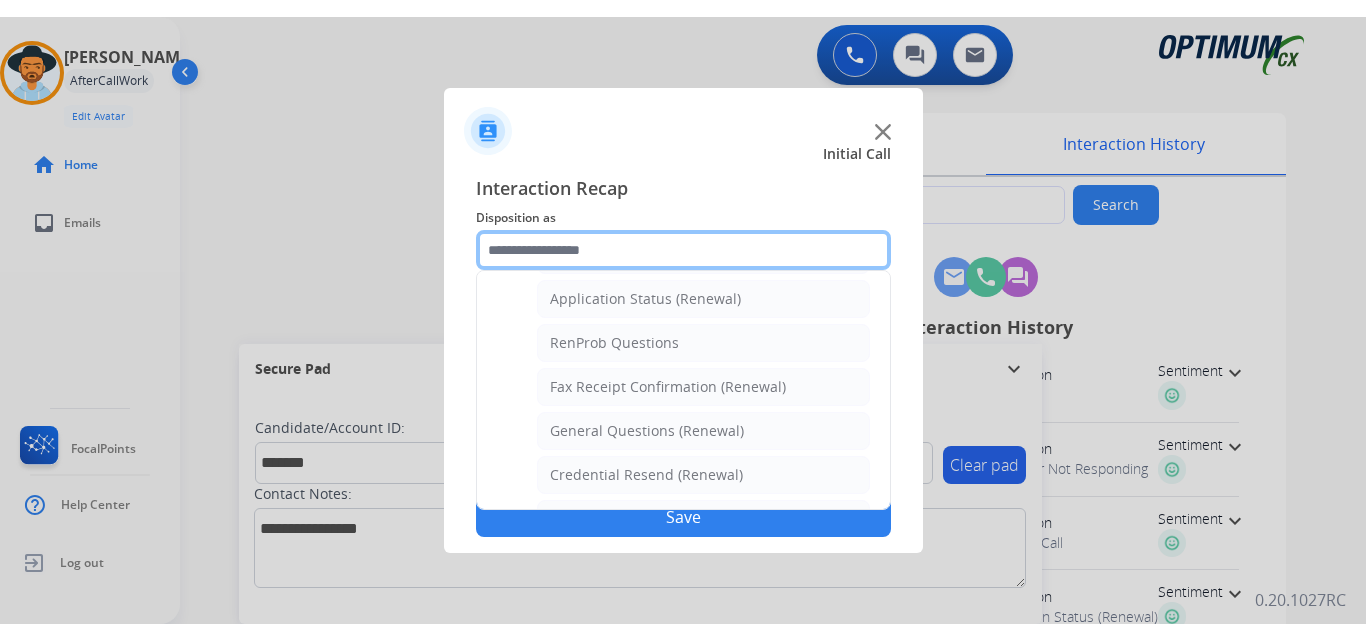 scroll, scrollTop: 447, scrollLeft: 0, axis: vertical 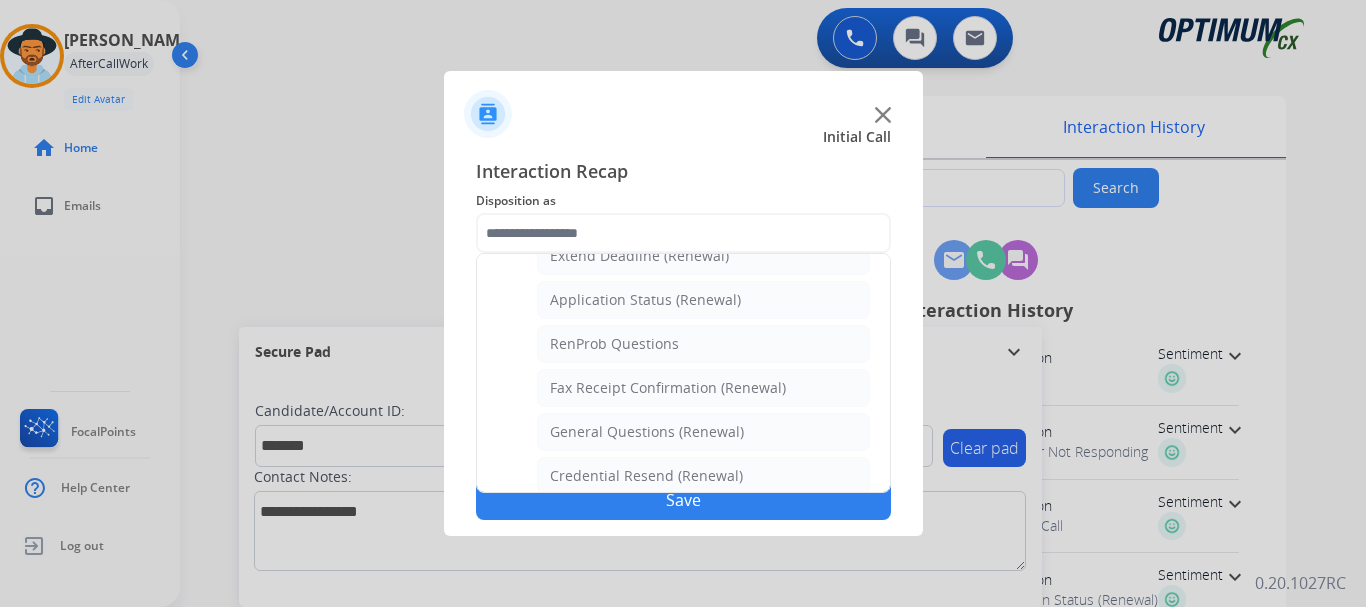 click on "RenProb Questions" 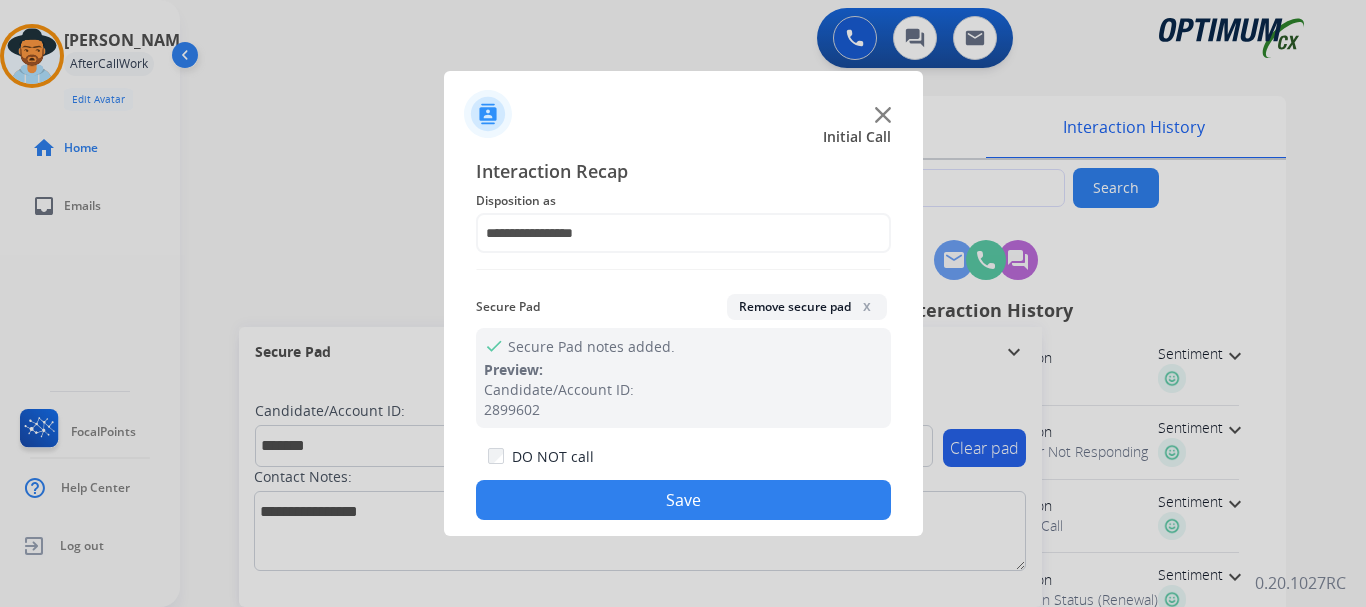 click on "Save" 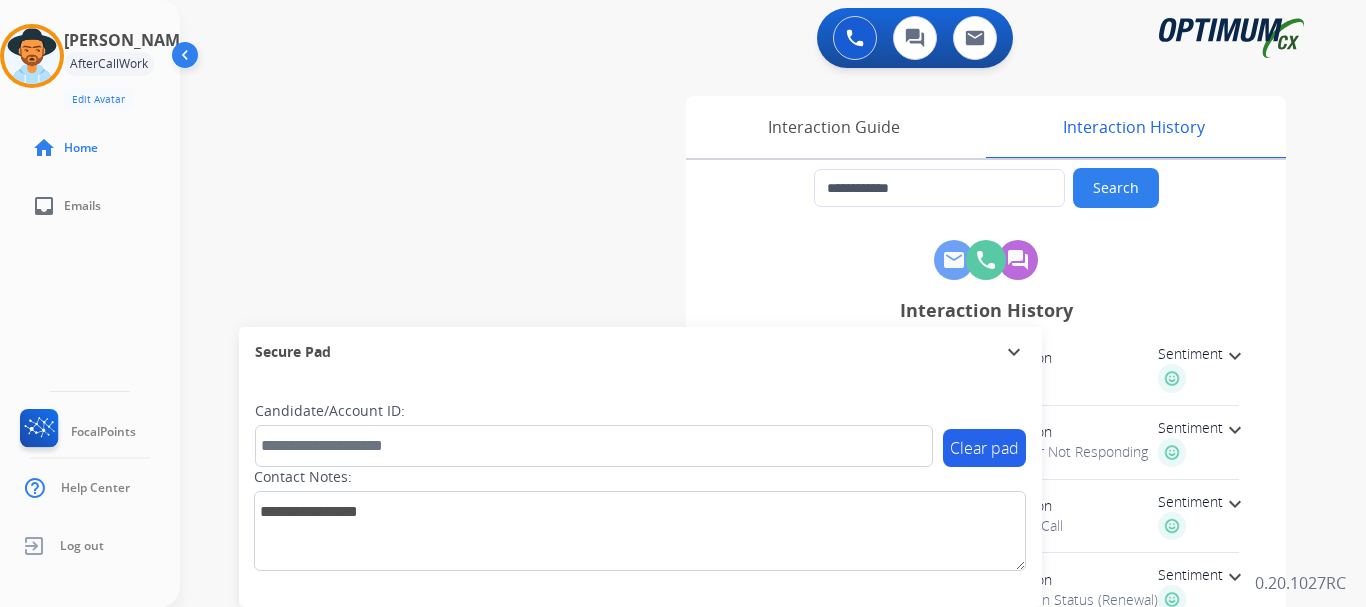 click on "**********" at bounding box center [749, 489] 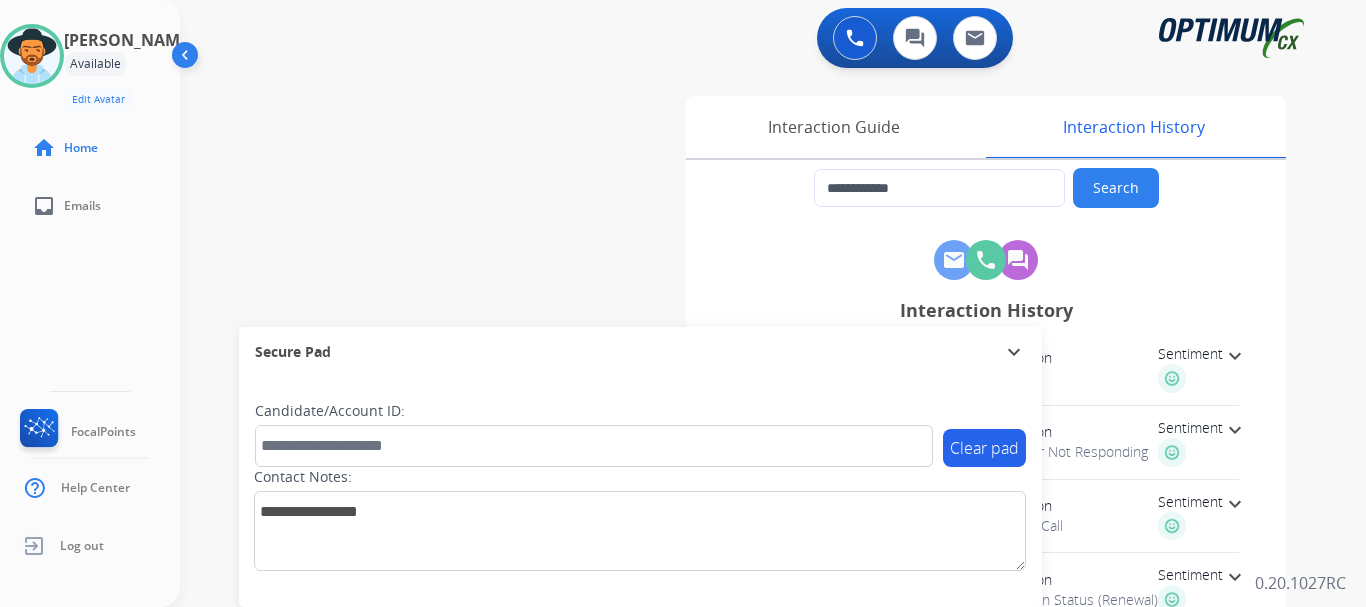 click on "**********" at bounding box center [749, 489] 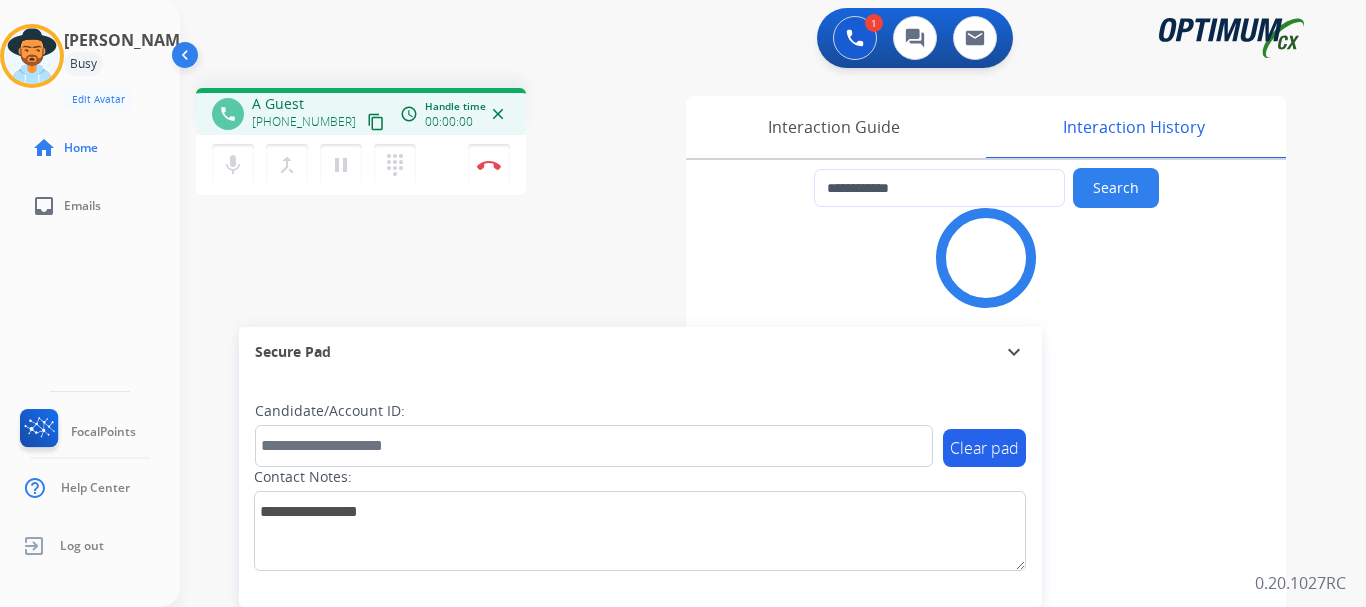type on "**********" 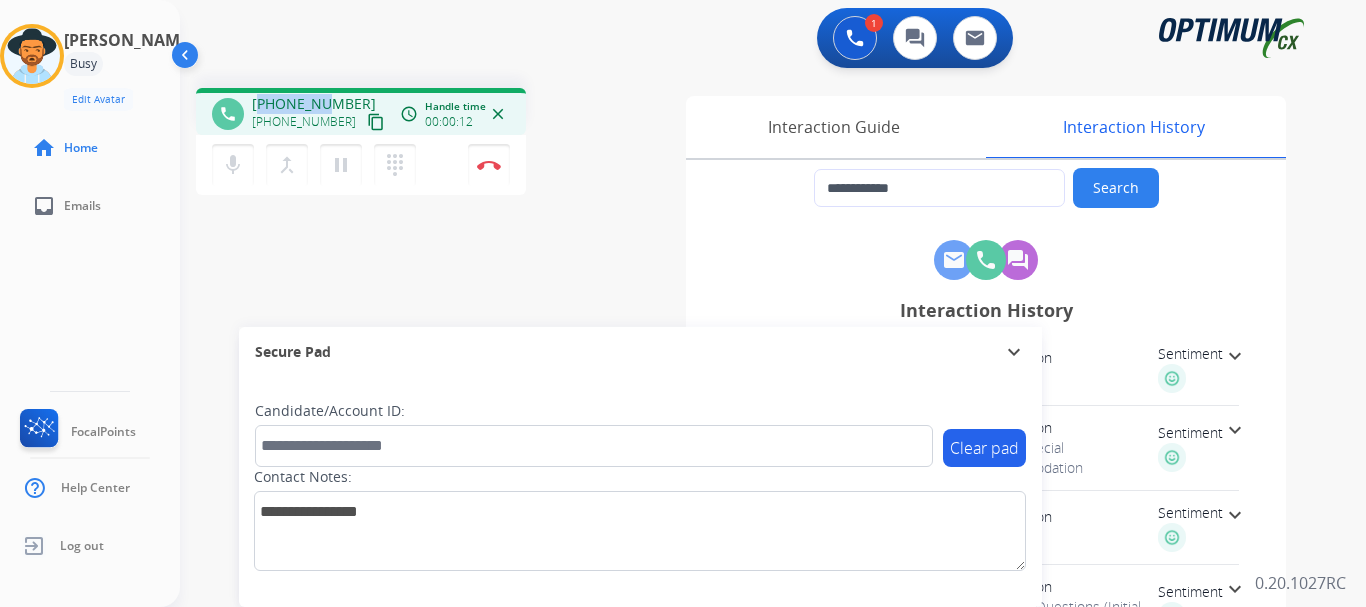 drag, startPoint x: 264, startPoint y: 107, endPoint x: 326, endPoint y: 96, distance: 62.968246 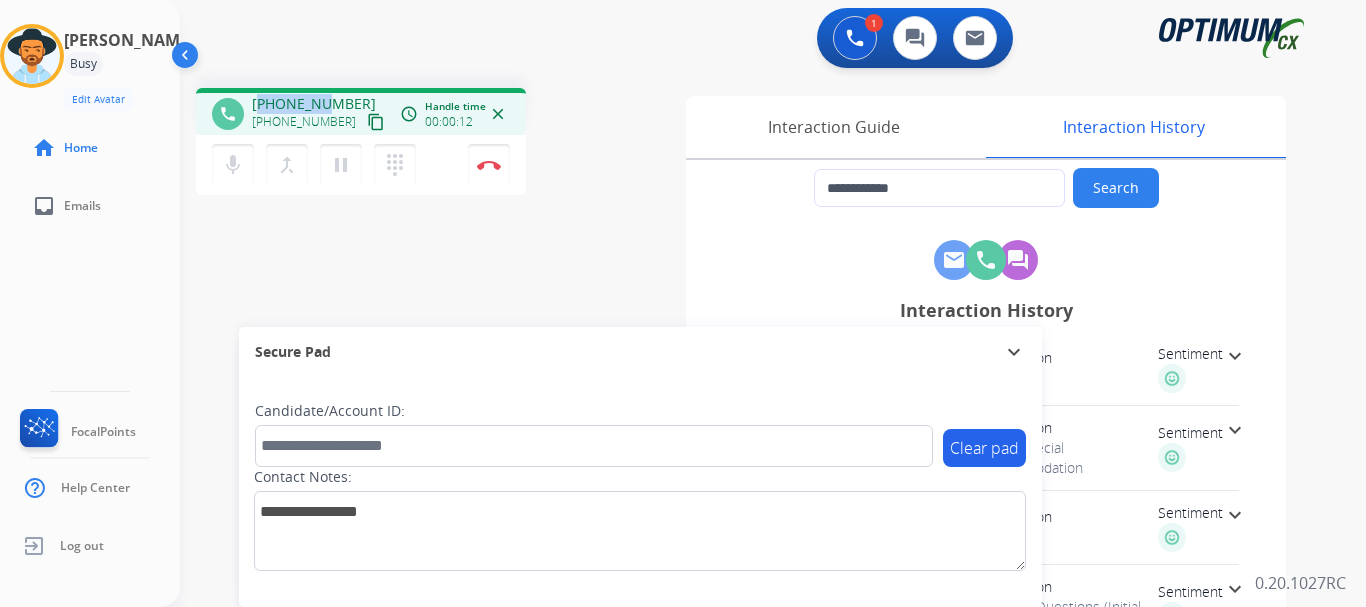 click on "[PHONE_NUMBER]" at bounding box center [314, 104] 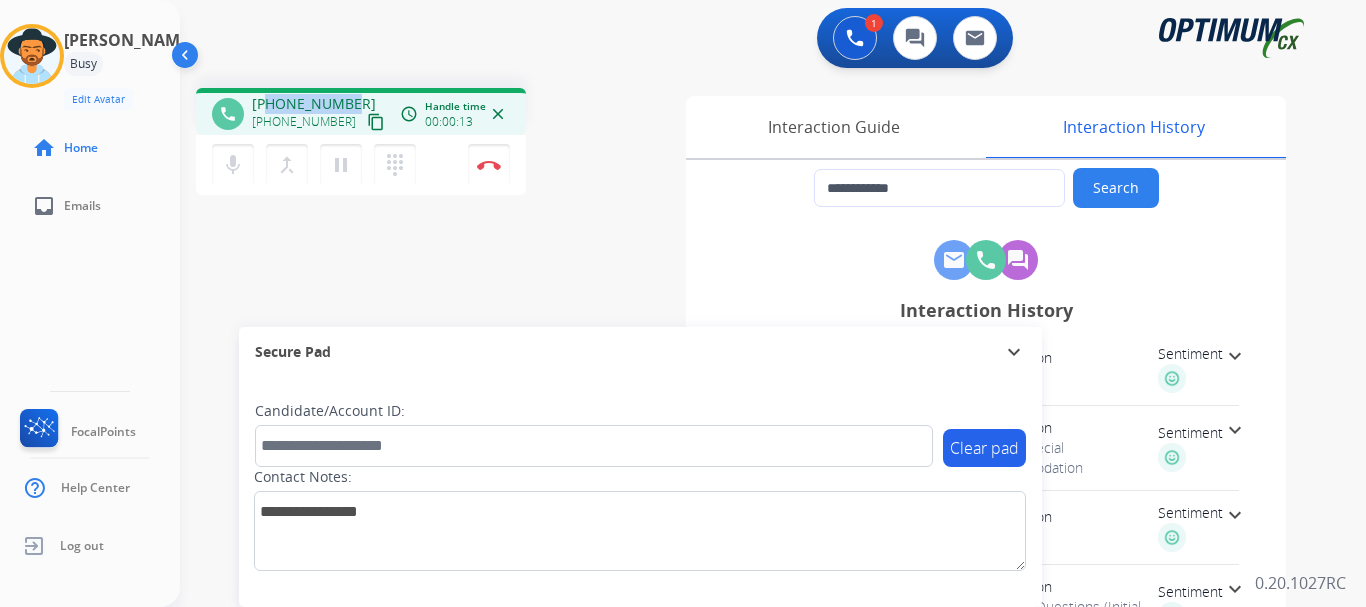 drag, startPoint x: 352, startPoint y: 96, endPoint x: 269, endPoint y: 95, distance: 83.00603 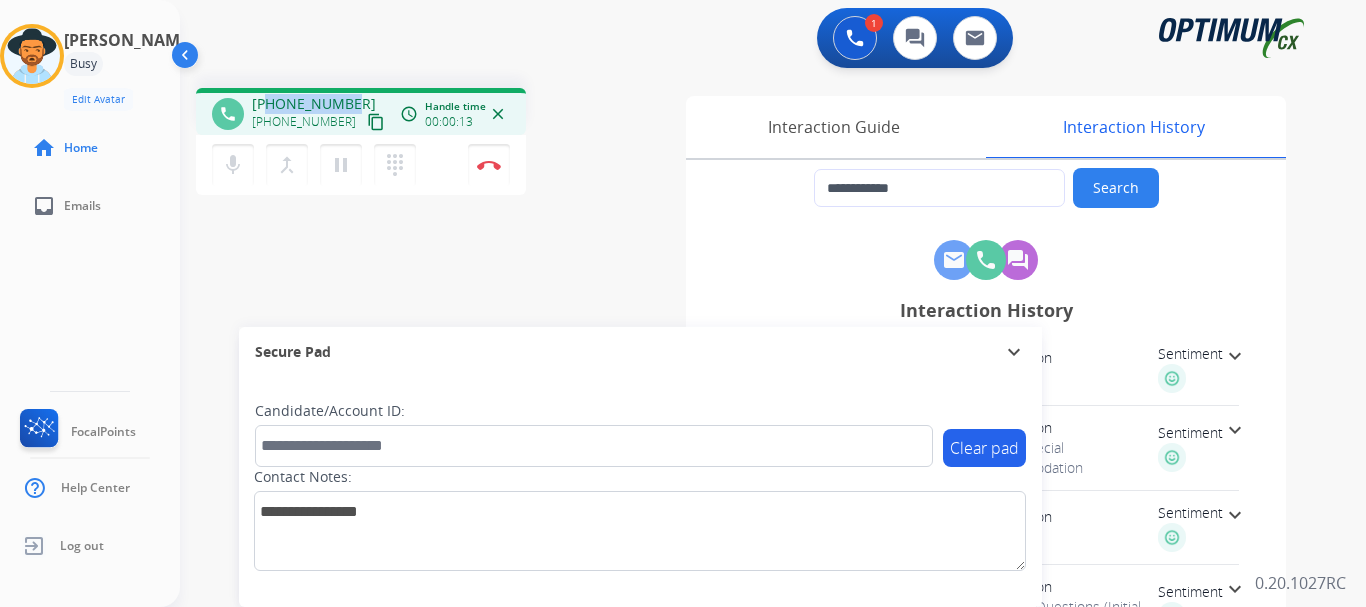 click on "[PHONE_NUMBER] [PHONE_NUMBER] content_copy" at bounding box center [320, 114] 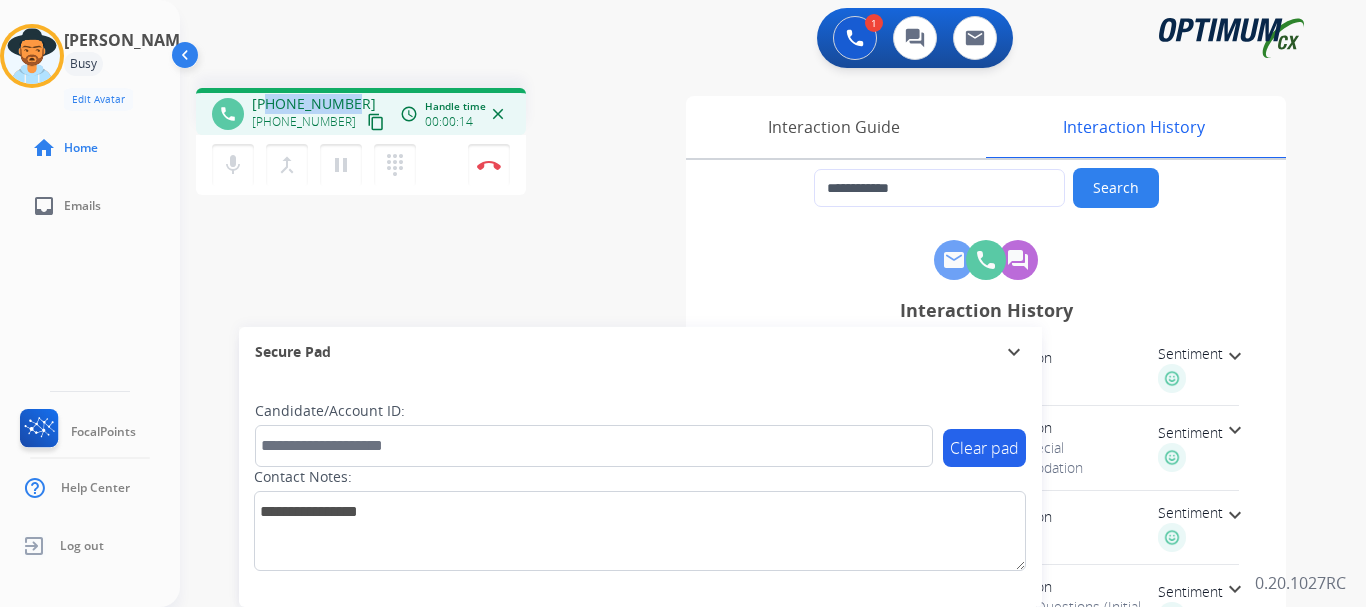 copy on "7579961960" 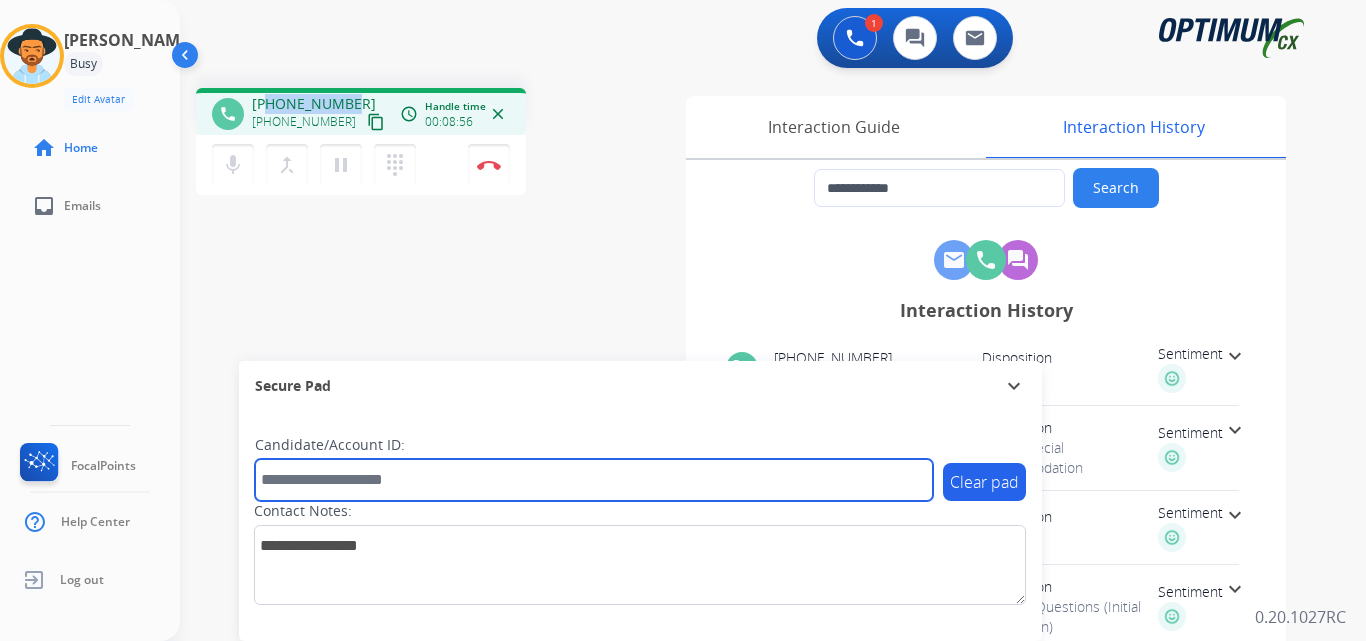 click at bounding box center (594, 480) 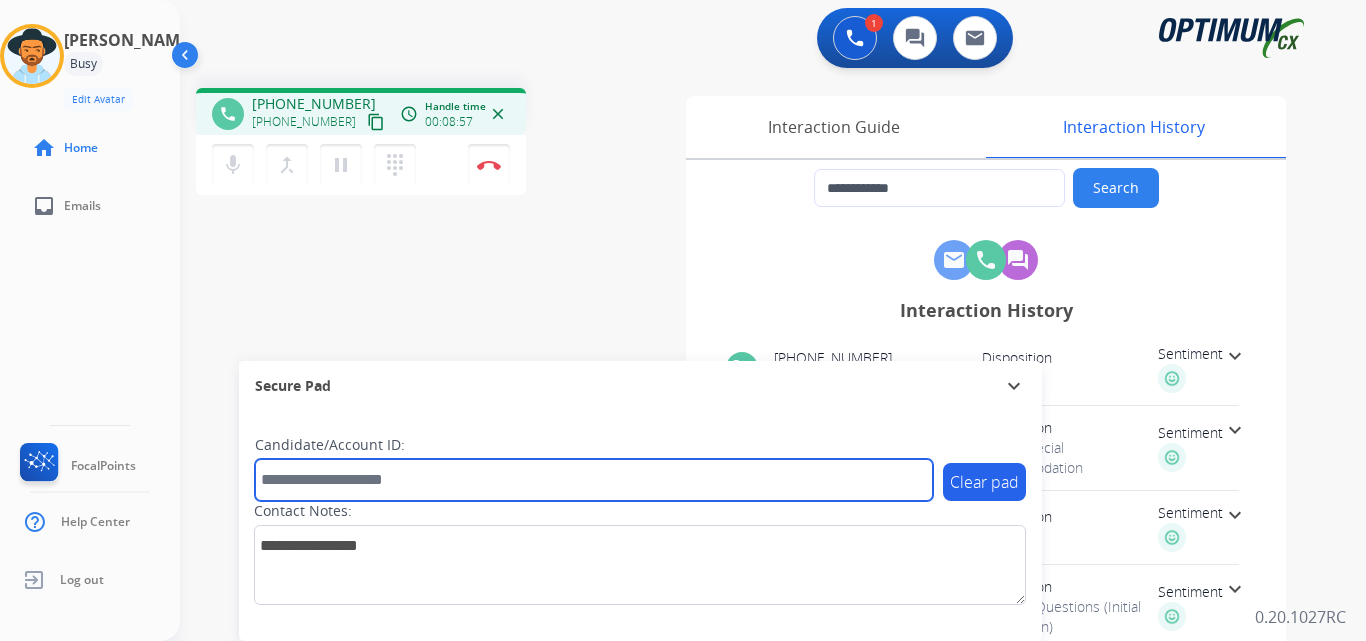 paste on "*******" 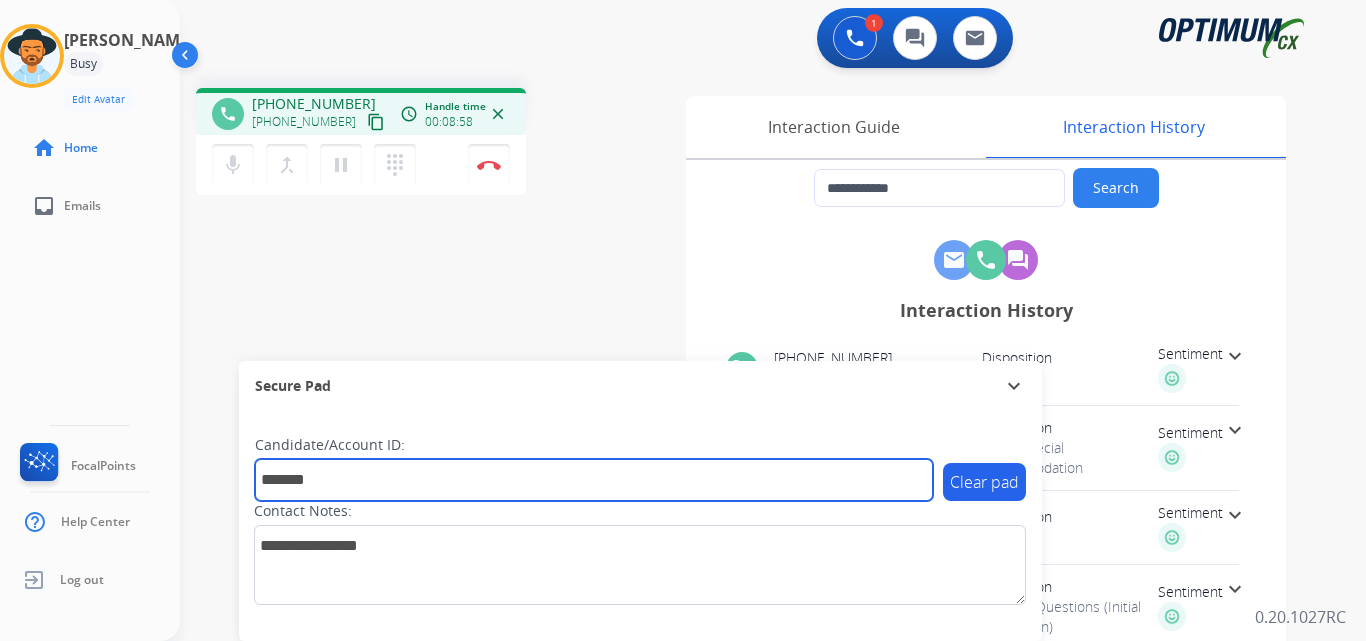 type on "*******" 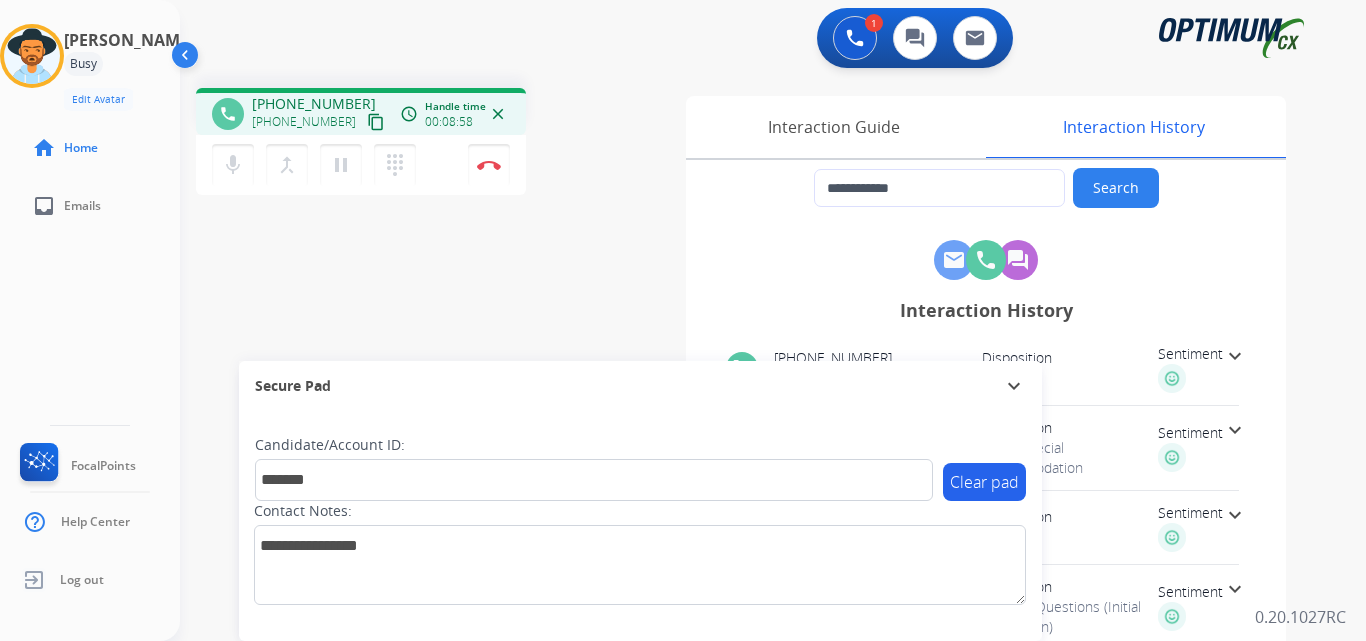 click on "**********" at bounding box center (749, 489) 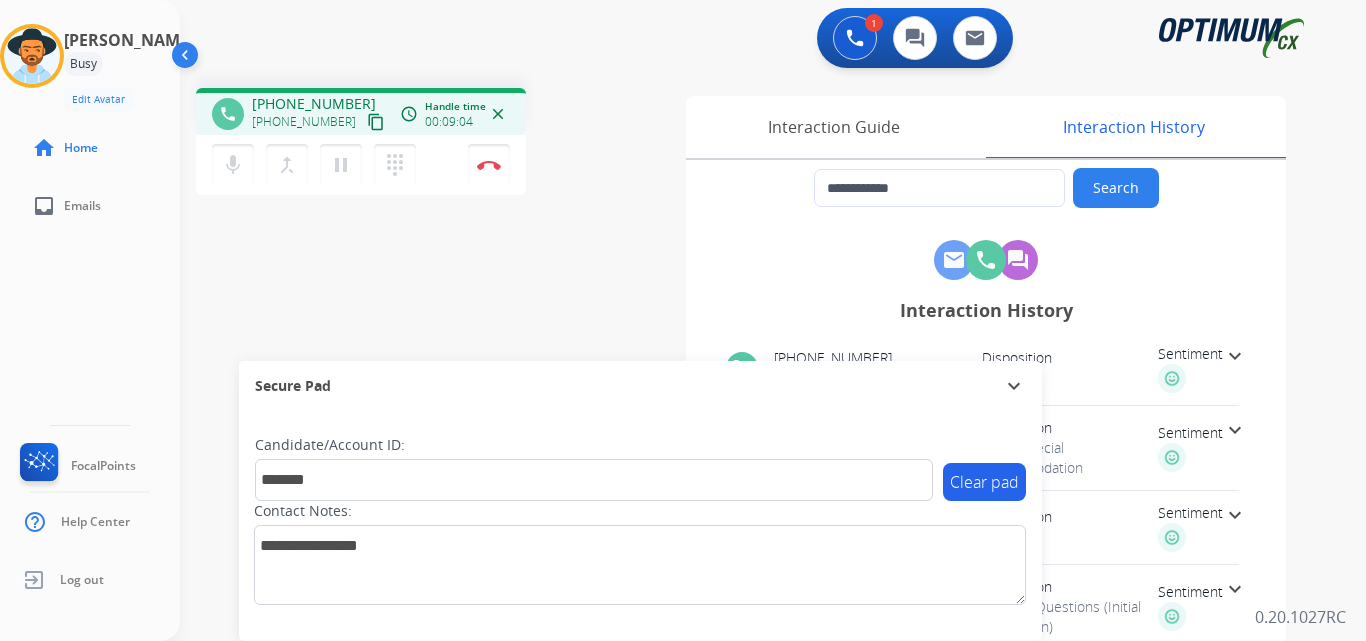 click at bounding box center [489, 165] 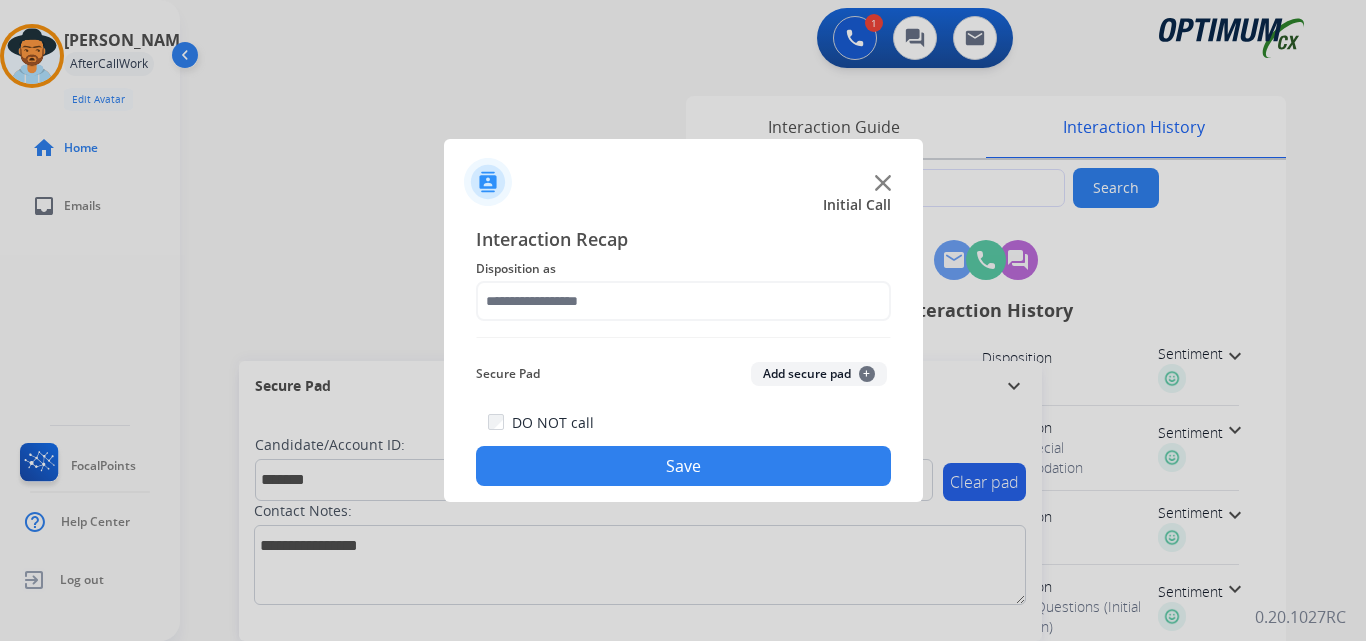 click on "Add secure pad  +" 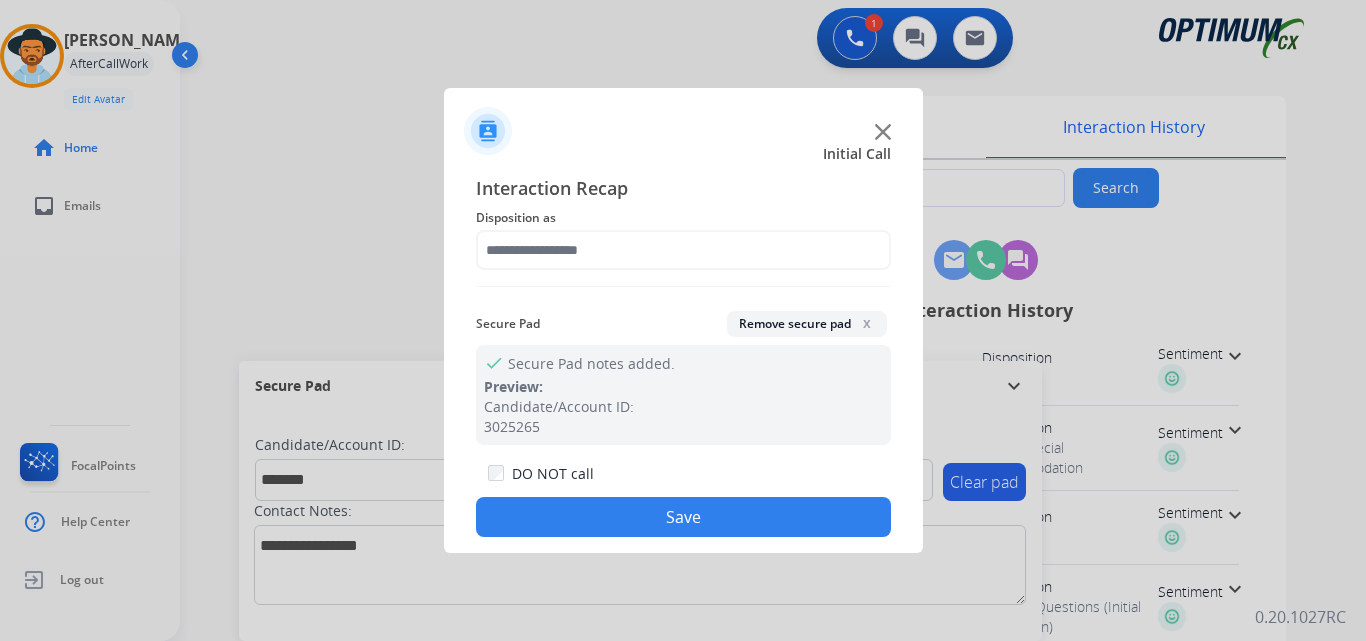 click on "Disposition as" 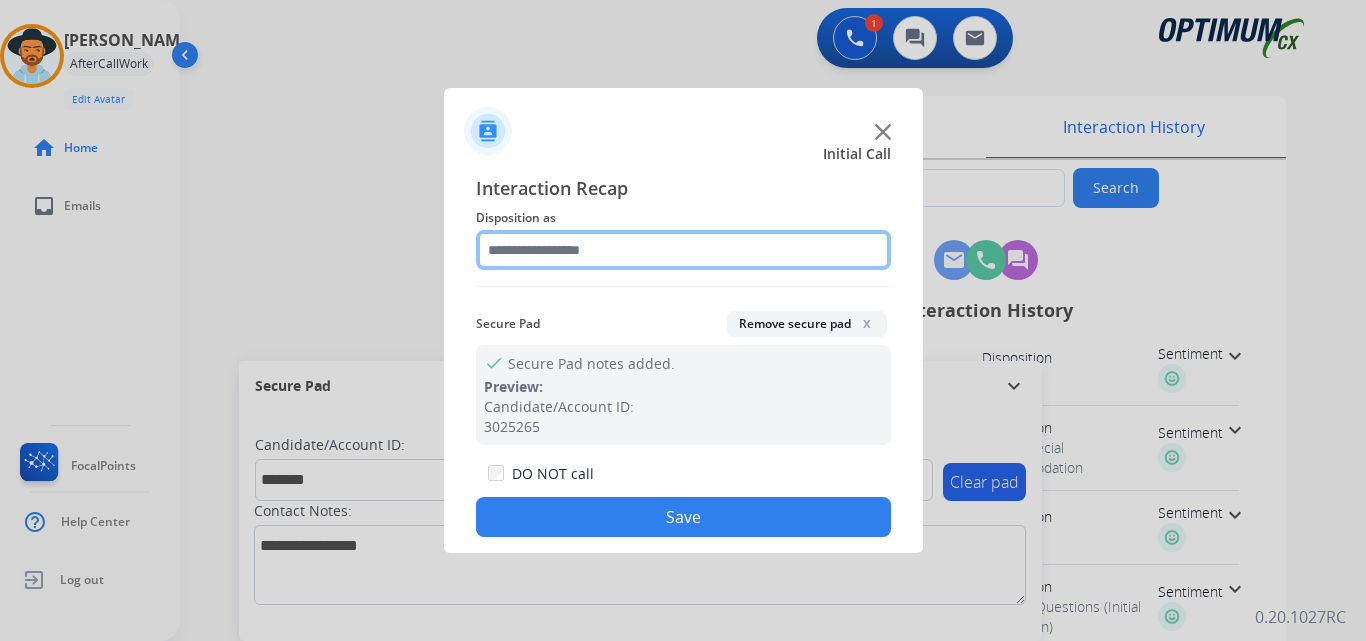 click 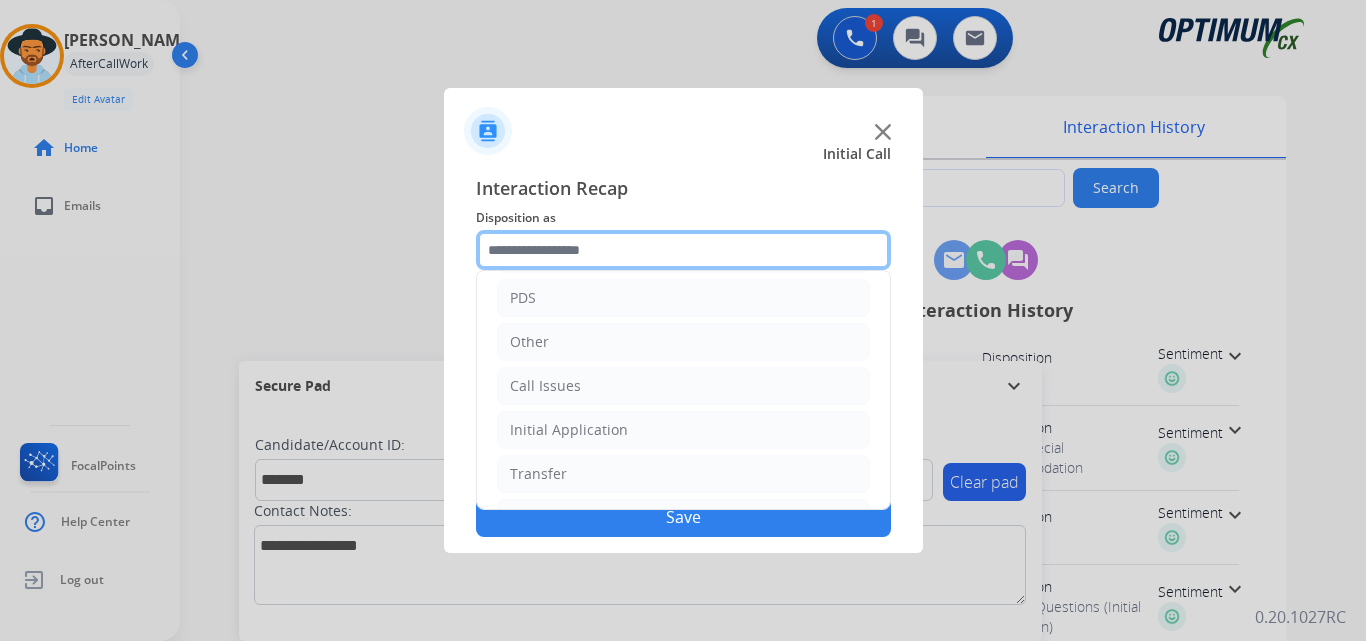 scroll, scrollTop: 136, scrollLeft: 0, axis: vertical 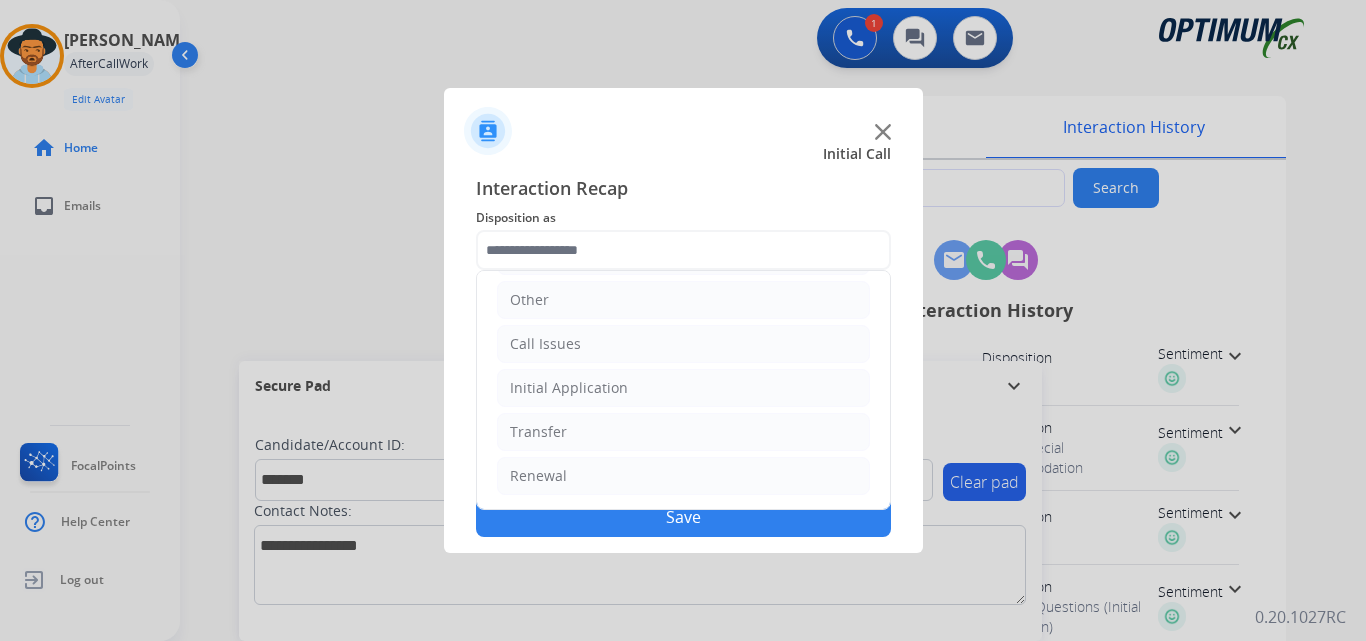 click on "Initial Application" 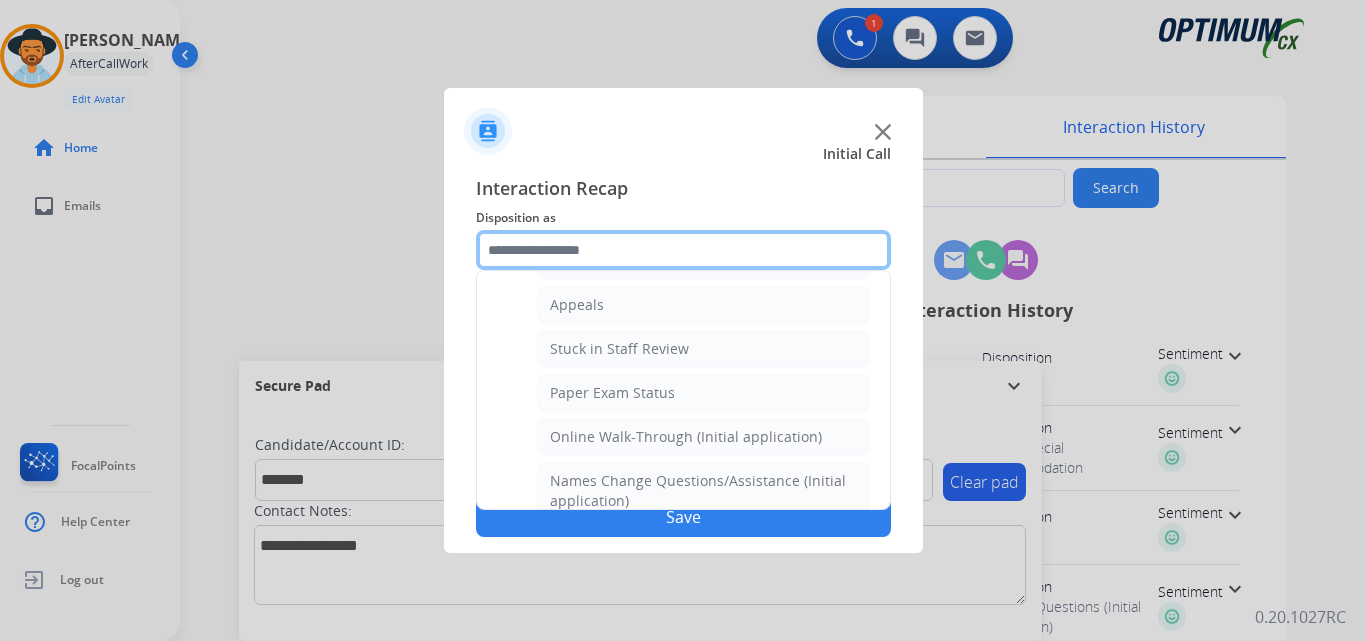 scroll, scrollTop: 319, scrollLeft: 0, axis: vertical 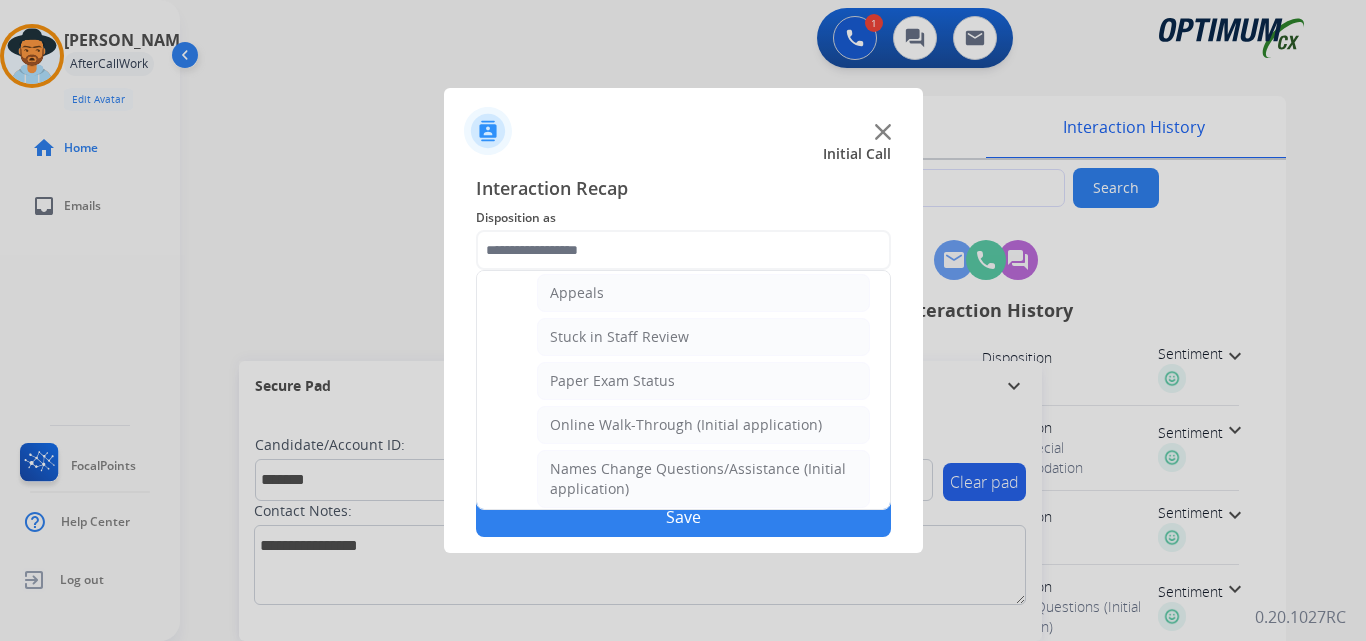 click on "Stuck in Staff Review" 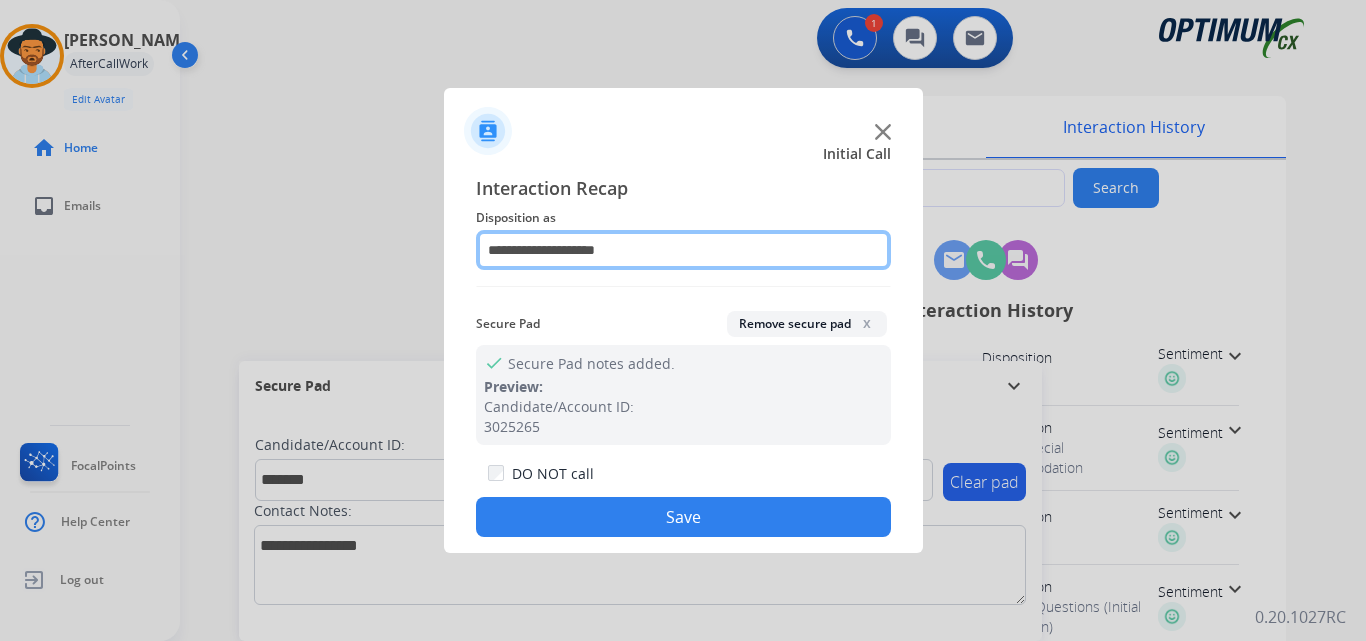 click on "**********" 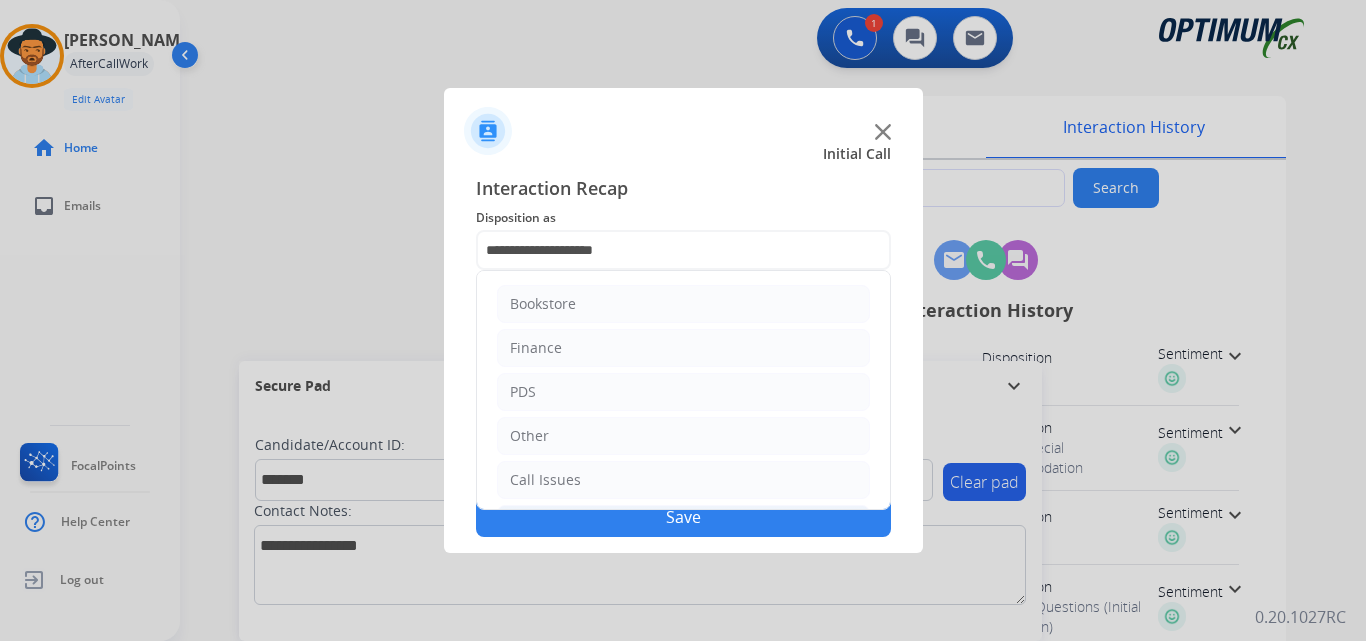 click on "Save" 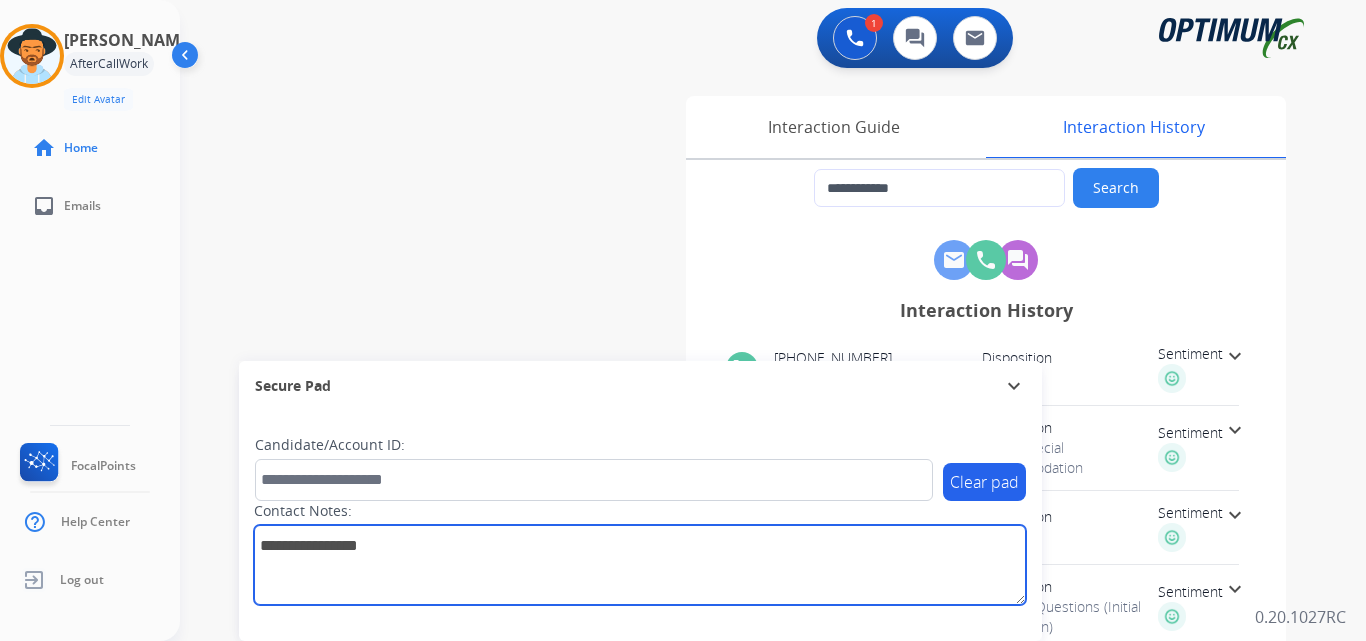 click at bounding box center (640, 565) 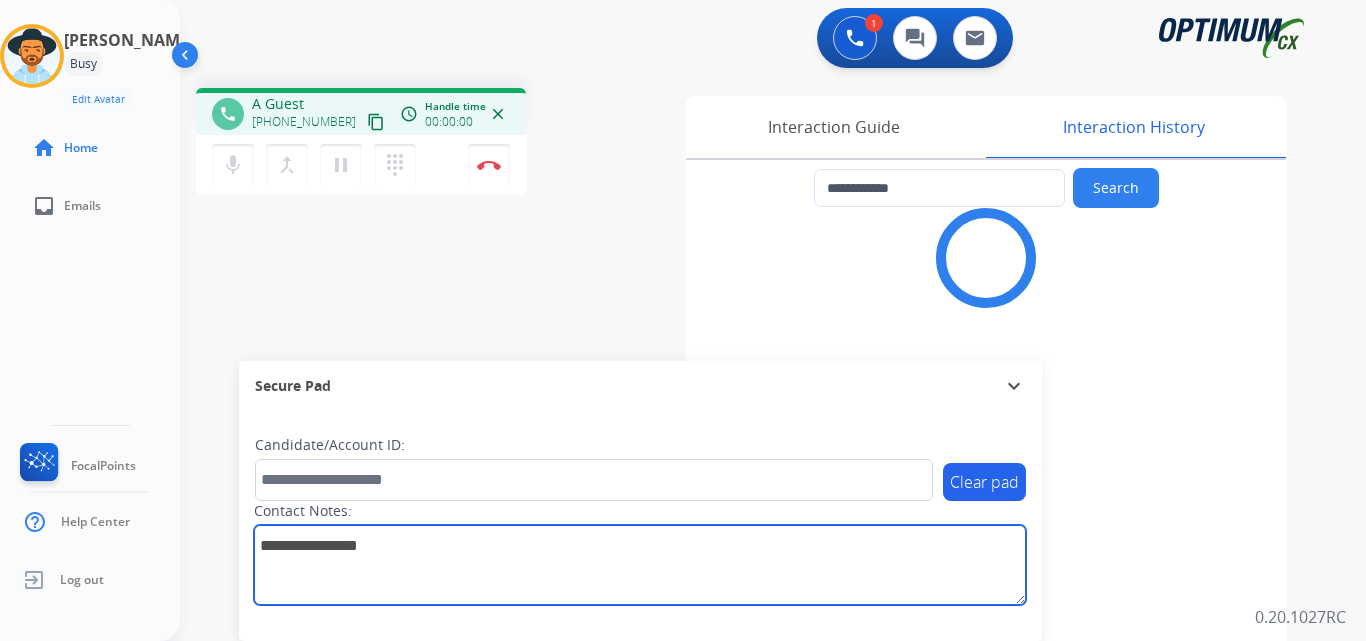 type on "**********" 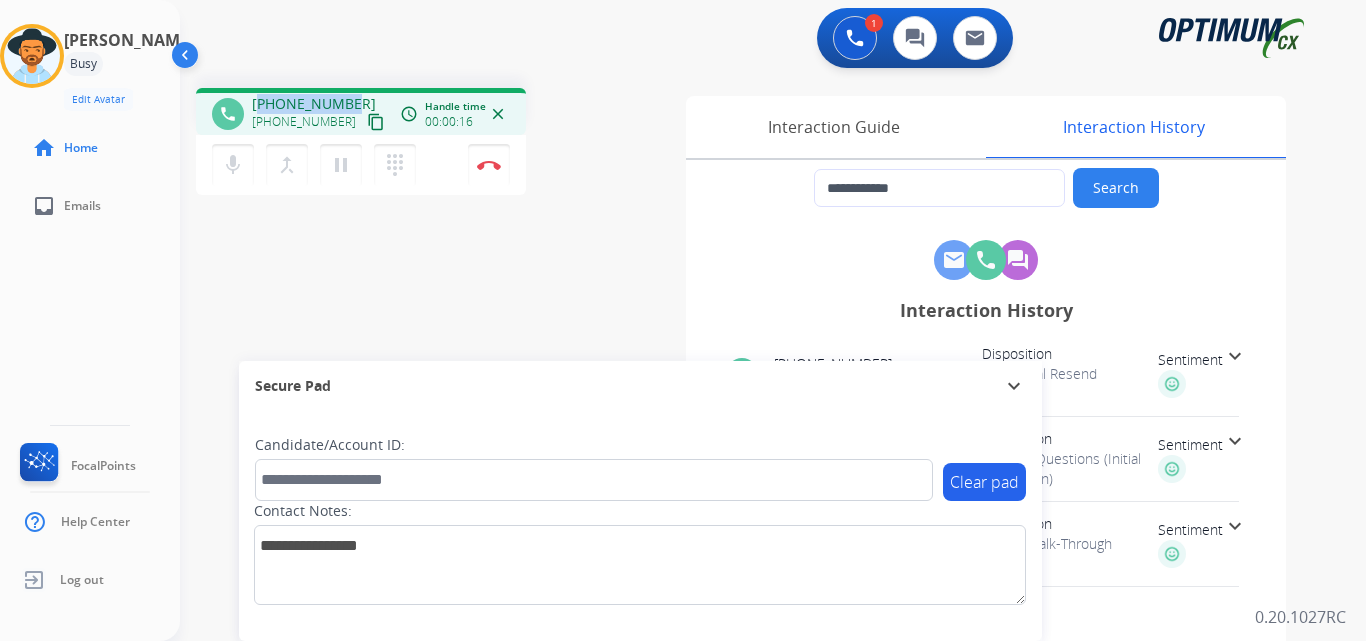 drag, startPoint x: 263, startPoint y: 105, endPoint x: 350, endPoint y: 90, distance: 88.28363 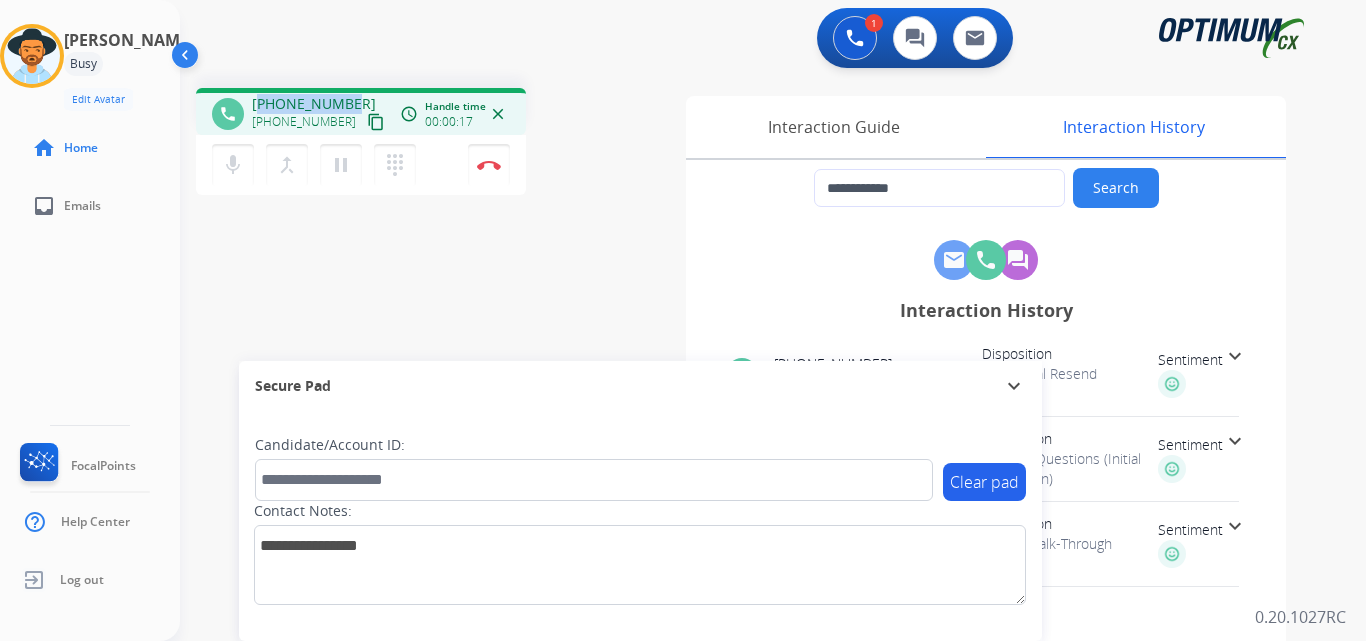 copy on "15617581294" 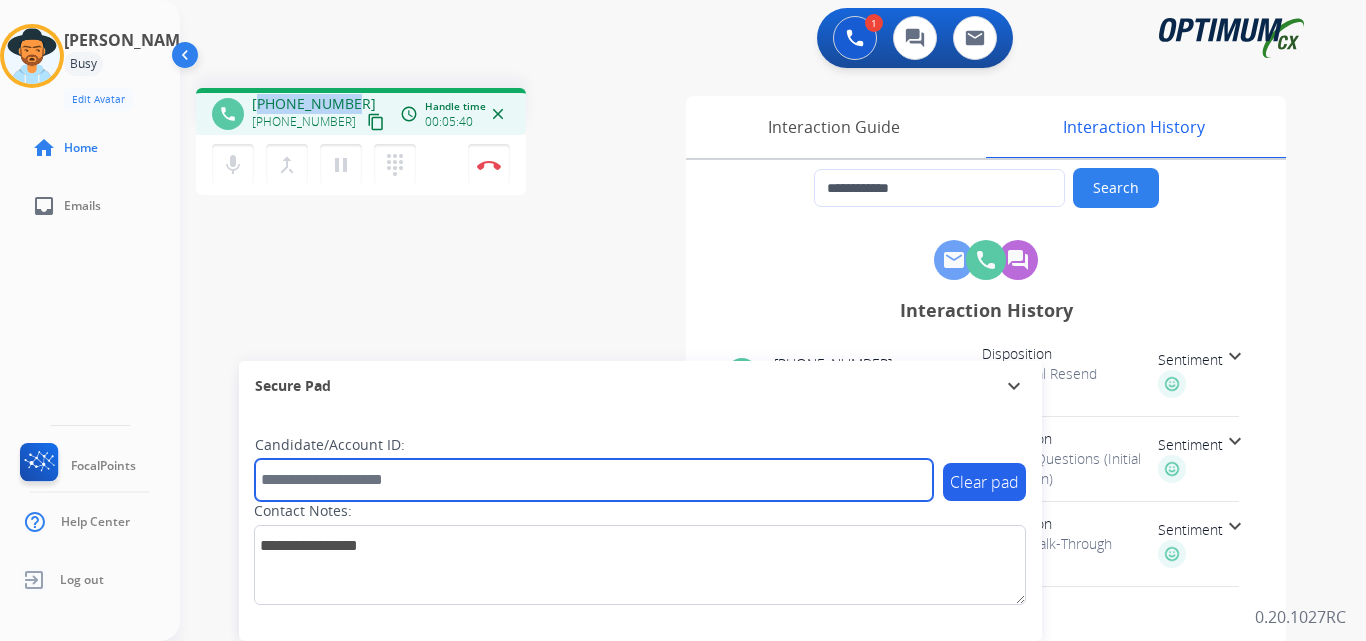 click at bounding box center (594, 480) 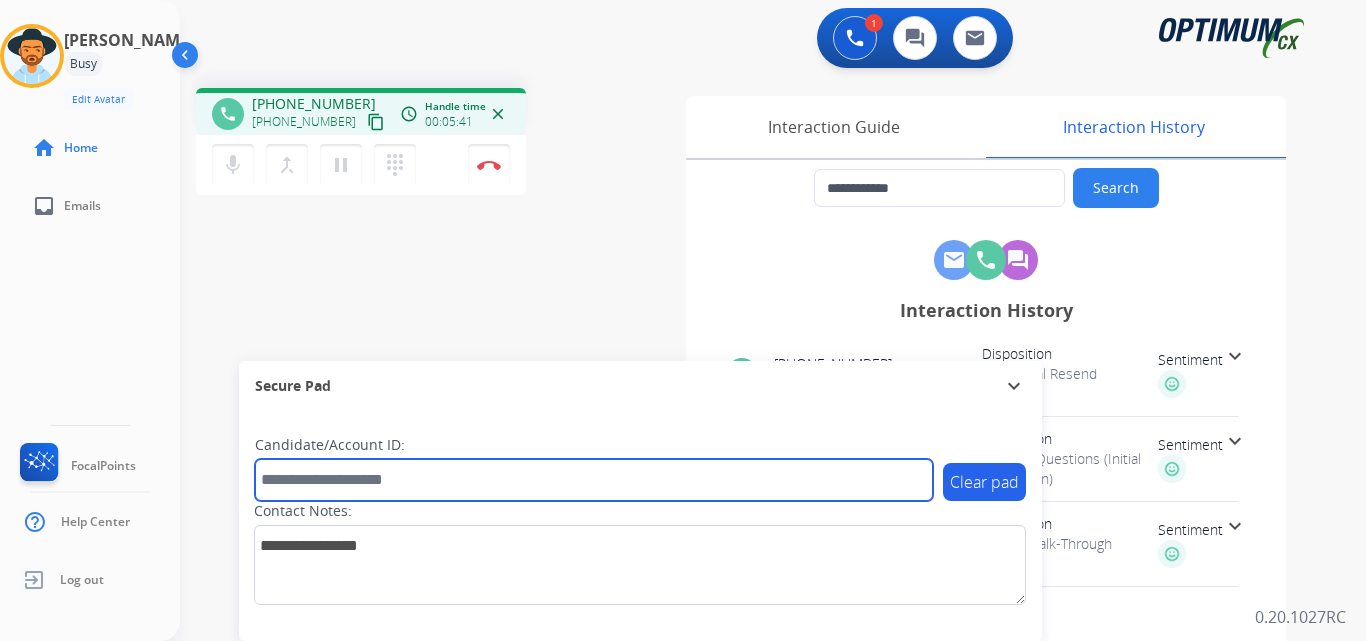 paste on "*******" 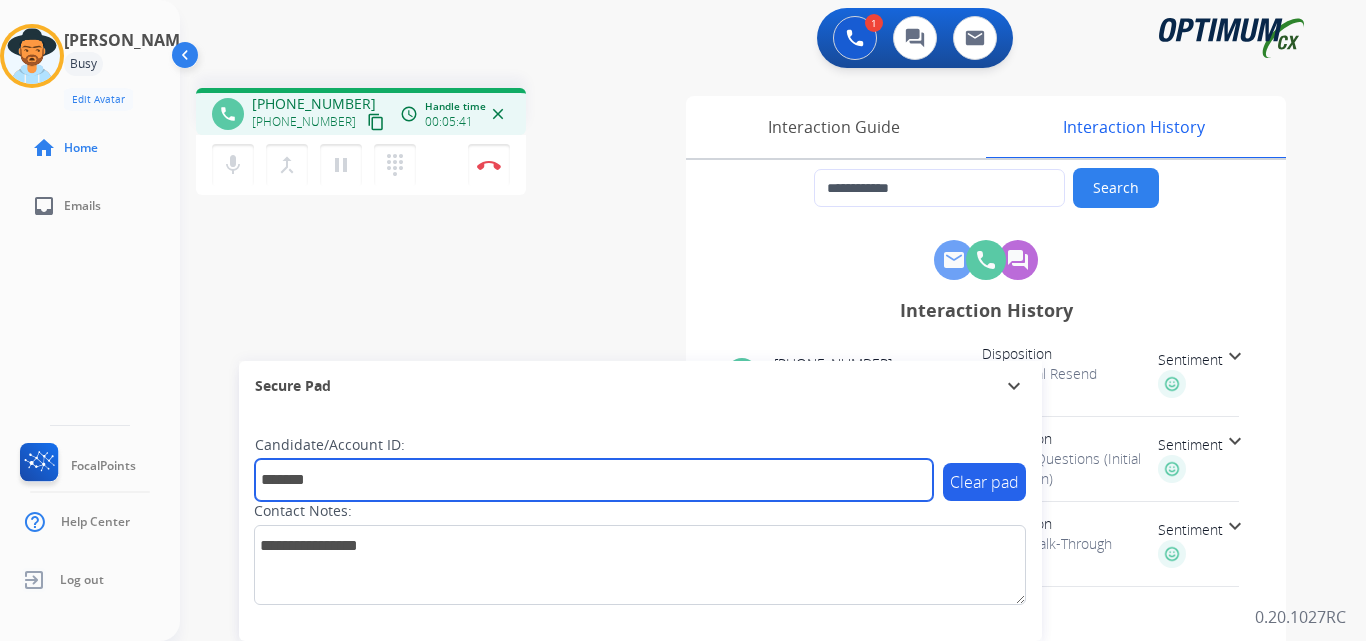 type on "*******" 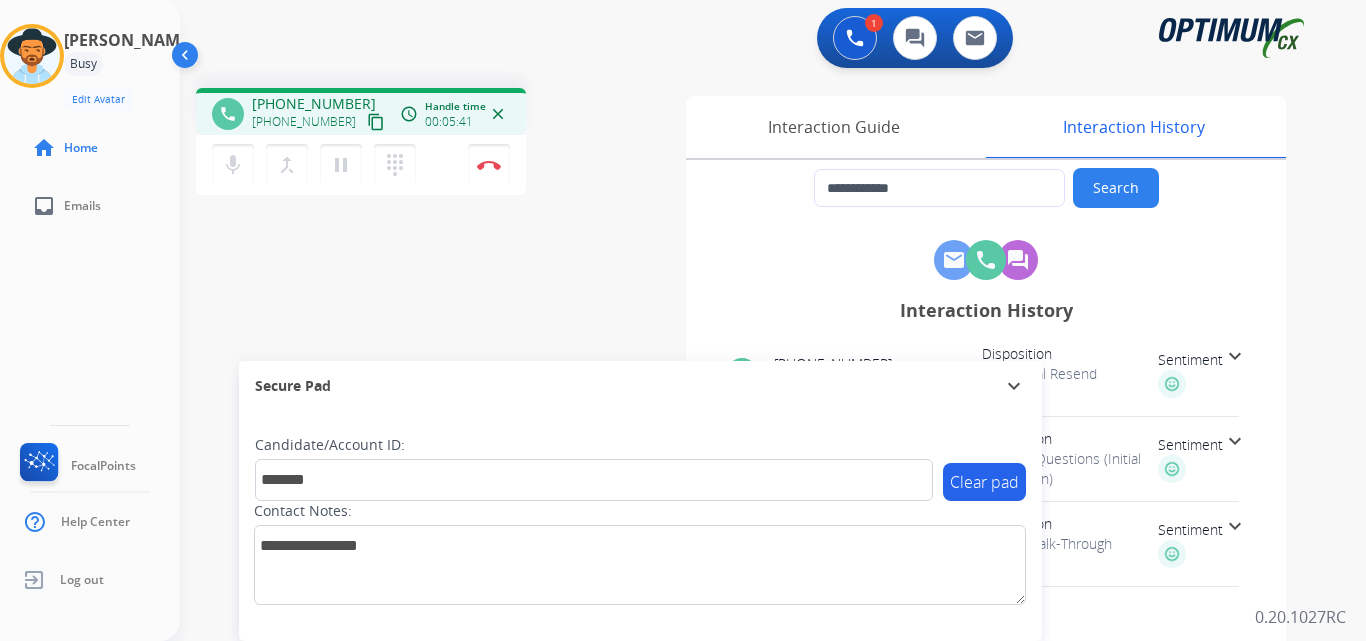 click on "**********" at bounding box center [749, 489] 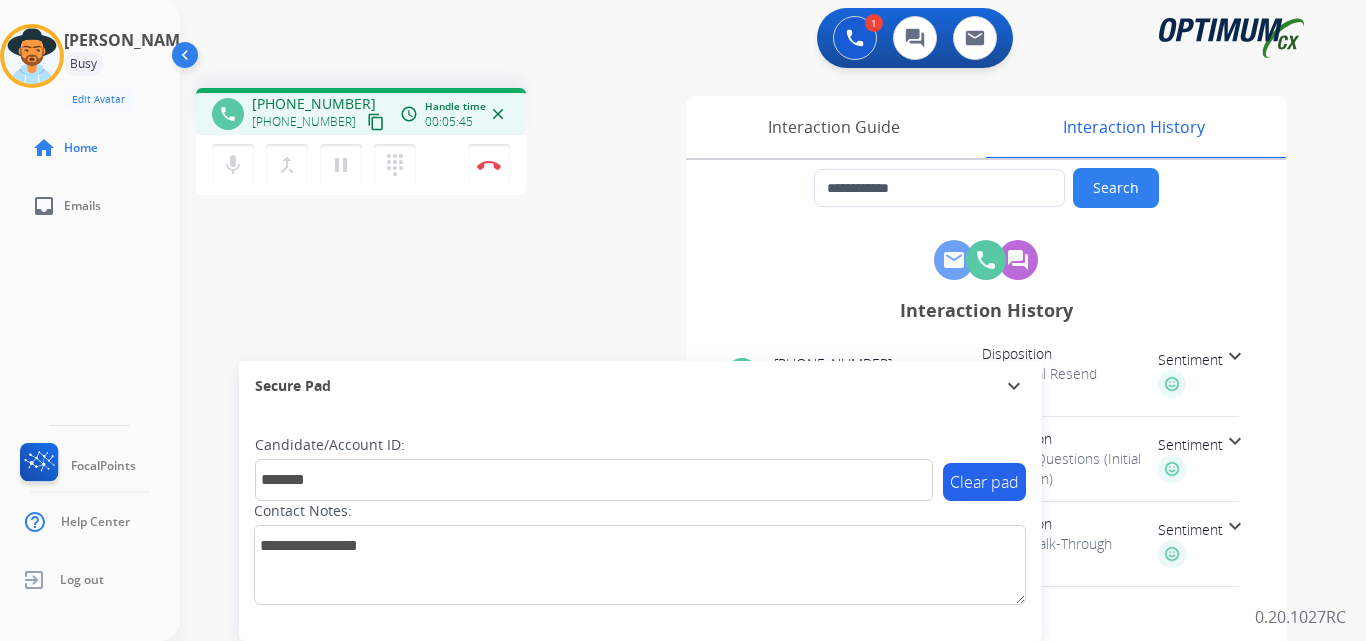 click at bounding box center [489, 165] 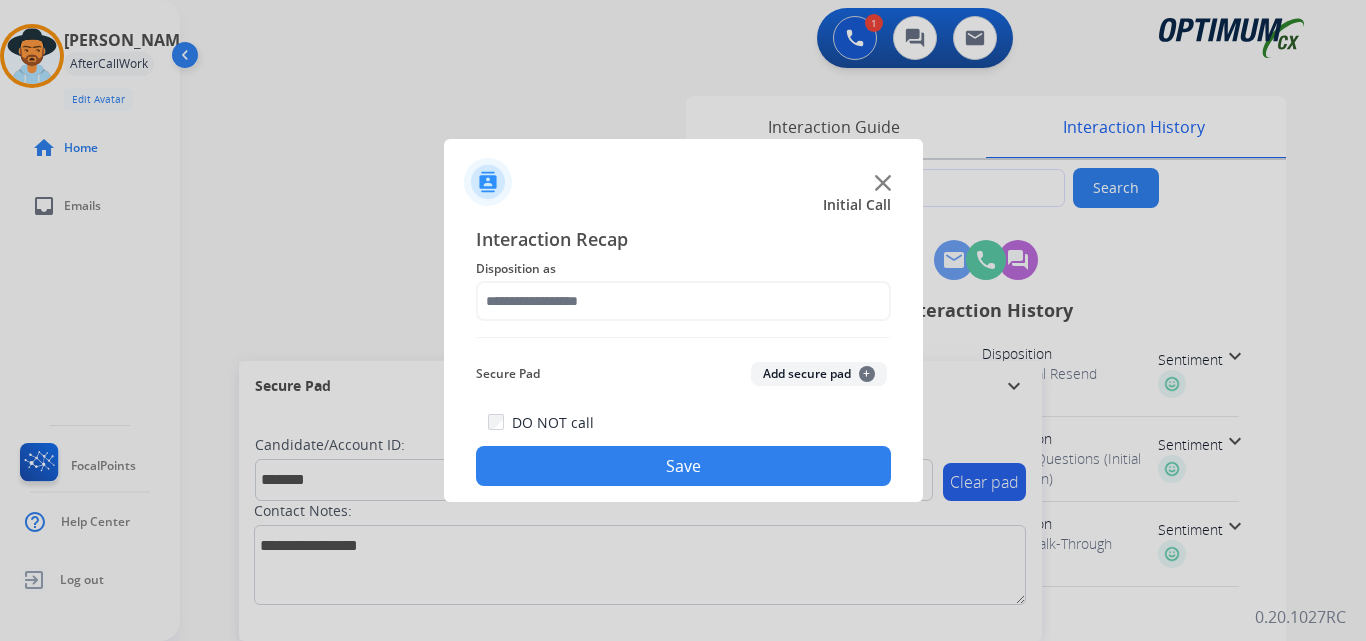 click on "Add secure pad  +" 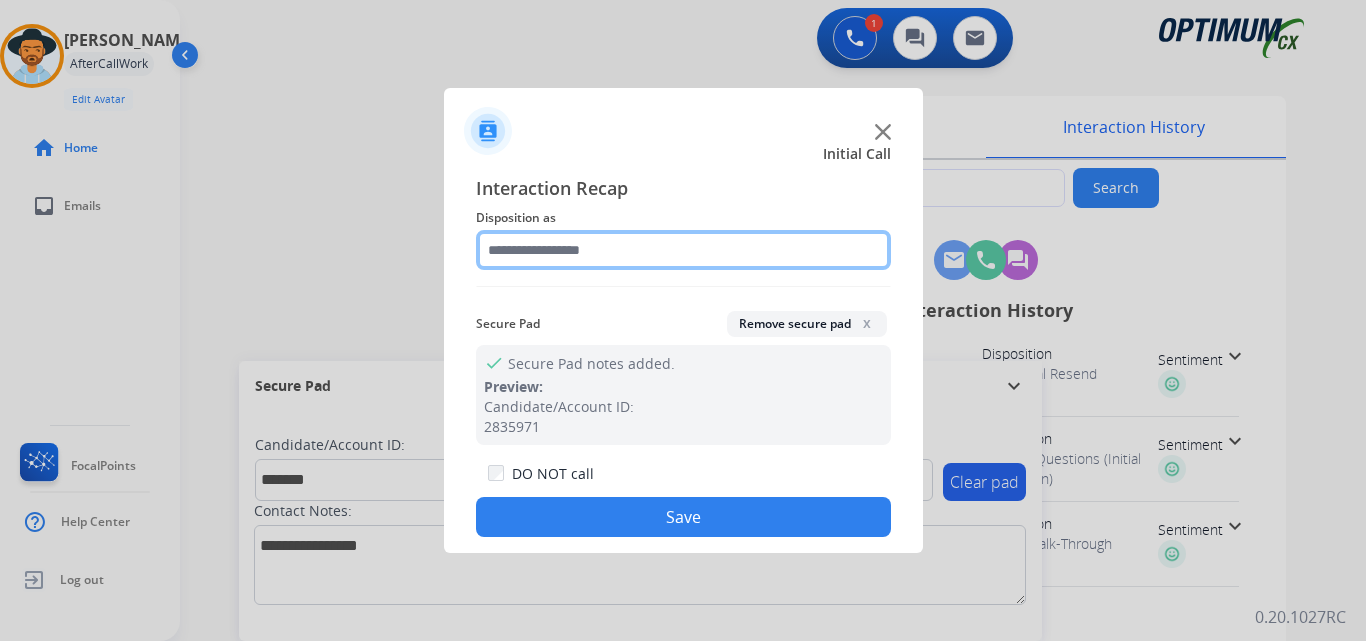 click 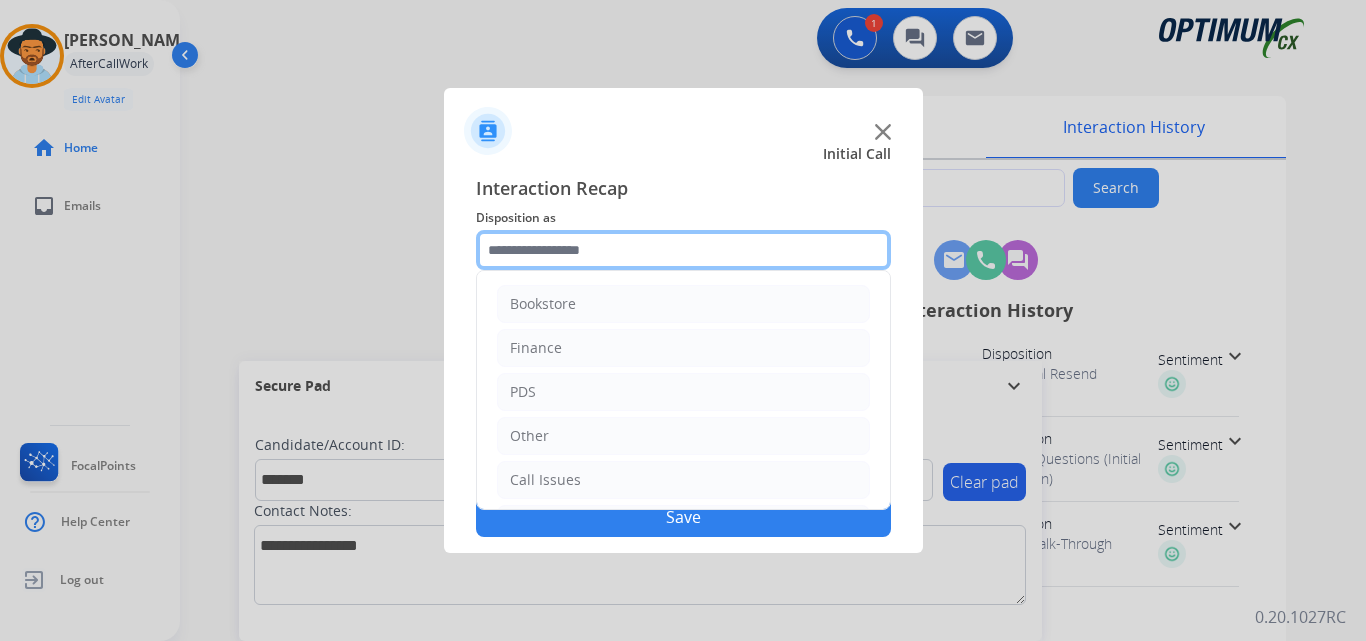 scroll, scrollTop: 136, scrollLeft: 0, axis: vertical 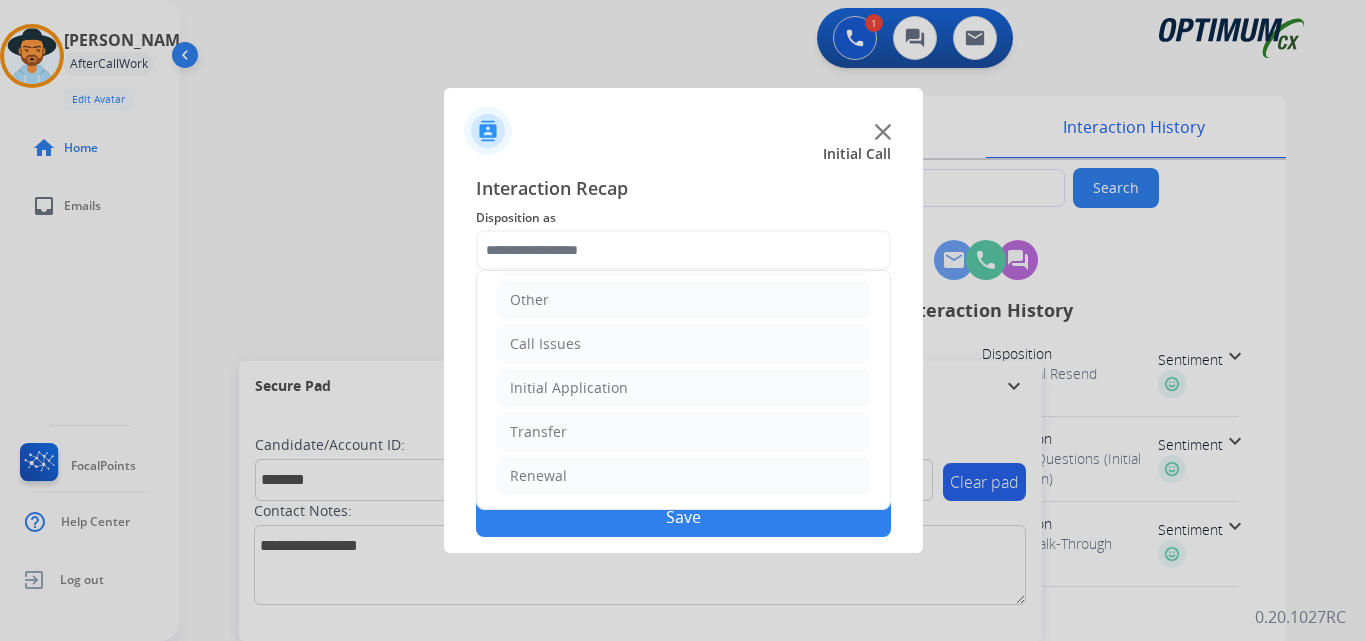 click on "Initial Application" 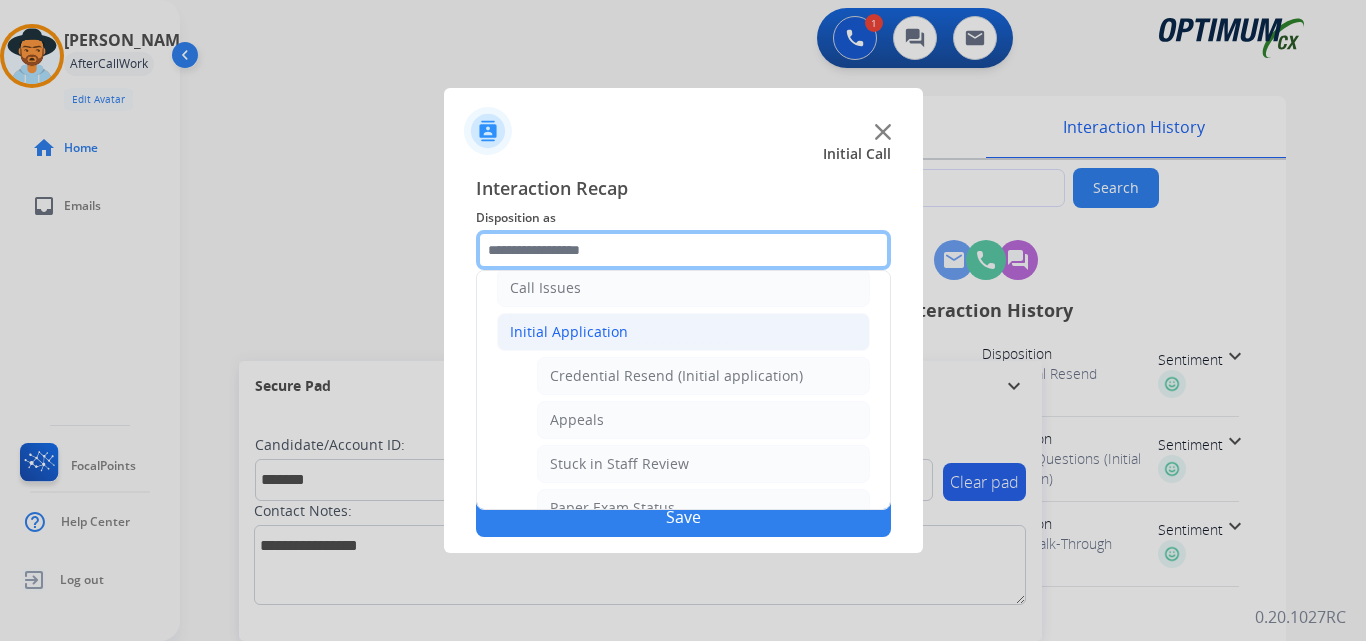 scroll, scrollTop: 202, scrollLeft: 0, axis: vertical 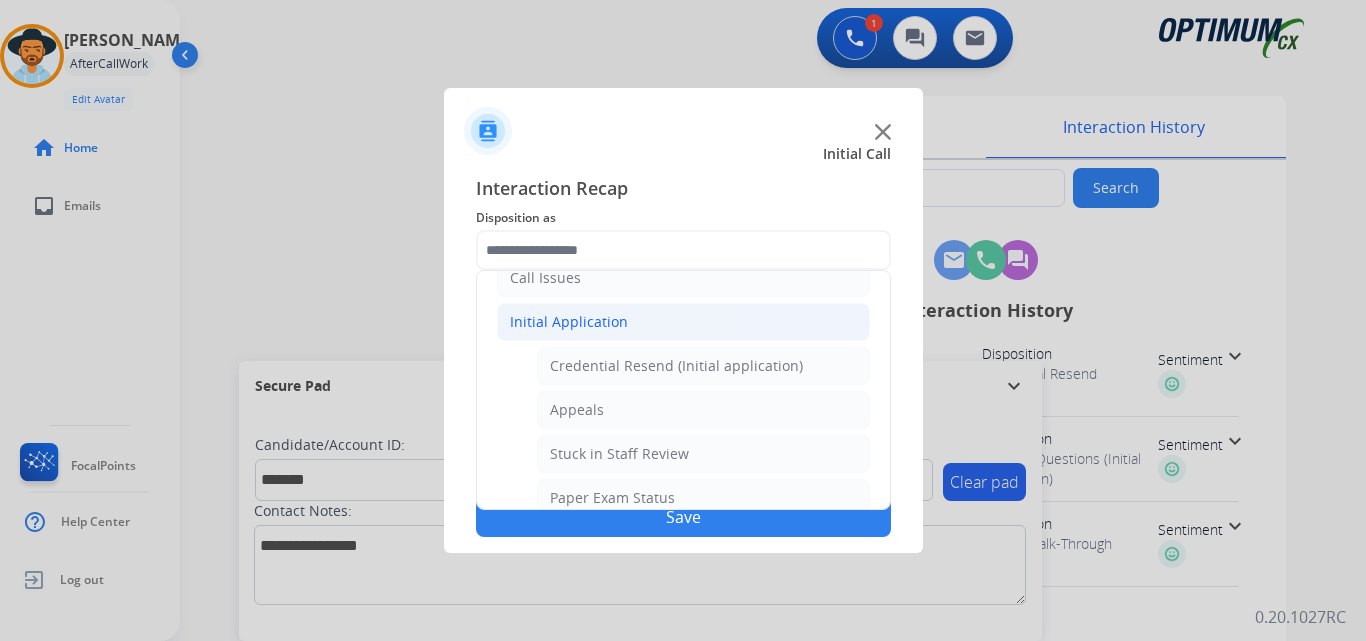 click on "Credential Resend (Initial application)" 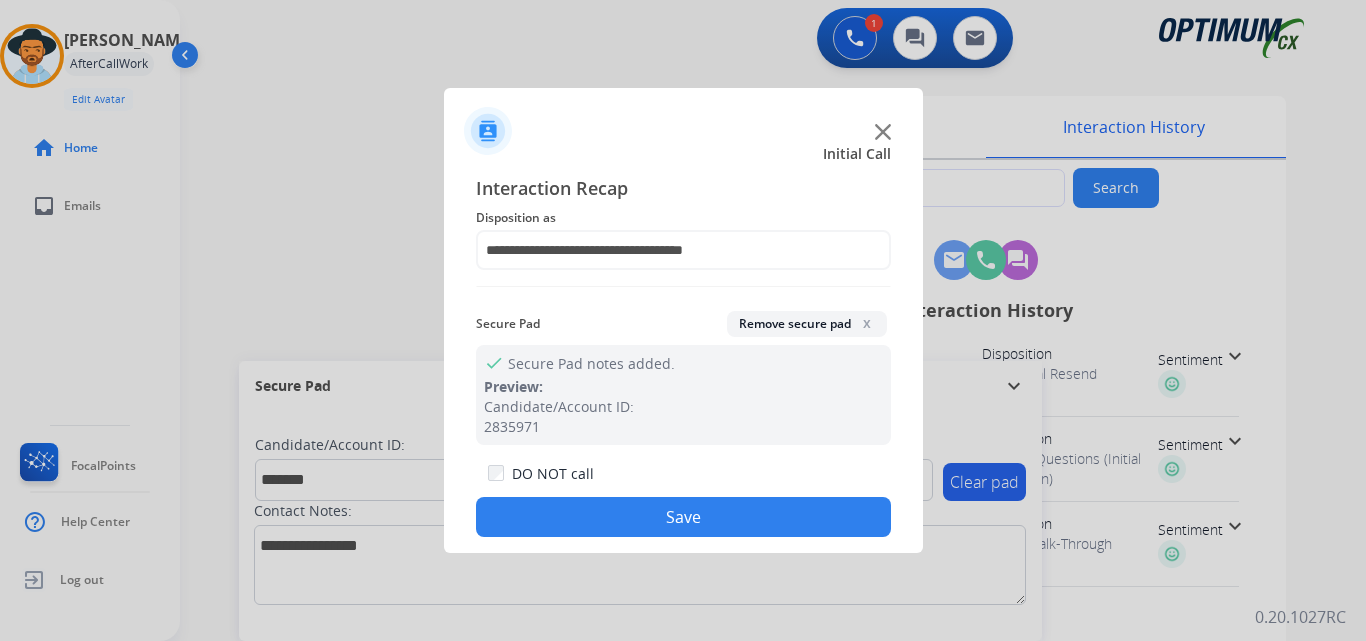 click at bounding box center [683, 320] 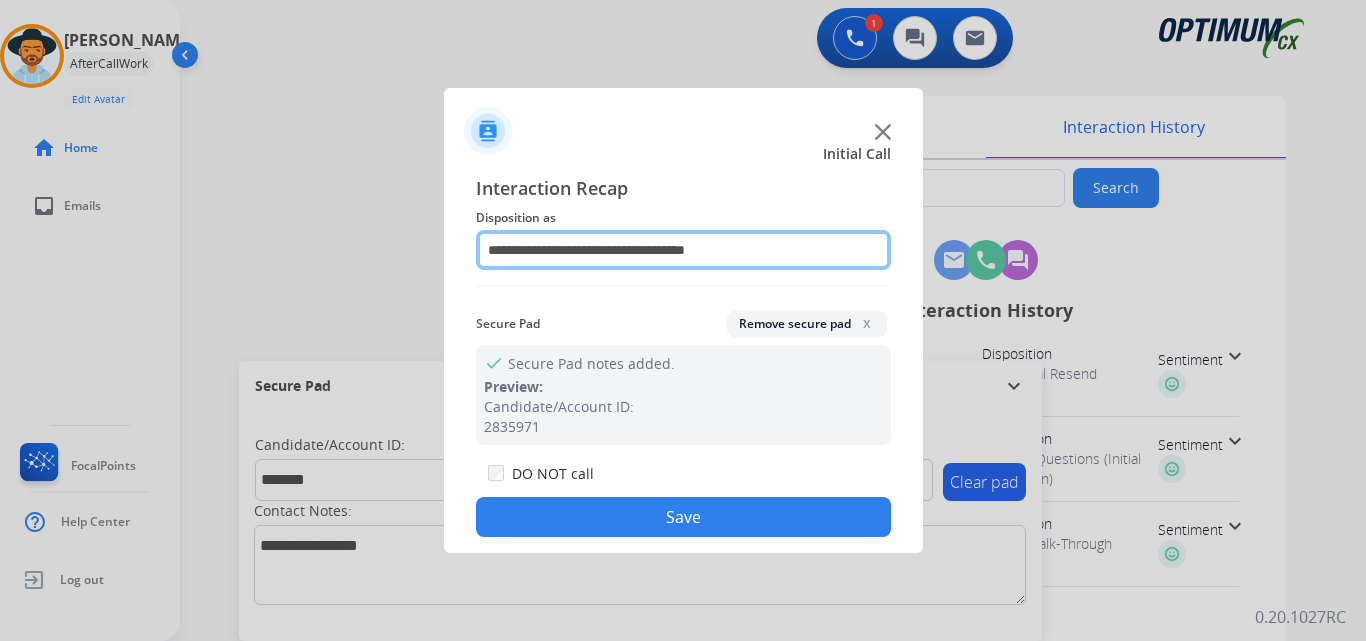 click on "**********" 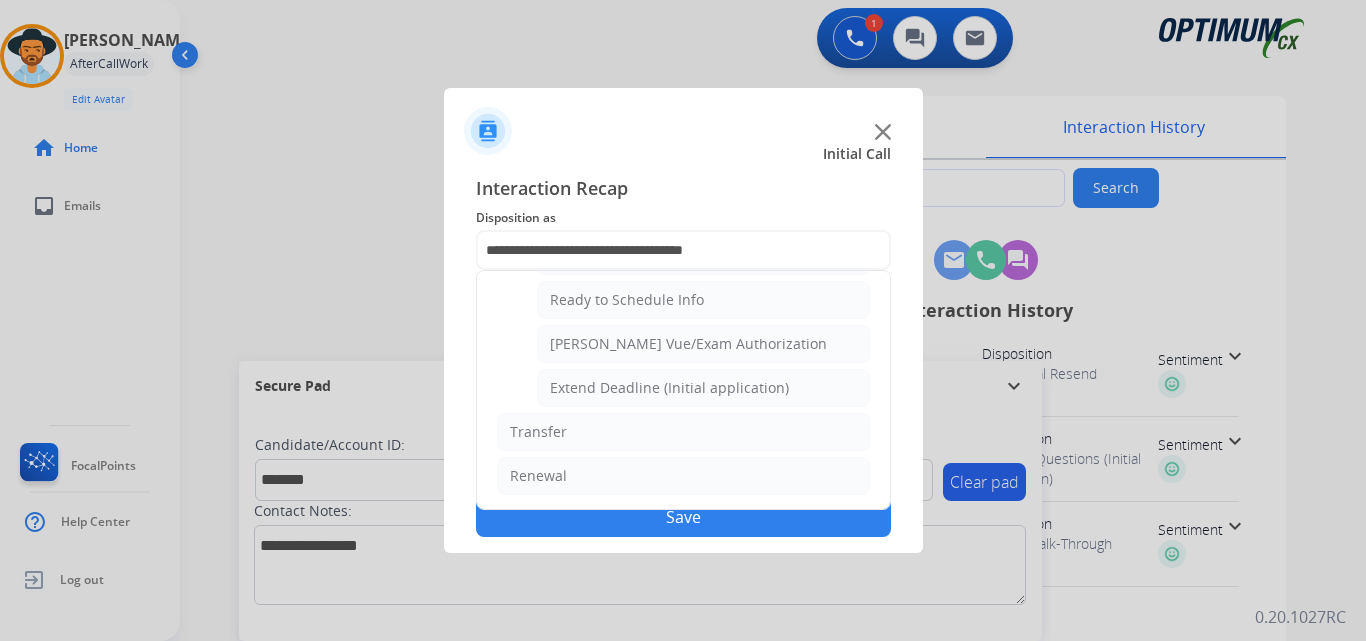 click on "Renewal" 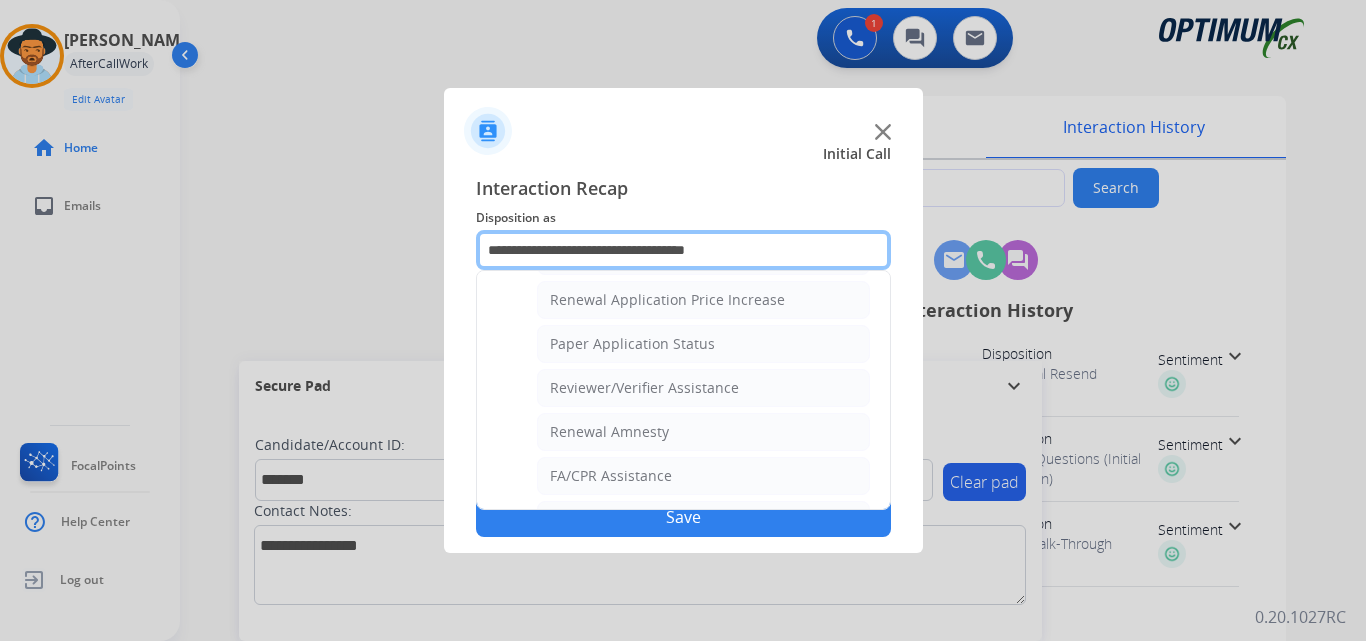 scroll, scrollTop: 661, scrollLeft: 0, axis: vertical 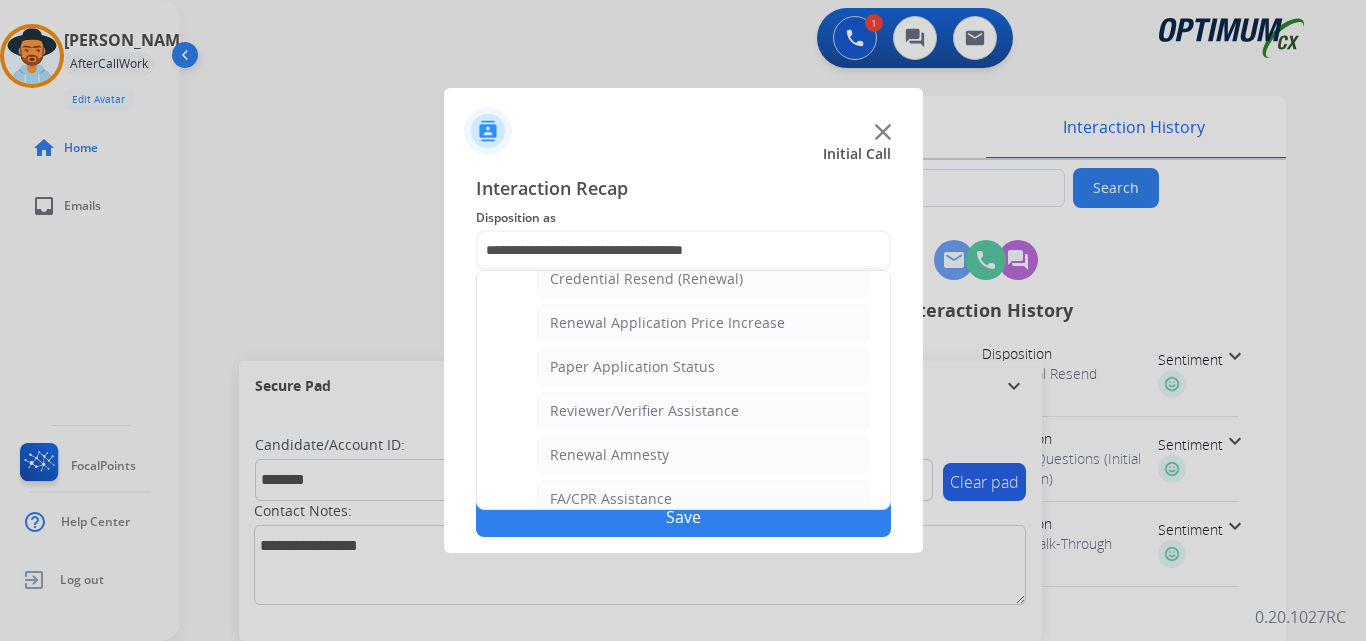 click on "Credential Resend (Renewal)" 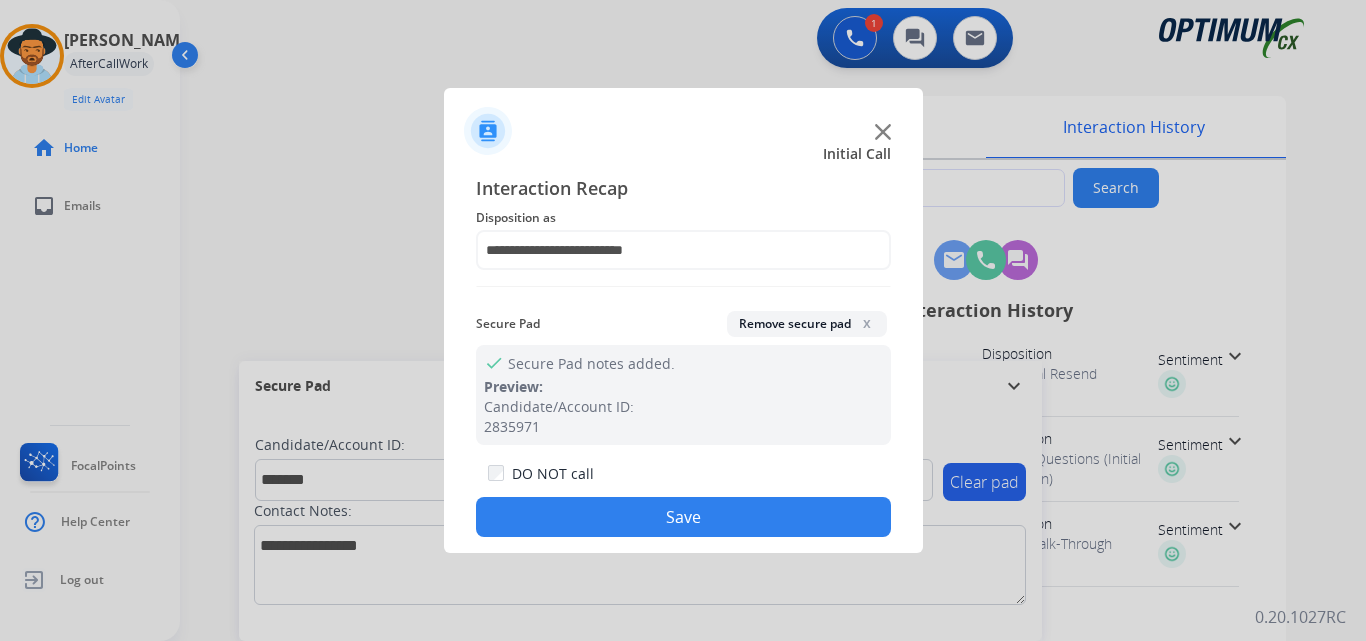 click on "Save" 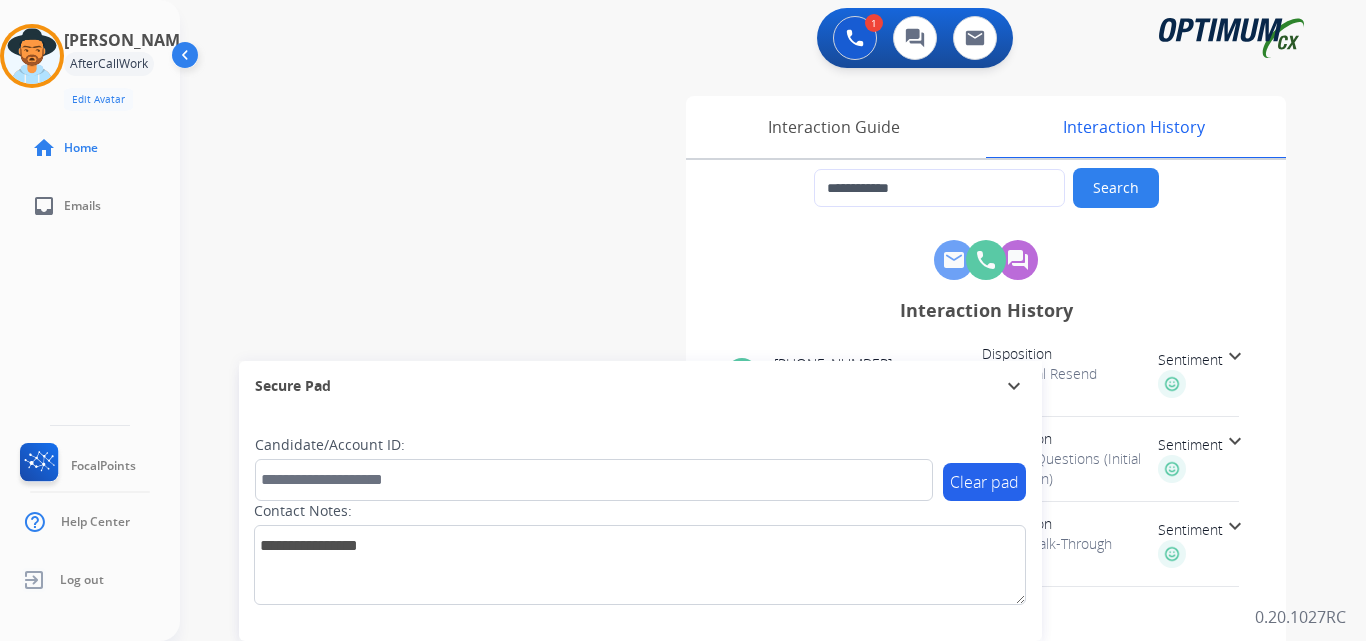 click on "**********" at bounding box center (749, 489) 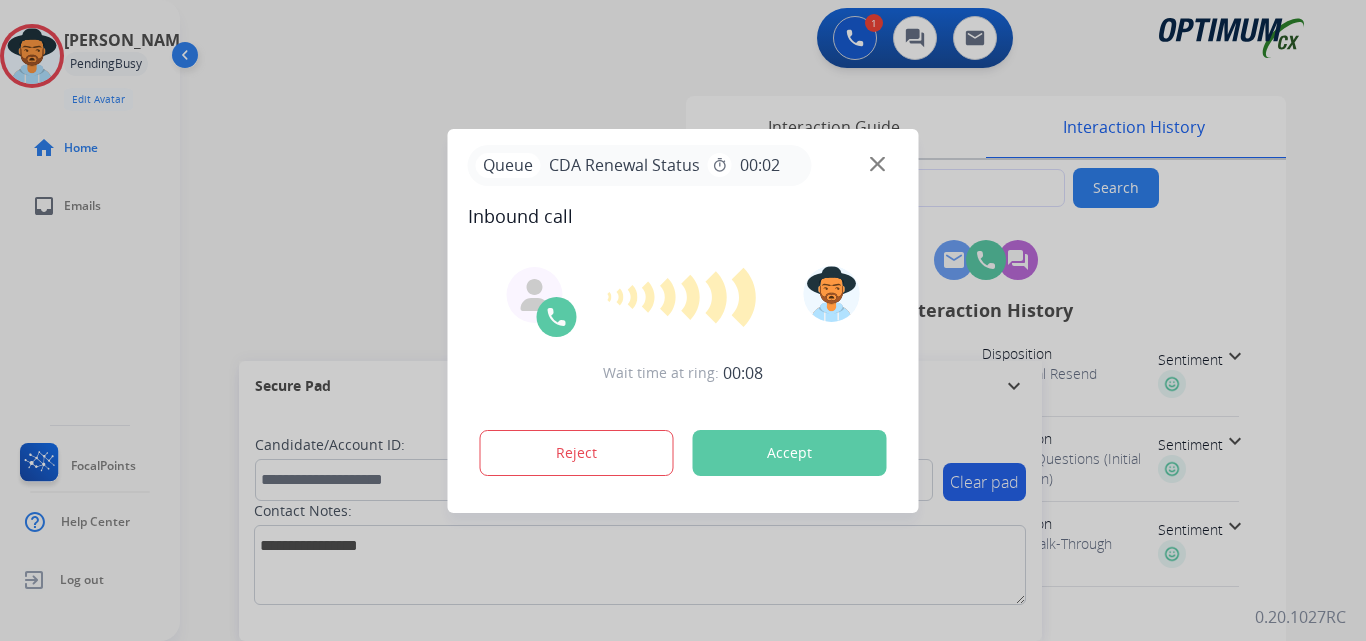type on "**********" 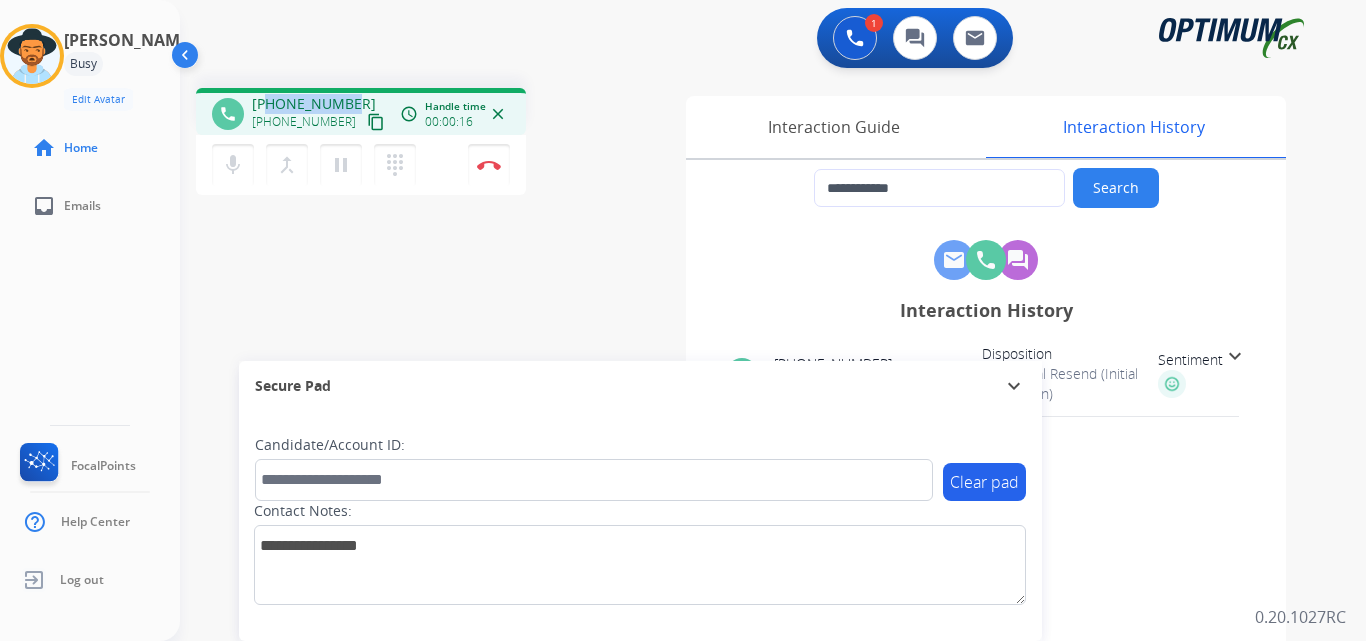 drag, startPoint x: 267, startPoint y: 99, endPoint x: 347, endPoint y: 96, distance: 80.05623 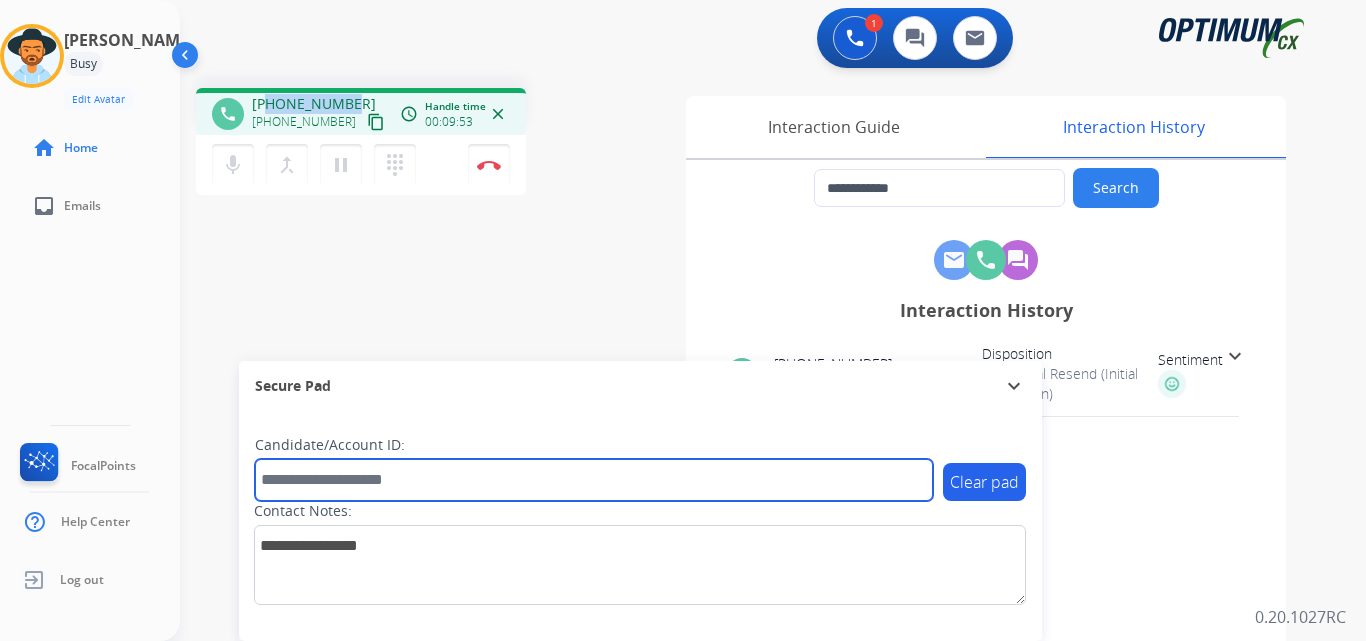 click at bounding box center (594, 480) 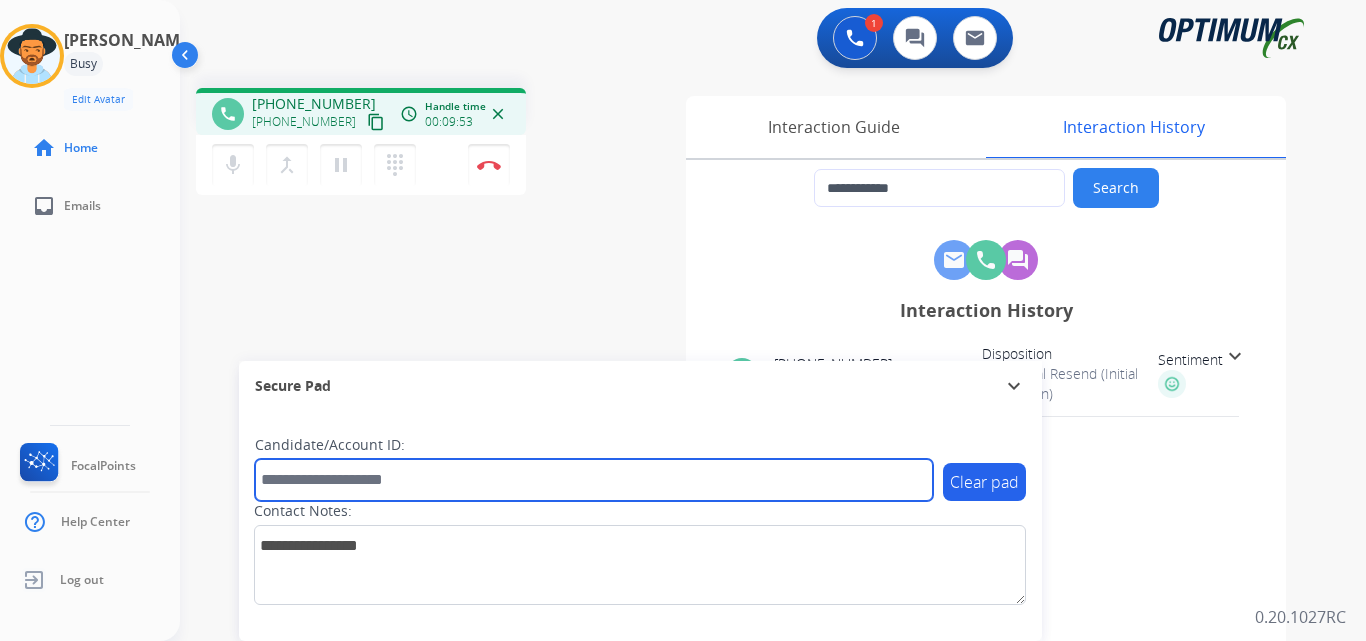 paste on "*******" 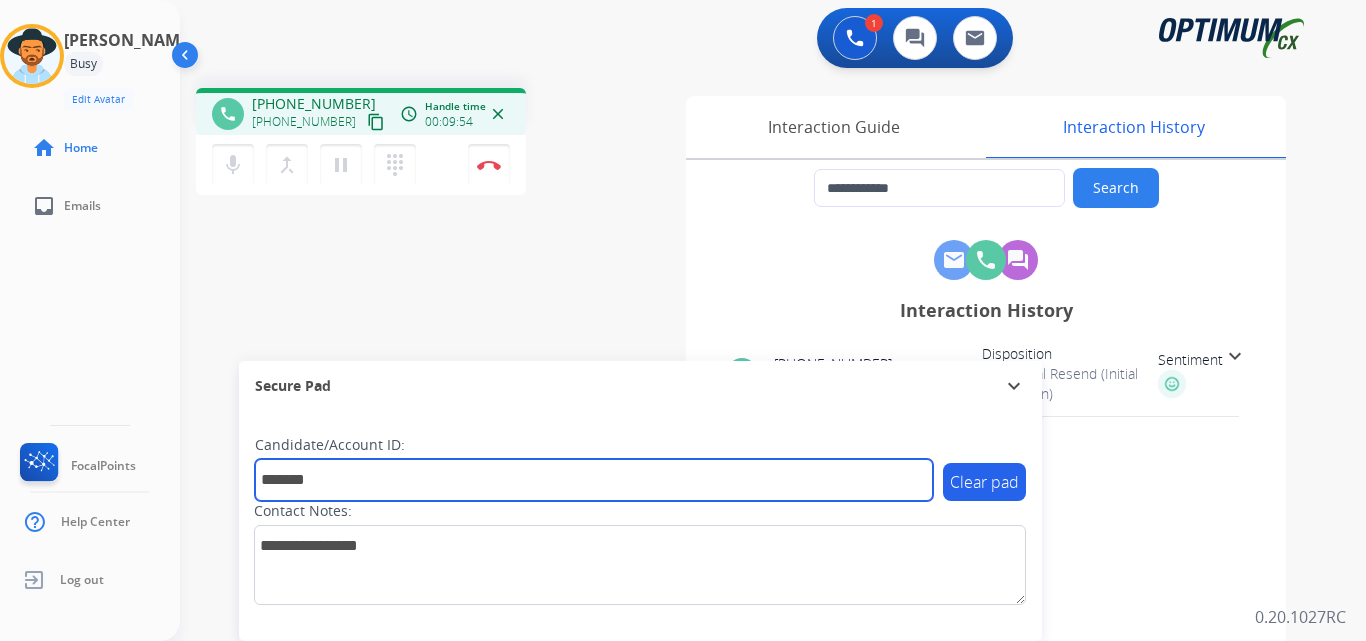 type on "*******" 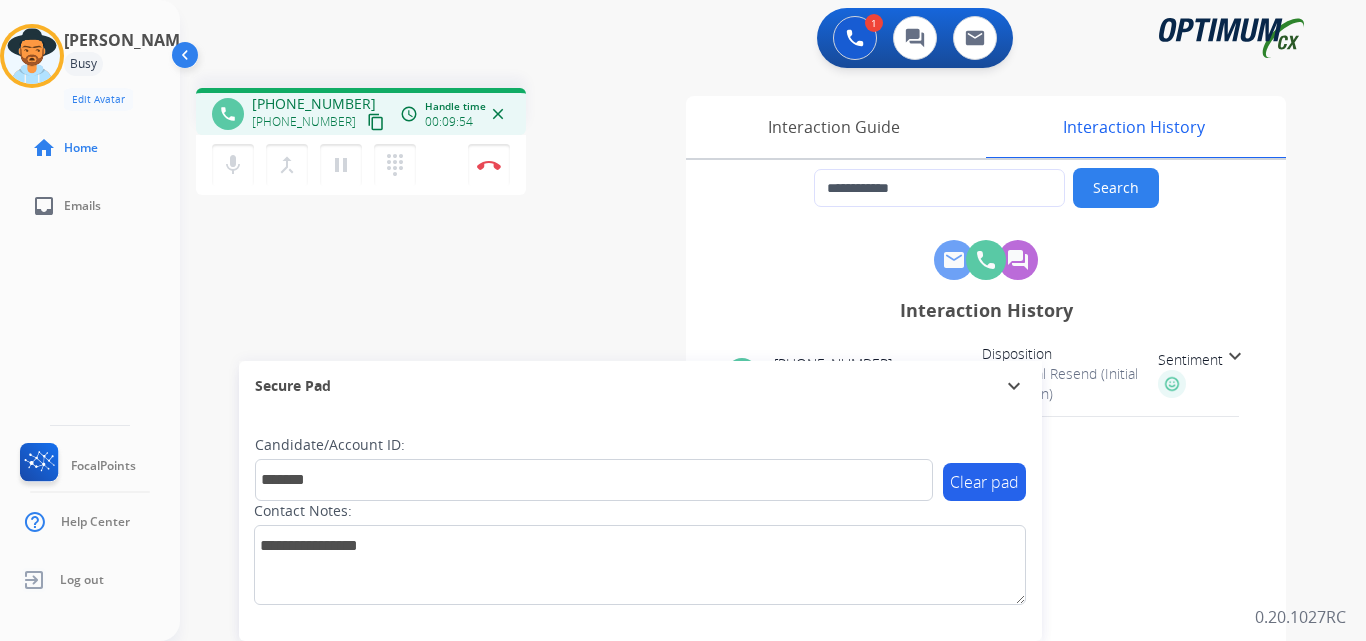 click on "**********" at bounding box center (749, 489) 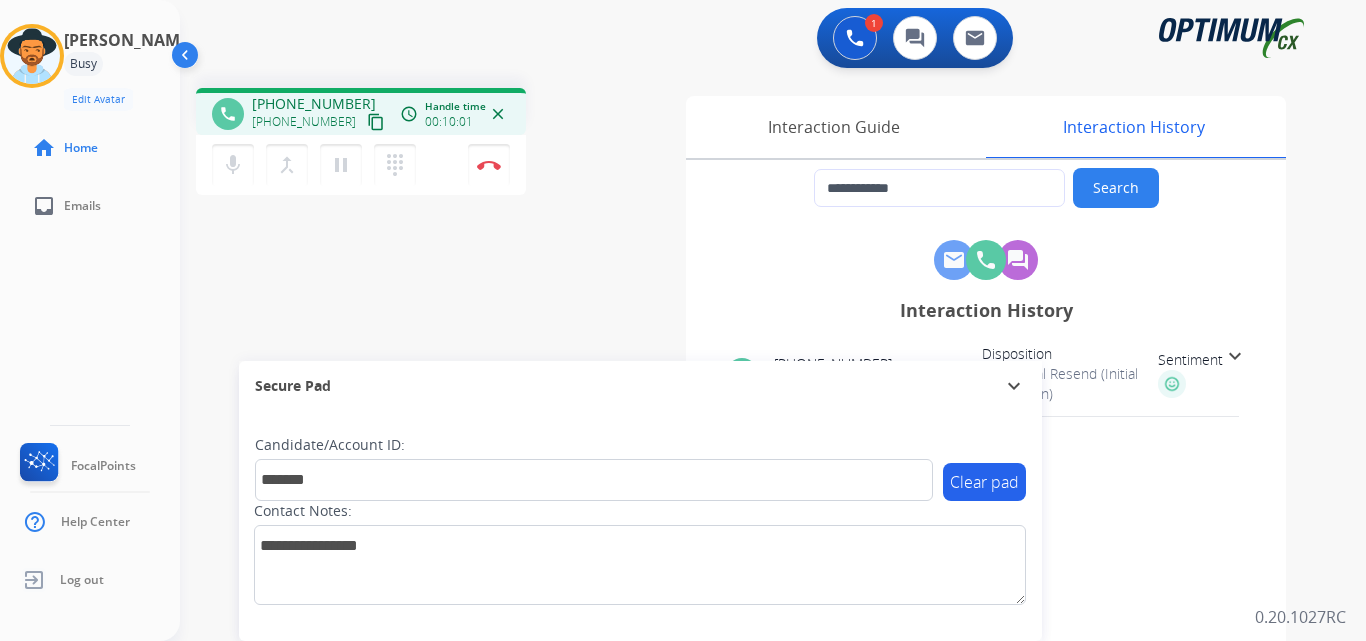 click at bounding box center (489, 165) 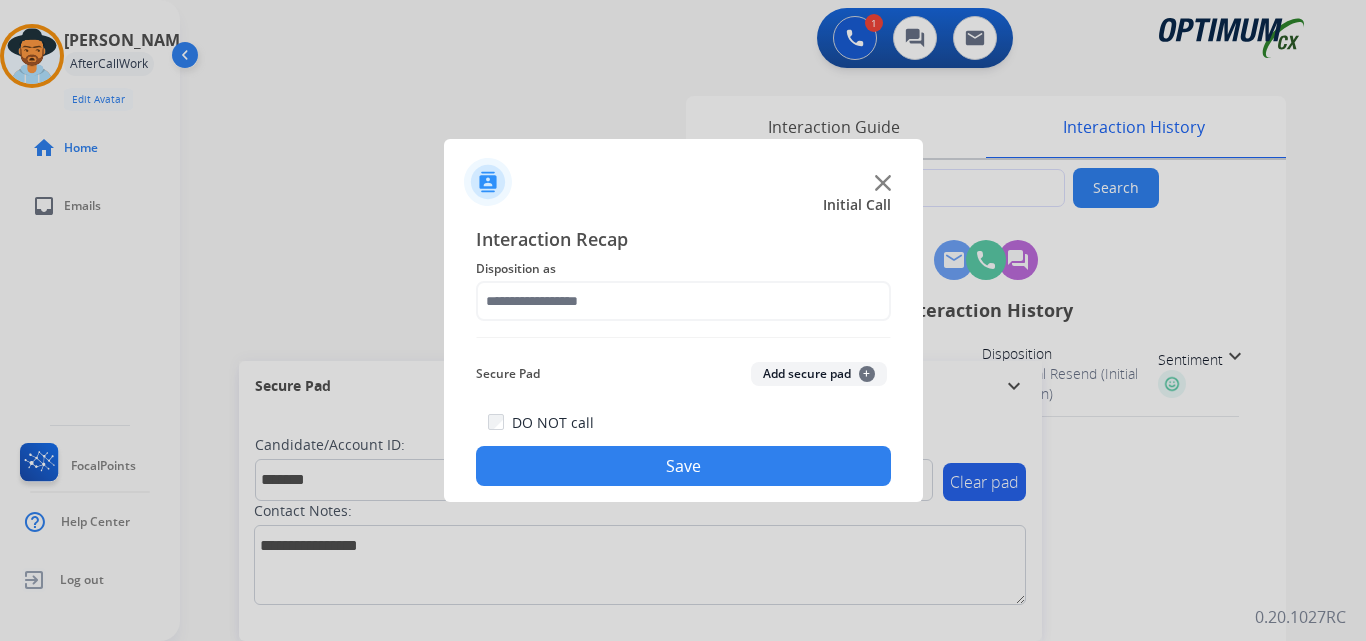 click on "Add secure pad  +" 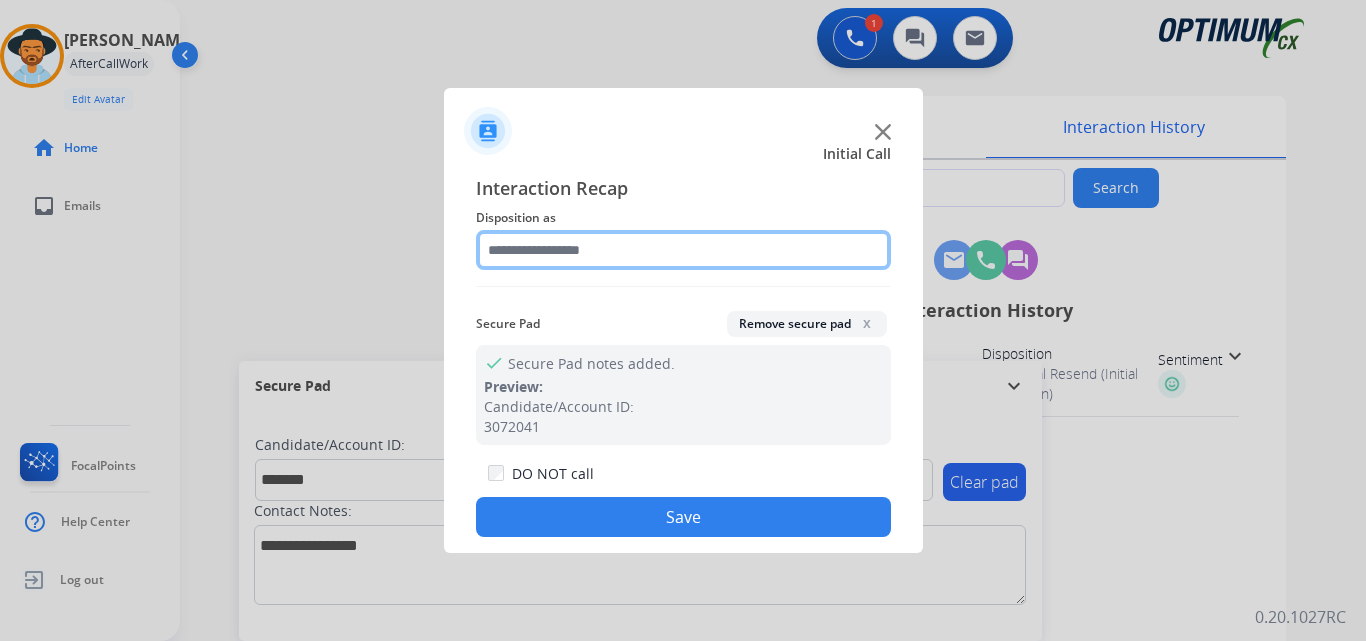 click 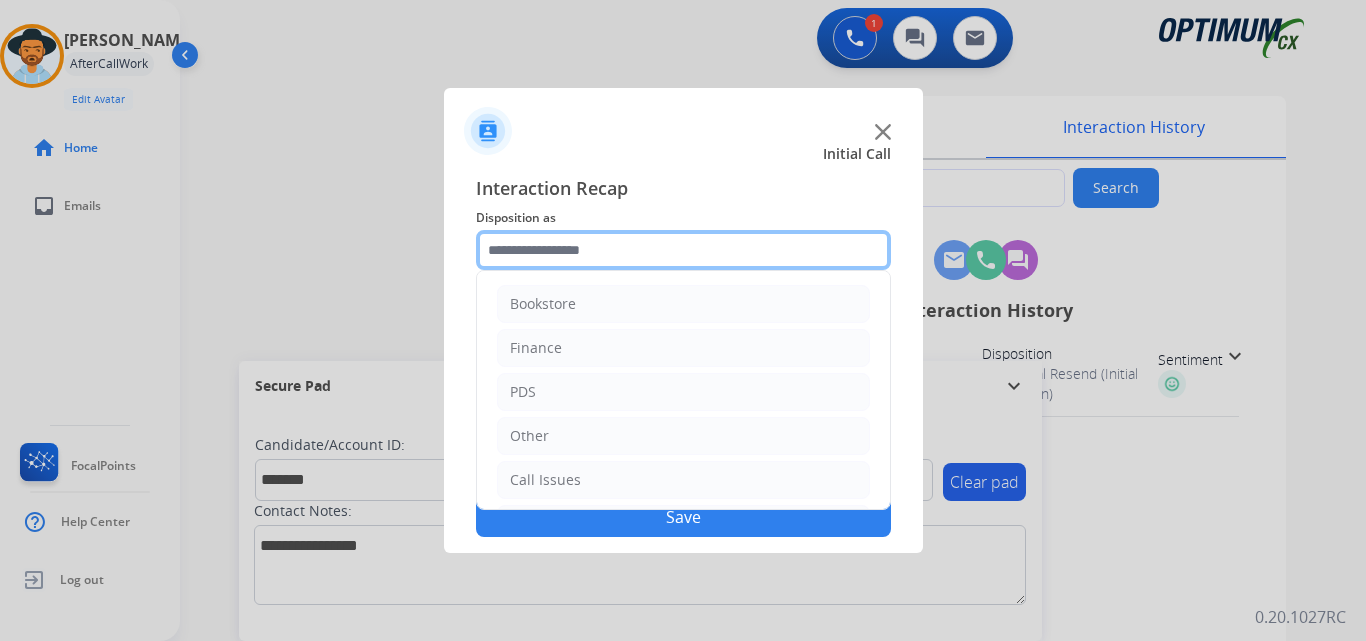 scroll, scrollTop: 136, scrollLeft: 0, axis: vertical 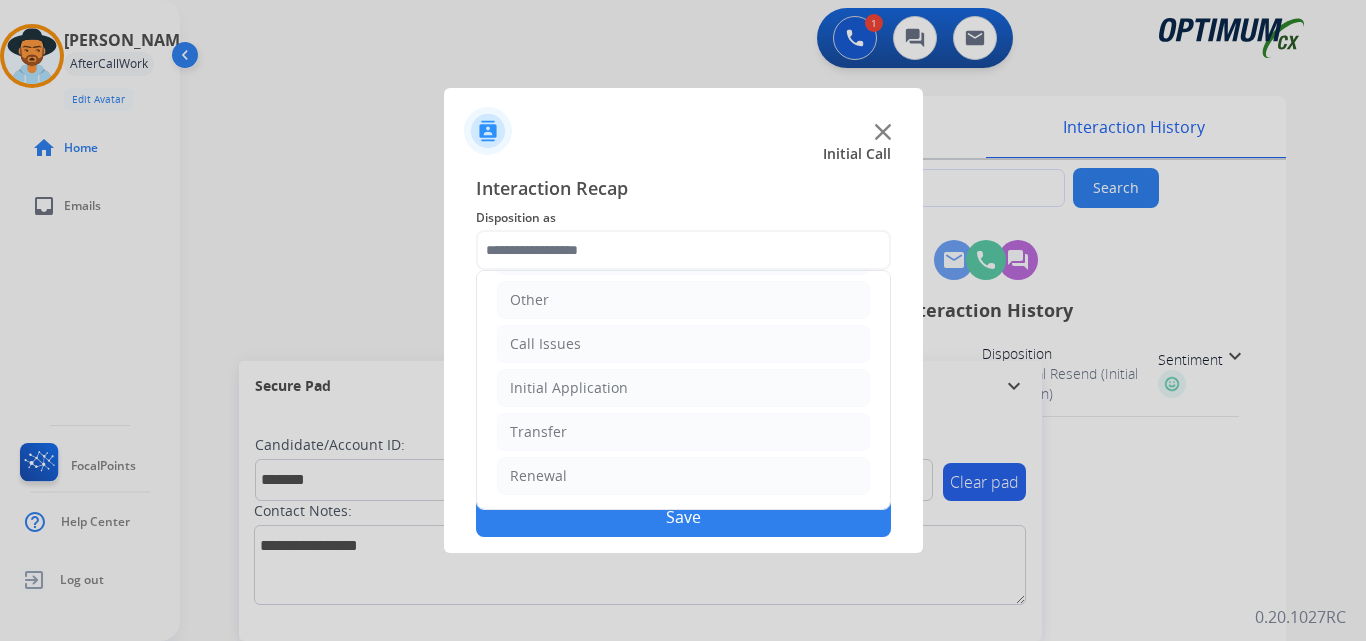 click on "Initial Application" 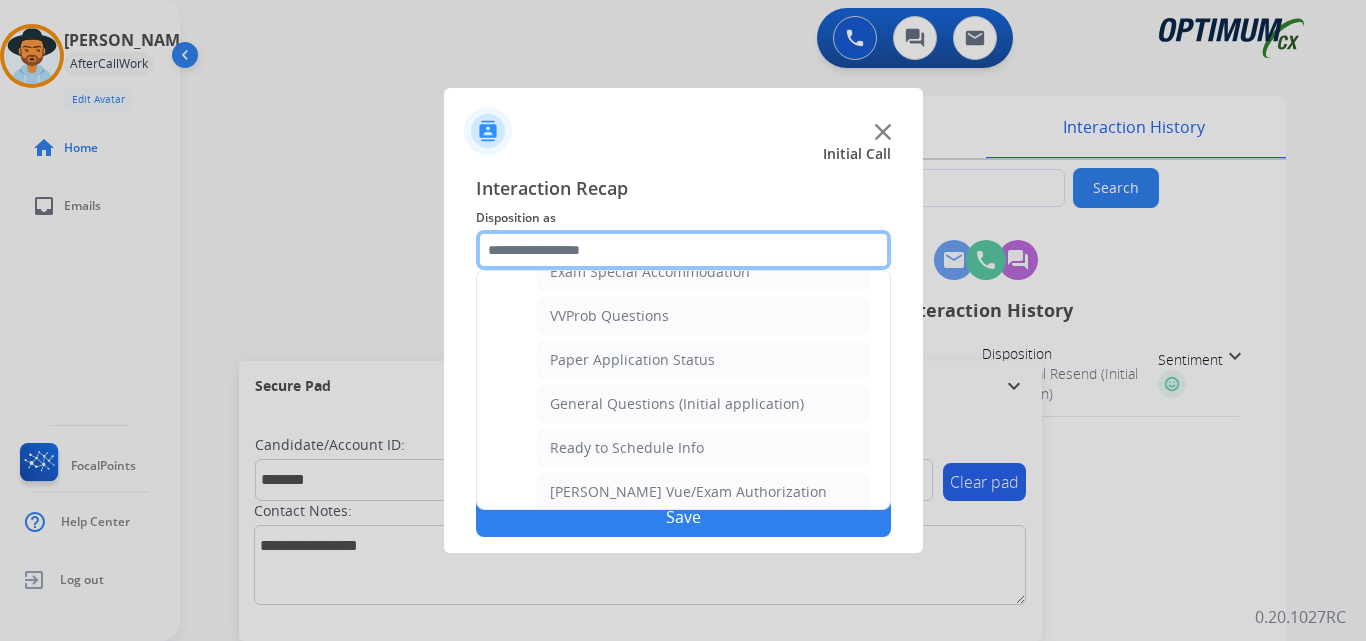 scroll, scrollTop: 1083, scrollLeft: 0, axis: vertical 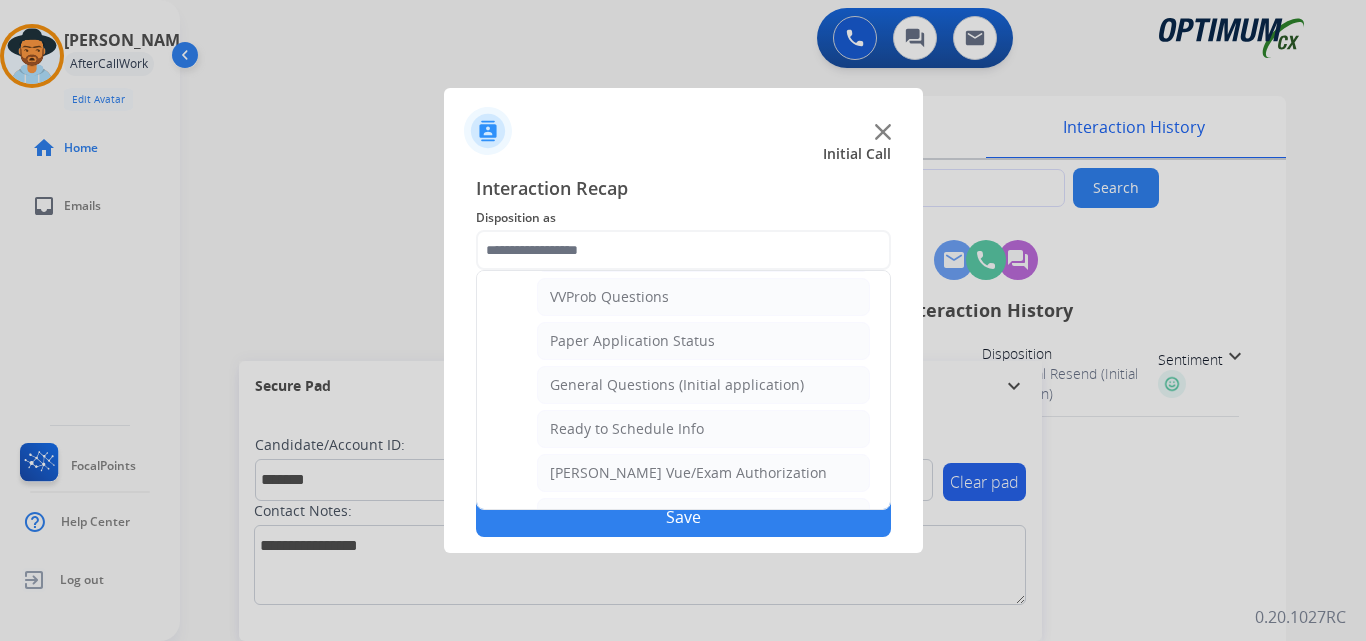 click on "General Questions (Initial application)" 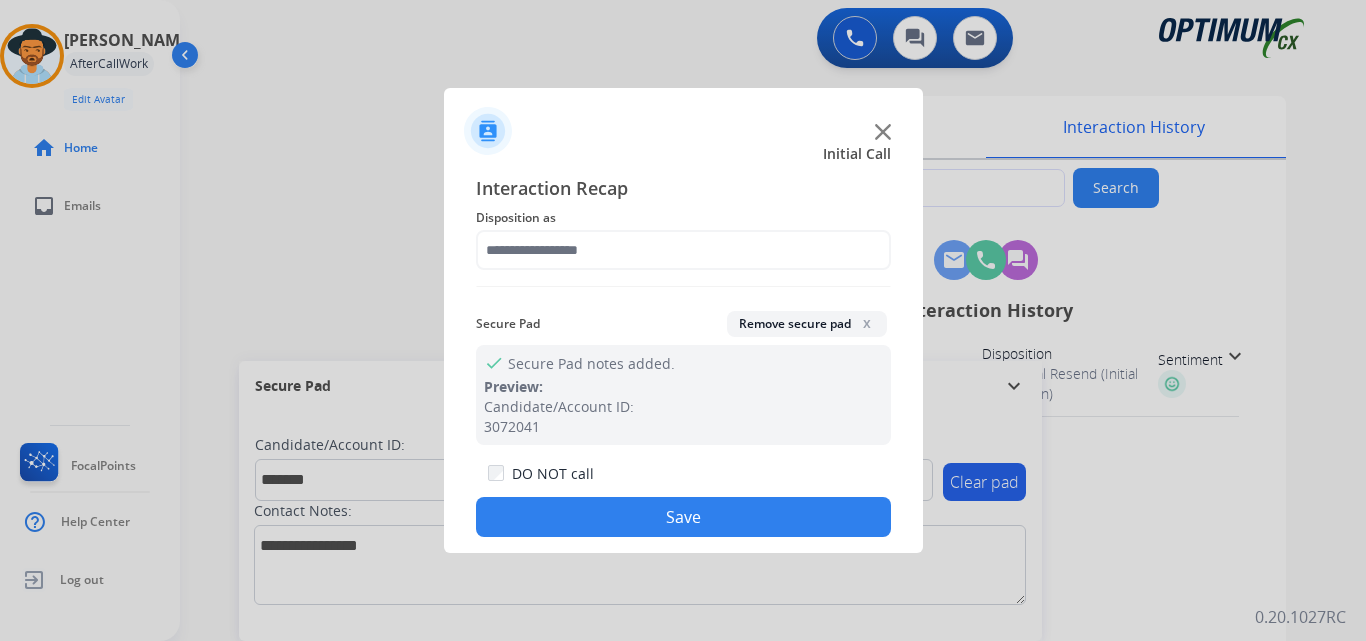 type on "**********" 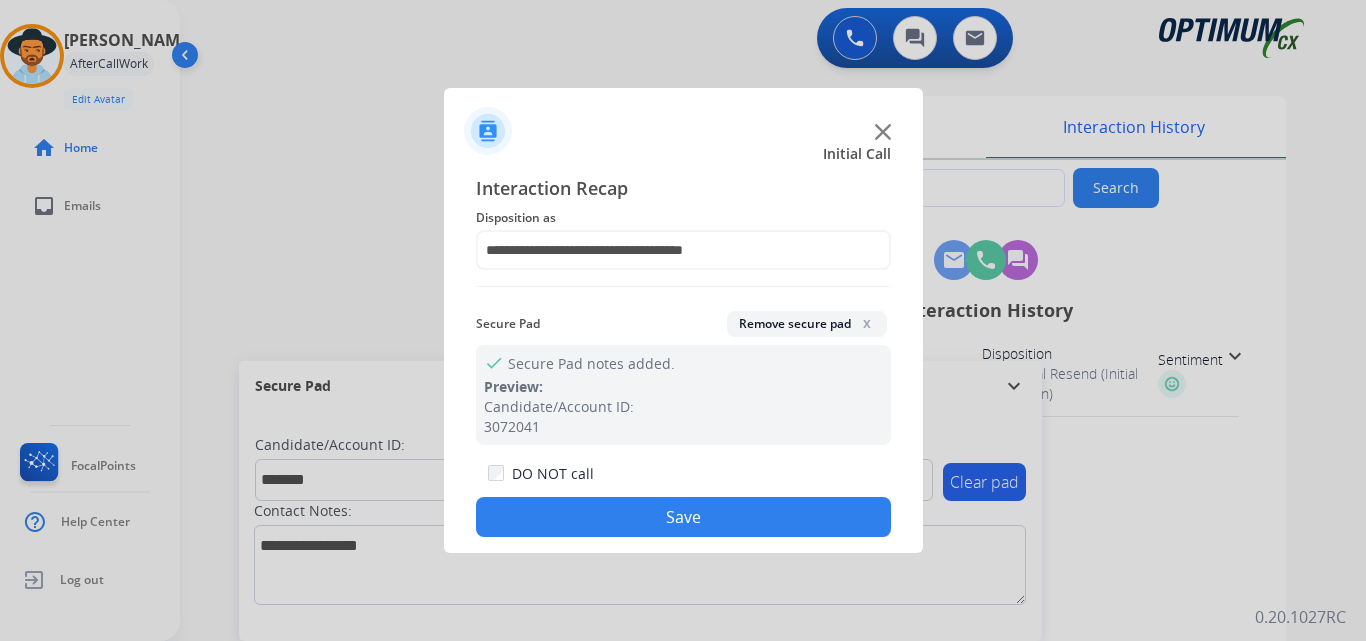 click on "Save" 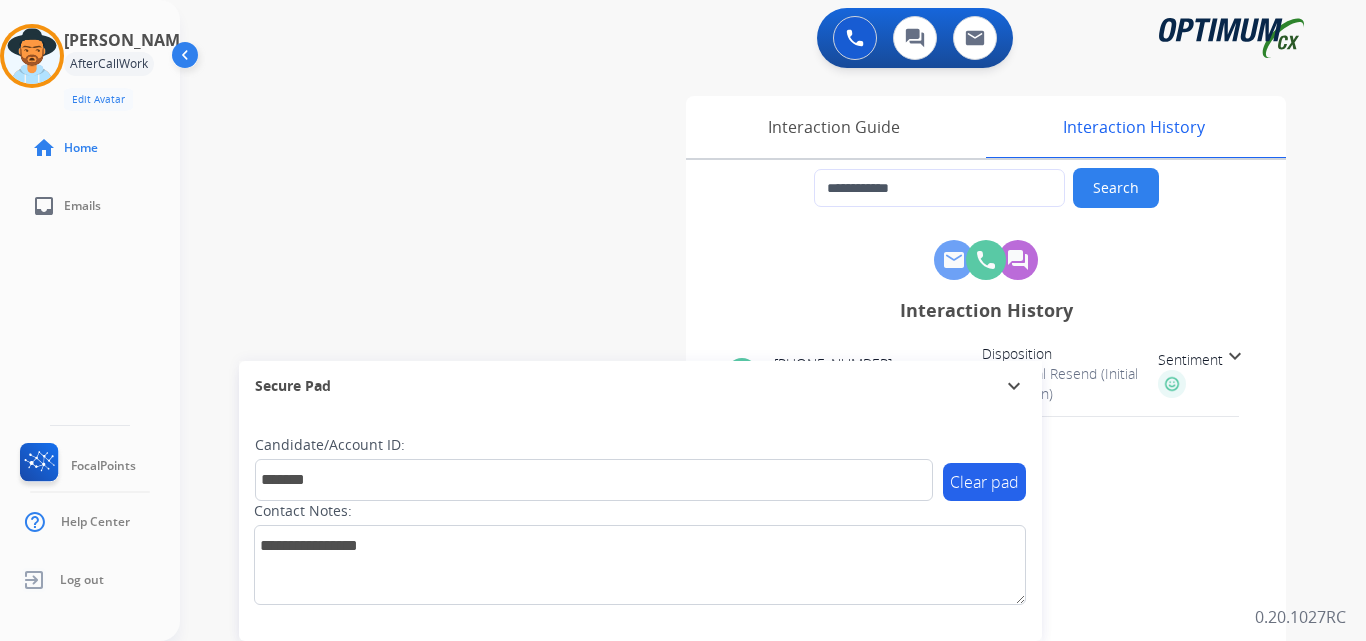 type 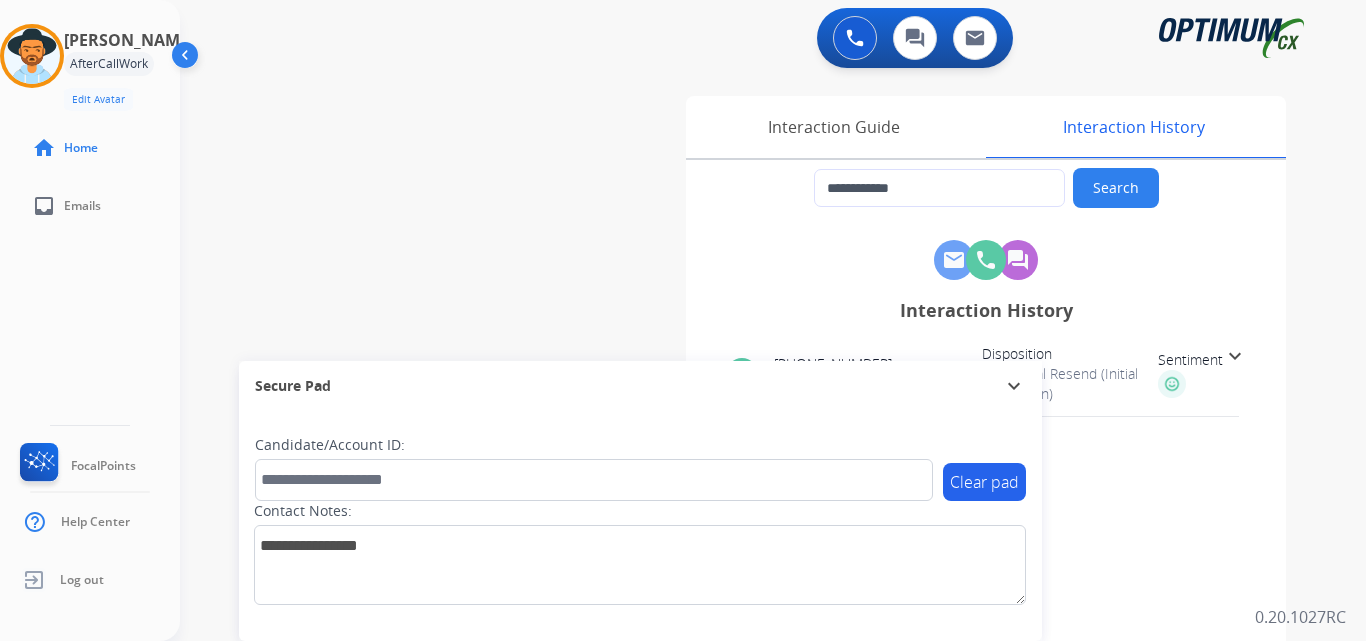click on "**********" at bounding box center [749, 489] 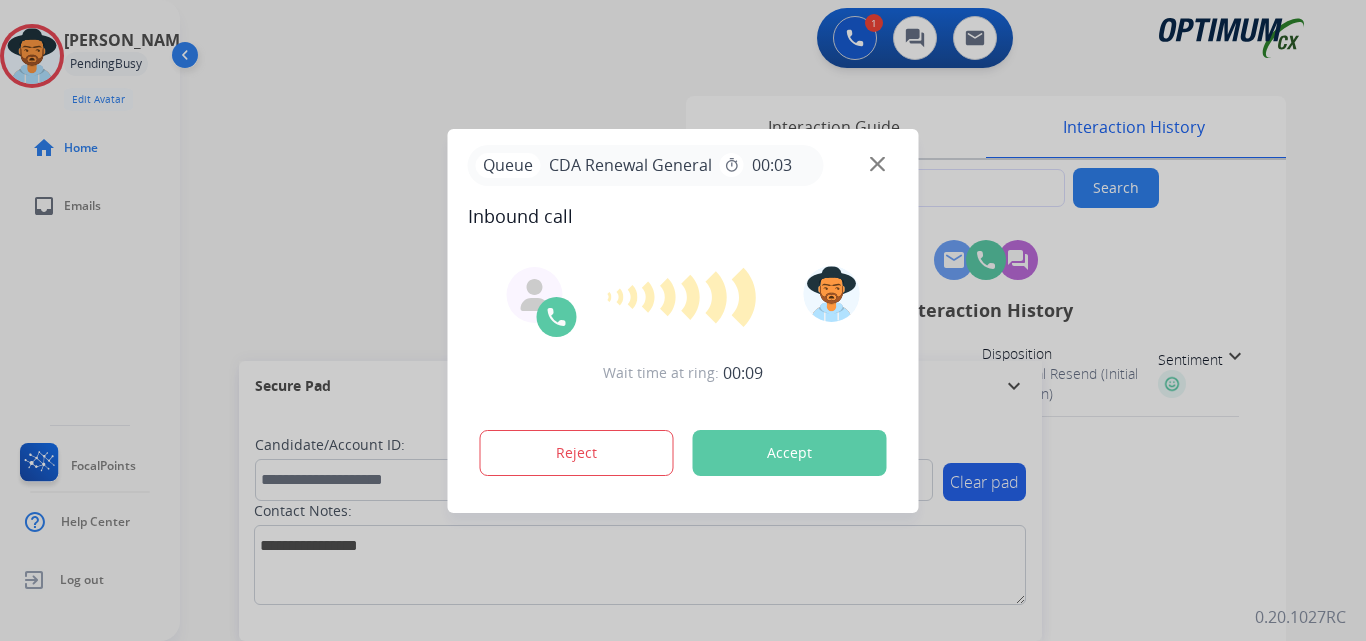 type on "**********" 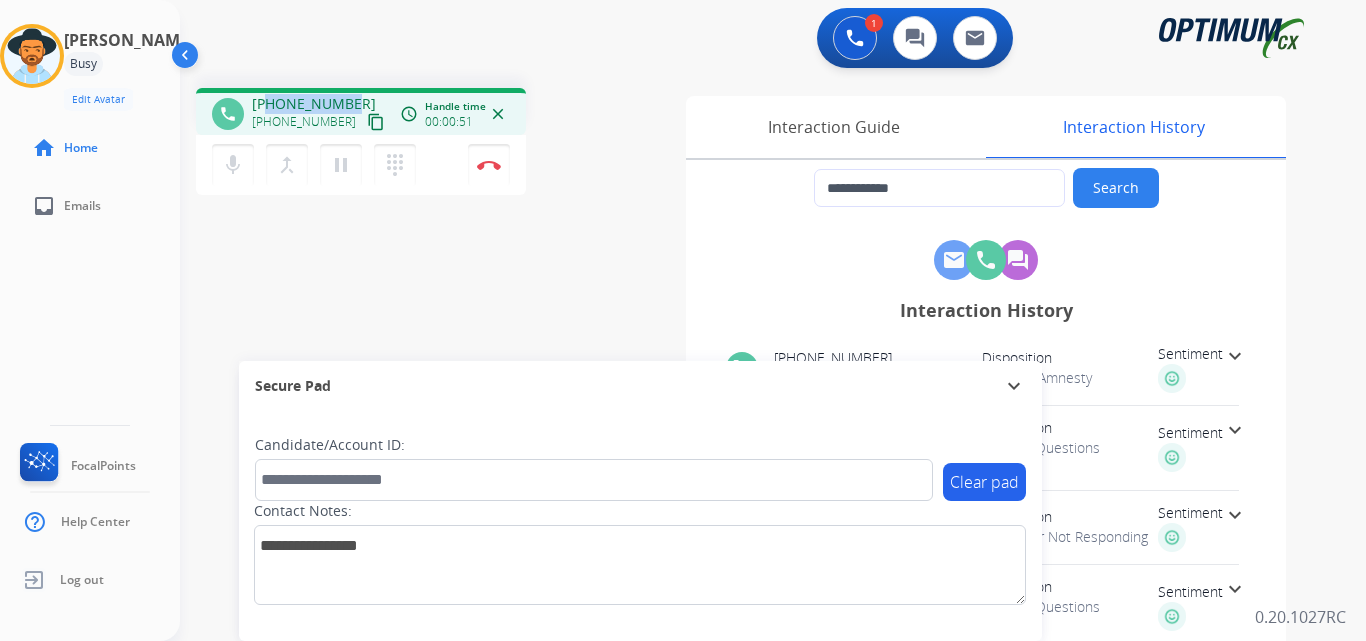 drag, startPoint x: 268, startPoint y: 104, endPoint x: 345, endPoint y: 103, distance: 77.00649 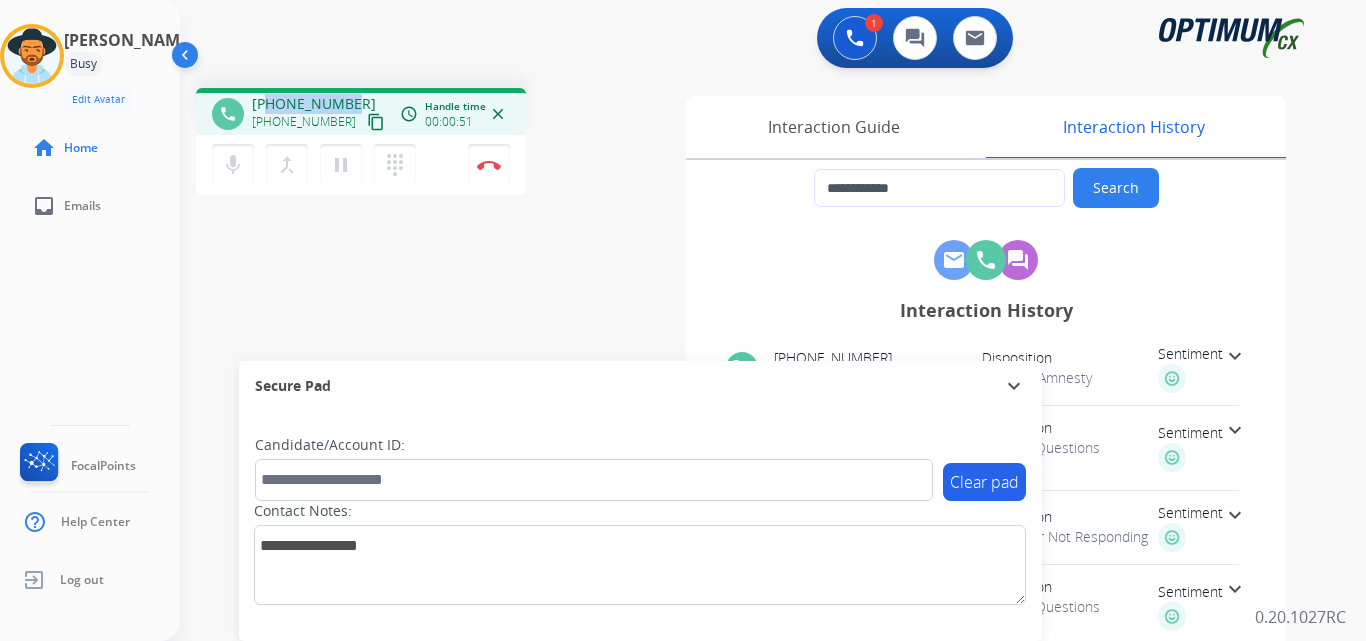 click on "[PHONE_NUMBER]" at bounding box center (314, 104) 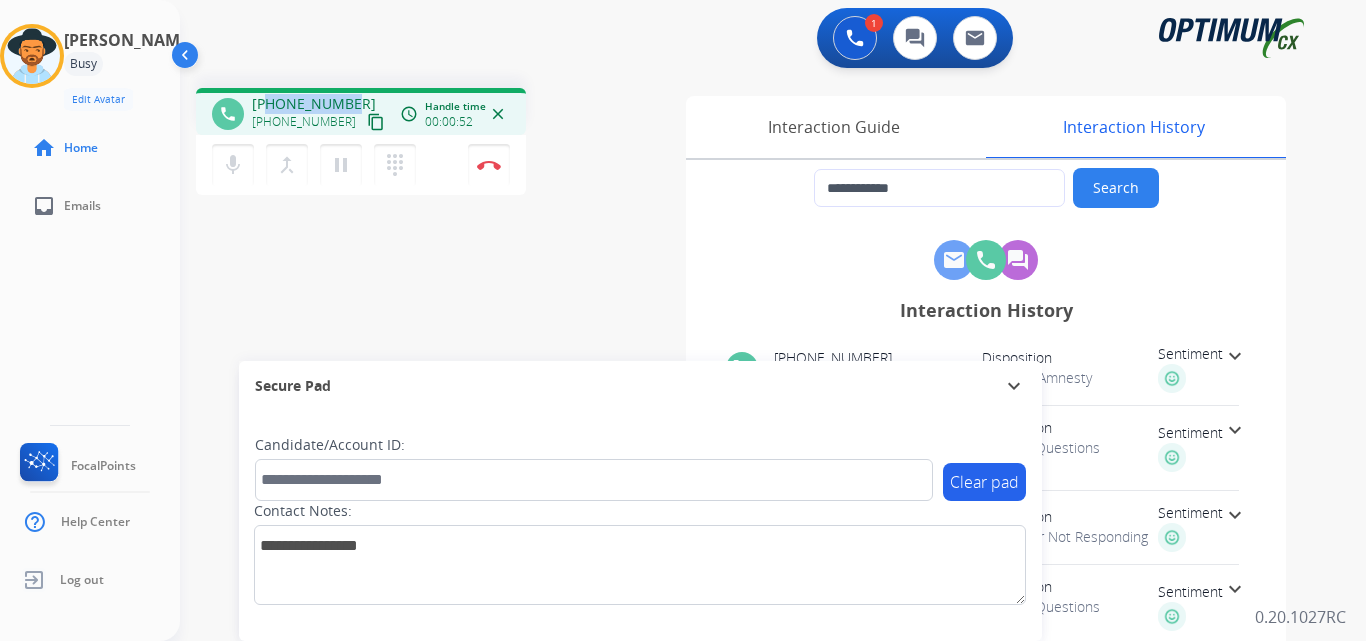 copy on "5406616856" 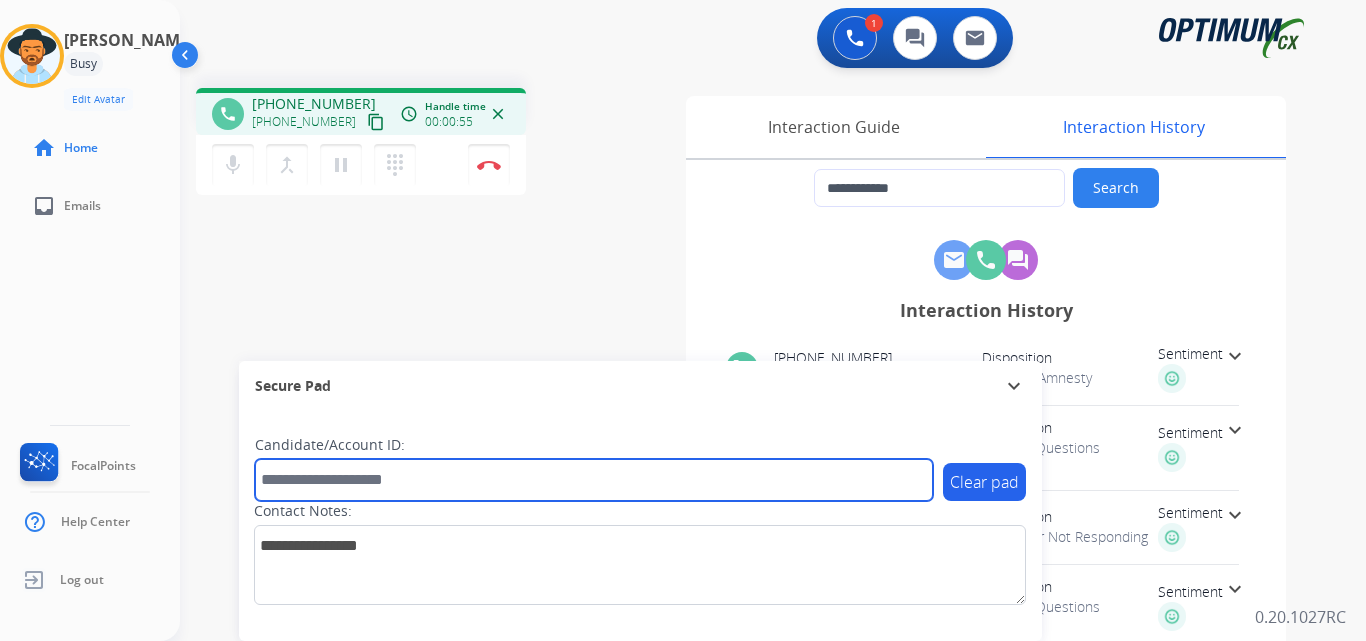 click at bounding box center [594, 480] 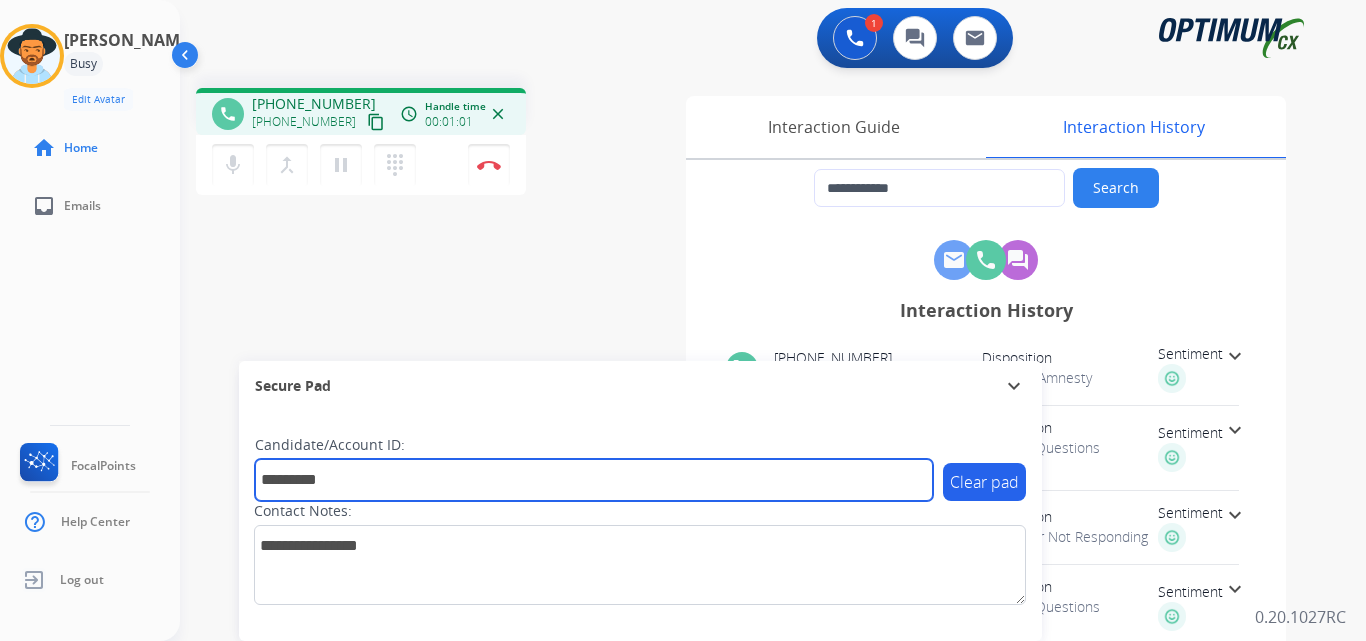 type on "**********" 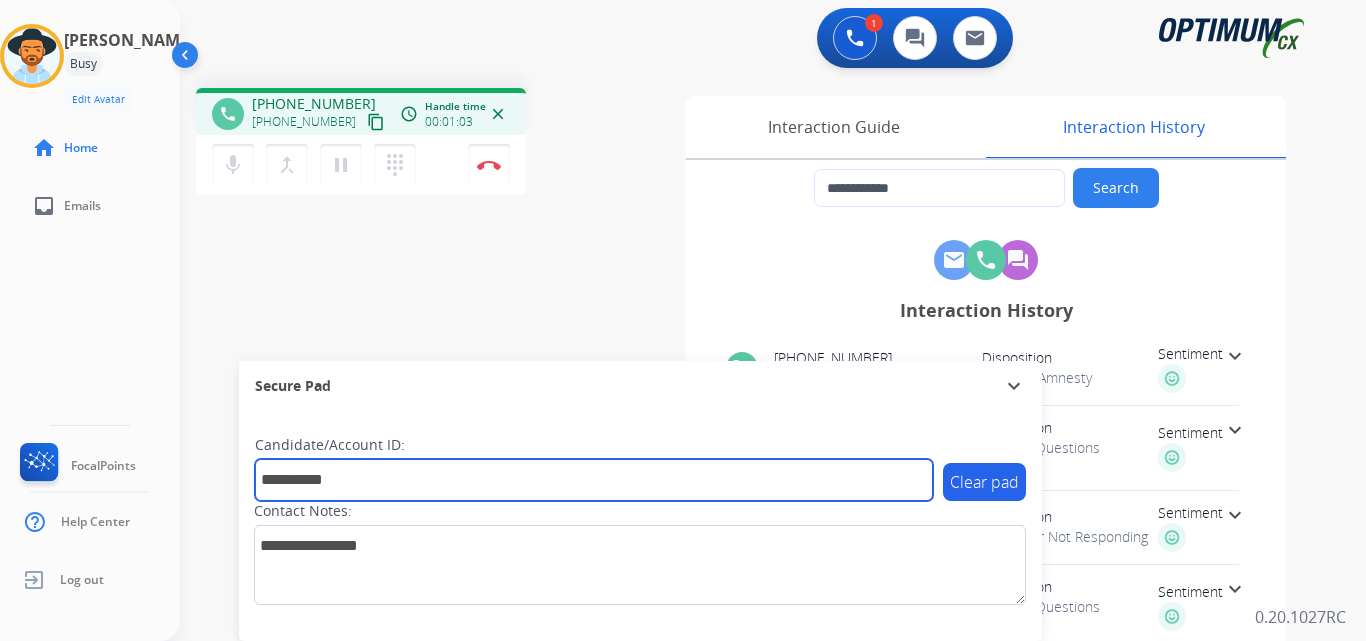 type 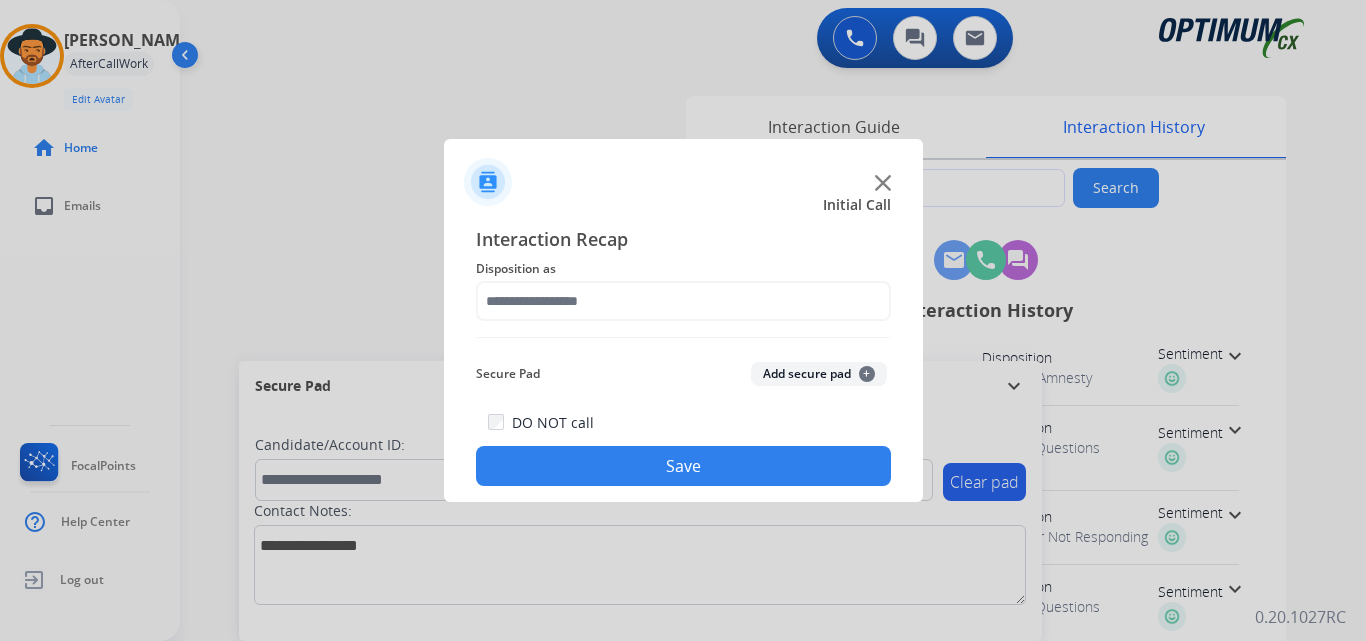 click 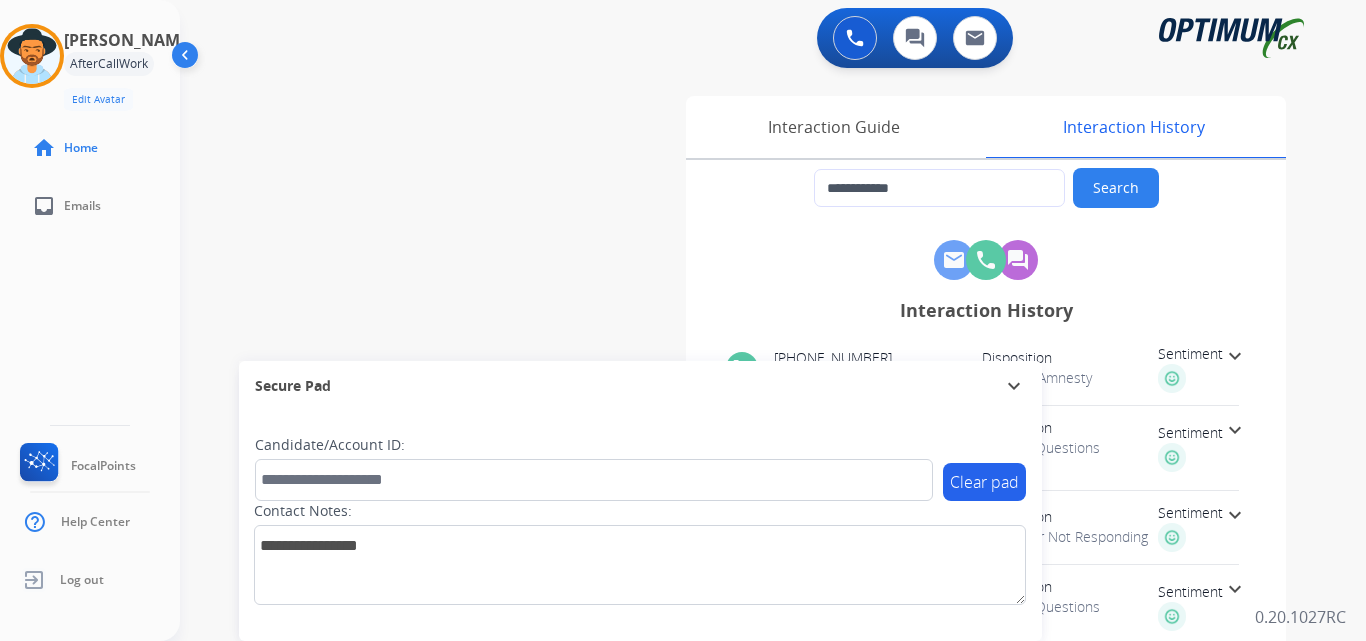 click at bounding box center [32, 56] 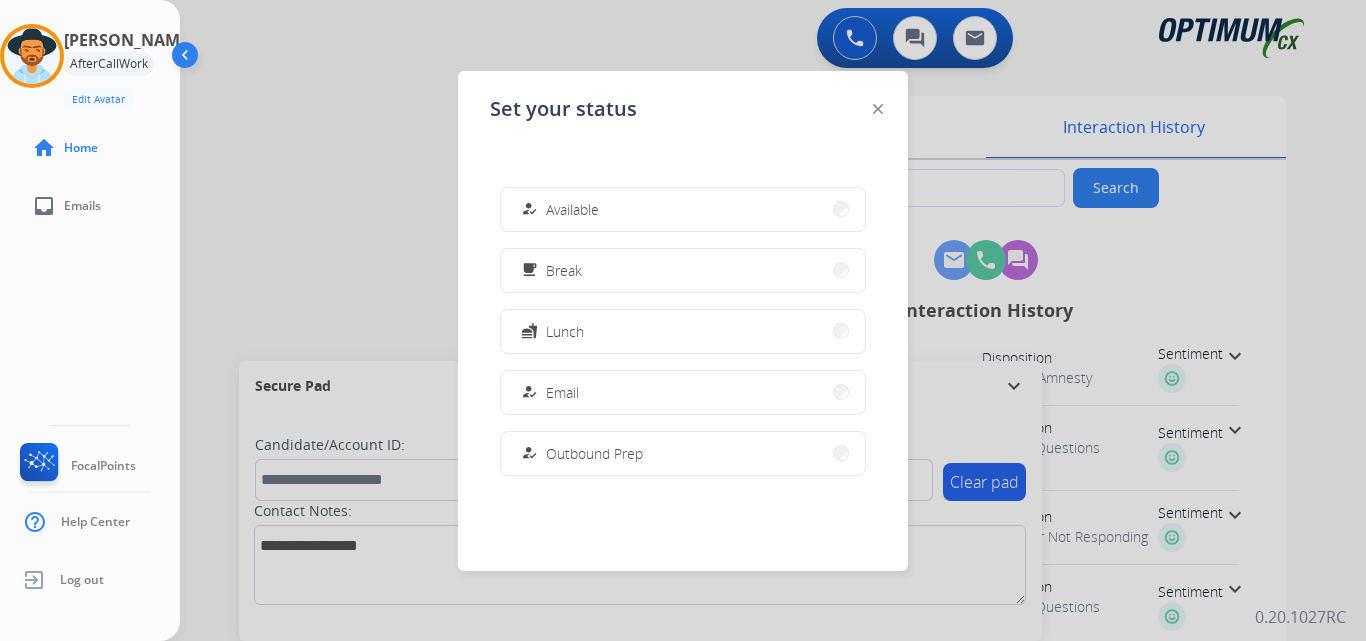 click on "Break" at bounding box center (564, 270) 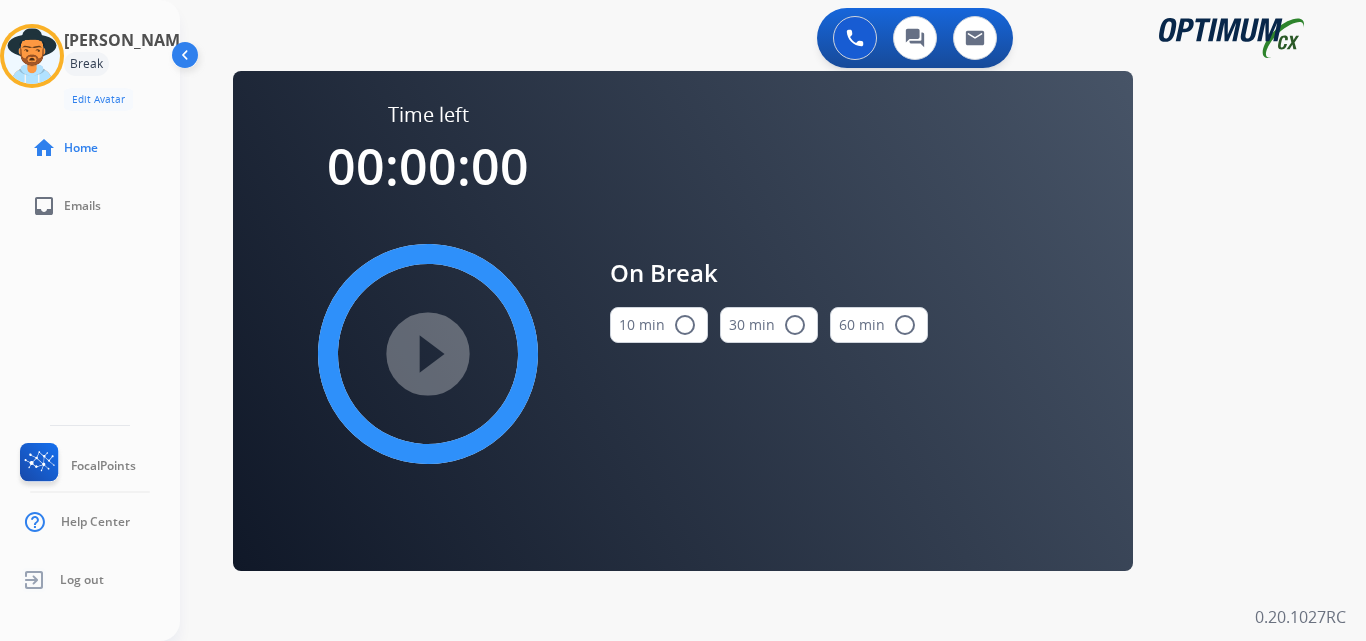 click on "10 min  radio_button_unchecked" at bounding box center (659, 325) 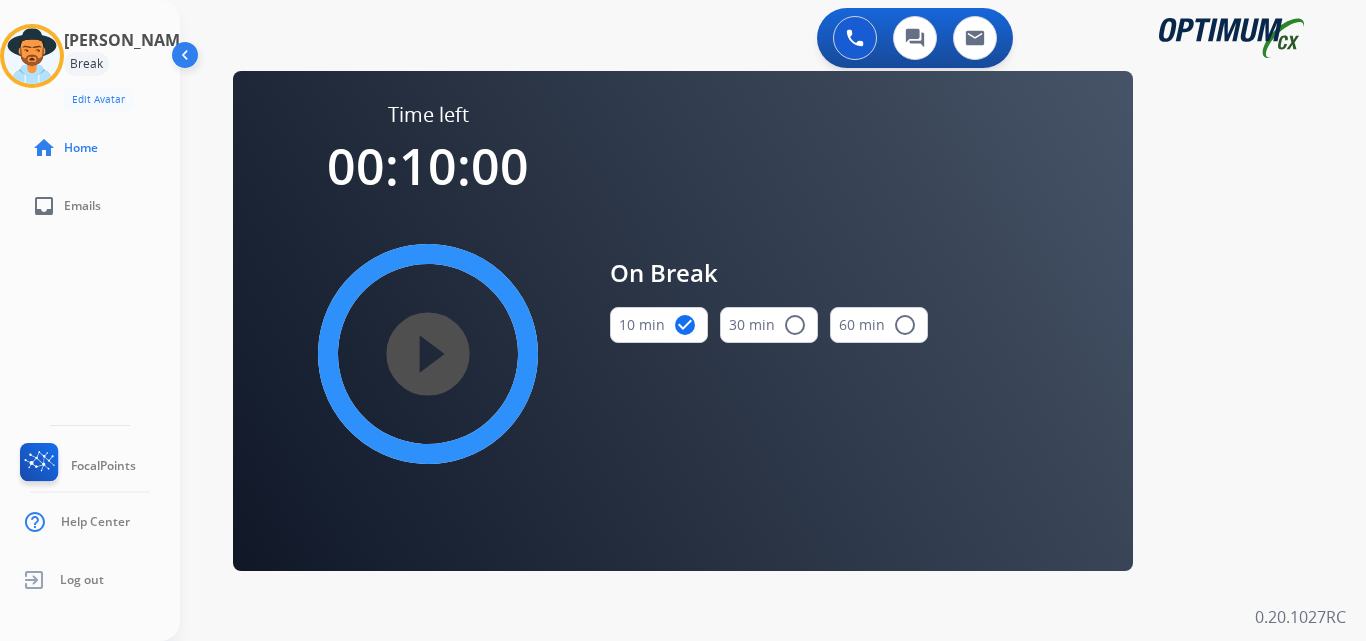 click on "play_circle_filled" at bounding box center (428, 354) 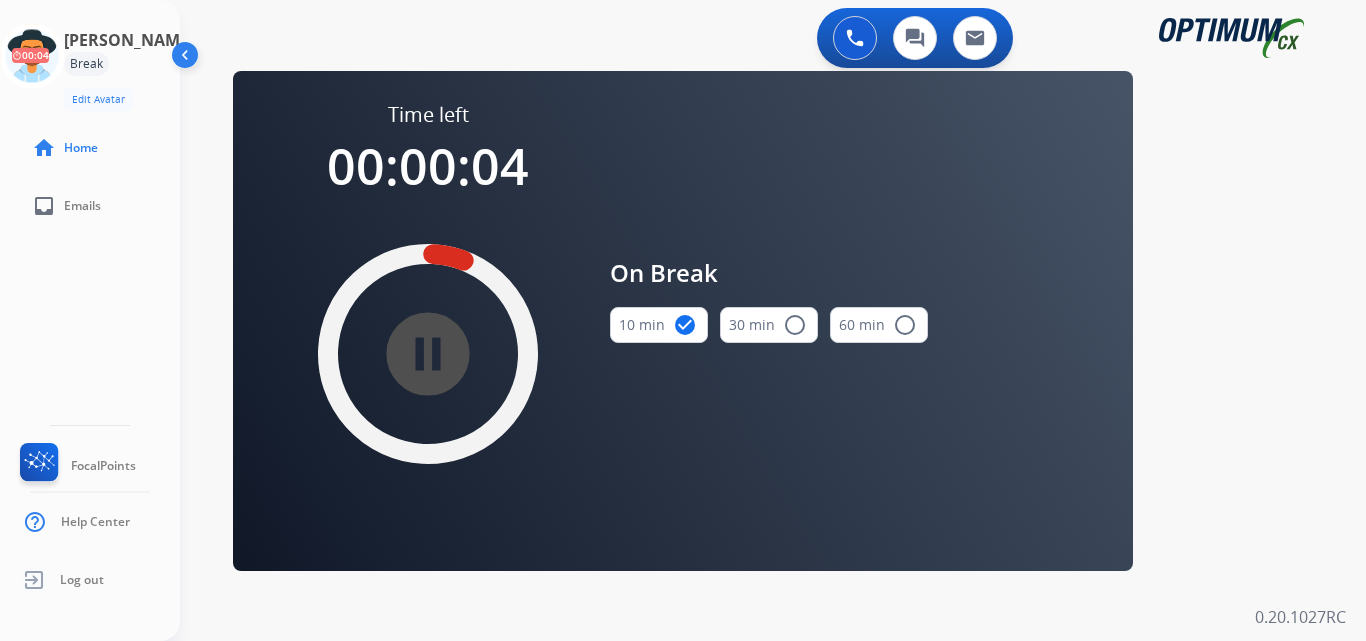 click 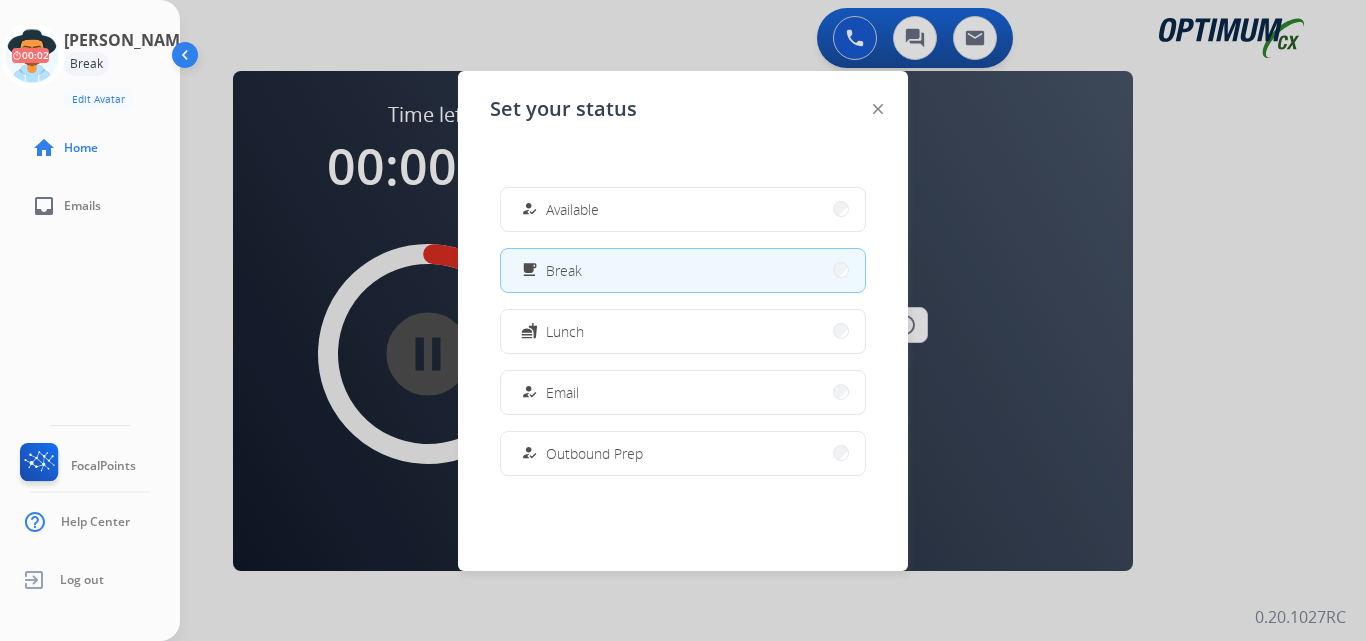 click on "how_to_reg Available" at bounding box center [683, 209] 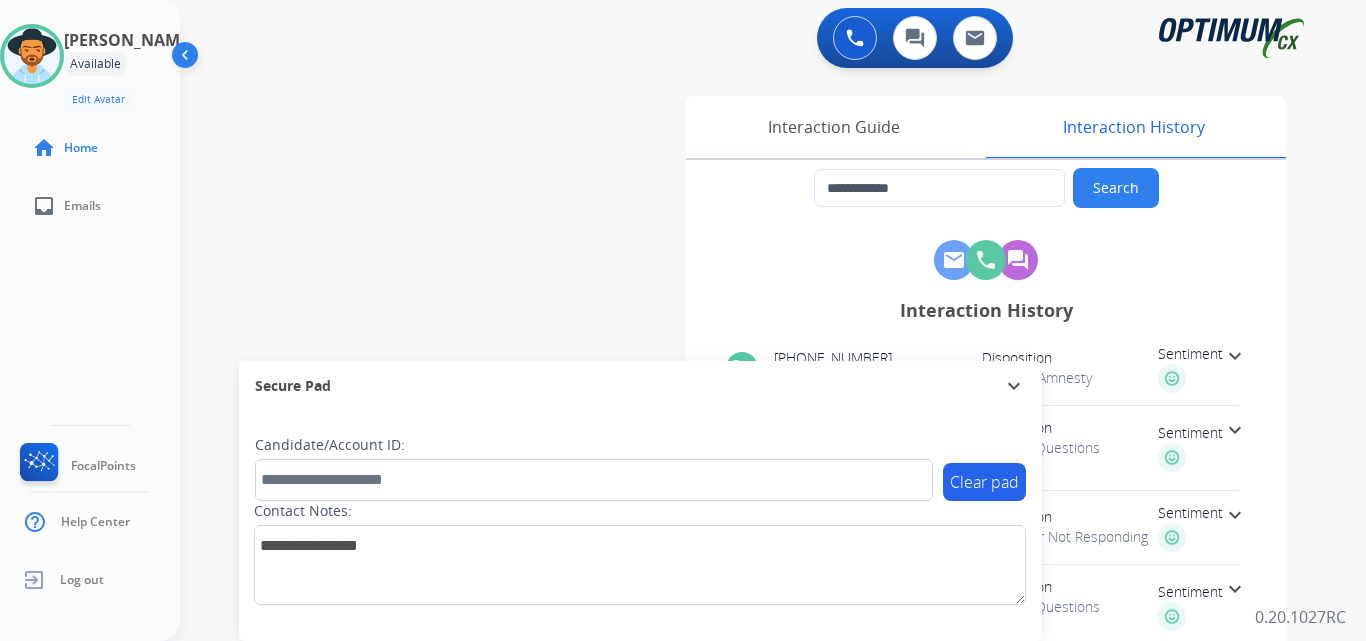 click on "**********" at bounding box center (749, 489) 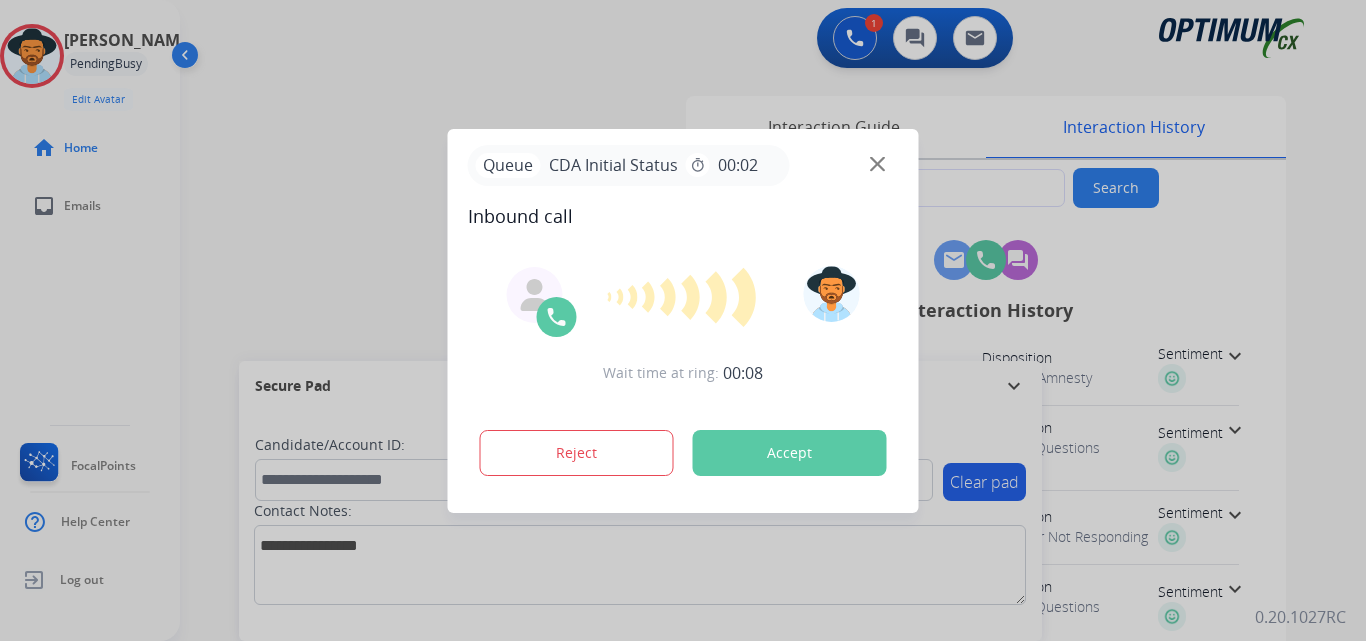 type on "**********" 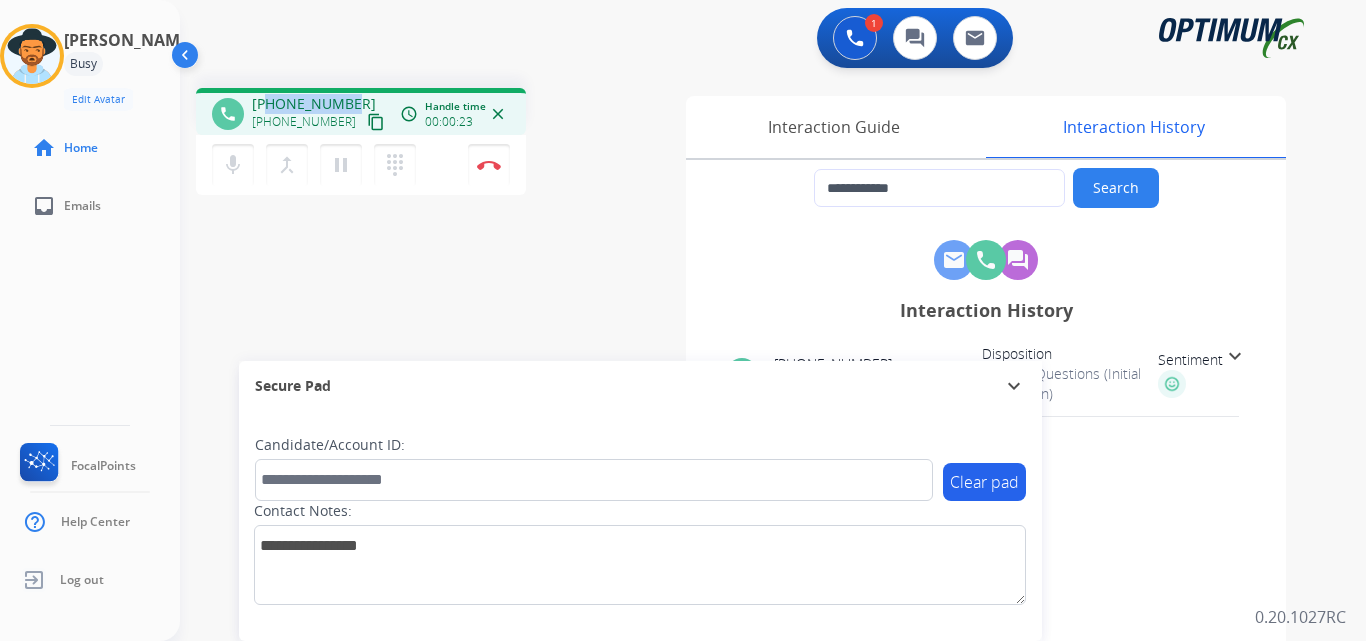 drag, startPoint x: 267, startPoint y: 99, endPoint x: 349, endPoint y: 98, distance: 82.006096 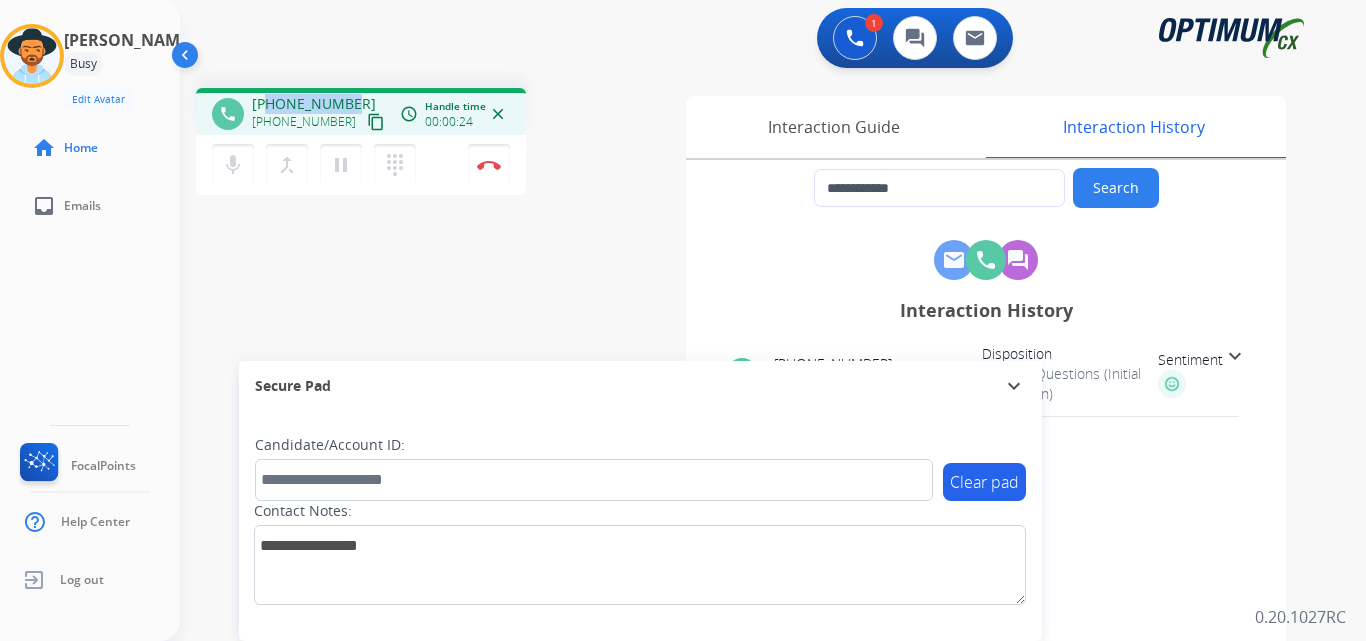 copy on "9043779049" 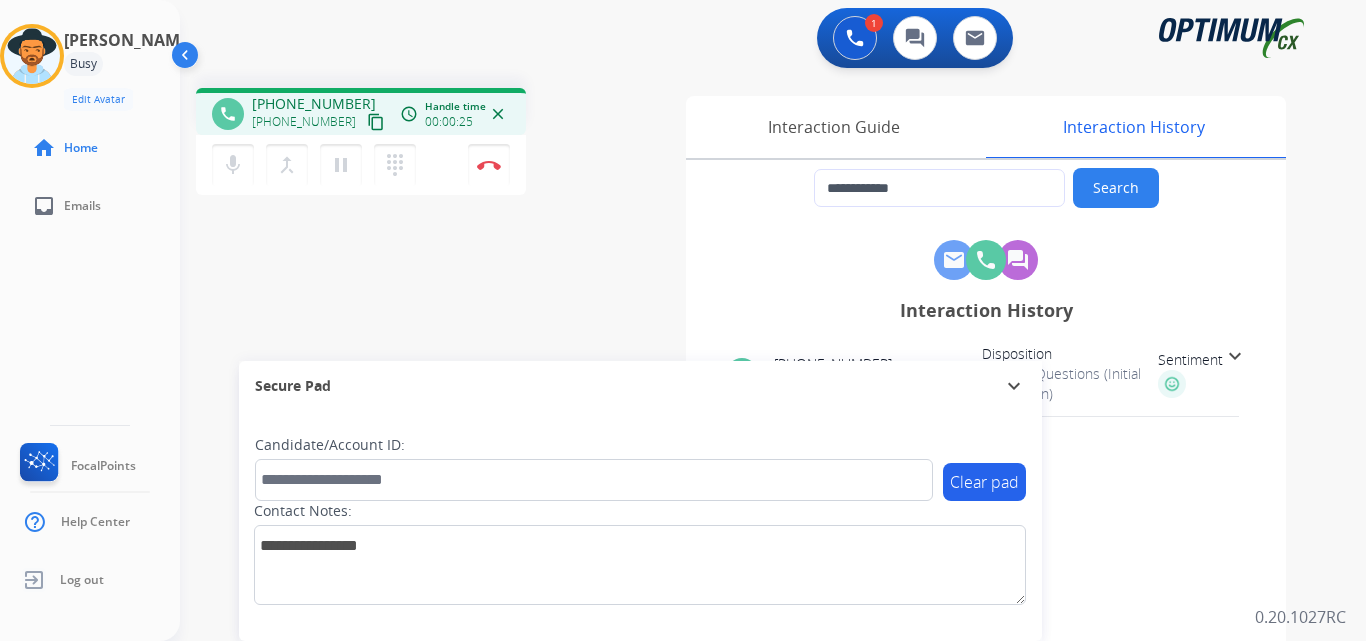 click on "1 Voice Interactions  0  Chat Interactions   0  Email Interactions" at bounding box center [761, 40] 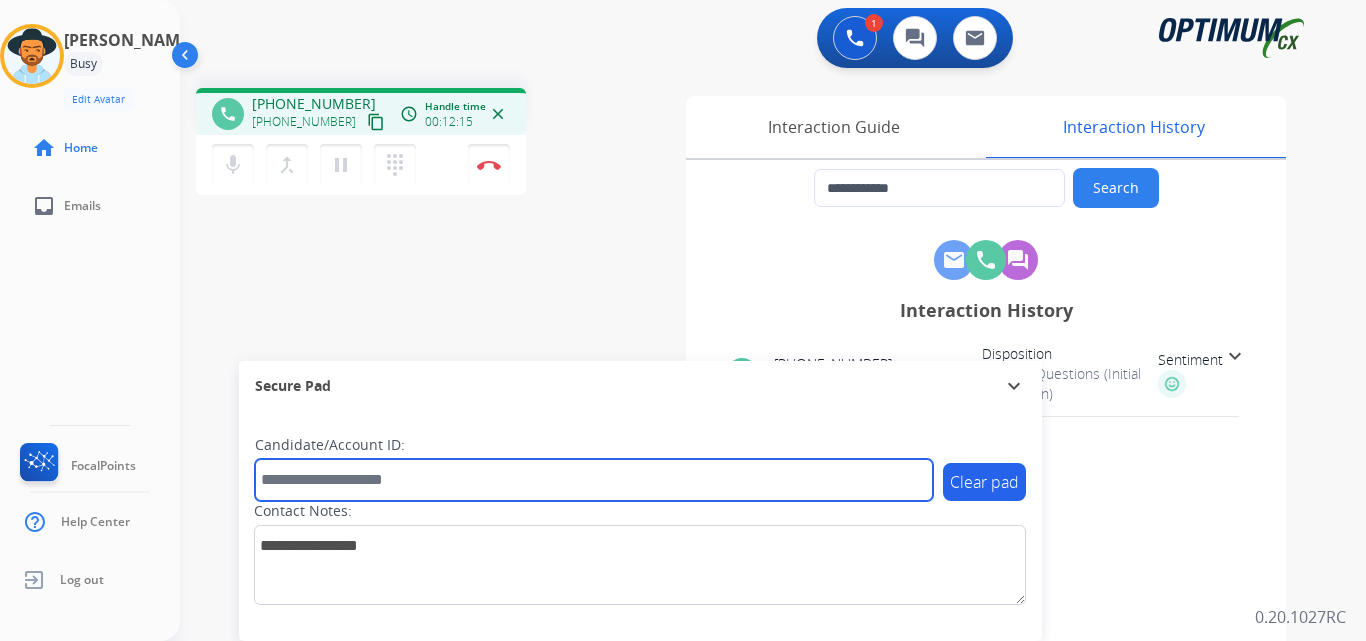 click at bounding box center [594, 480] 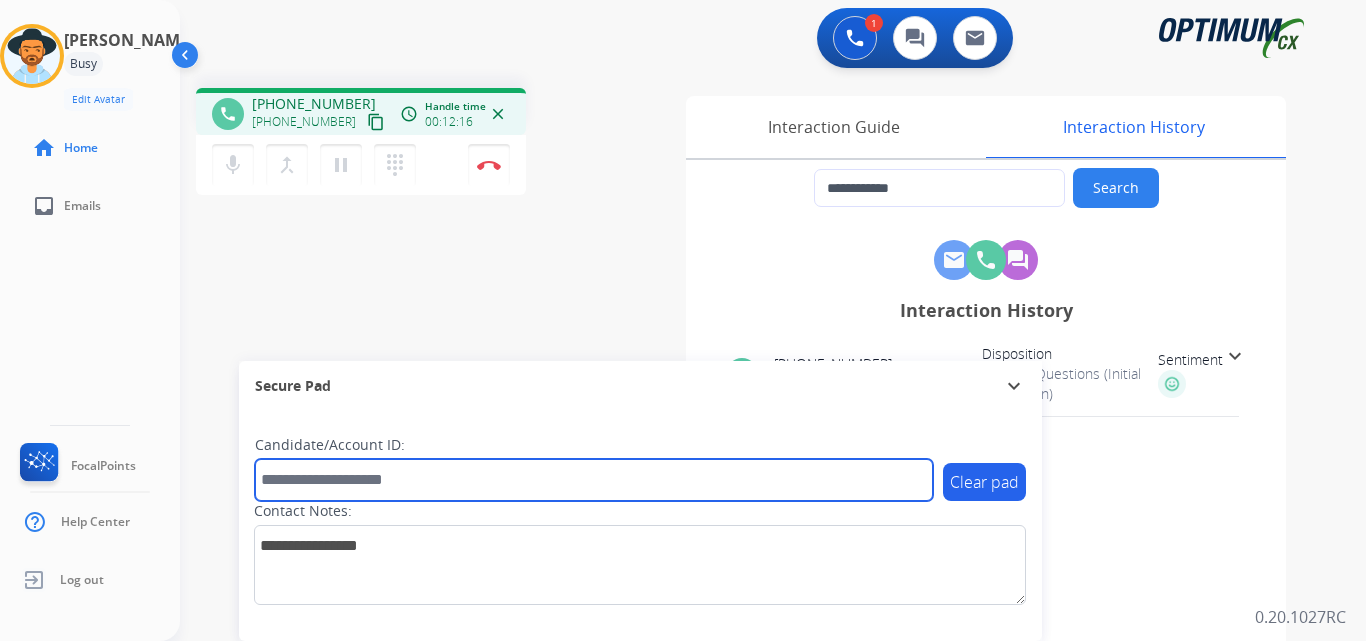 paste on "*******" 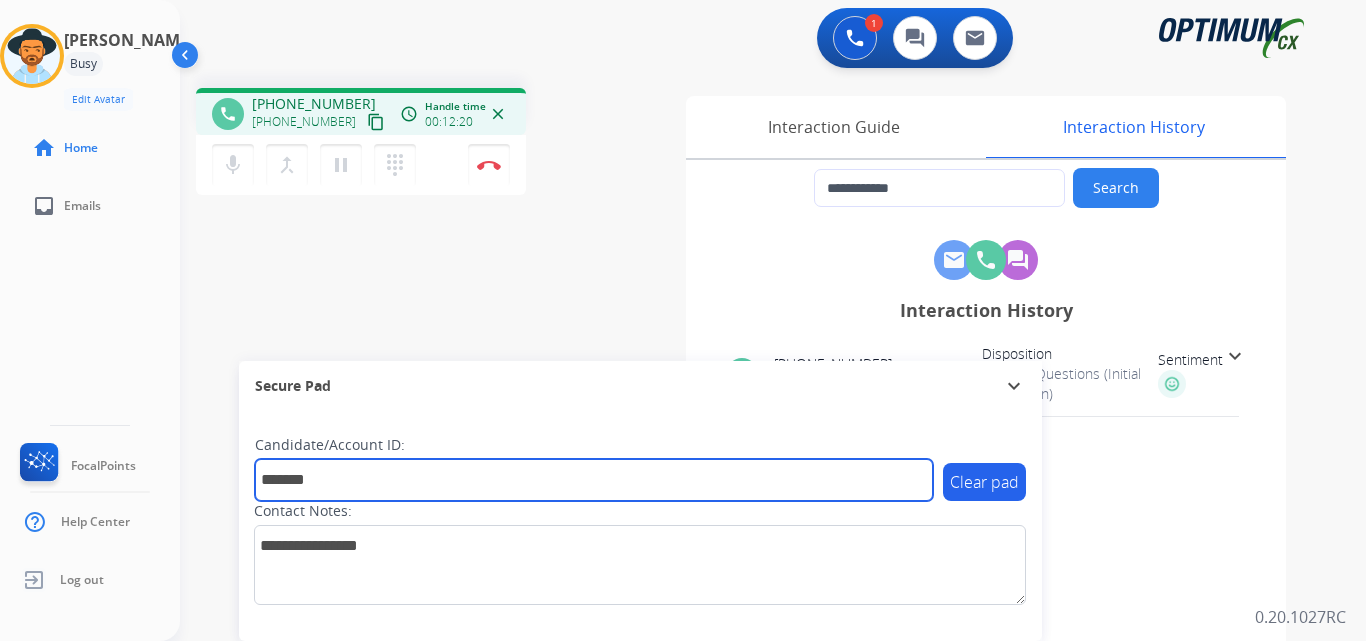 type on "*******" 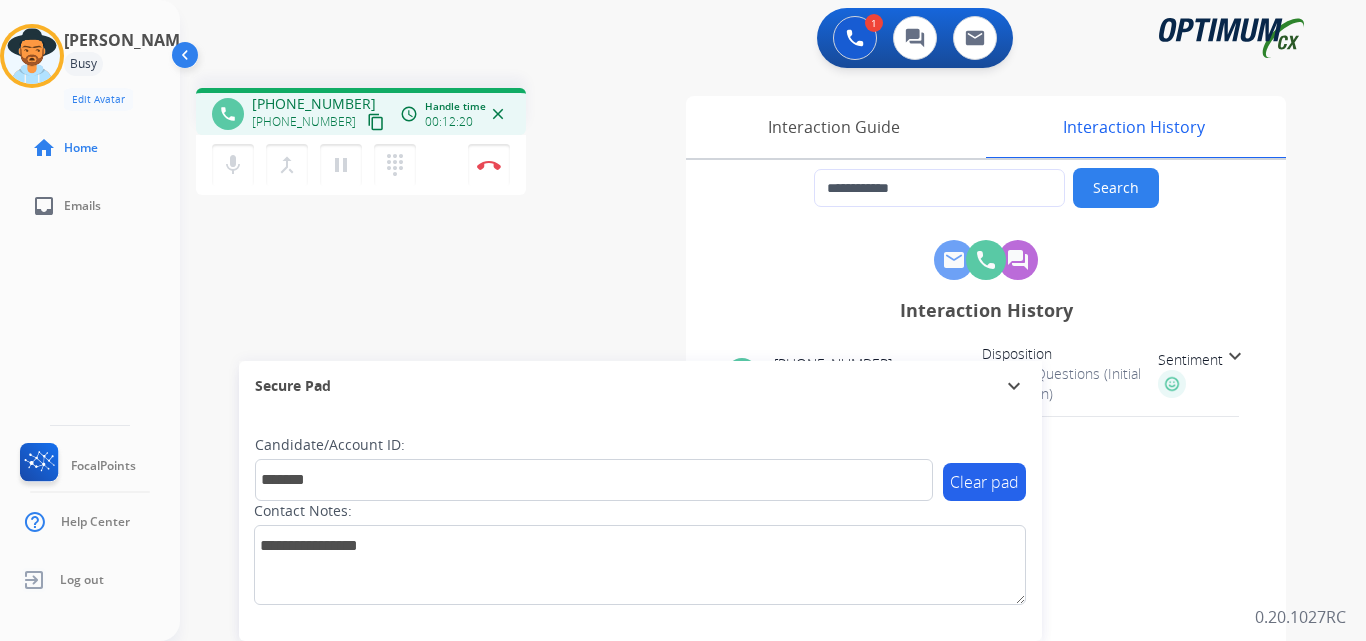 click on "Disconnect" at bounding box center (489, 165) 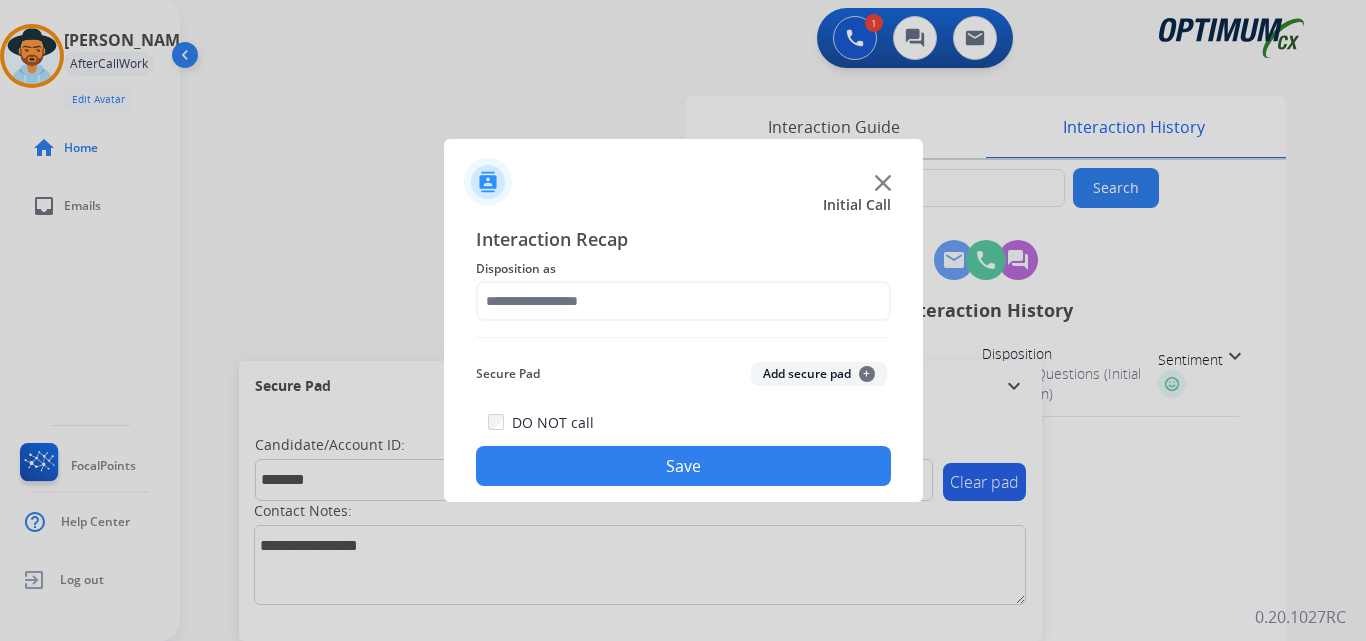 click on "Add secure pad  +" 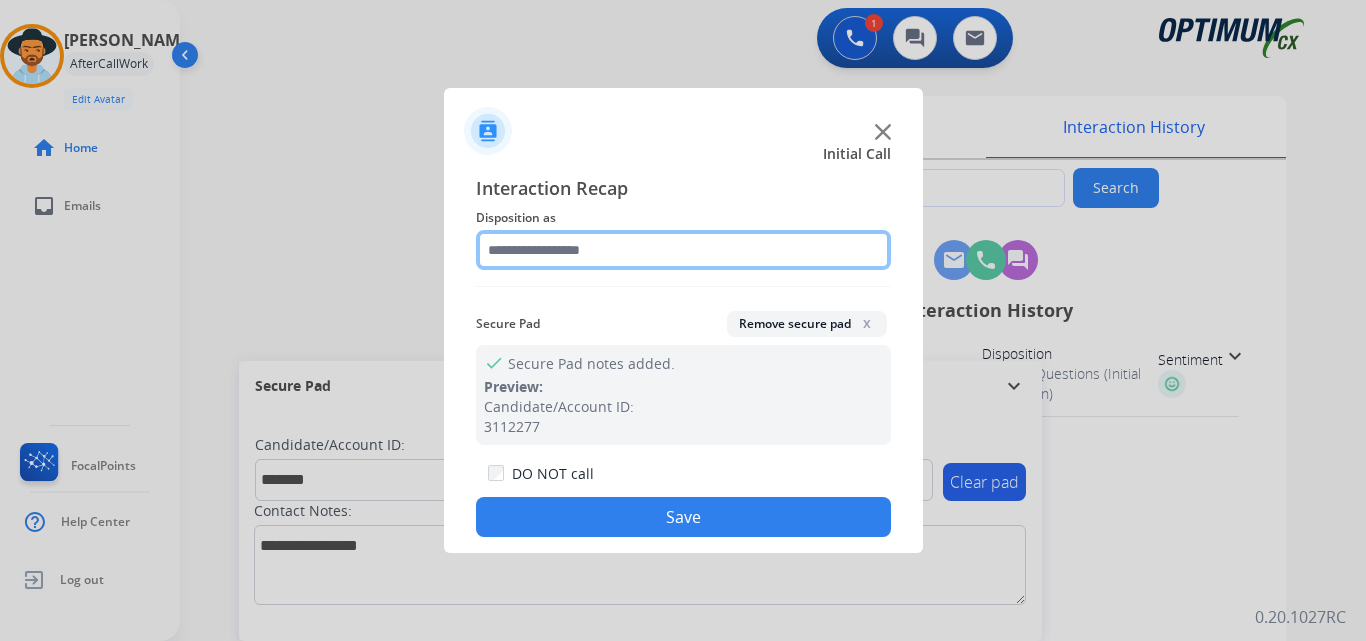 click 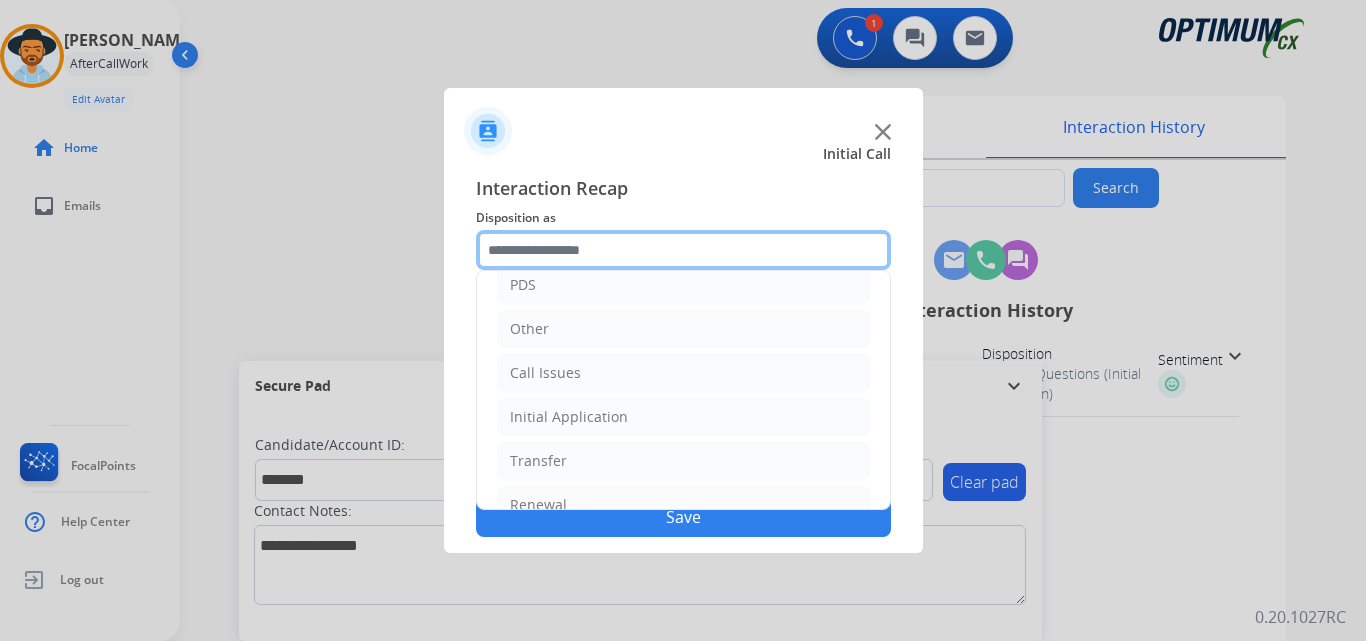 scroll, scrollTop: 136, scrollLeft: 0, axis: vertical 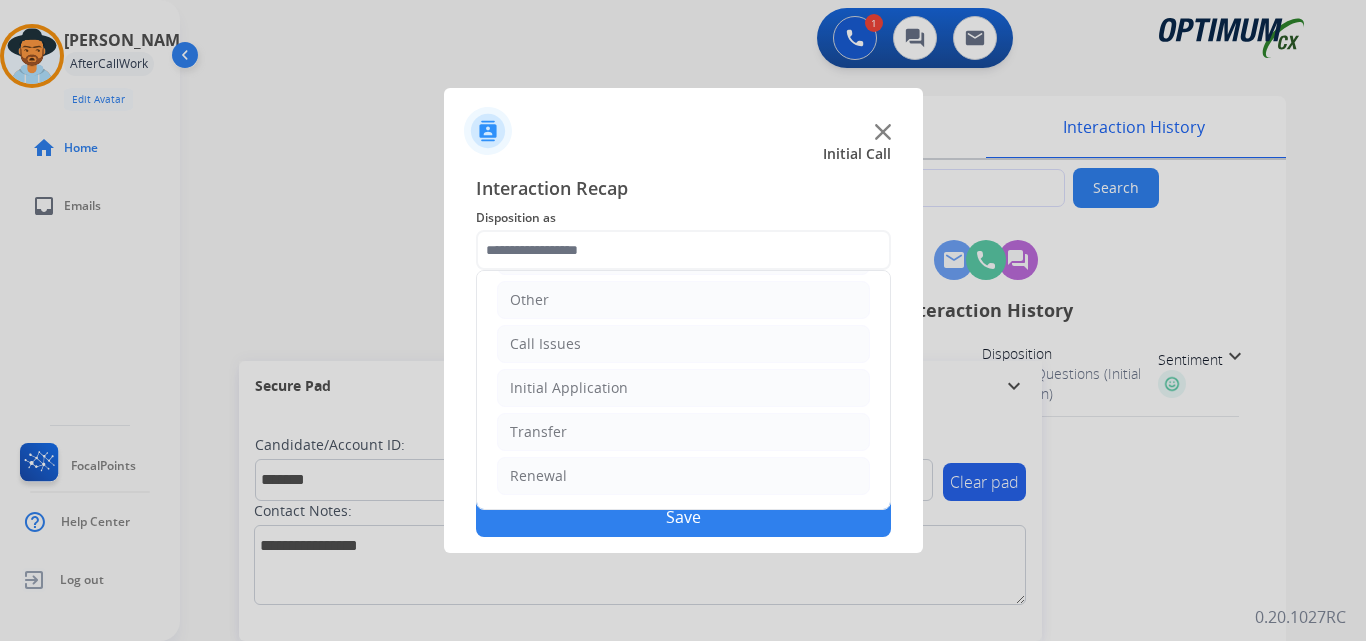 click on "Initial Application" 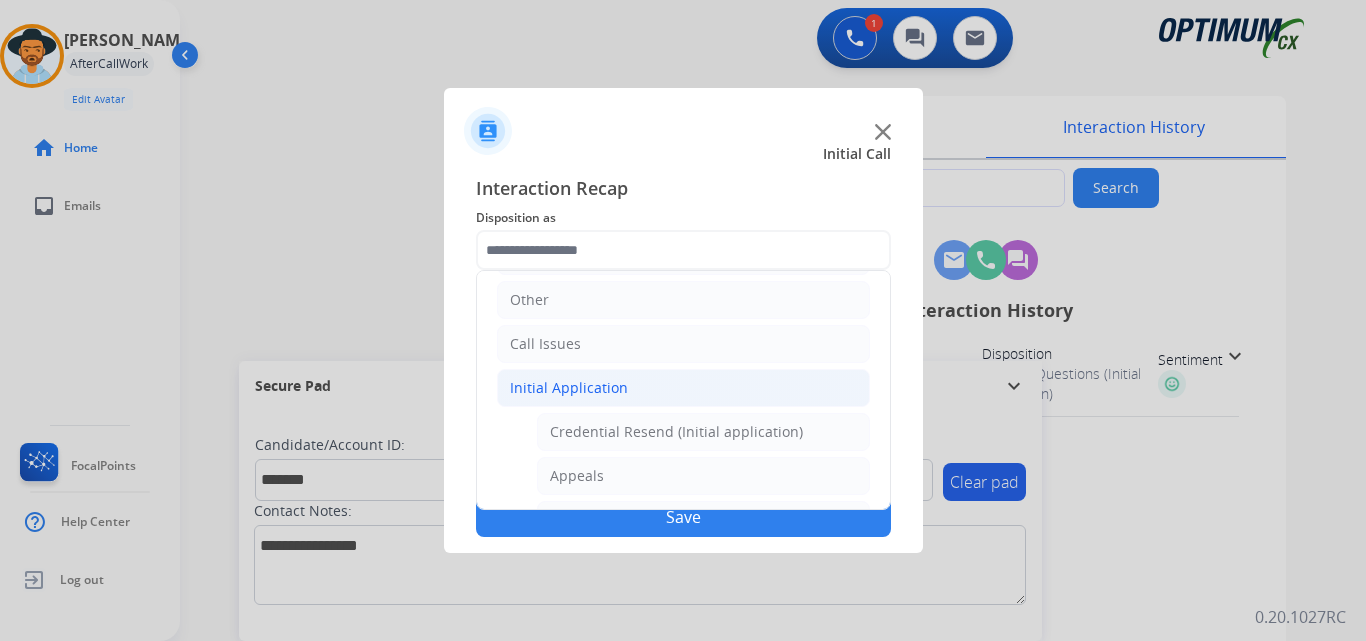 click on "Credential Resend (Initial application)" 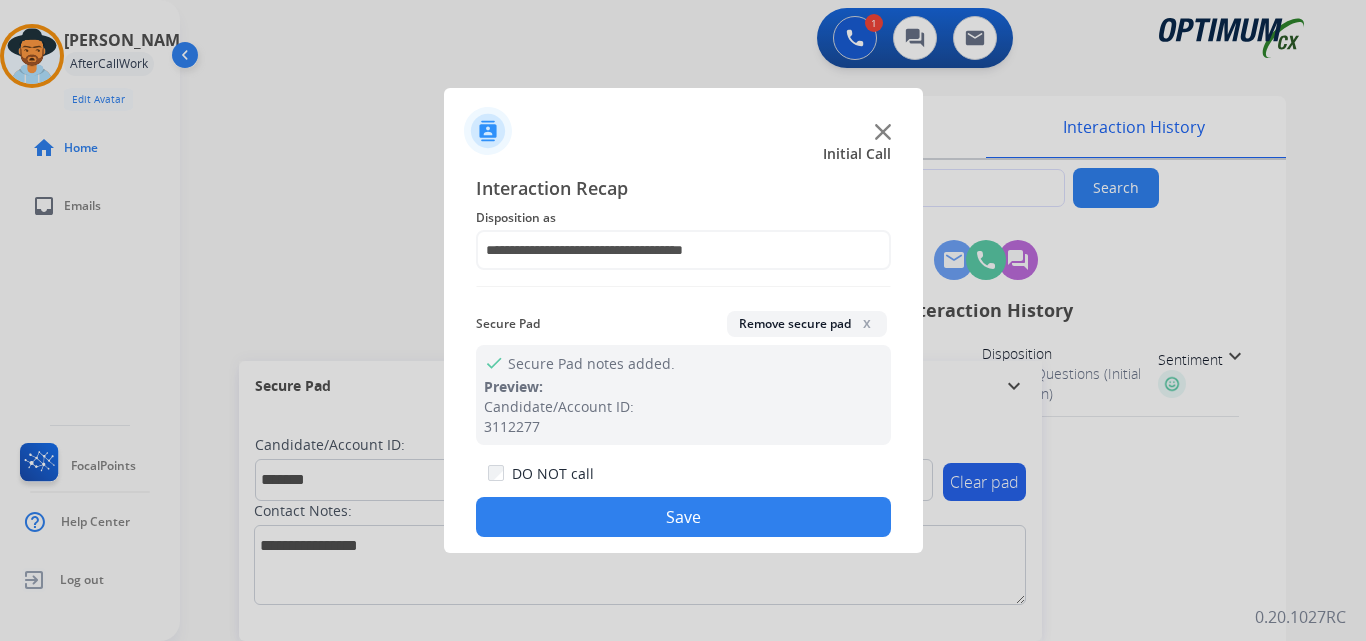 click on "Save" 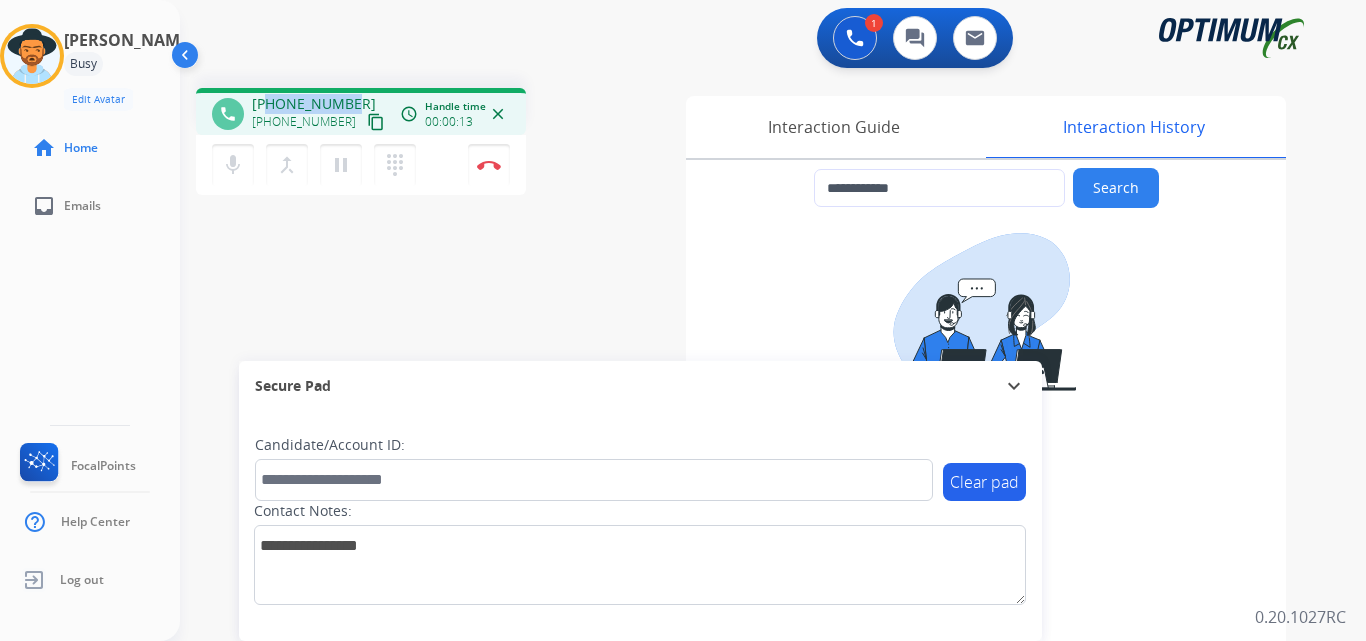 drag, startPoint x: 270, startPoint y: 101, endPoint x: 345, endPoint y: 89, distance: 75.95393 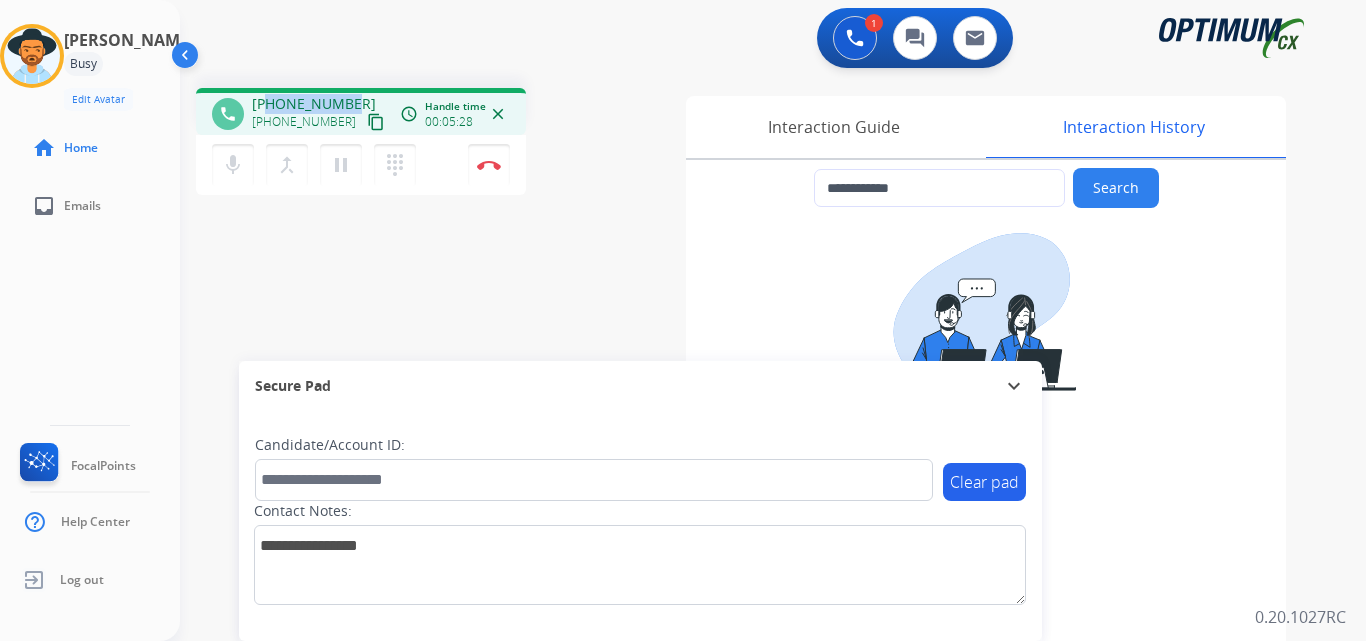 click at bounding box center (489, 165) 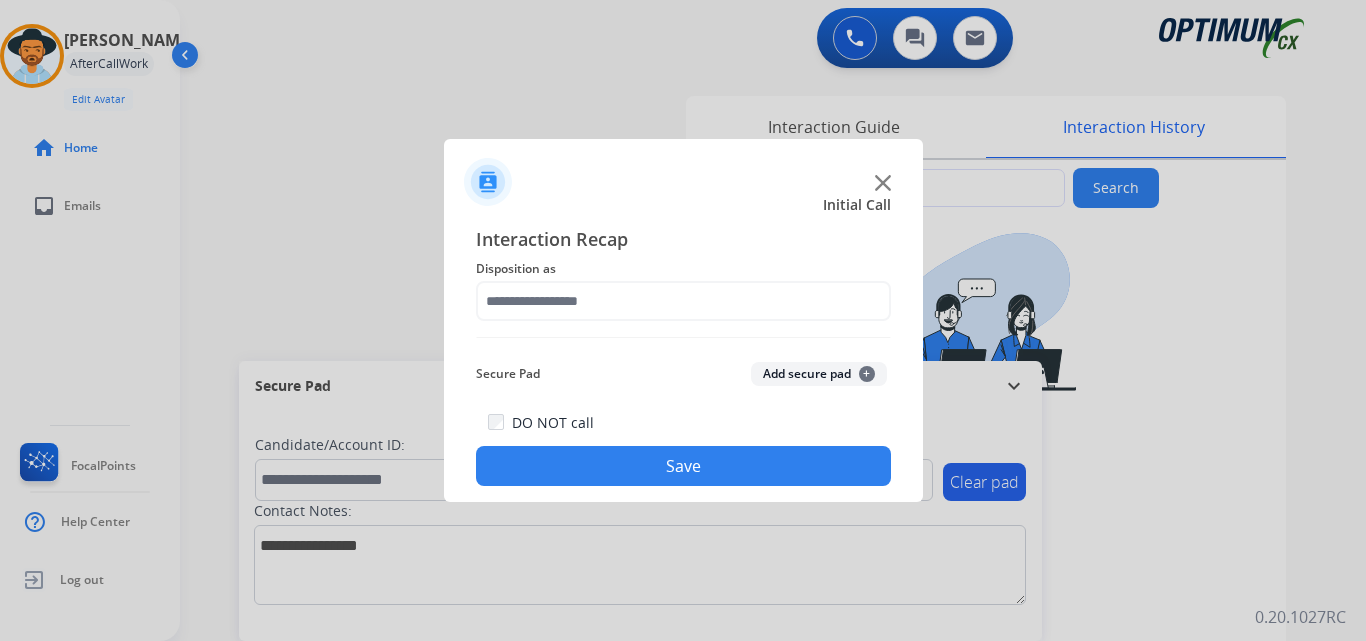 click 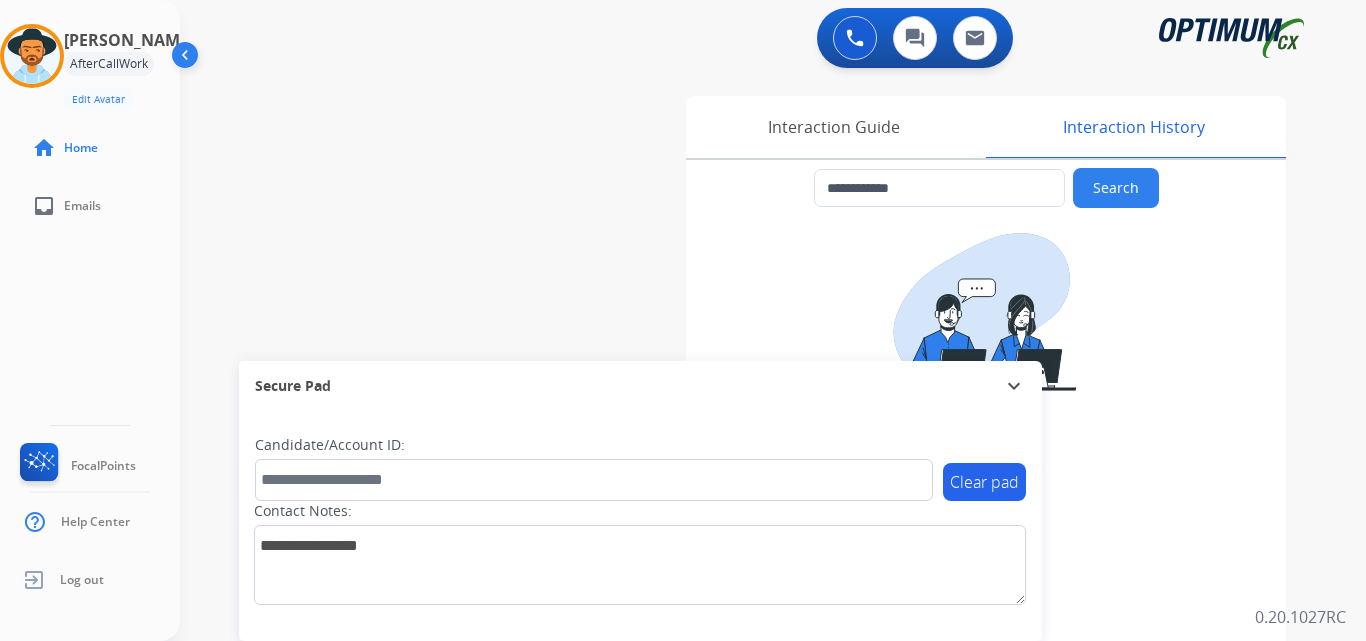 click on "**********" at bounding box center [749, 489] 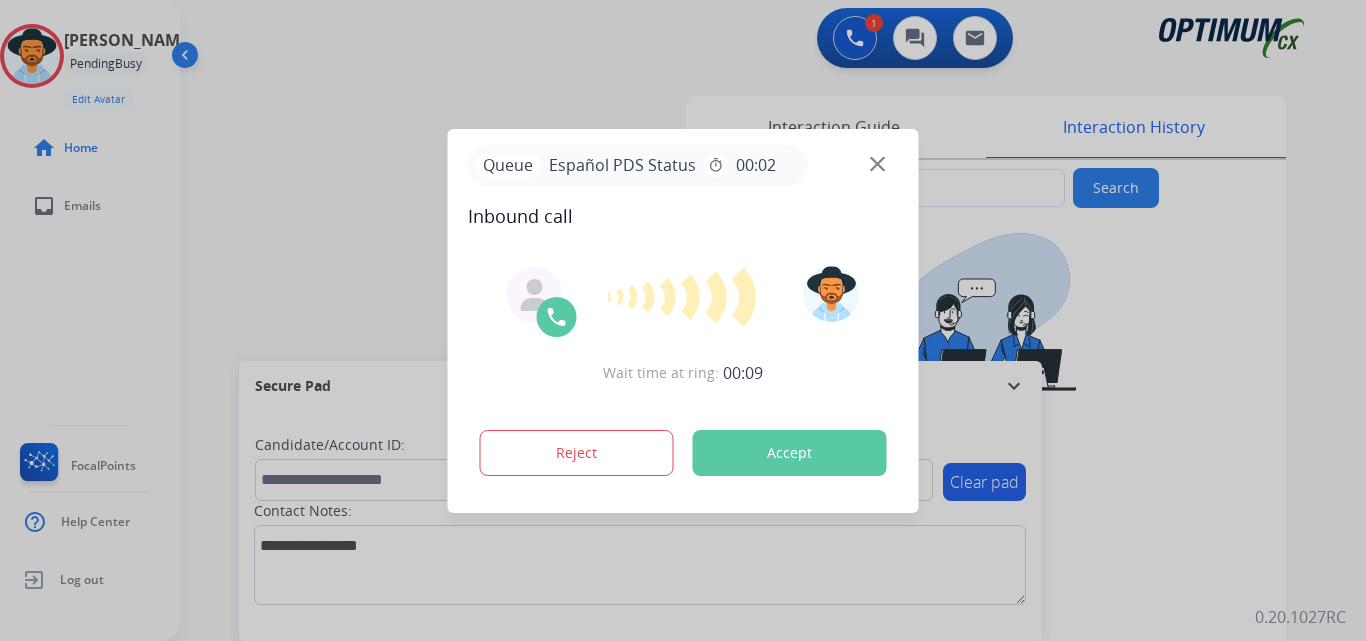 type on "**********" 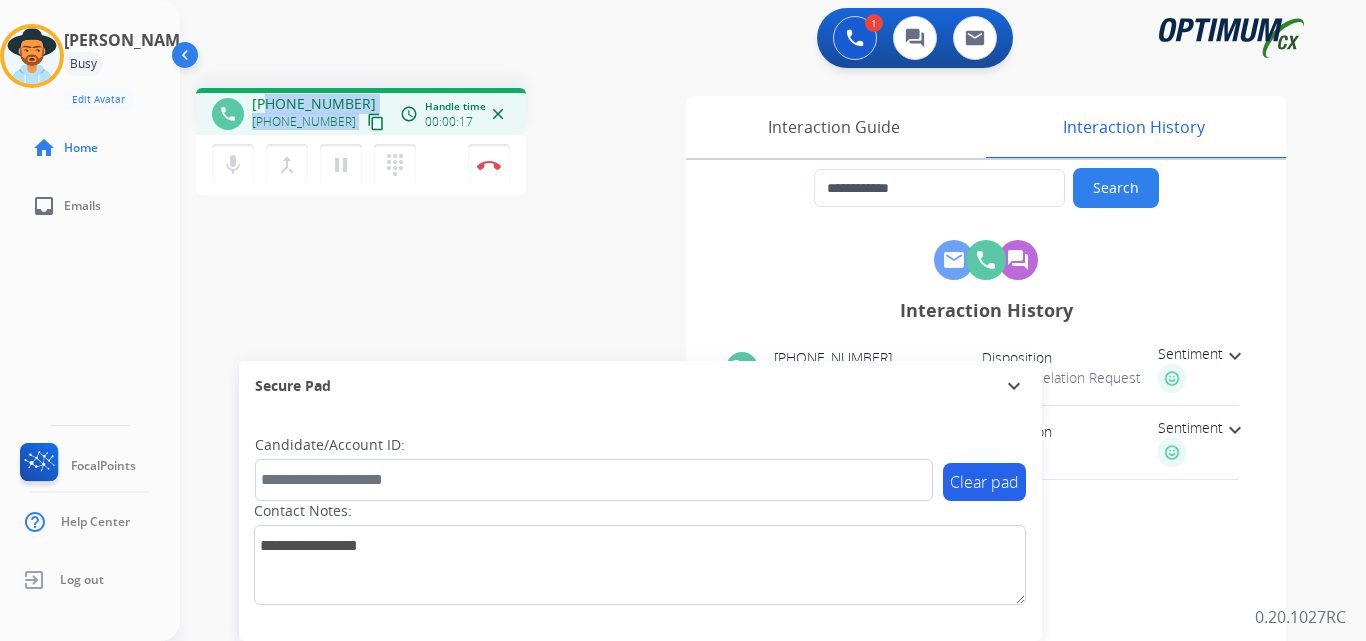 drag, startPoint x: 270, startPoint y: 103, endPoint x: 355, endPoint y: 103, distance: 85 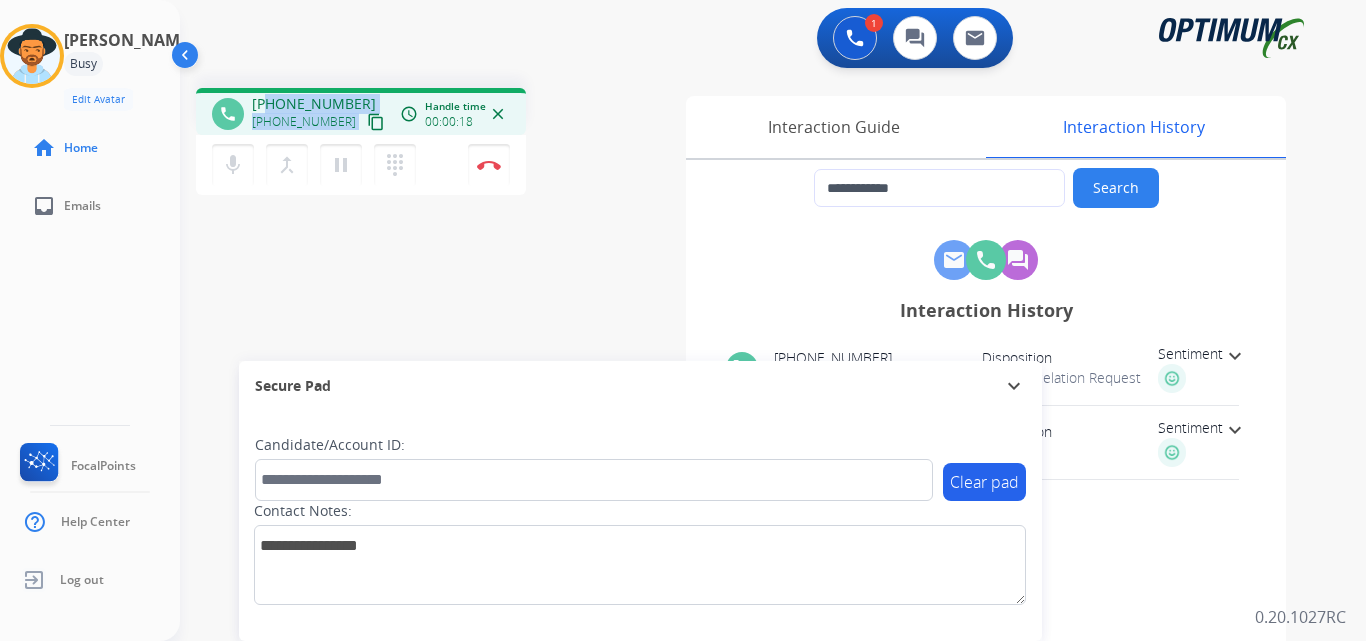 click on "[PHONE_NUMBER] [PHONE_NUMBER] content_copy" at bounding box center [320, 114] 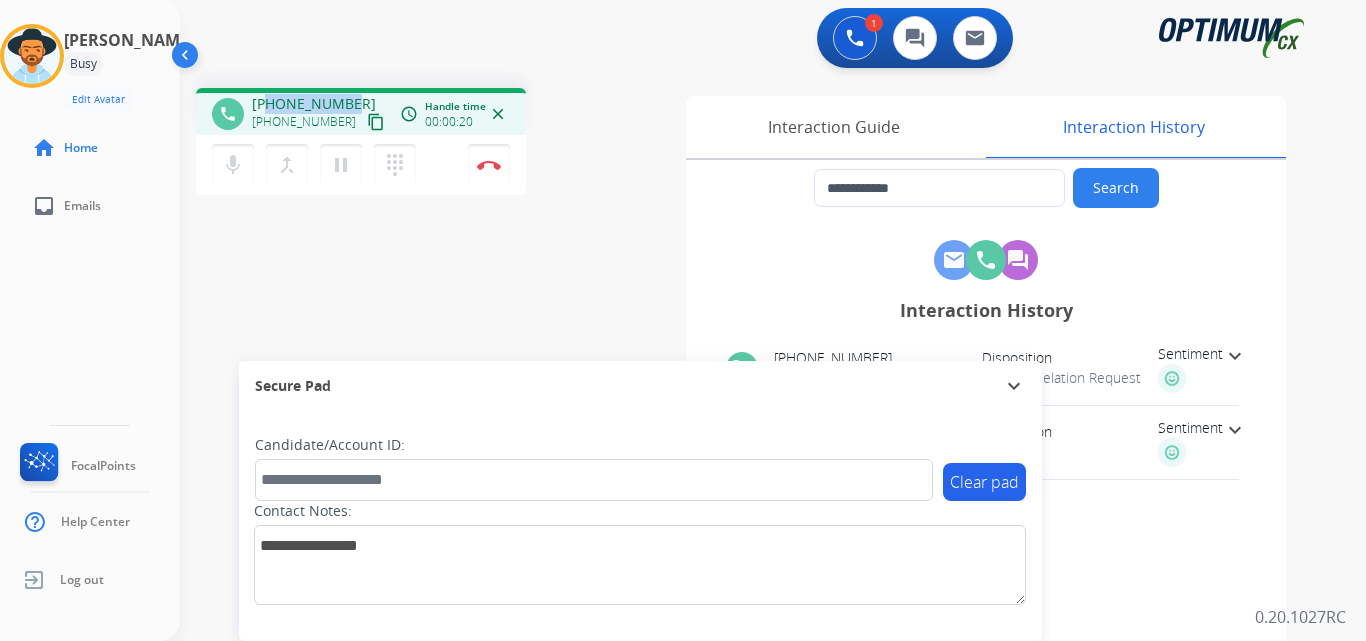 drag, startPoint x: 352, startPoint y: 102, endPoint x: 271, endPoint y: 90, distance: 81.88406 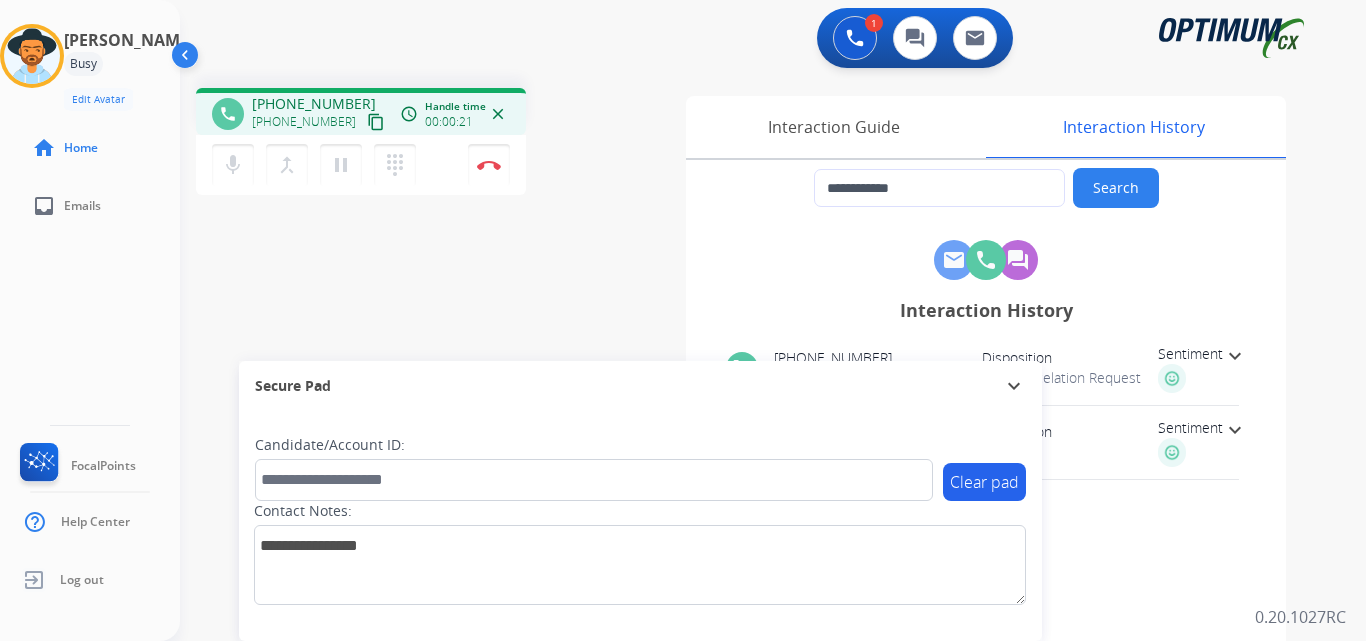 click on "1 Voice Interactions  0  Chat Interactions   0  Email Interactions" at bounding box center [761, 40] 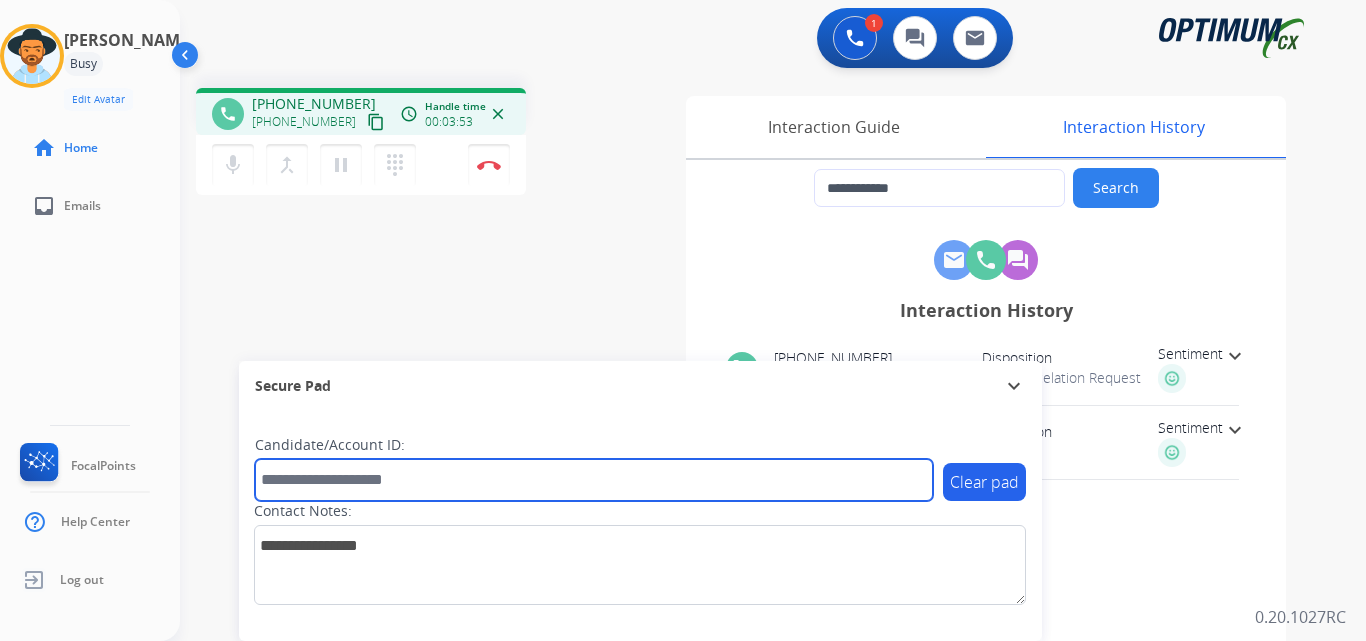 click at bounding box center (594, 480) 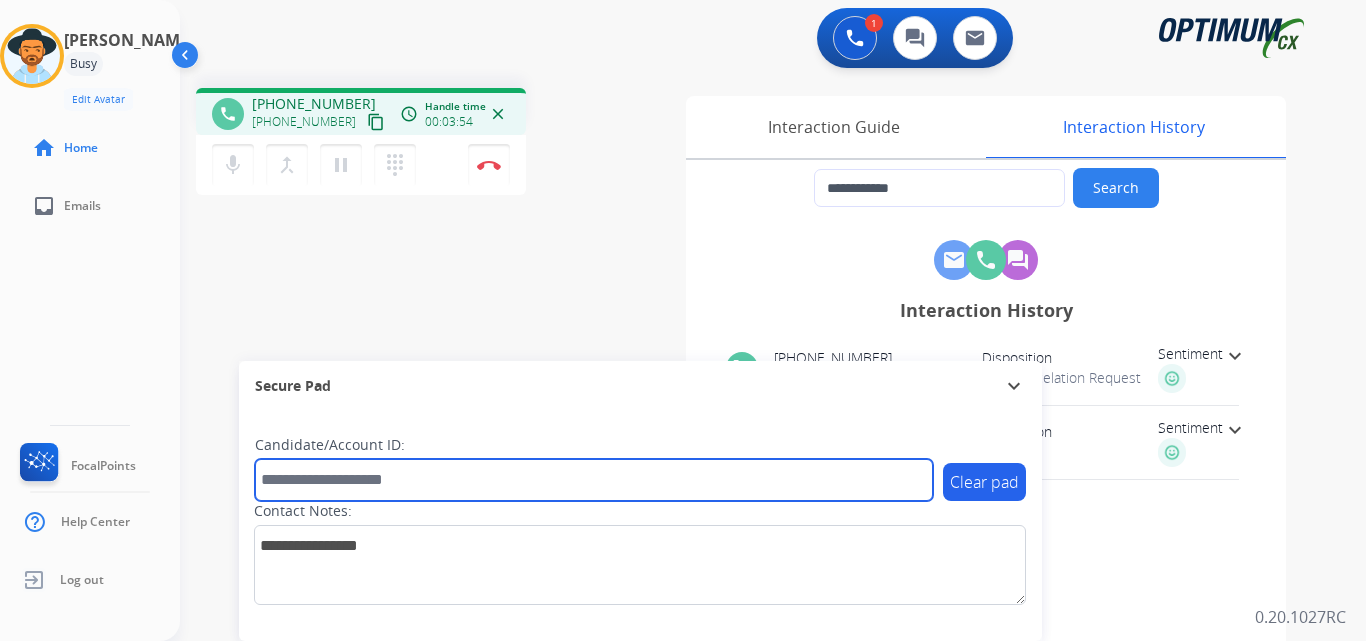 paste on "*********" 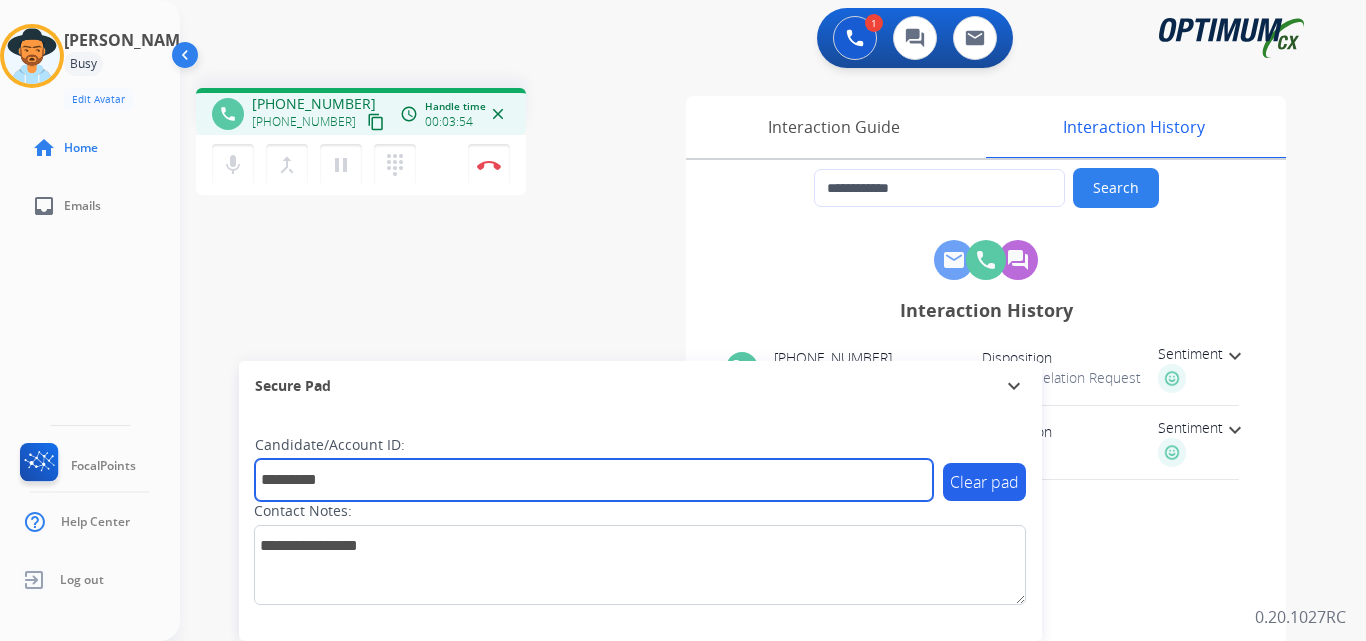 type on "*********" 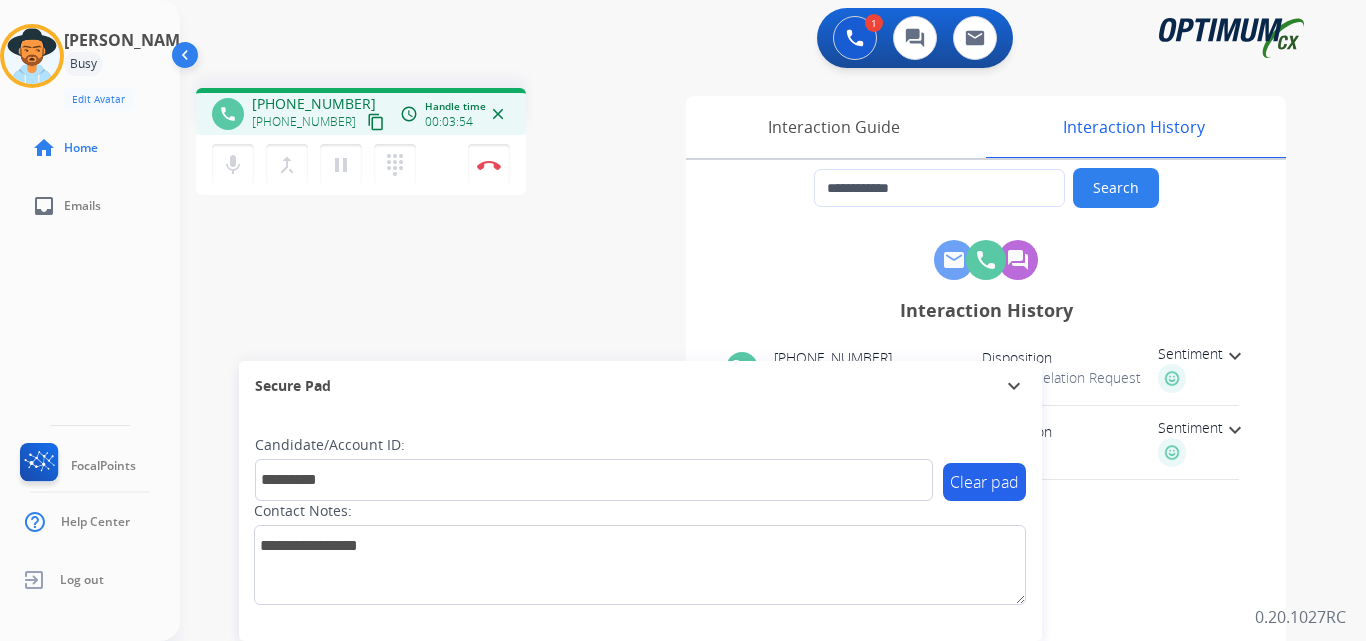 click on "Disconnect" at bounding box center [489, 165] 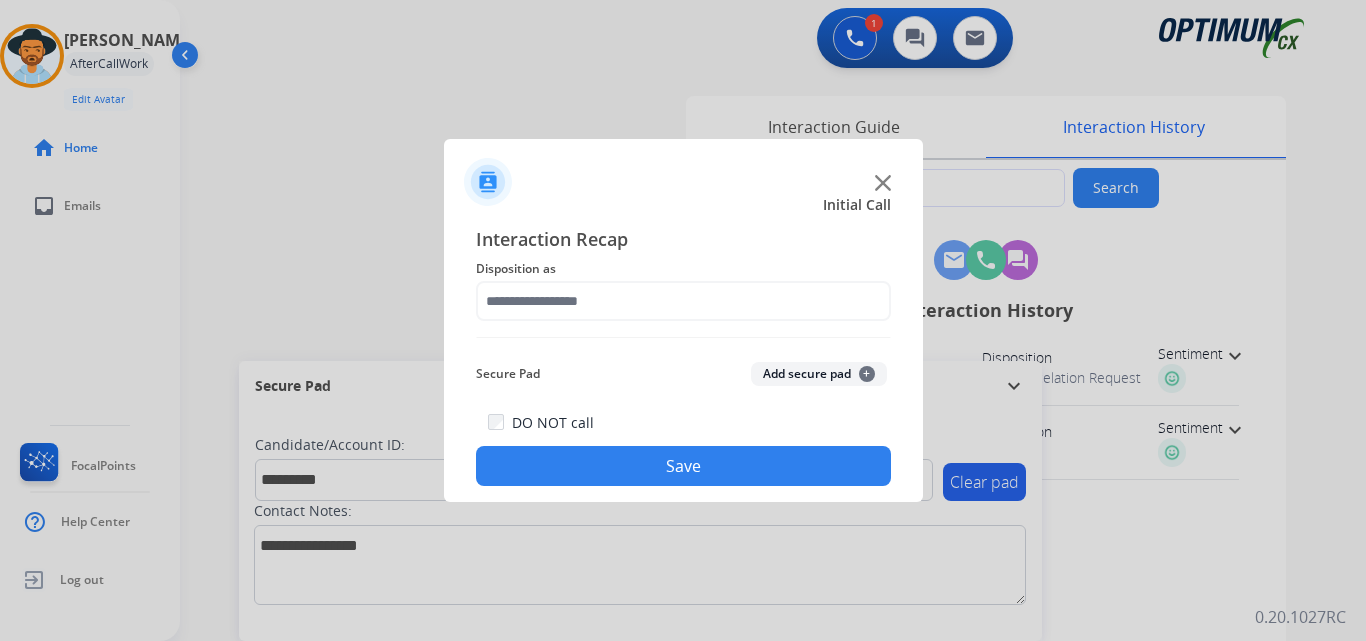 click on "Add secure pad  +" 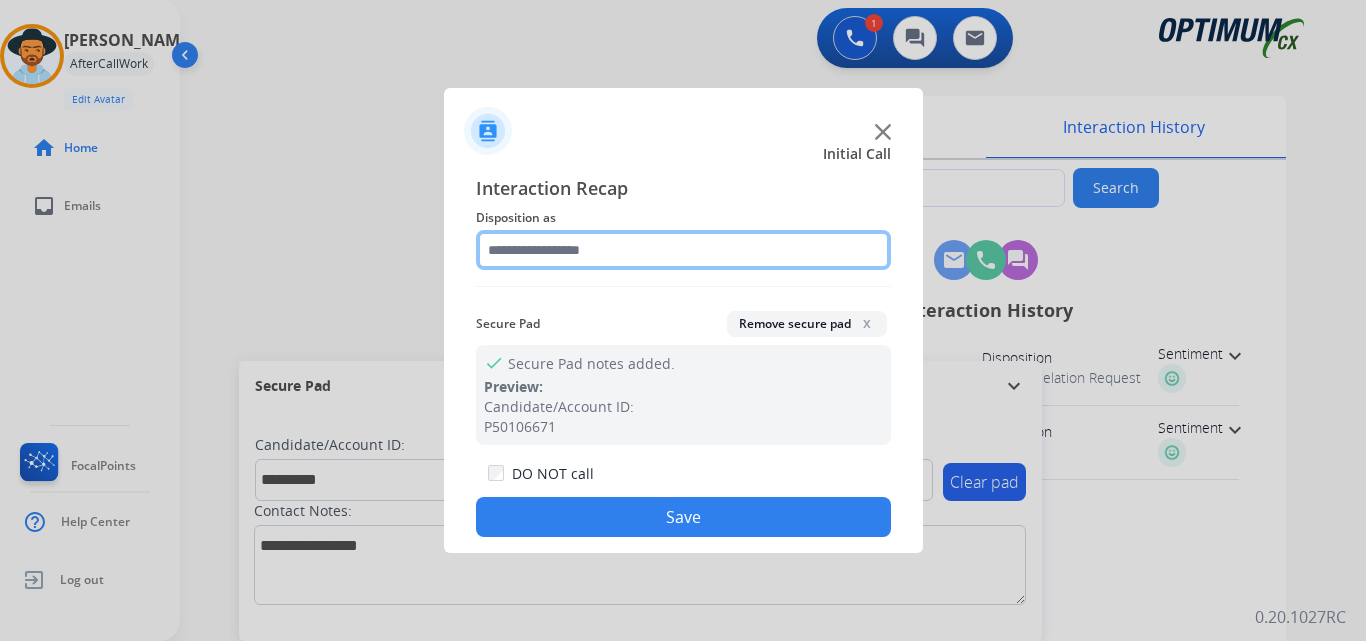 click 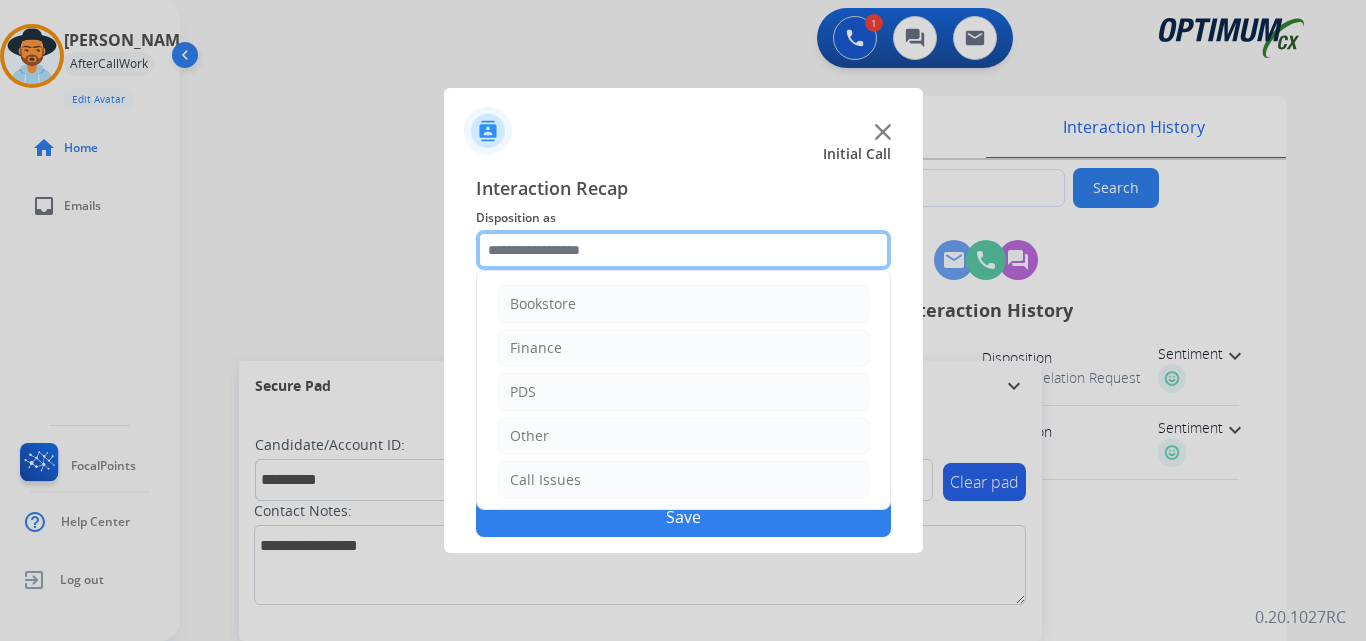 scroll, scrollTop: 136, scrollLeft: 0, axis: vertical 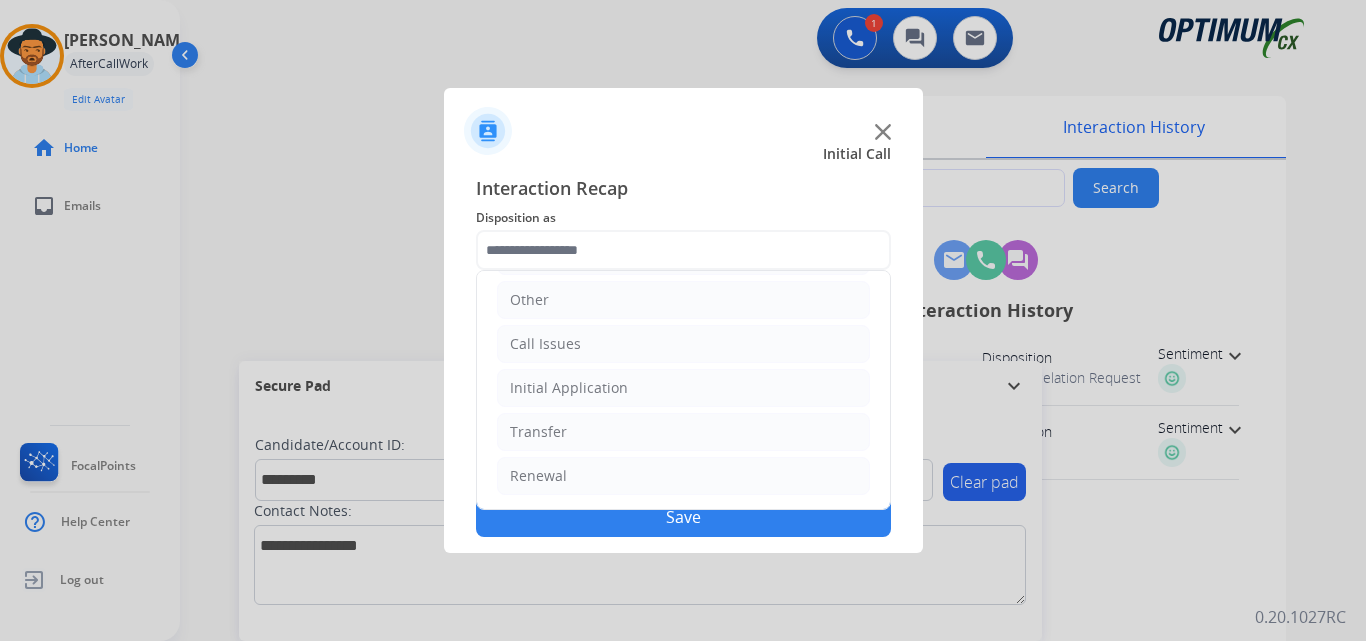 click on "Initial Application" 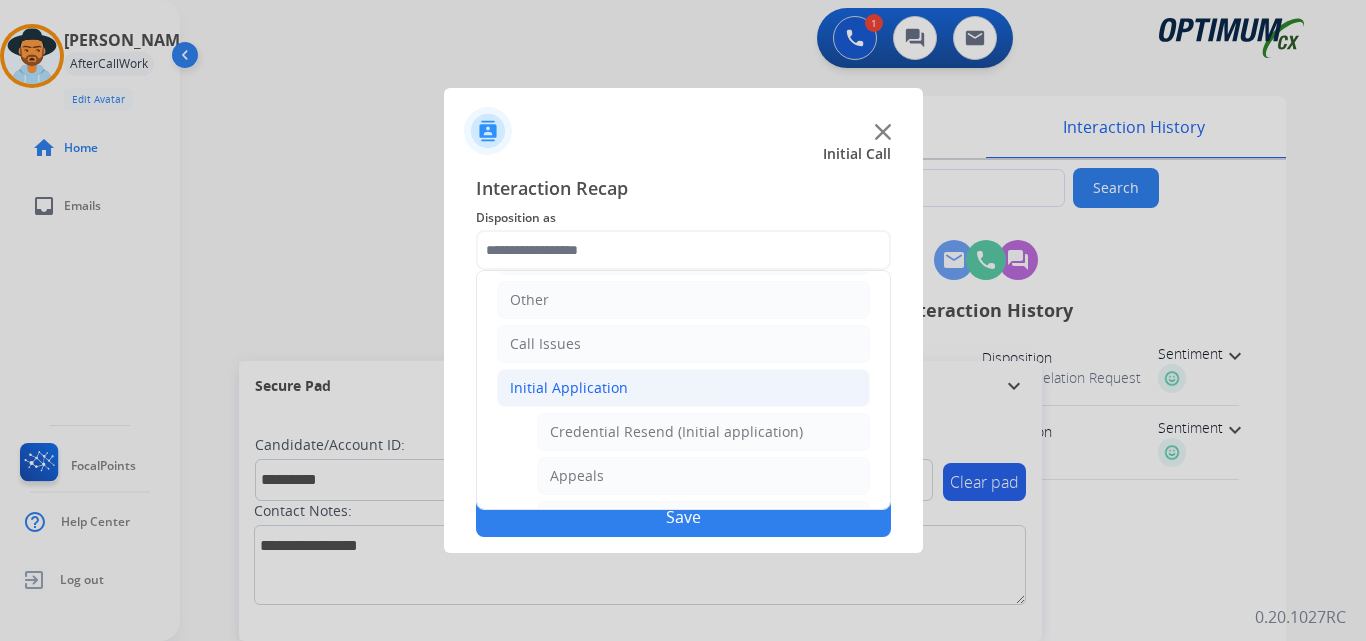 click on "Initial Application" 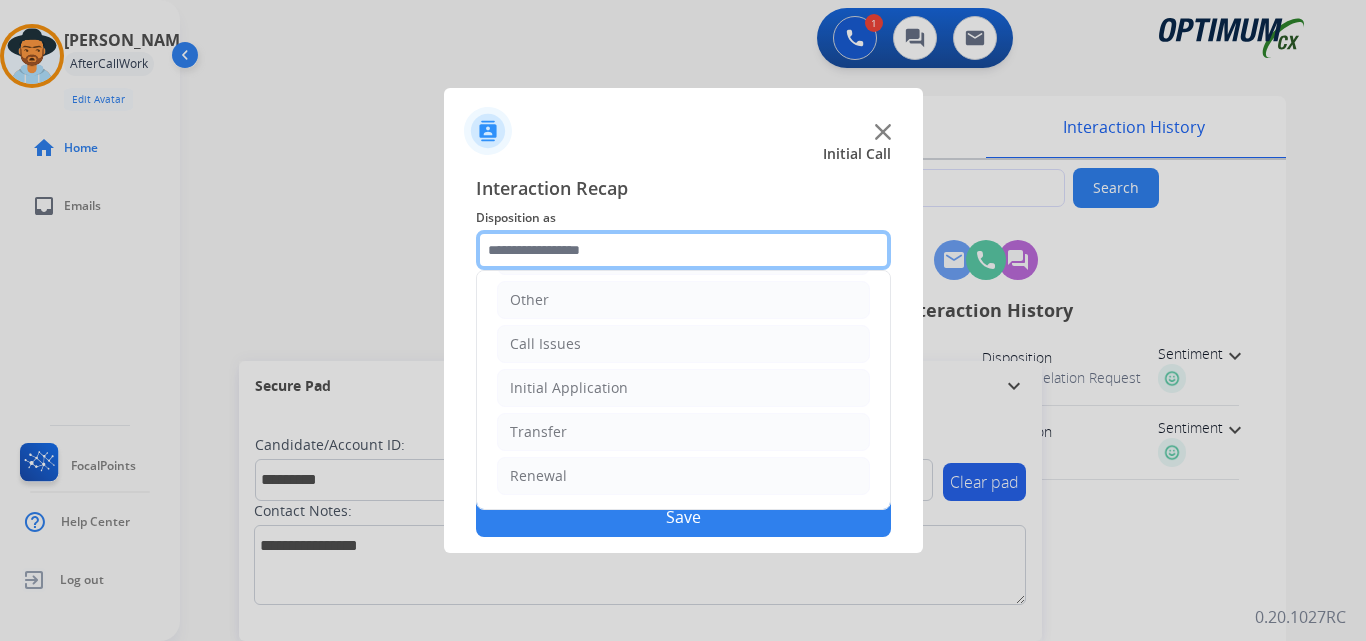 scroll, scrollTop: 0, scrollLeft: 0, axis: both 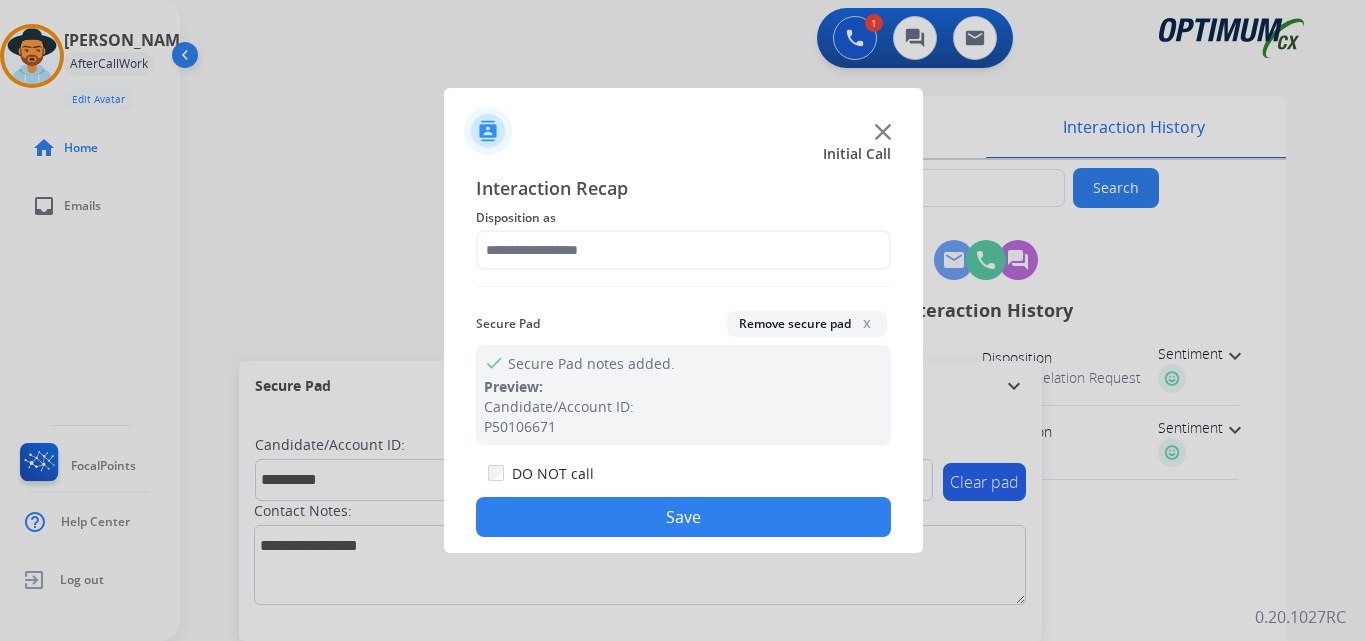 click on "Candidate/Account ID: P50106671" 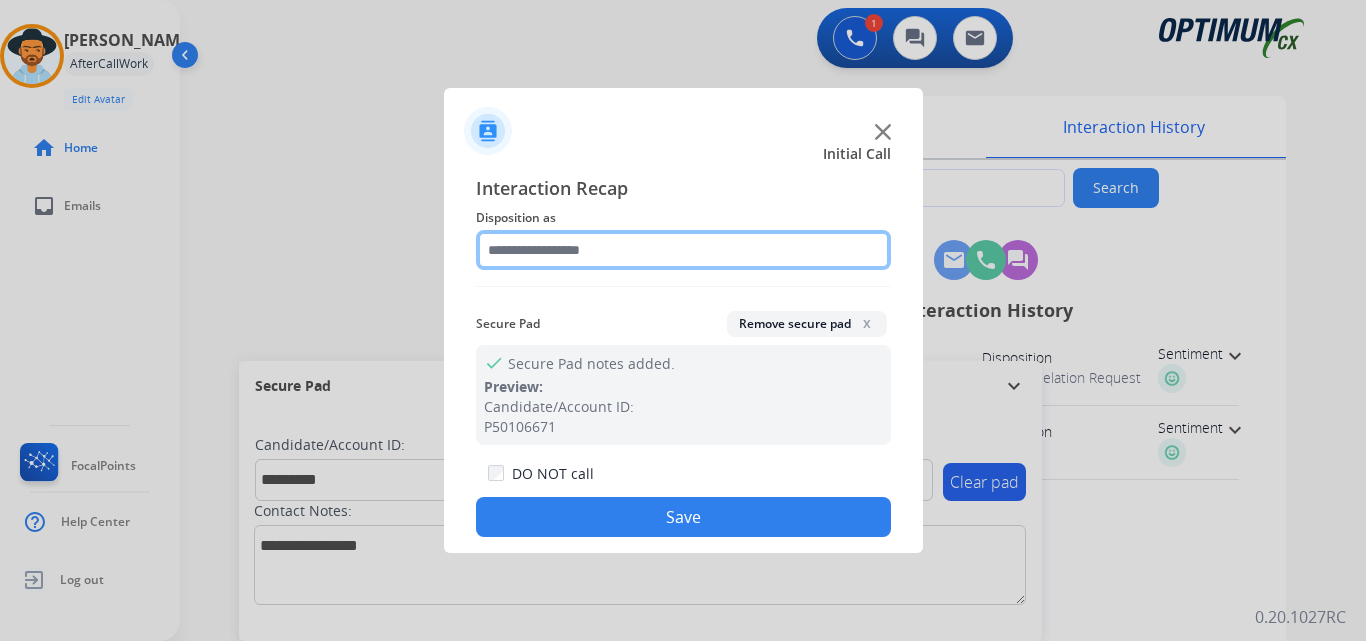 click 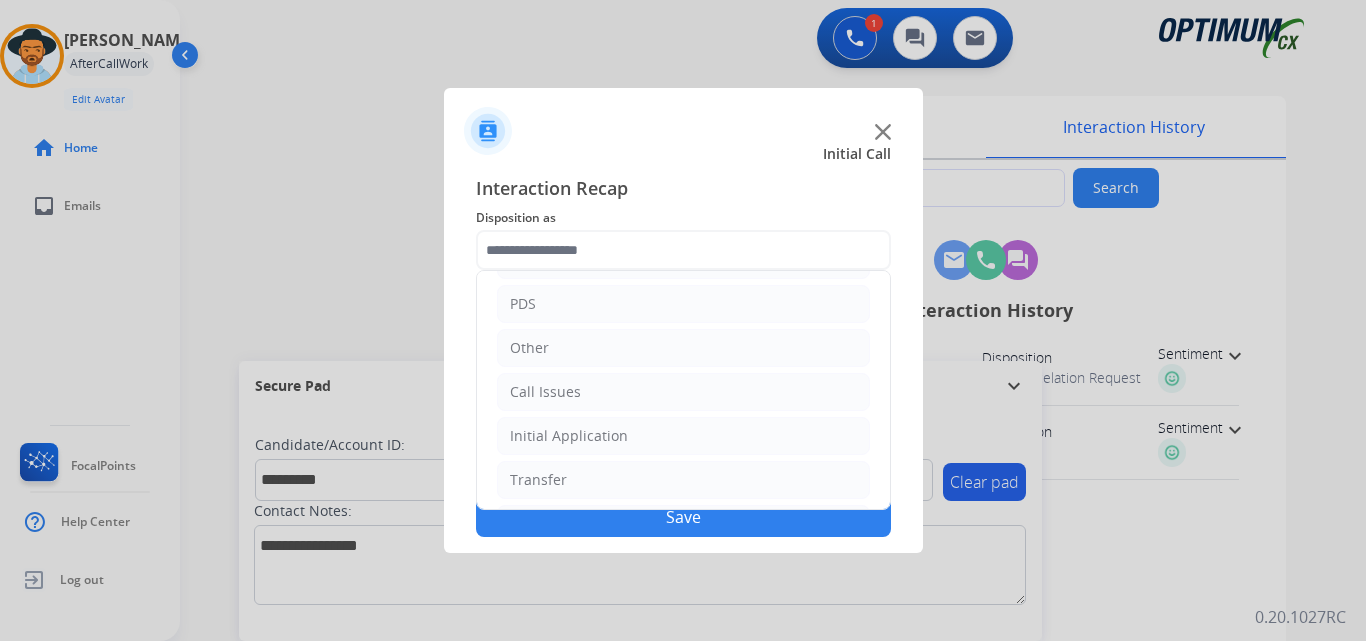 click on "PDS" 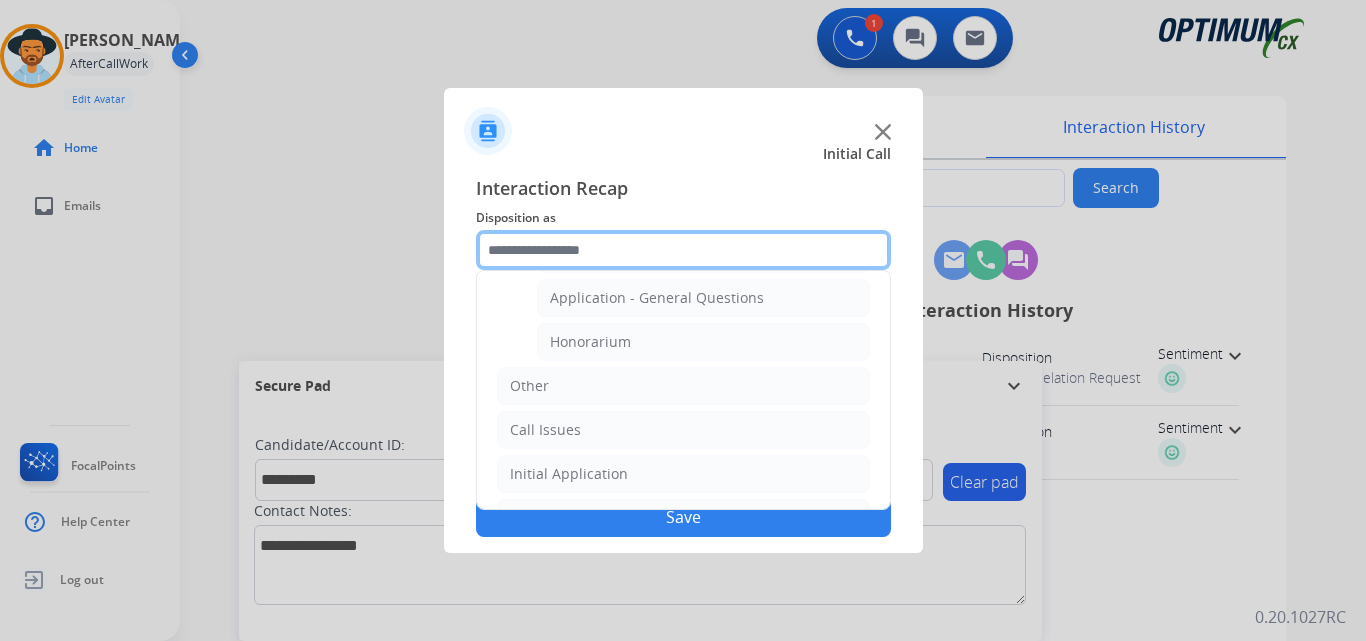 scroll, scrollTop: 619, scrollLeft: 0, axis: vertical 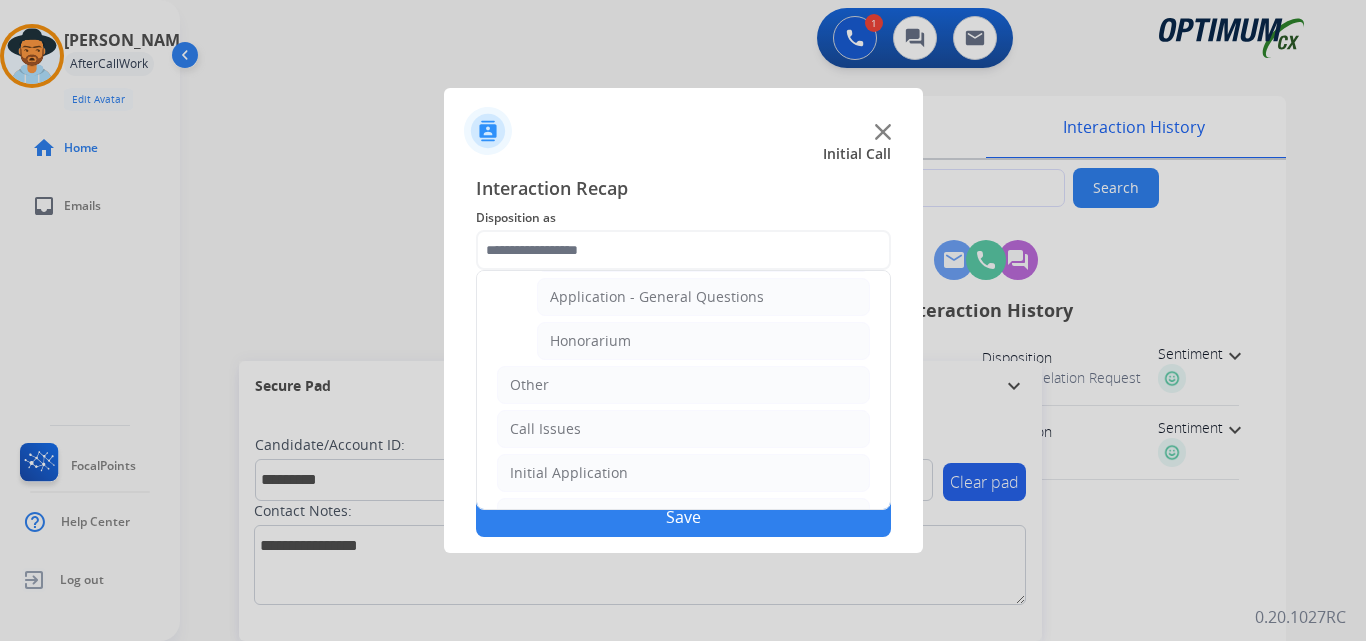 click on "Honorarium" 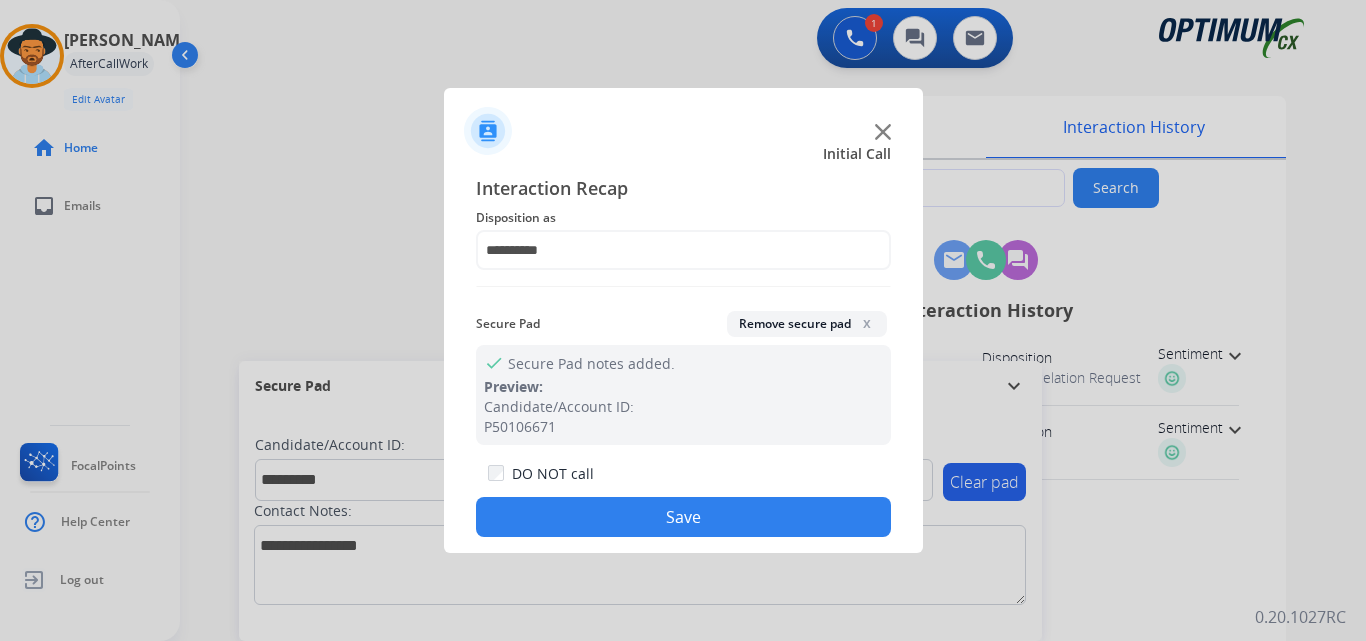 click on "Save" 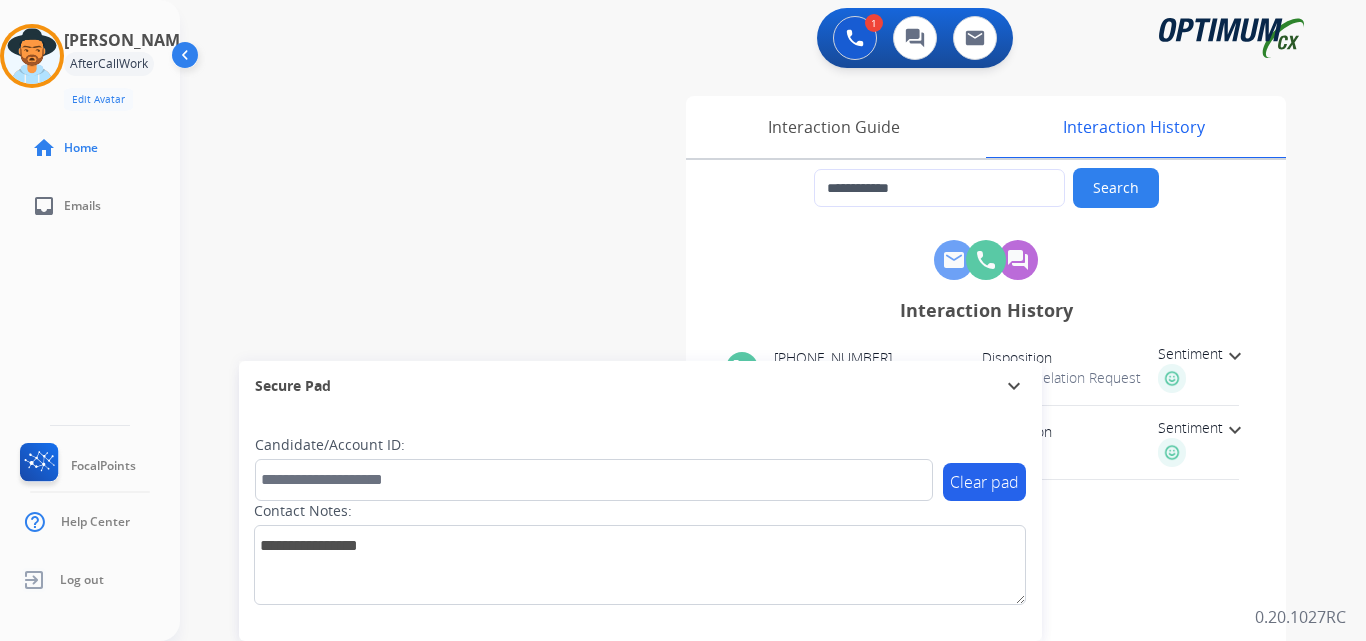 click on "**********" at bounding box center (749, 489) 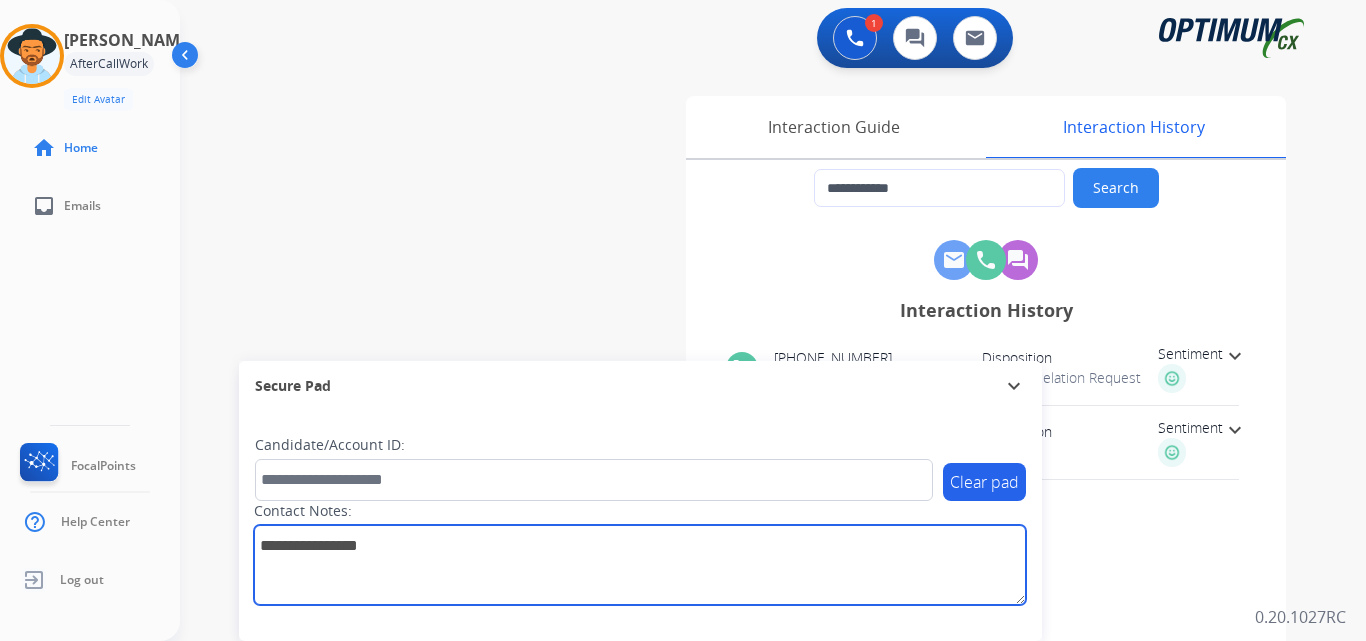 click at bounding box center [640, 565] 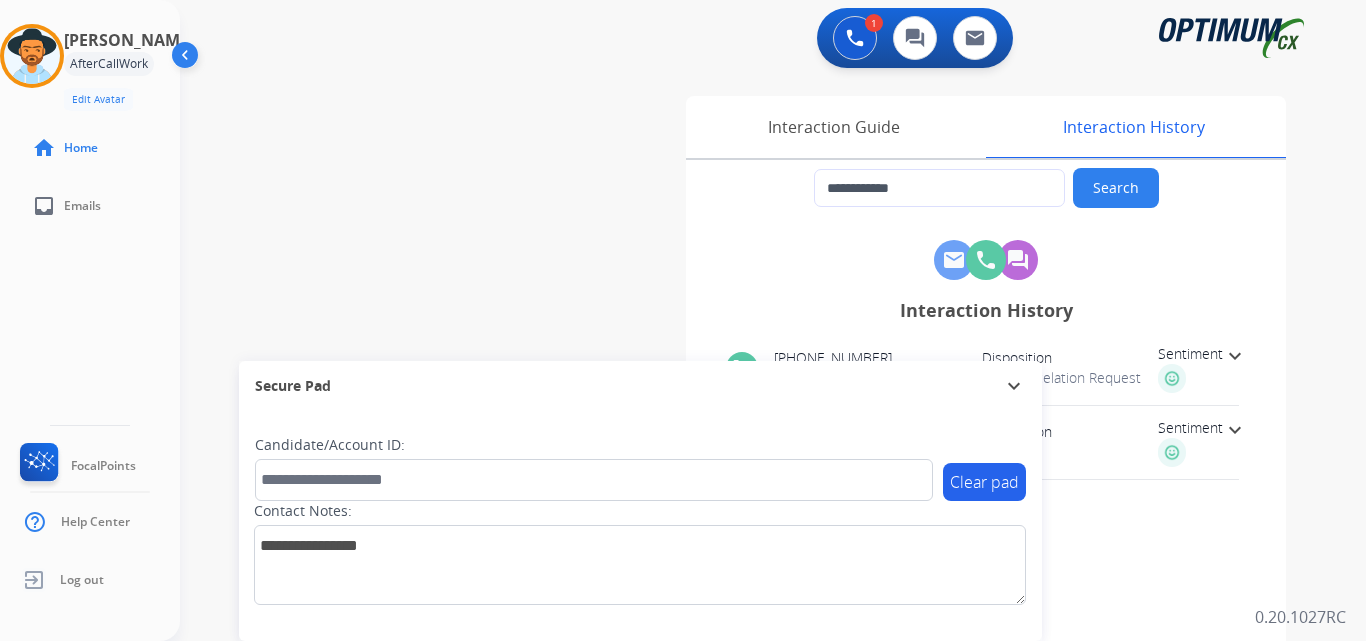 click on "**********" at bounding box center (749, 489) 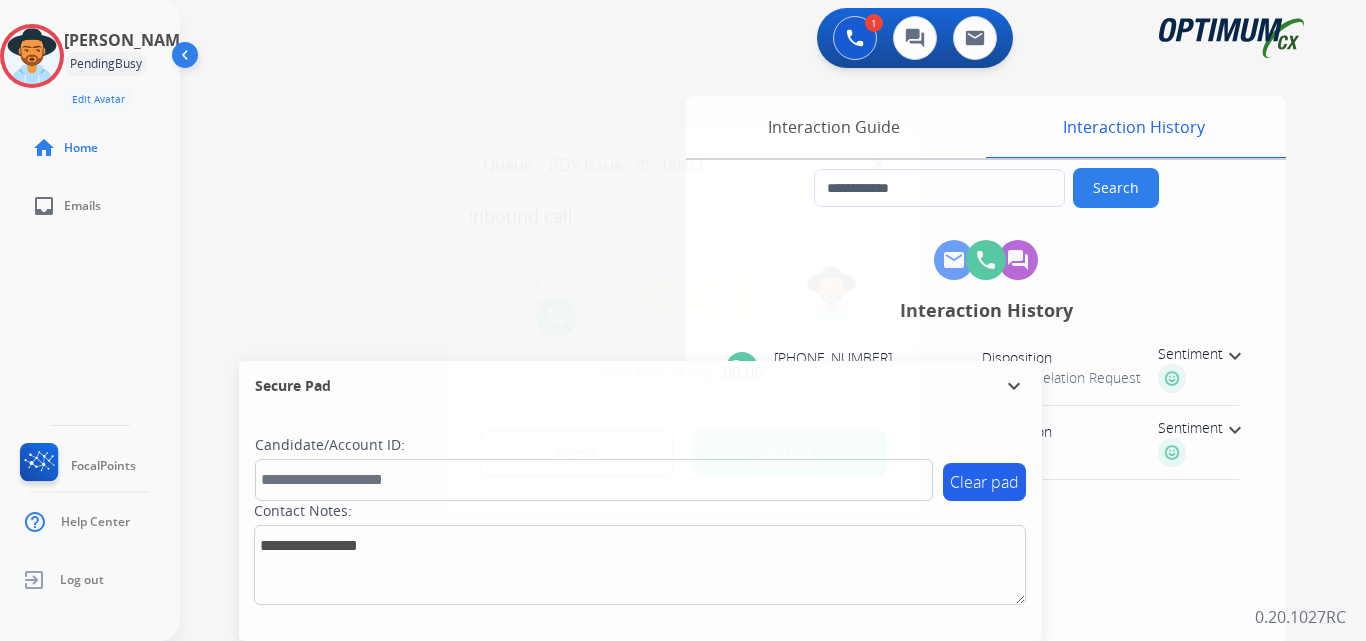 type on "**********" 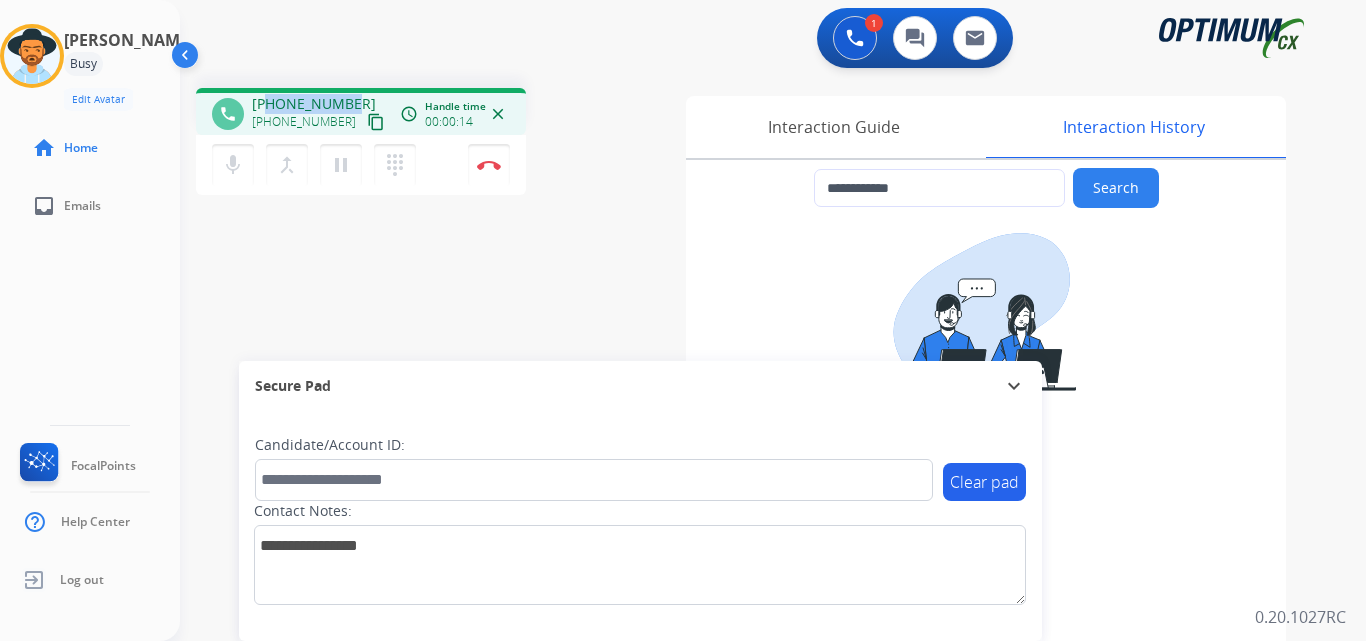 drag, startPoint x: 268, startPoint y: 100, endPoint x: 362, endPoint y: 88, distance: 94.76286 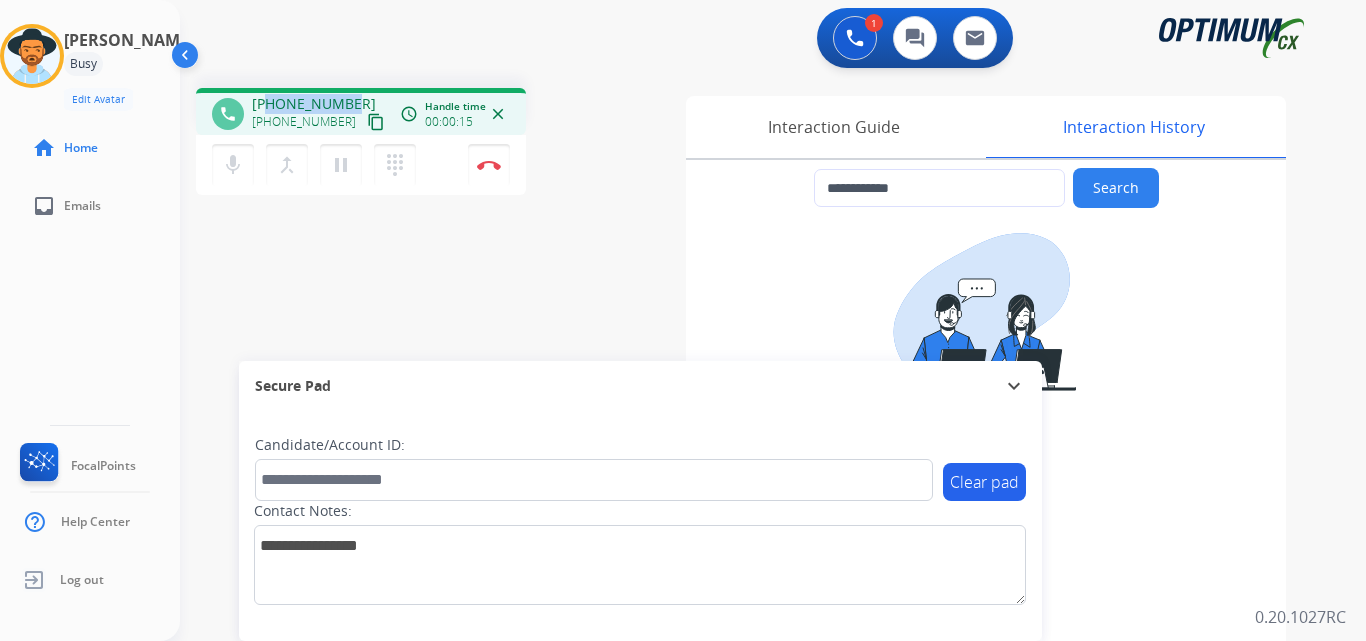 copy on "4193775427" 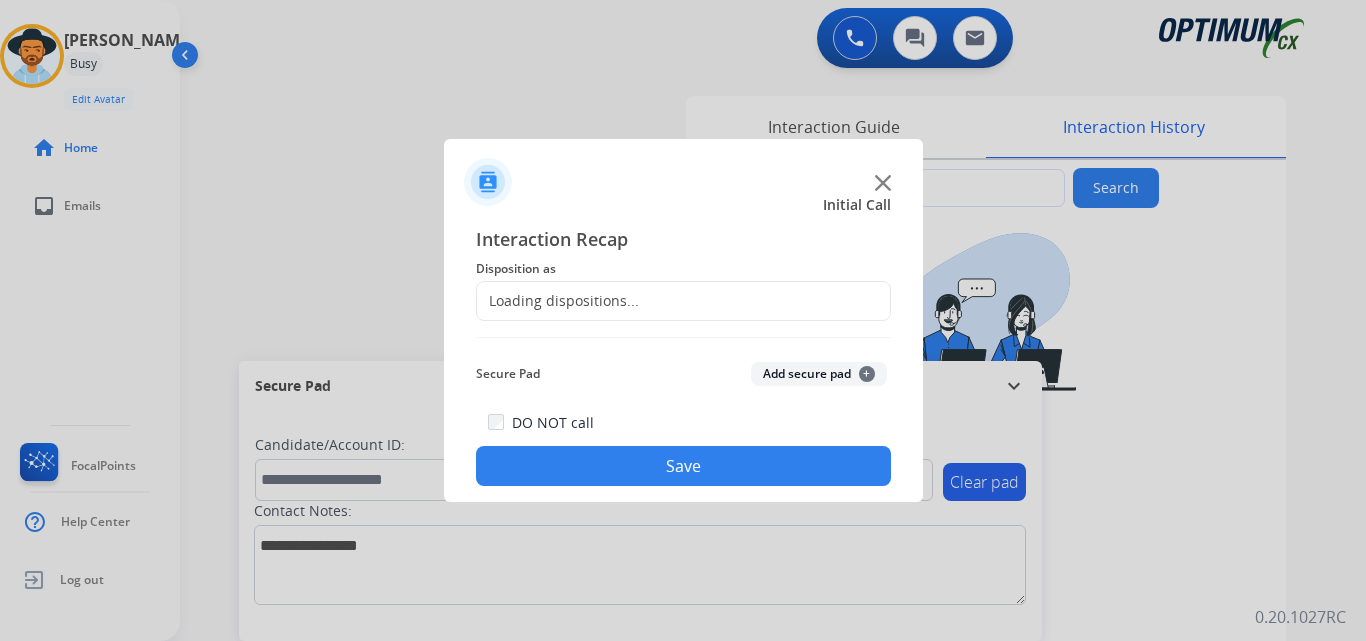 click 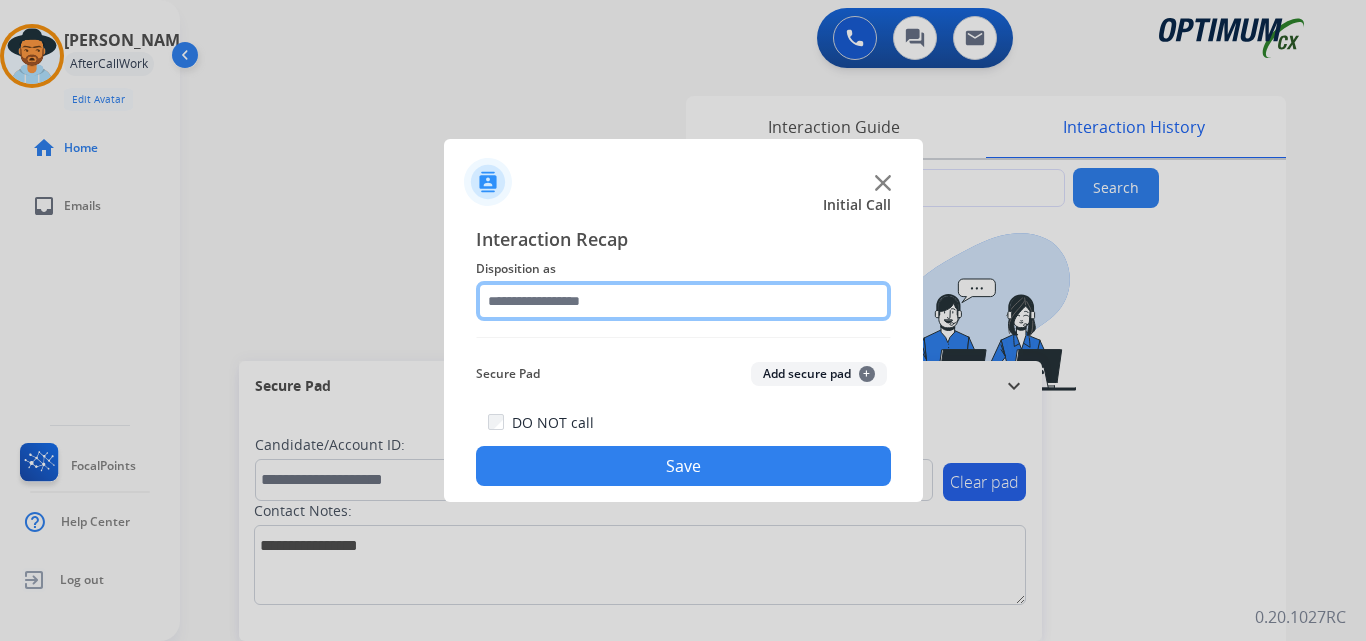 click 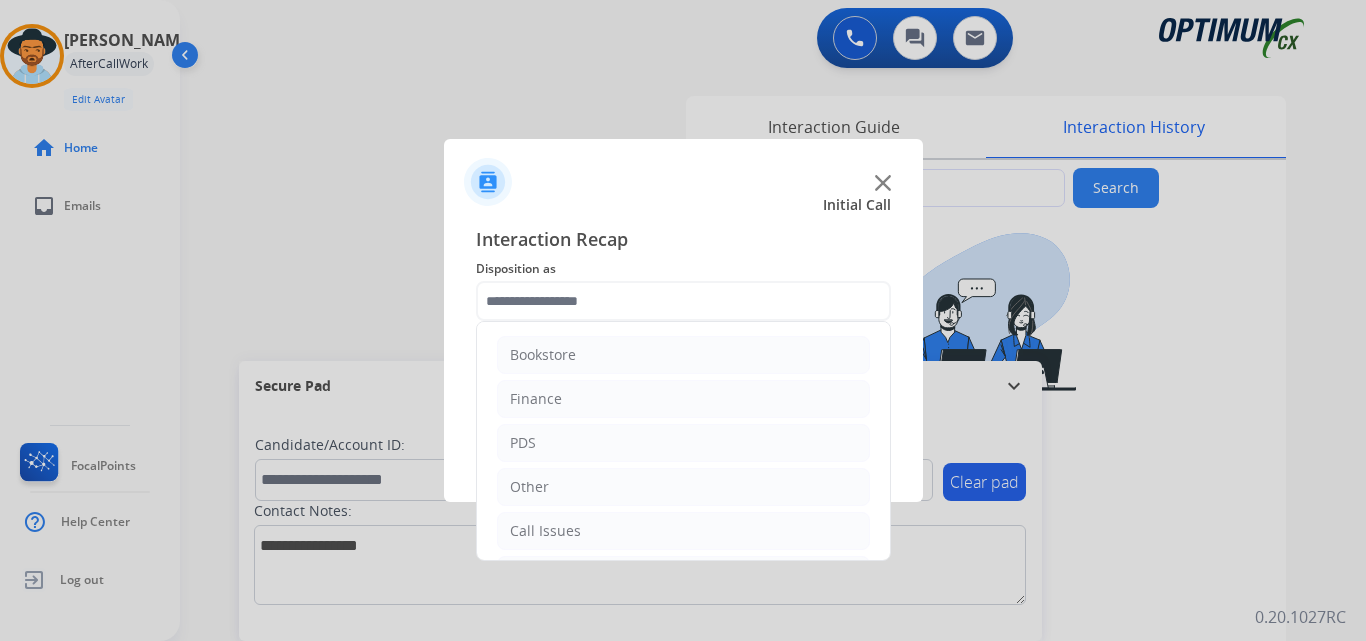 click on "PDS" 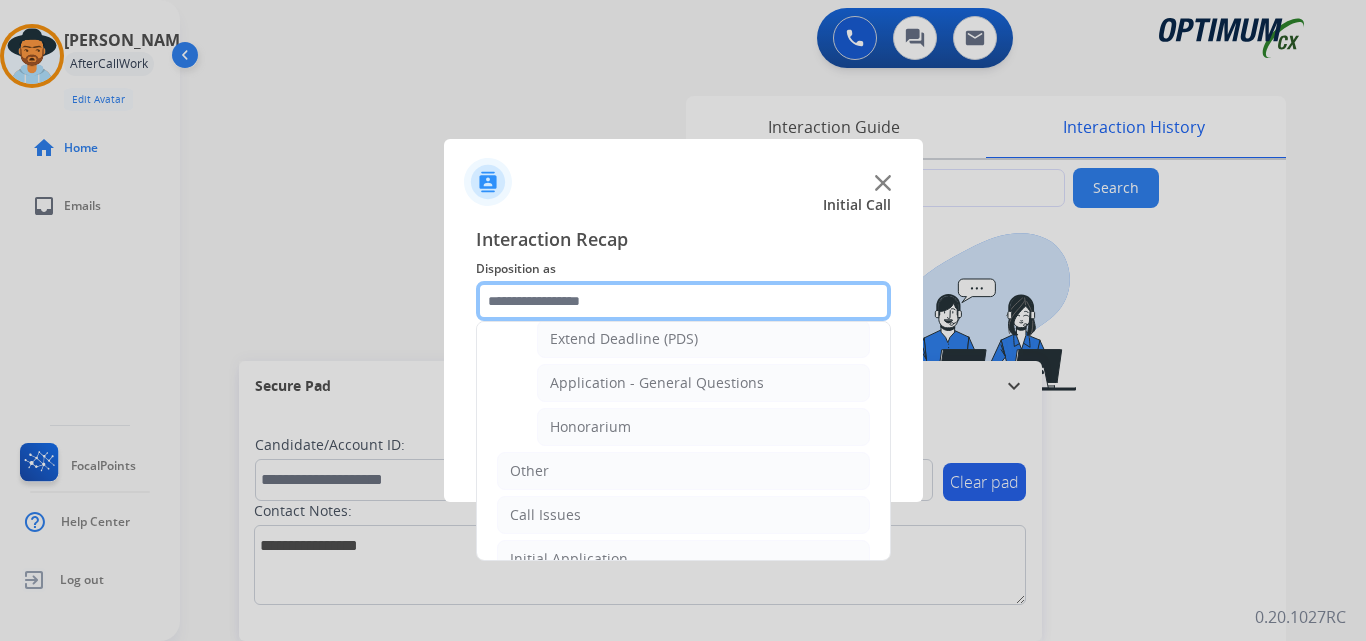 scroll, scrollTop: 584, scrollLeft: 0, axis: vertical 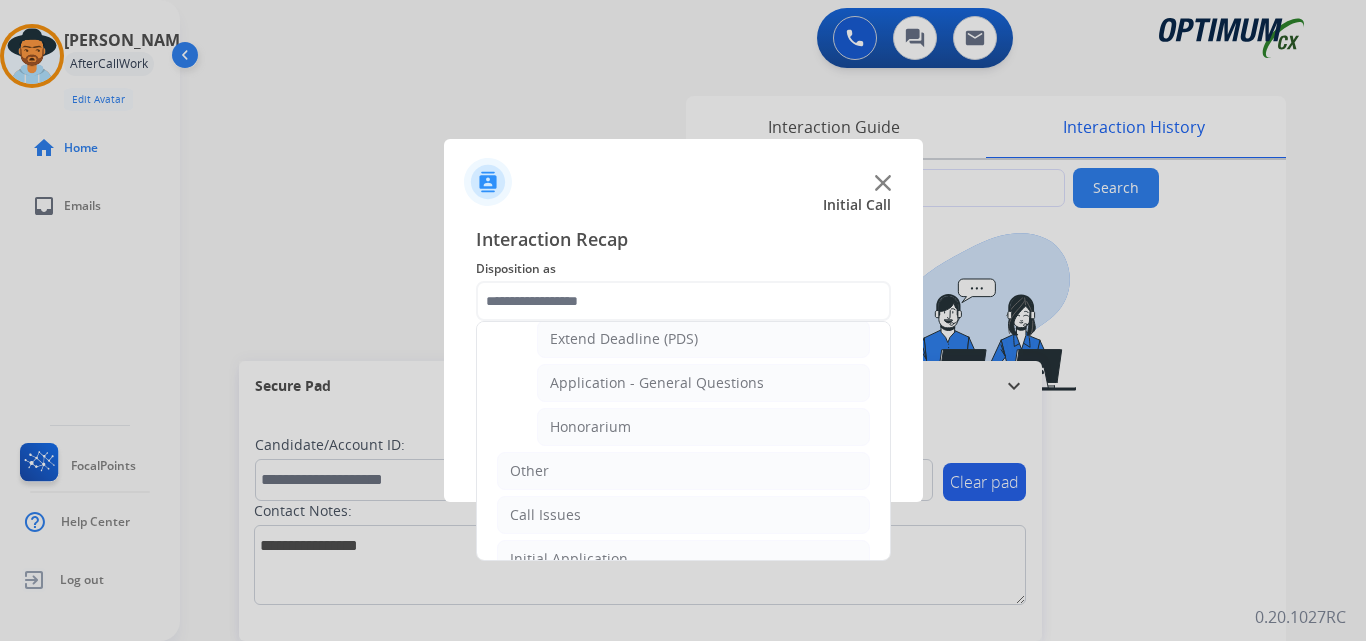 click on "Honorarium" 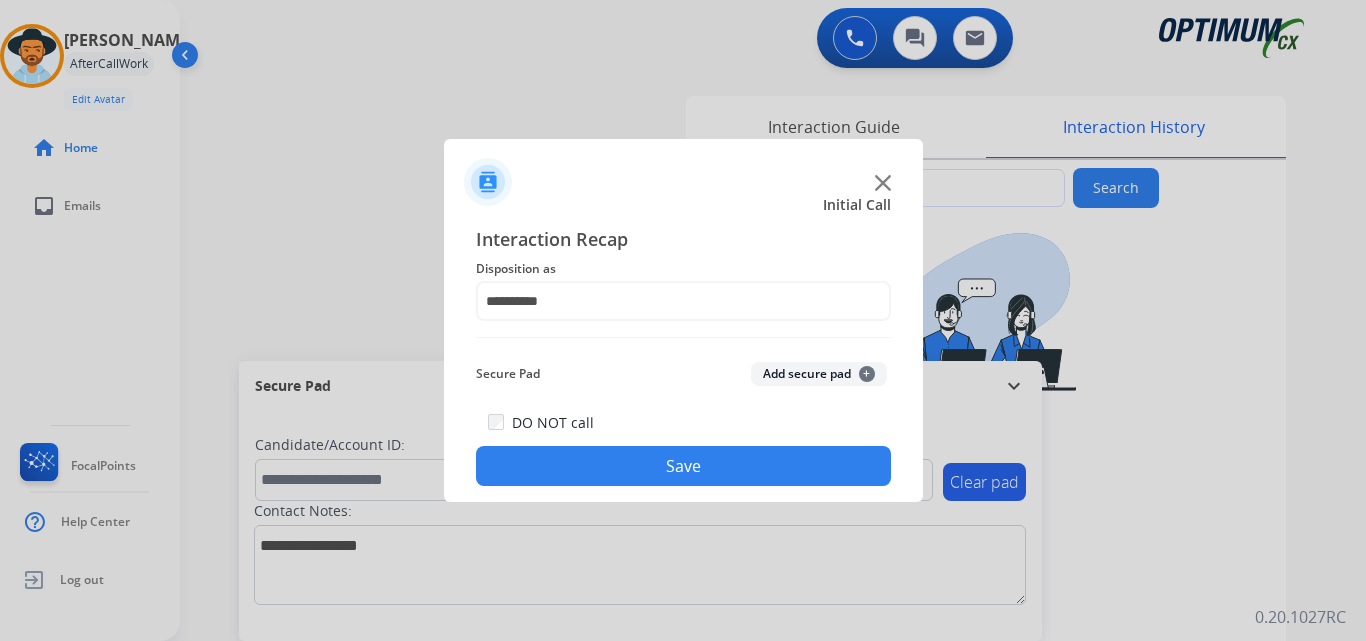 click on "Save" 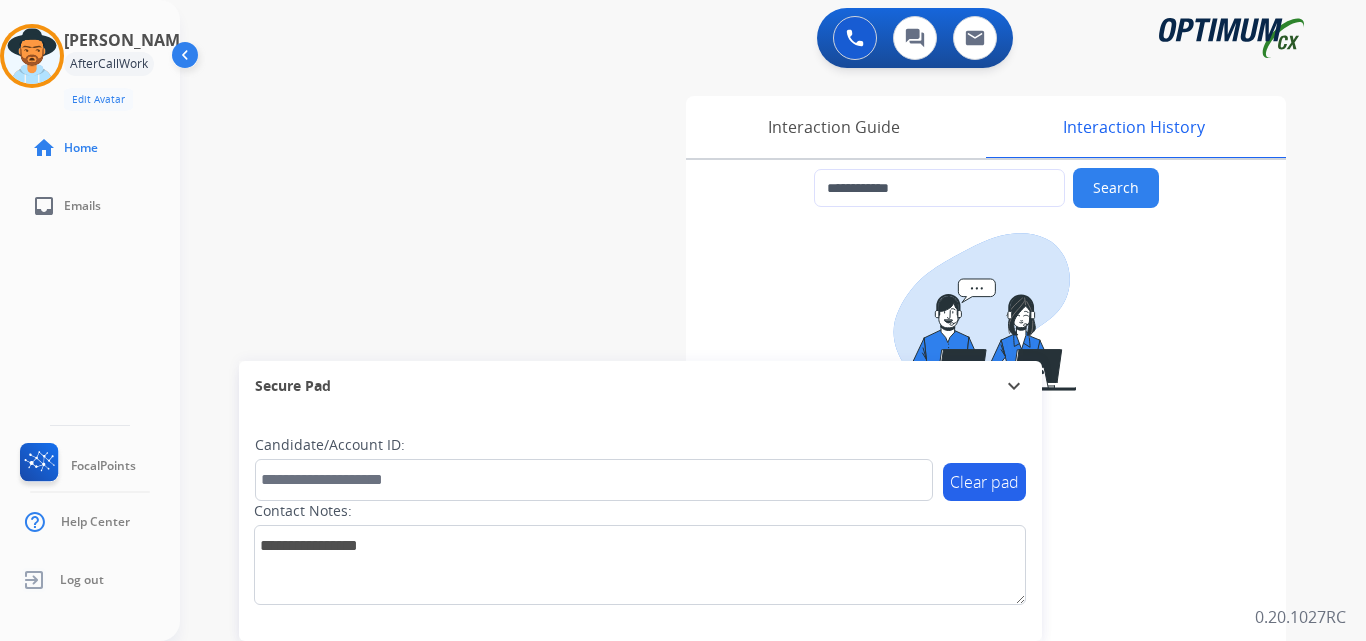 click on "**********" at bounding box center (749, 489) 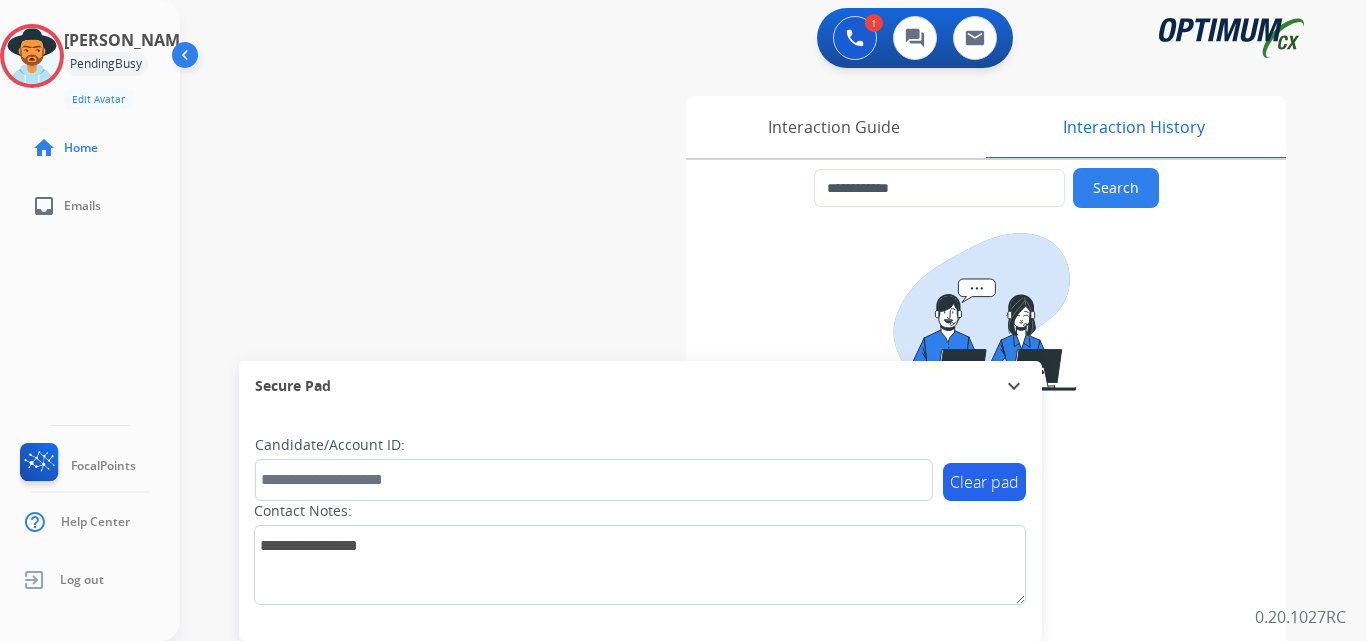 type on "**********" 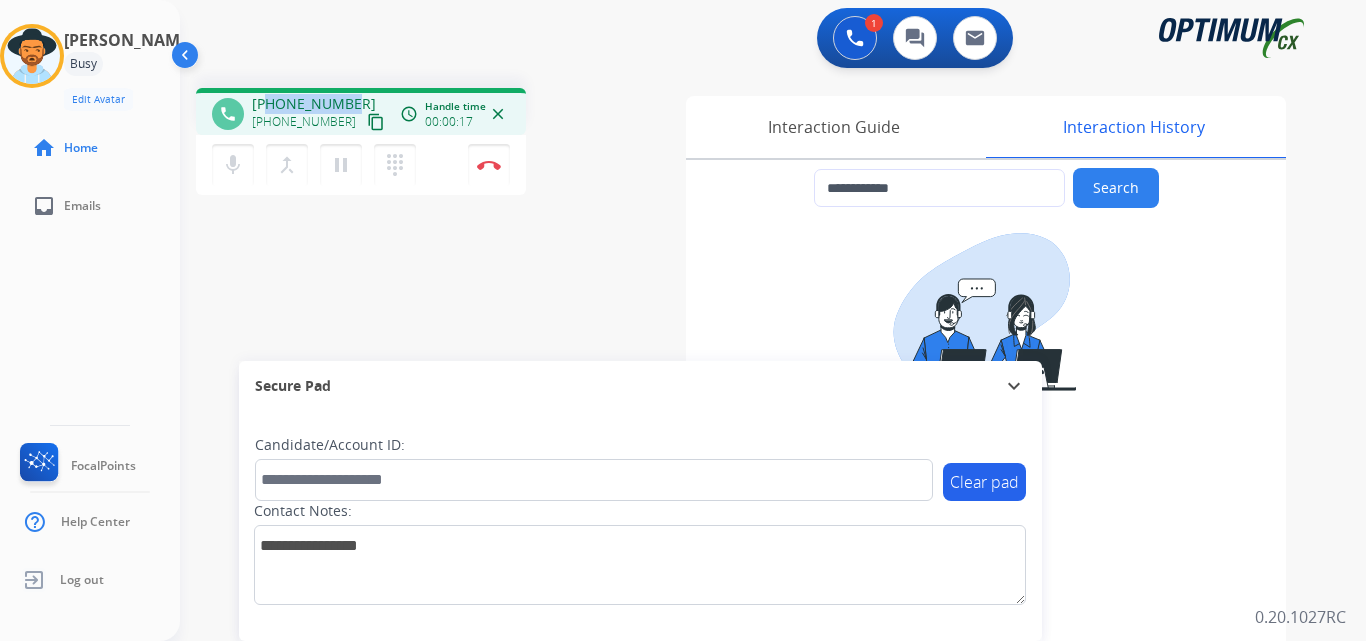 drag, startPoint x: 266, startPoint y: 106, endPoint x: 354, endPoint y: 94, distance: 88.814415 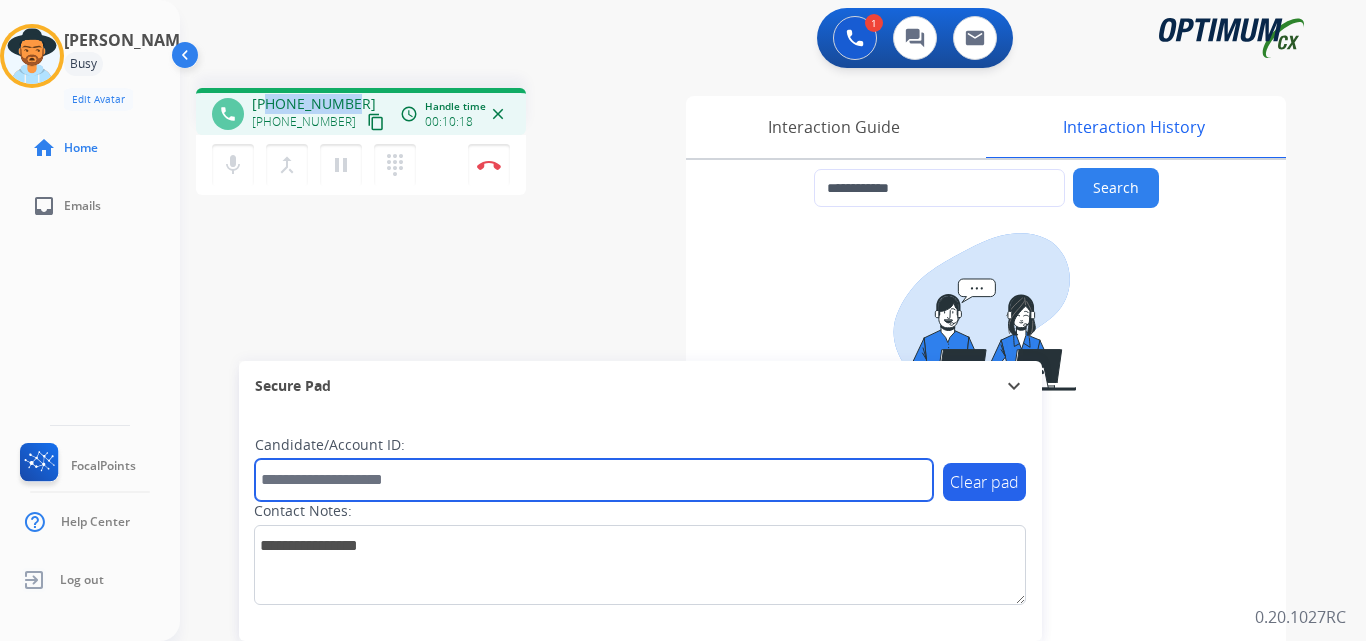 click at bounding box center (594, 480) 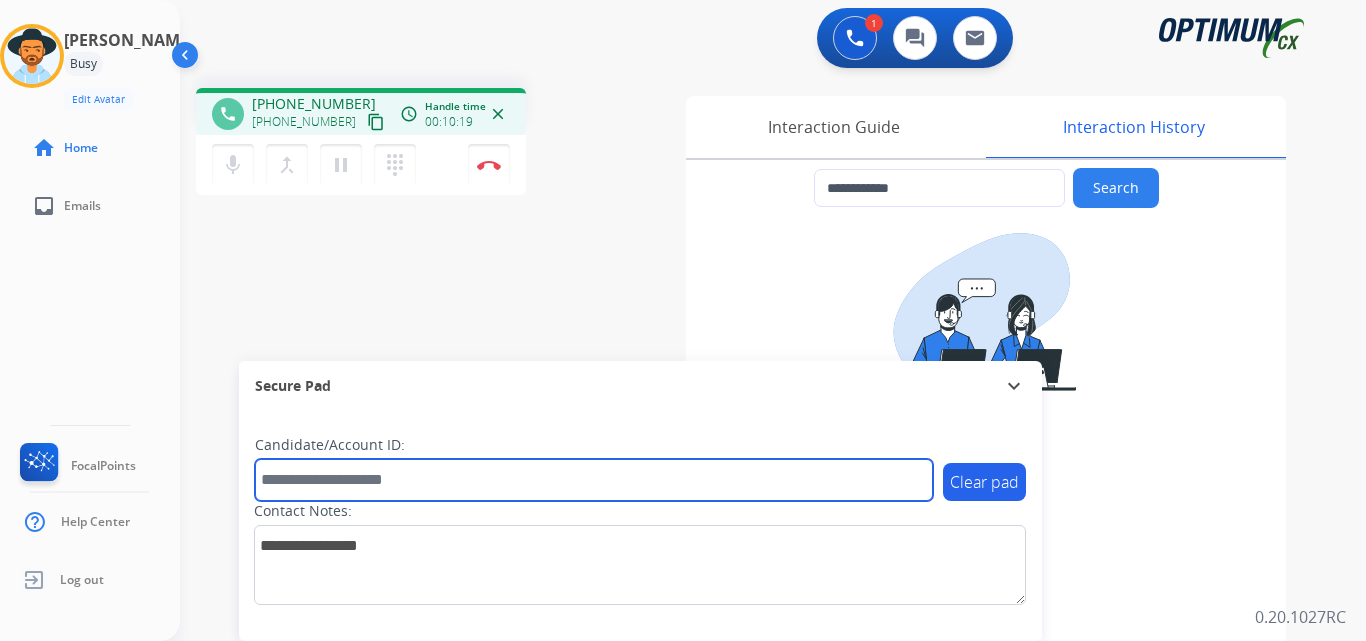 paste on "*******" 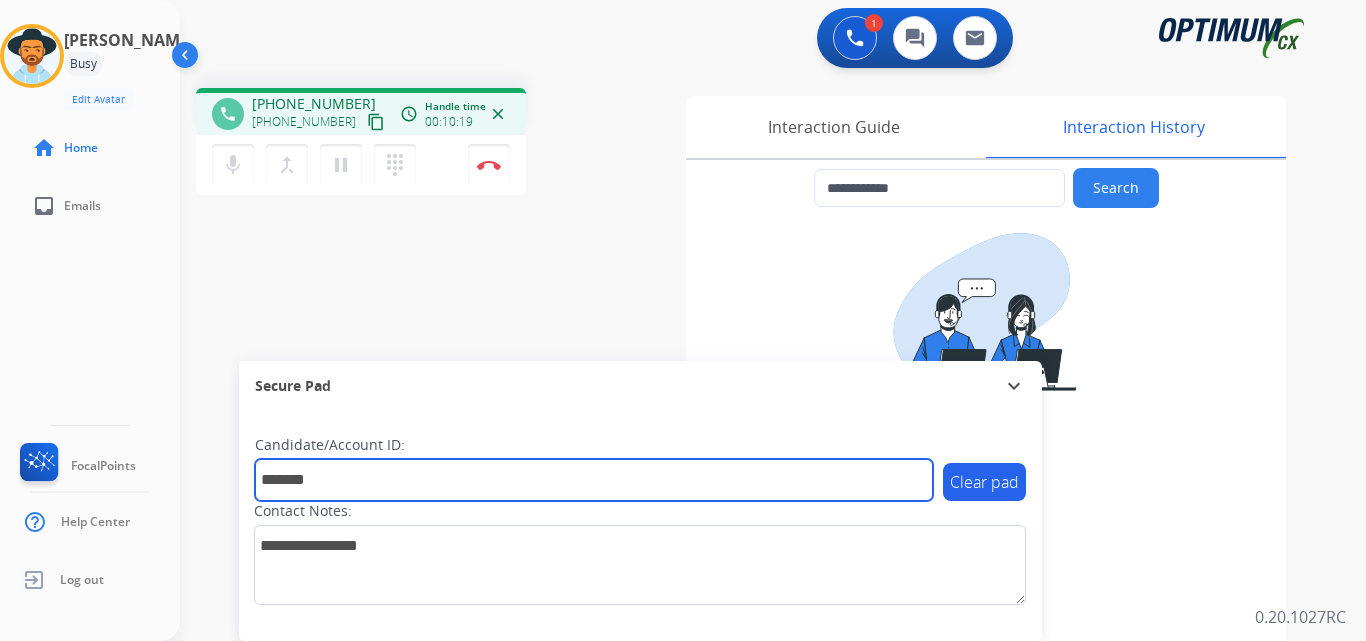 type on "*******" 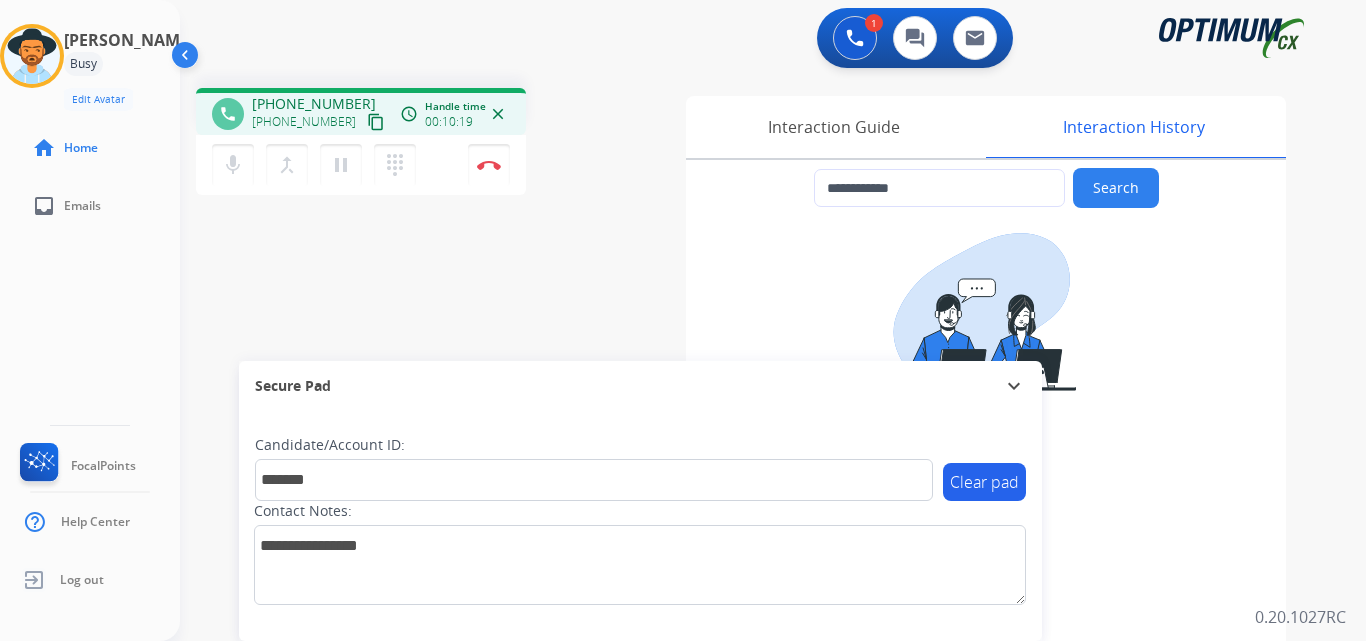 click on "**********" at bounding box center [749, 489] 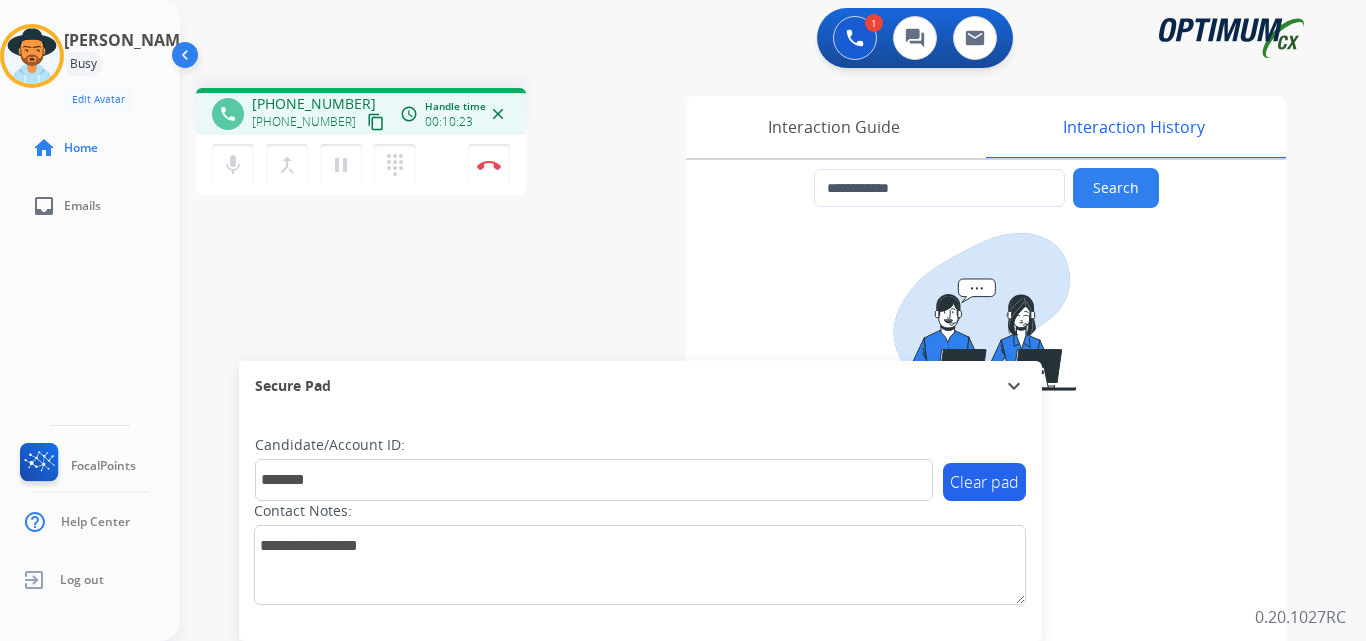 click on "Disconnect" at bounding box center [489, 165] 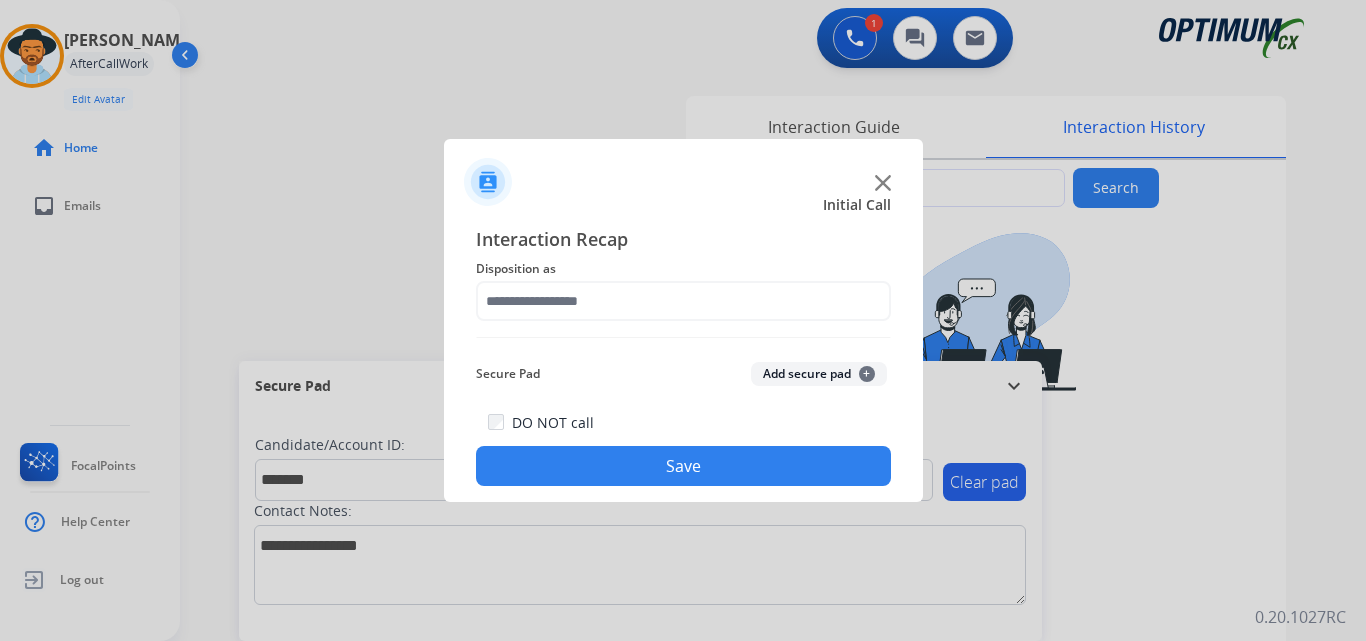 click on "Add secure pad  +" 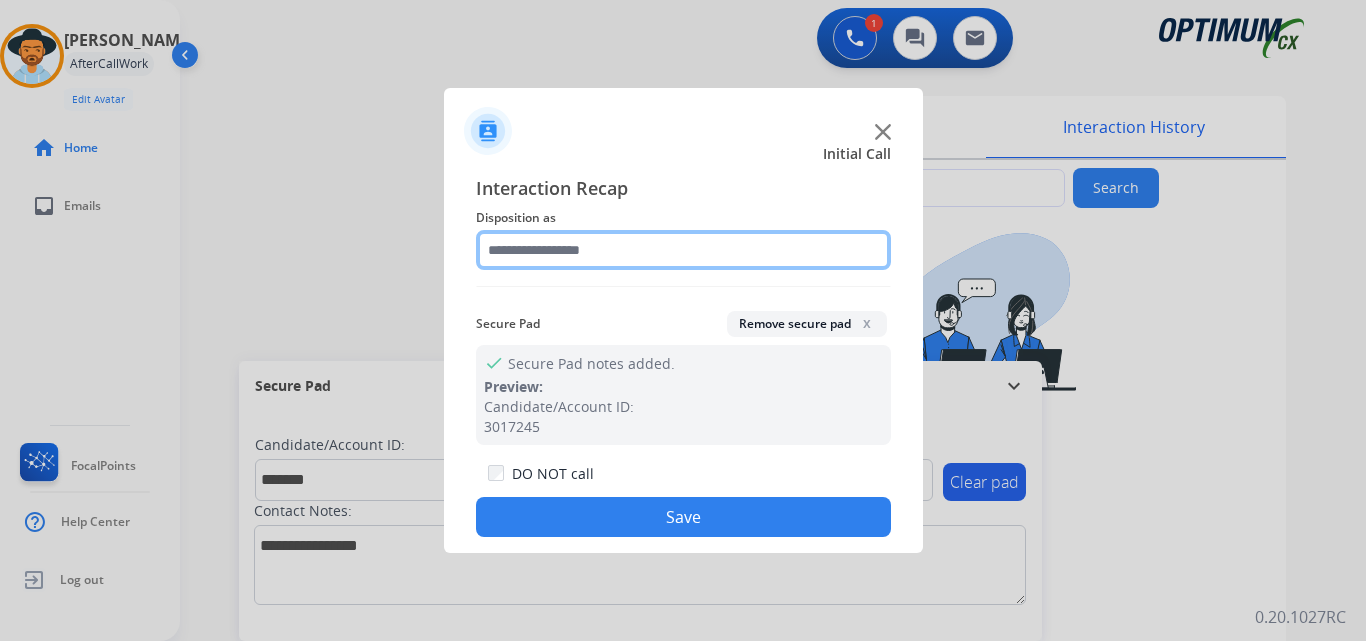 click 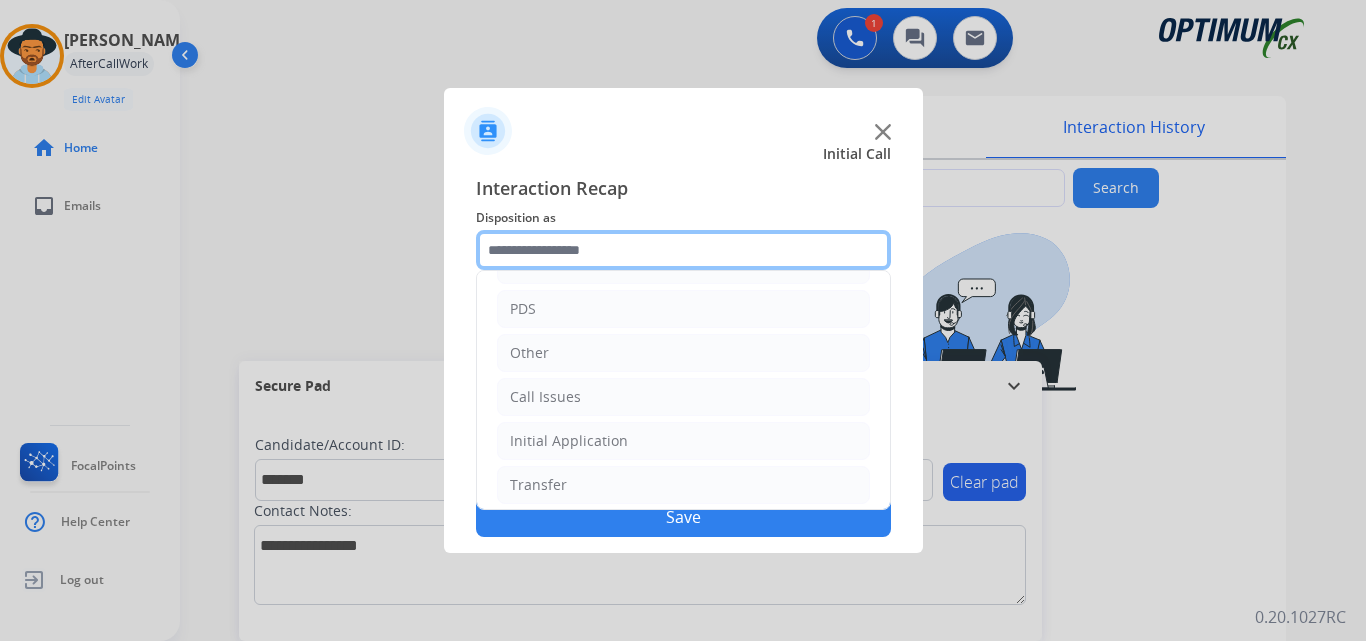 scroll, scrollTop: 136, scrollLeft: 0, axis: vertical 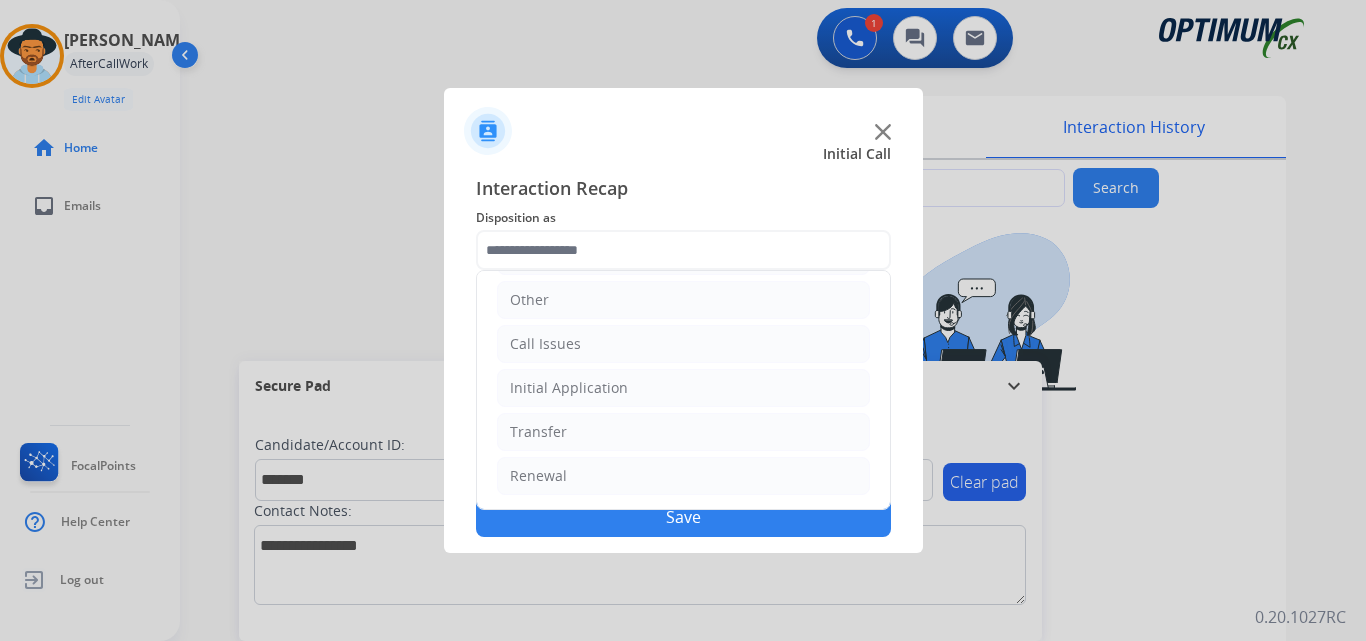 click on "Initial Application" 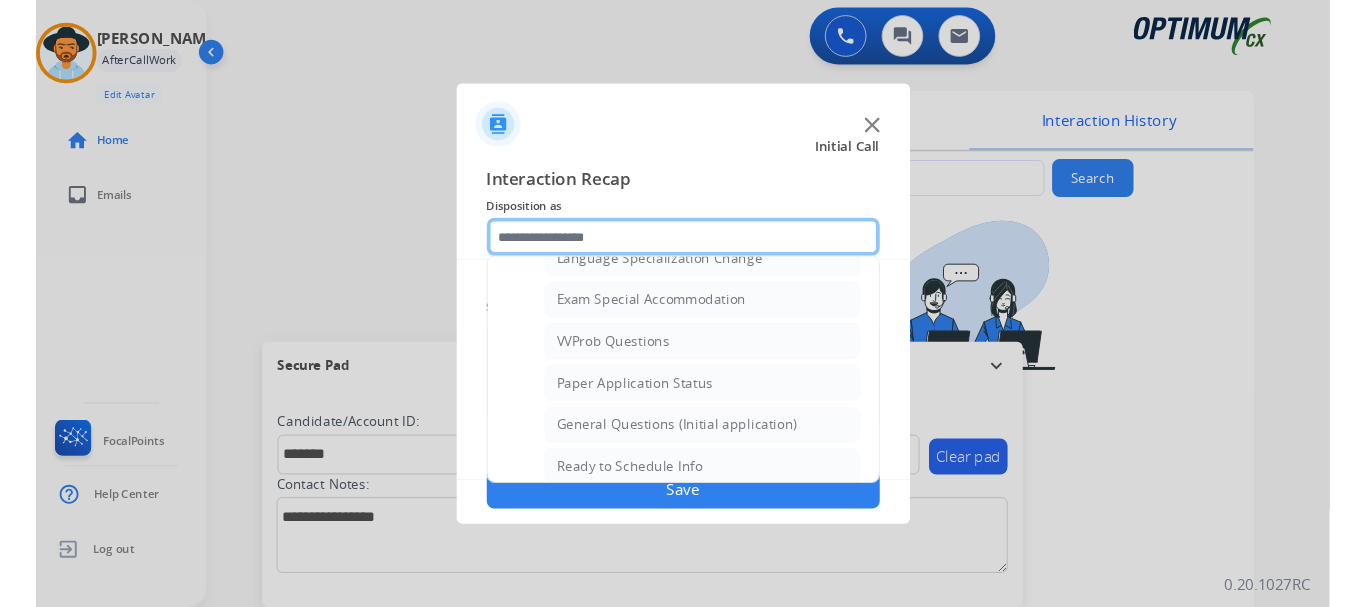 scroll, scrollTop: 1021, scrollLeft: 0, axis: vertical 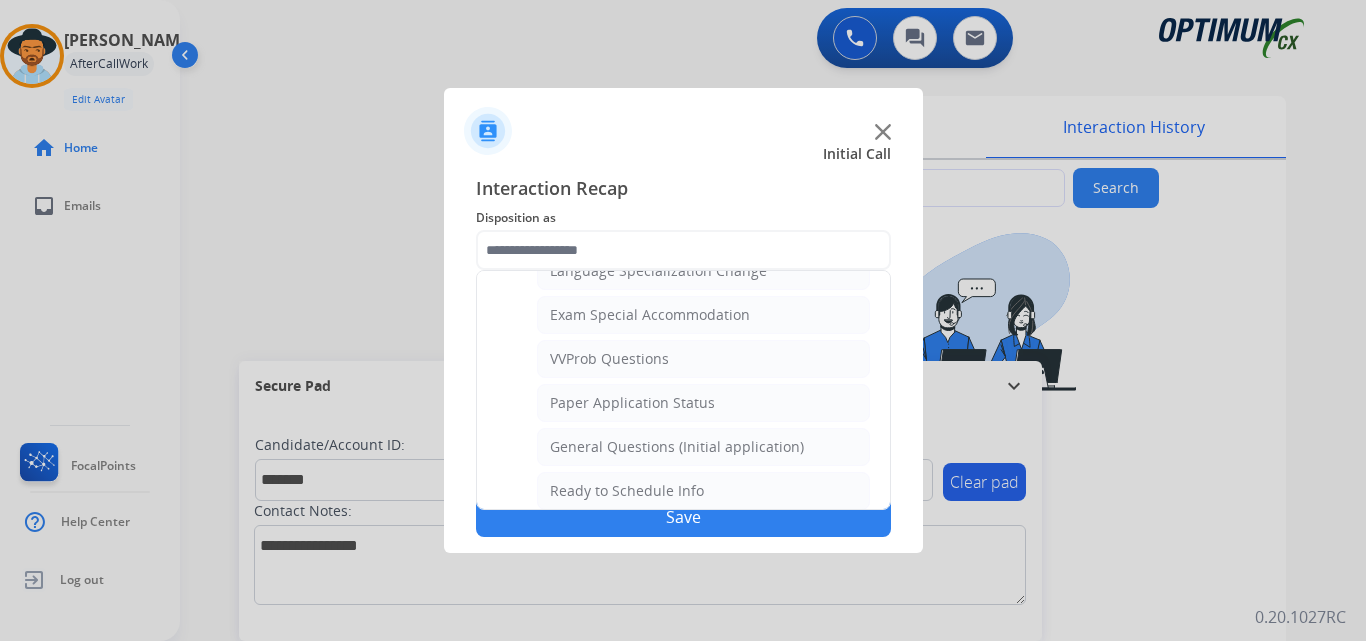 click on "General Questions (Initial application)" 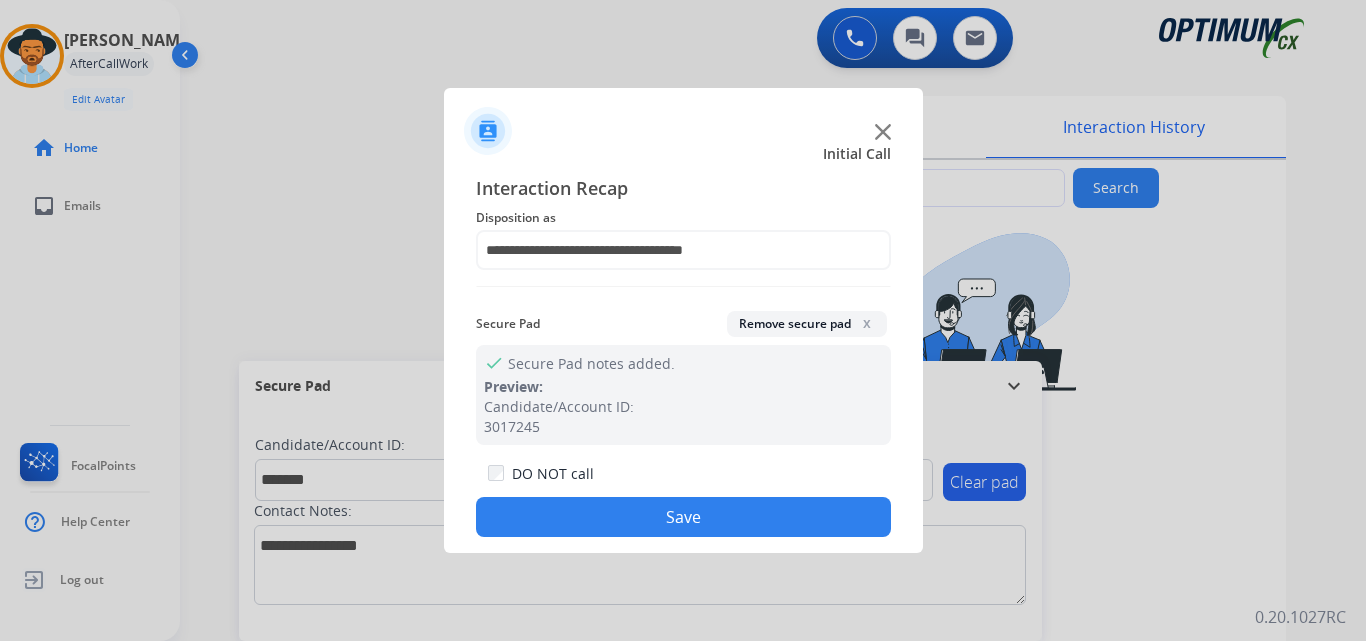 click on "Save" 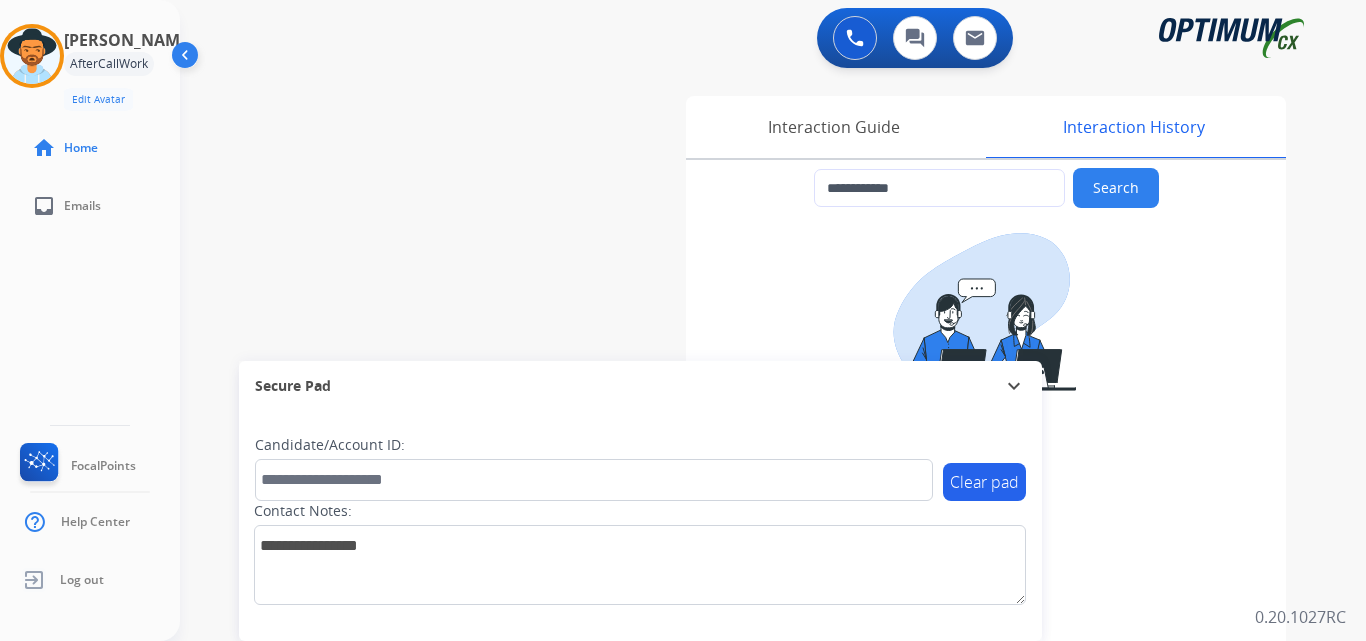 click on "**********" at bounding box center [749, 489] 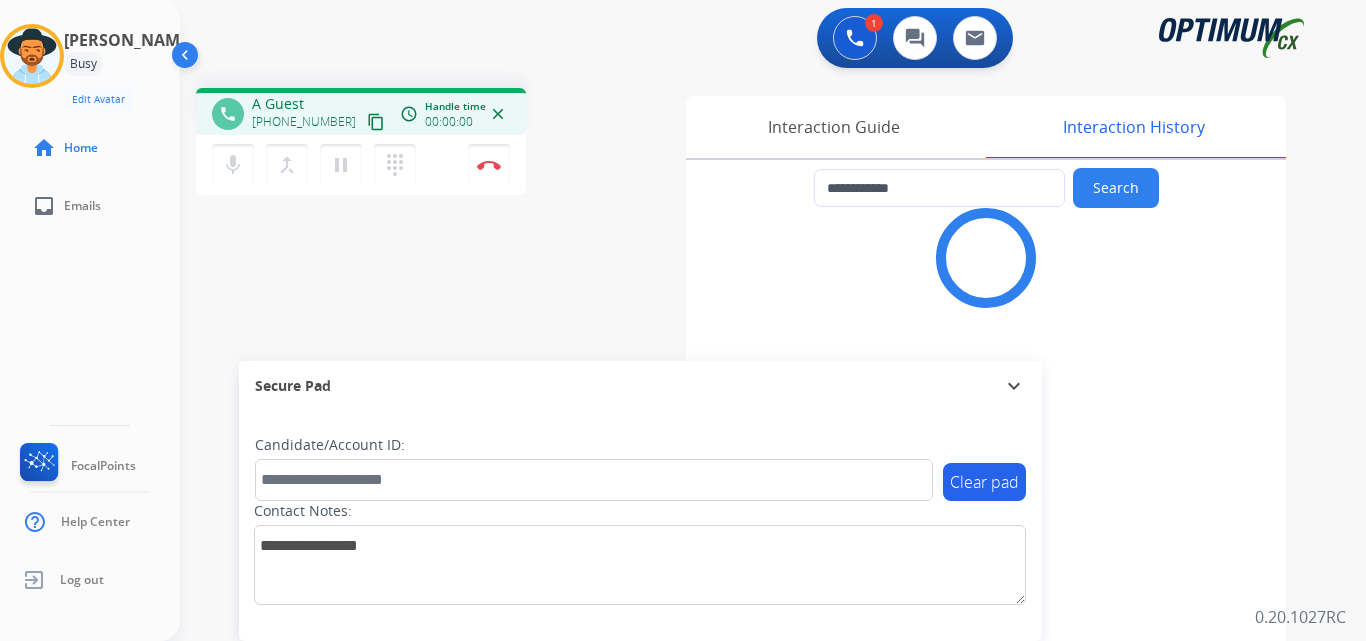 type on "**********" 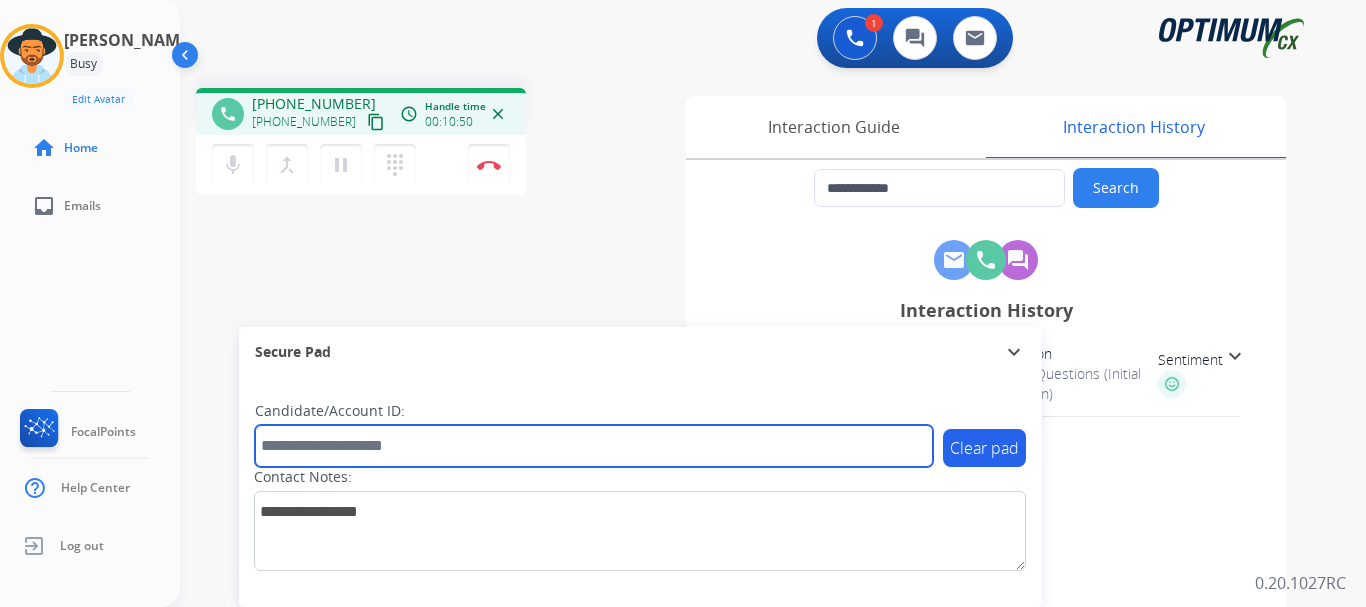 click at bounding box center [594, 446] 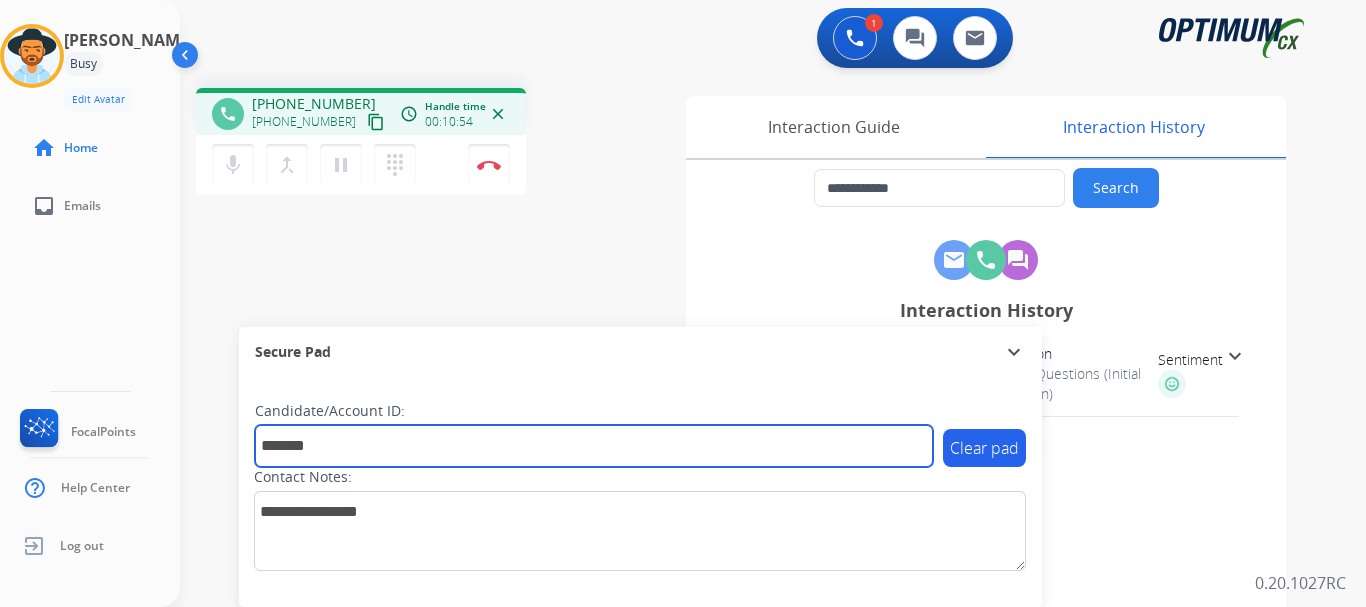 type on "*******" 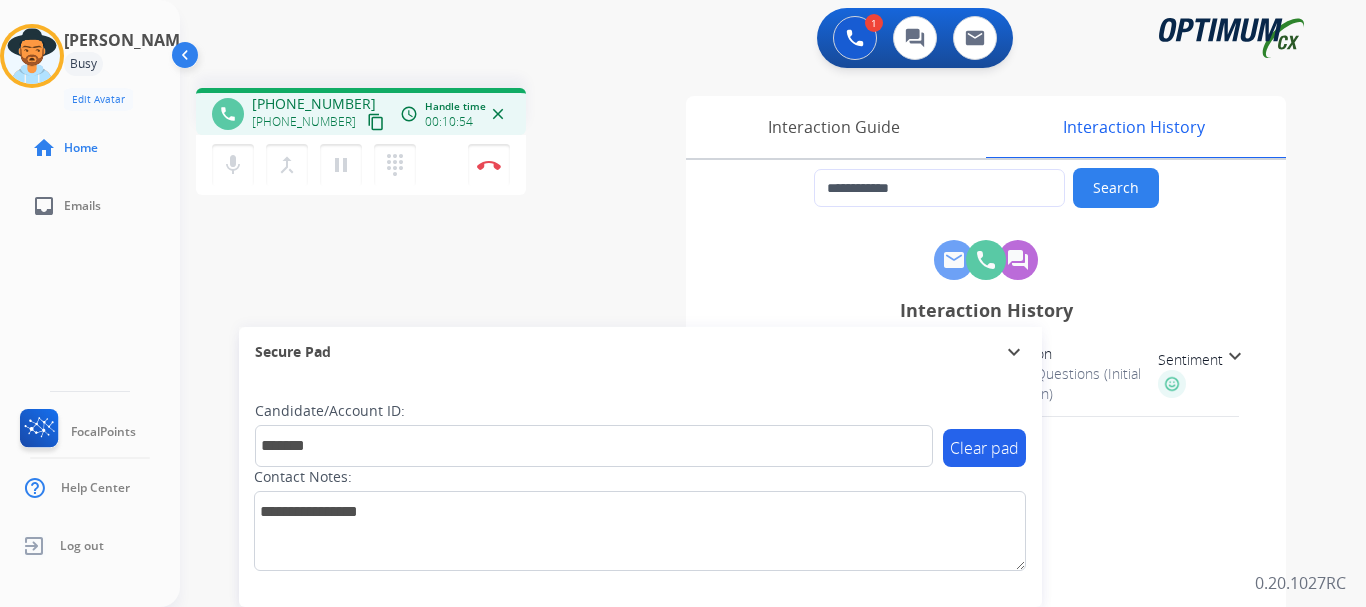 click on "Disconnect" at bounding box center (489, 165) 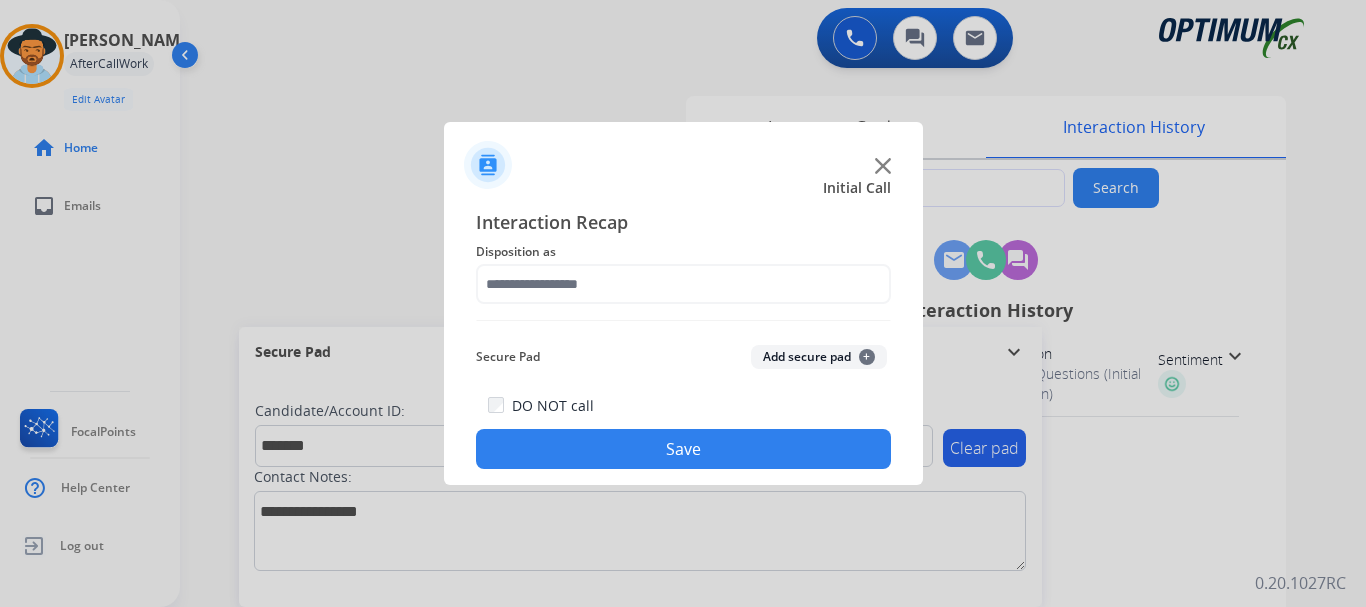 click on "Add secure pad  +" 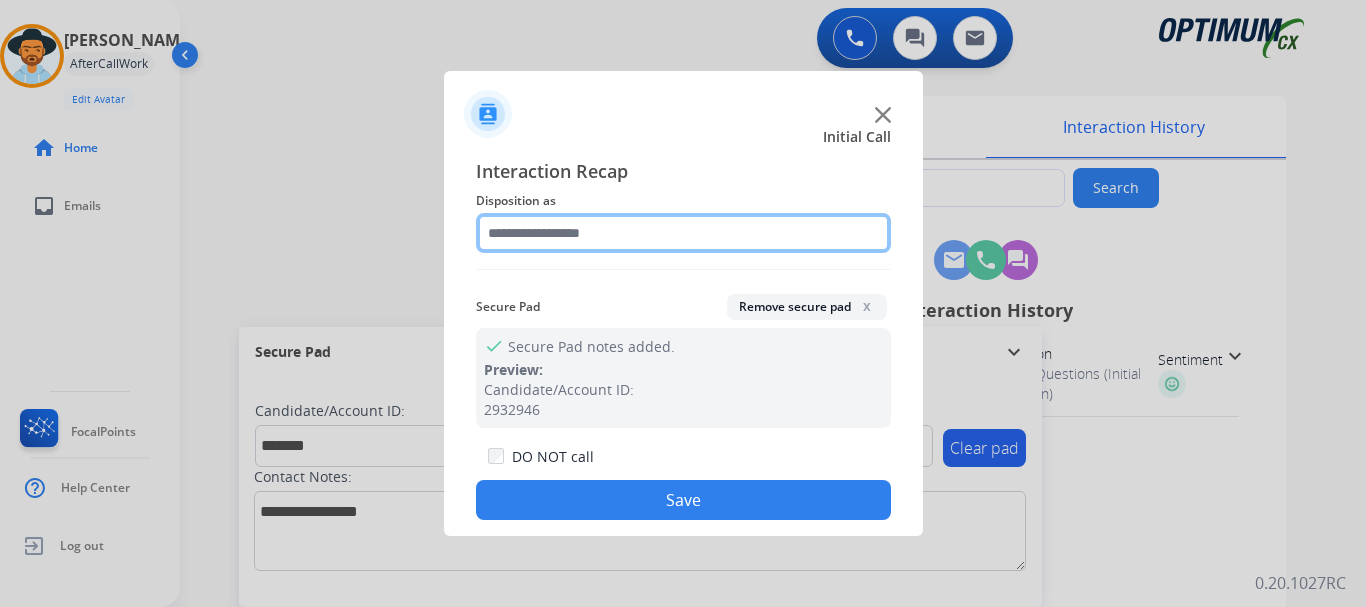 click 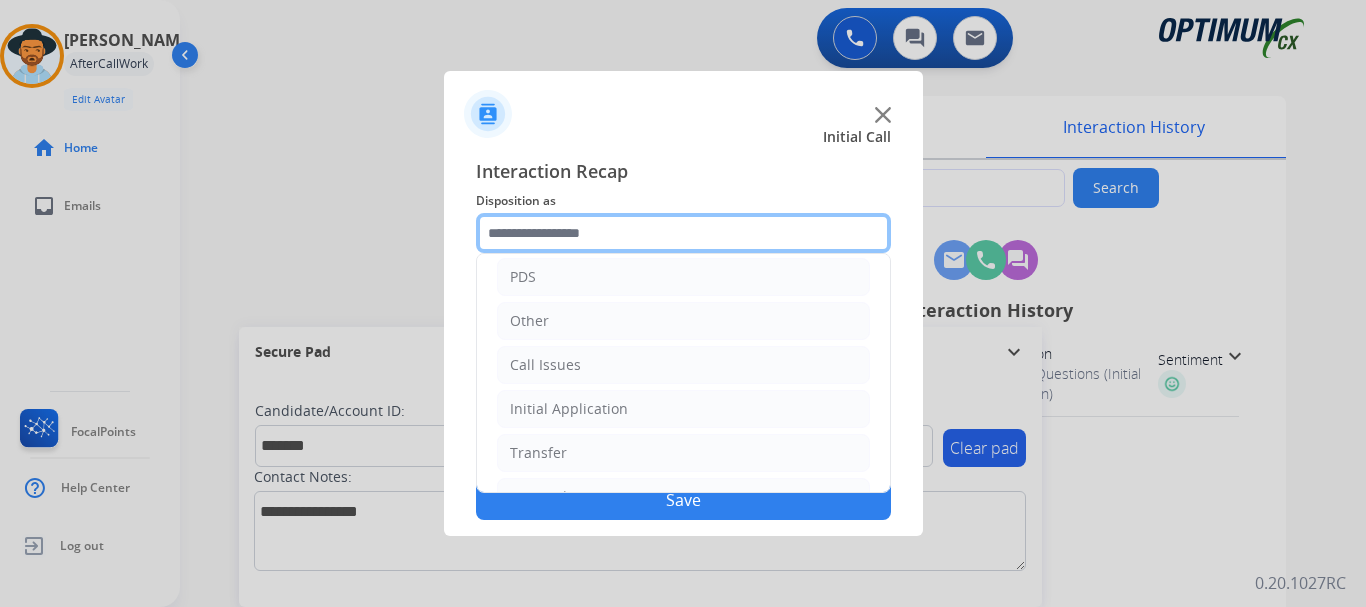 scroll, scrollTop: 136, scrollLeft: 0, axis: vertical 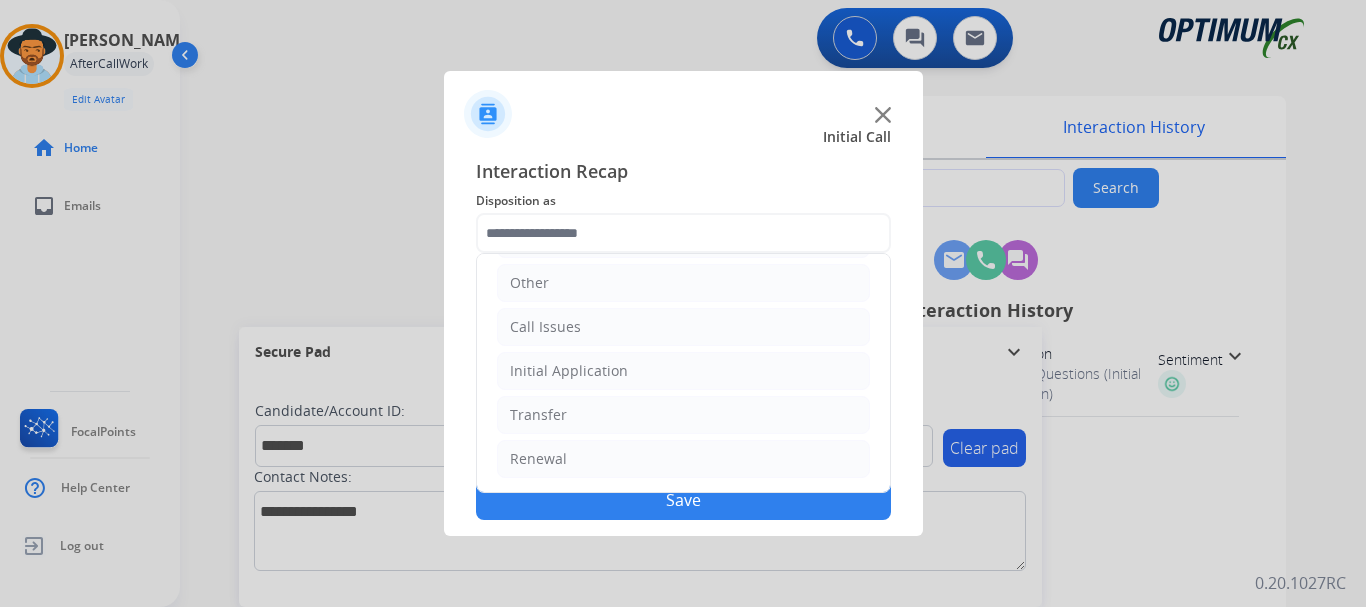 click on "Renewal" 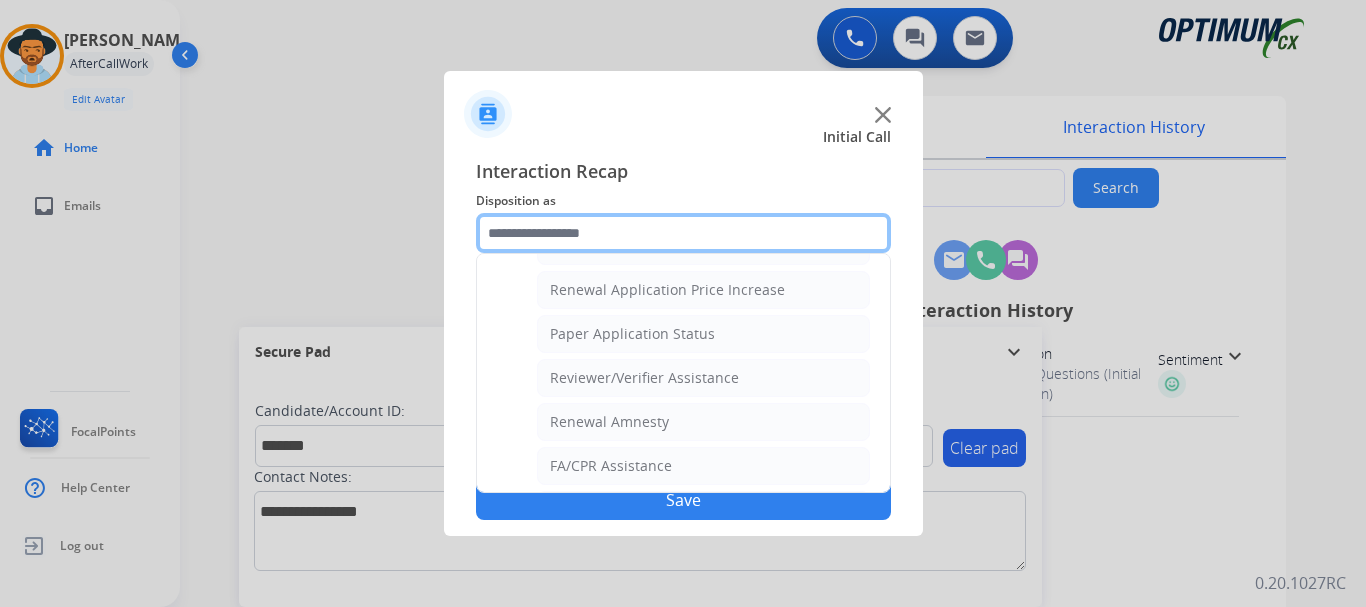 scroll, scrollTop: 772, scrollLeft: 0, axis: vertical 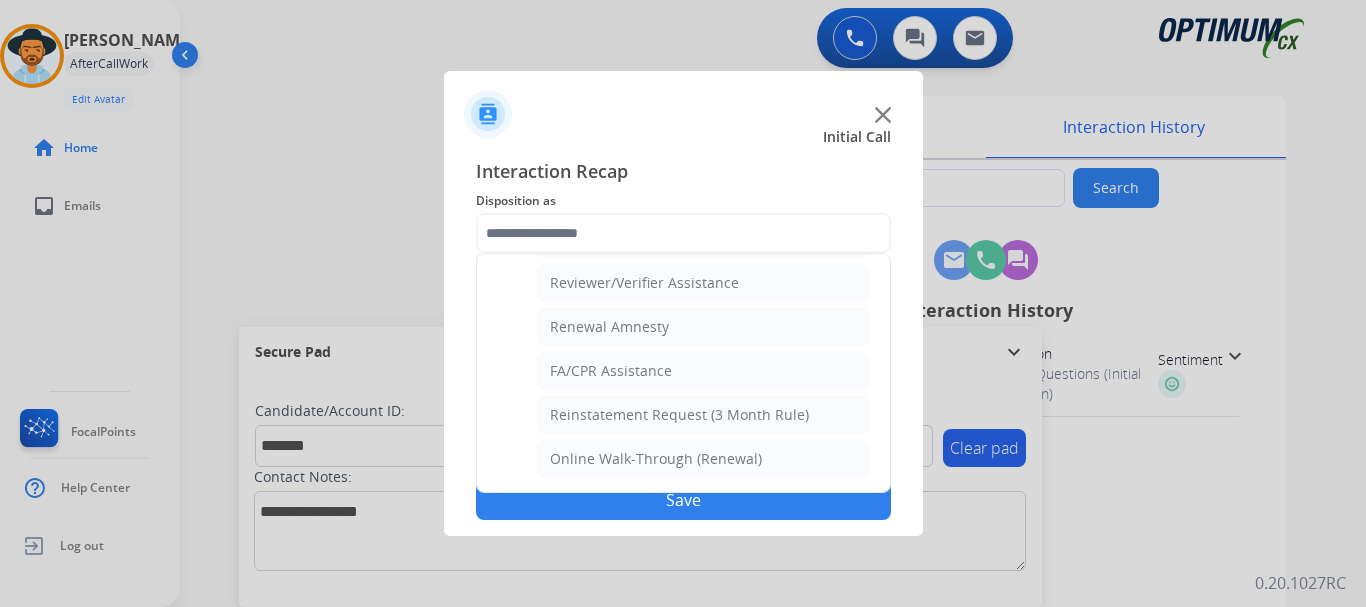 click on "Online Walk-Through (Renewal)" 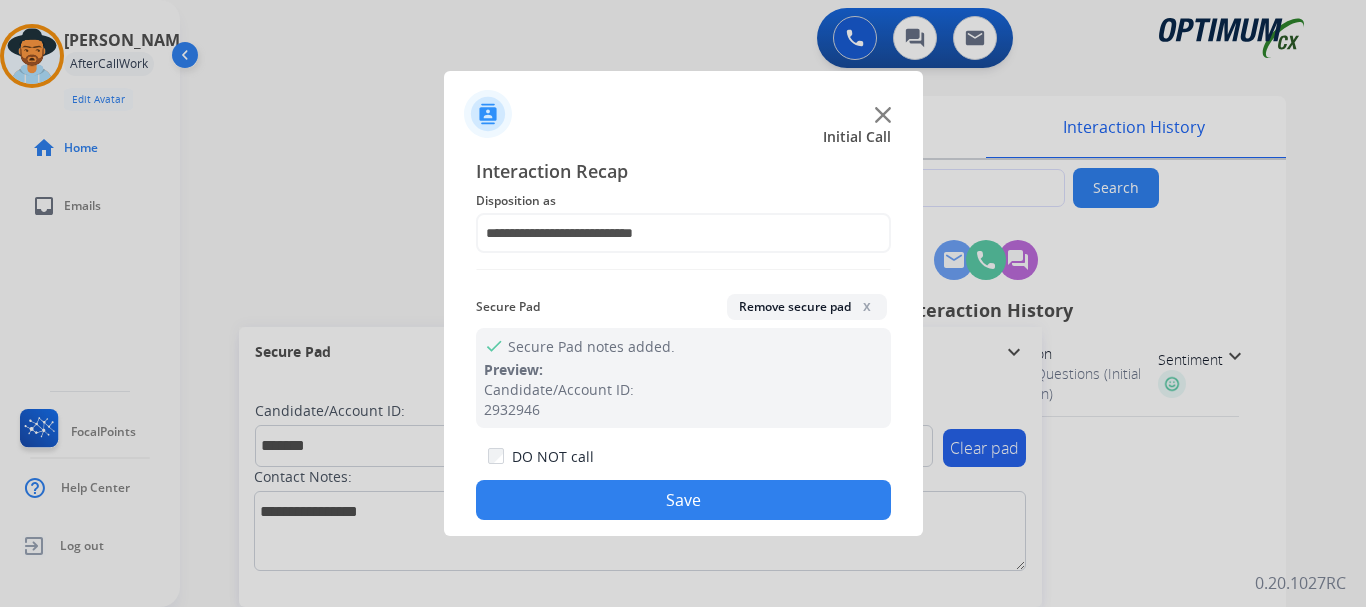 click on "Save" 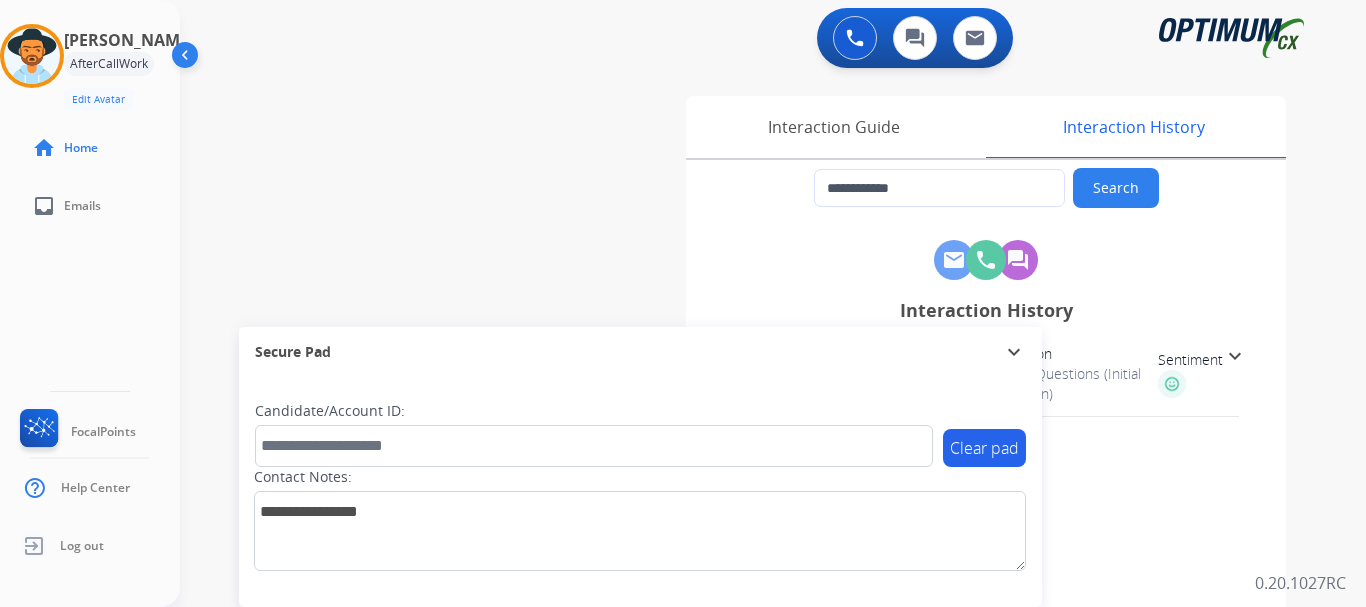 click on "**********" at bounding box center [749, 489] 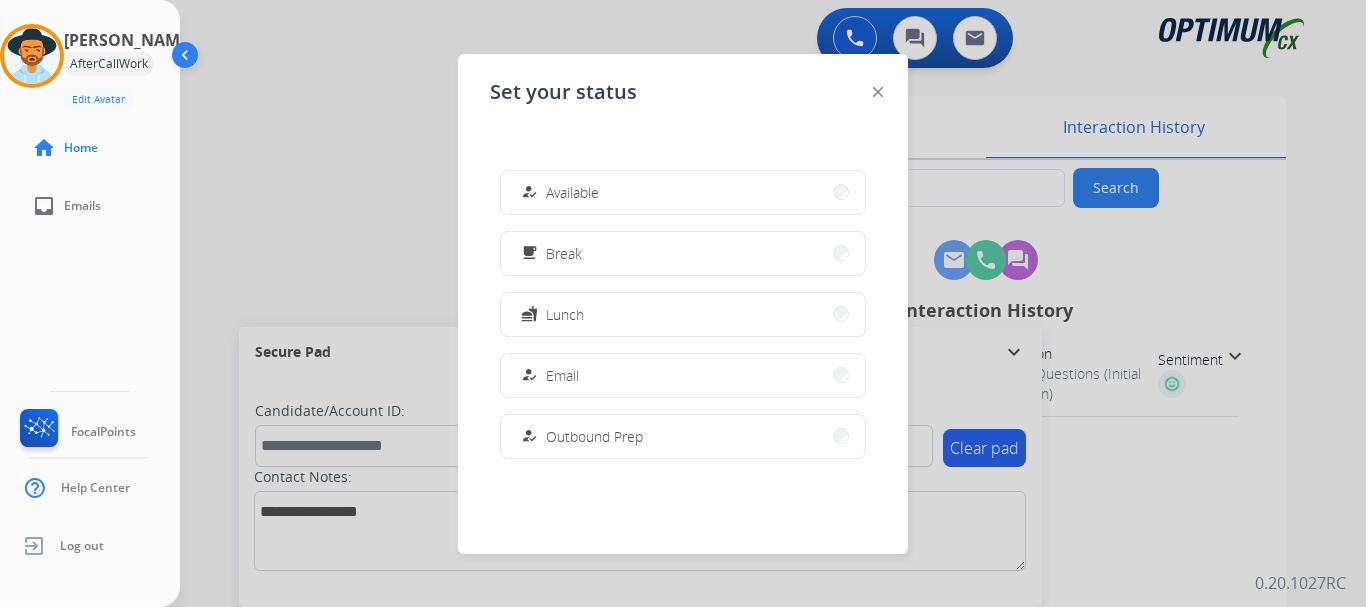 click on "Available" at bounding box center (572, 192) 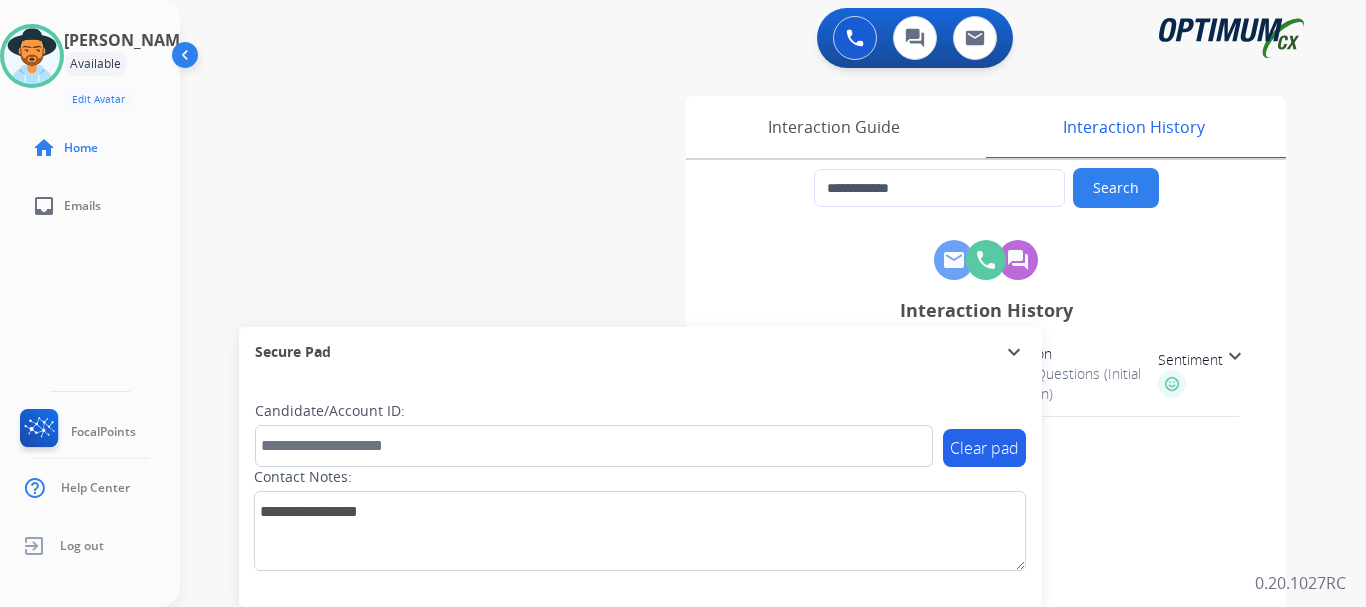 click at bounding box center (855, 38) 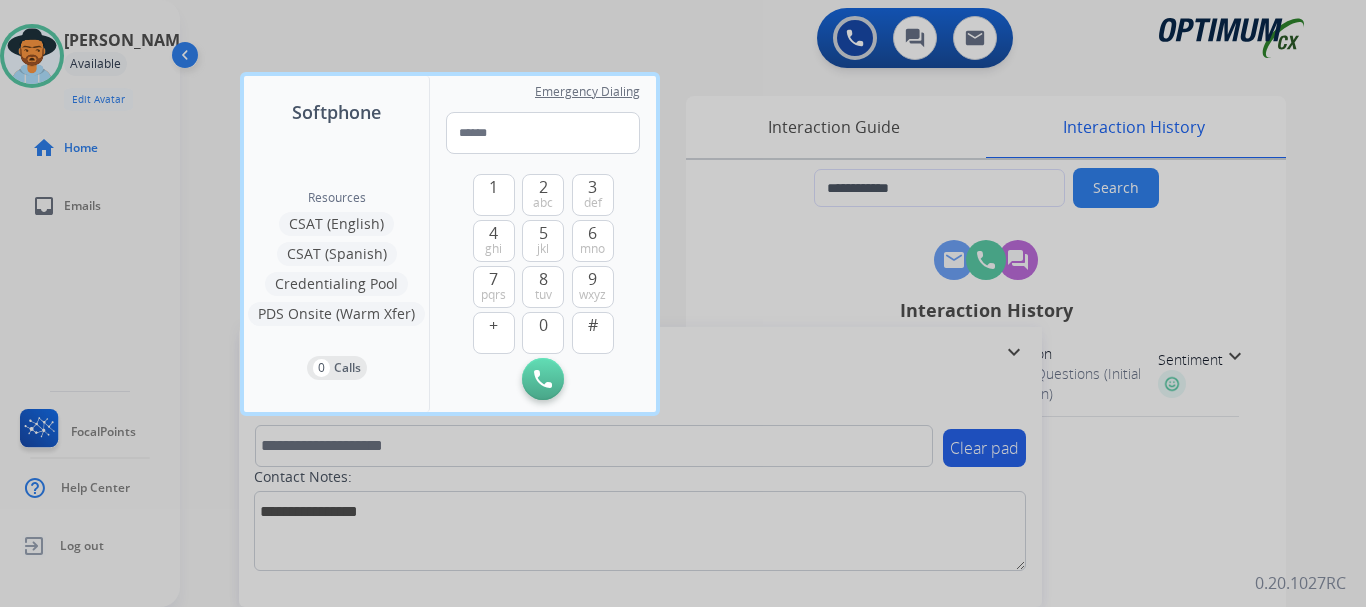 type on "**********" 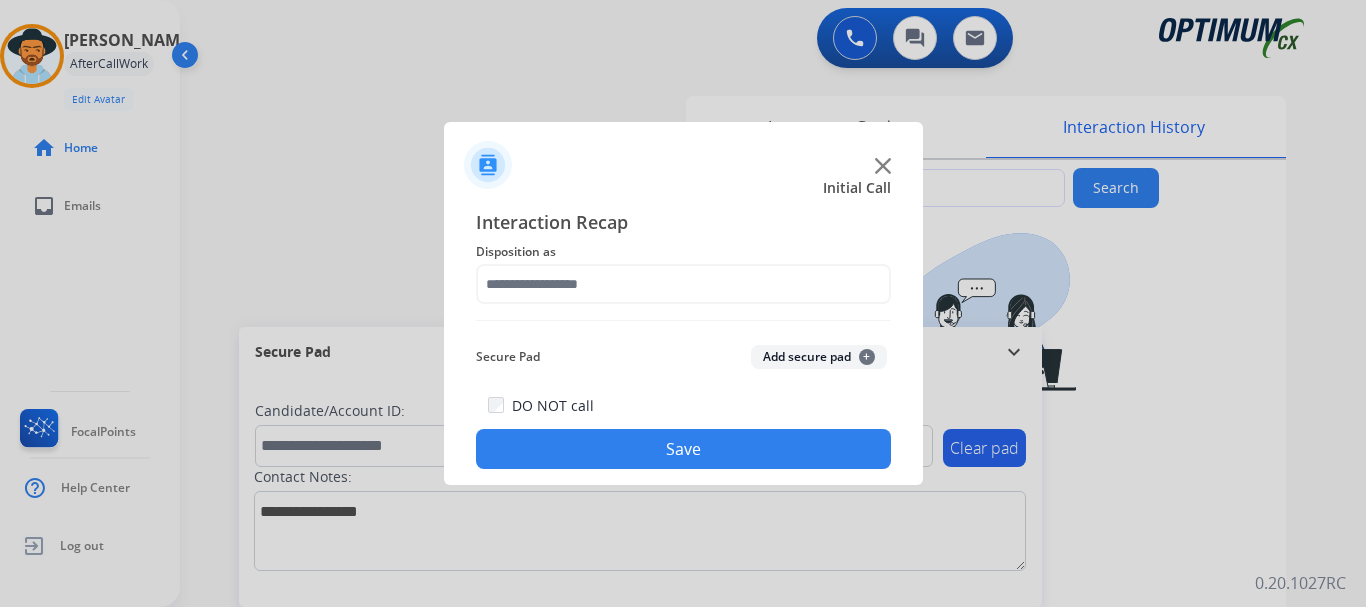 click 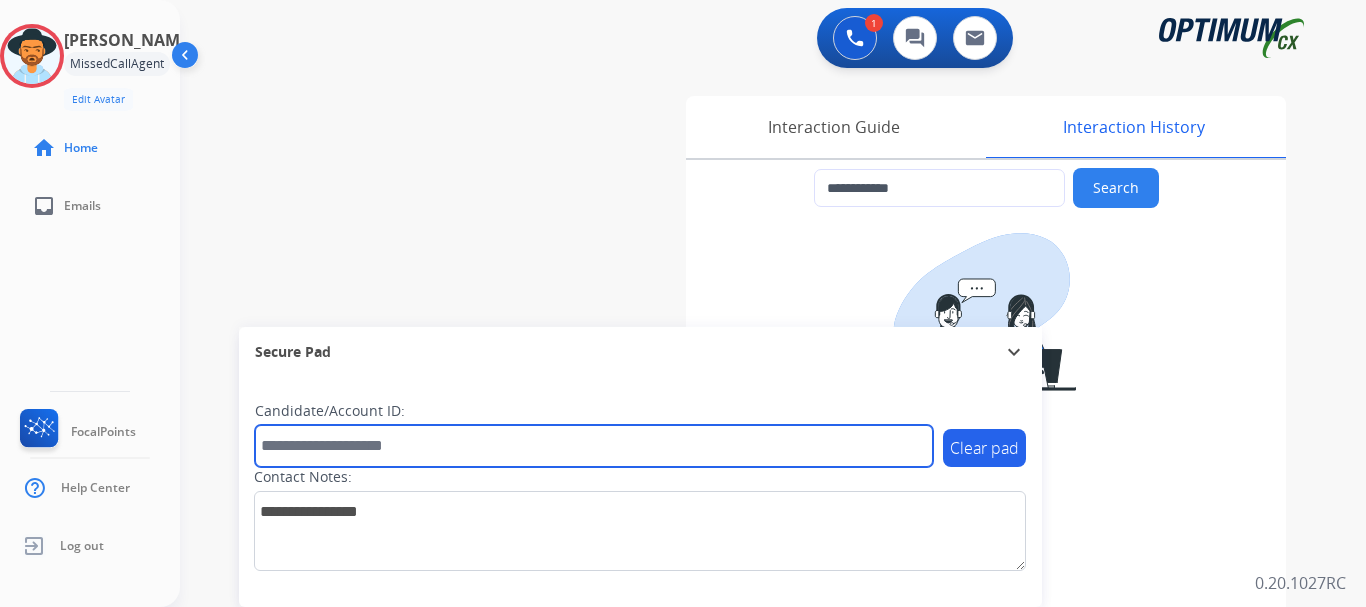 click at bounding box center [594, 446] 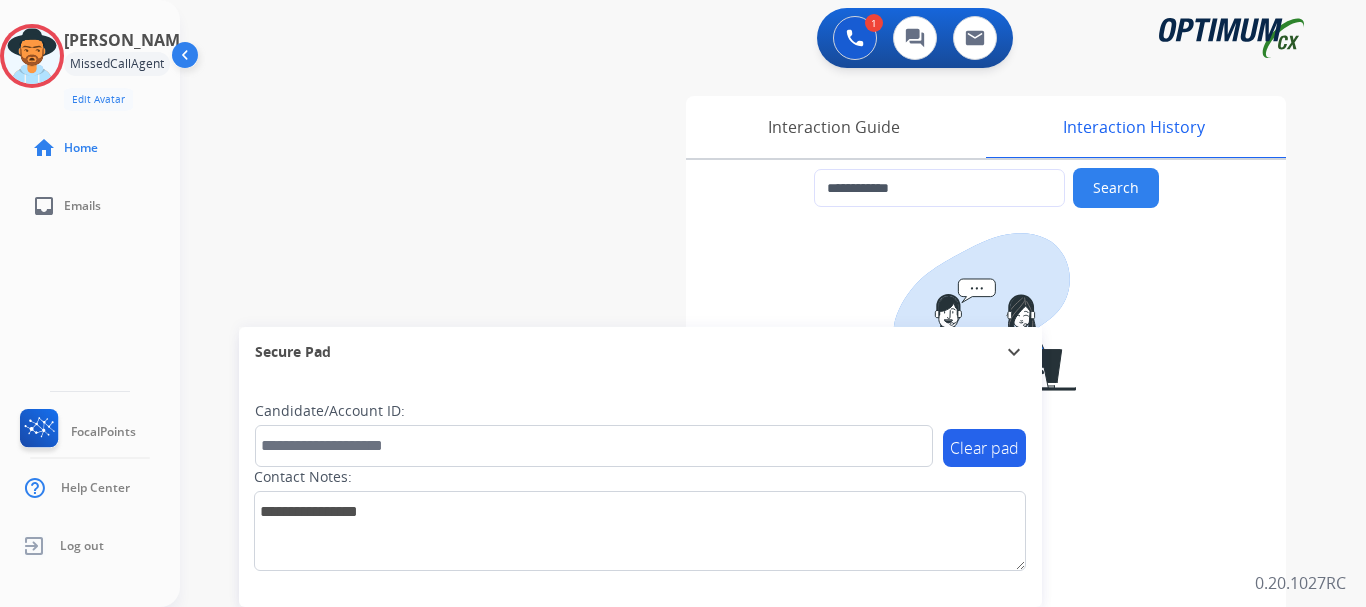 click on "**********" at bounding box center (749, 489) 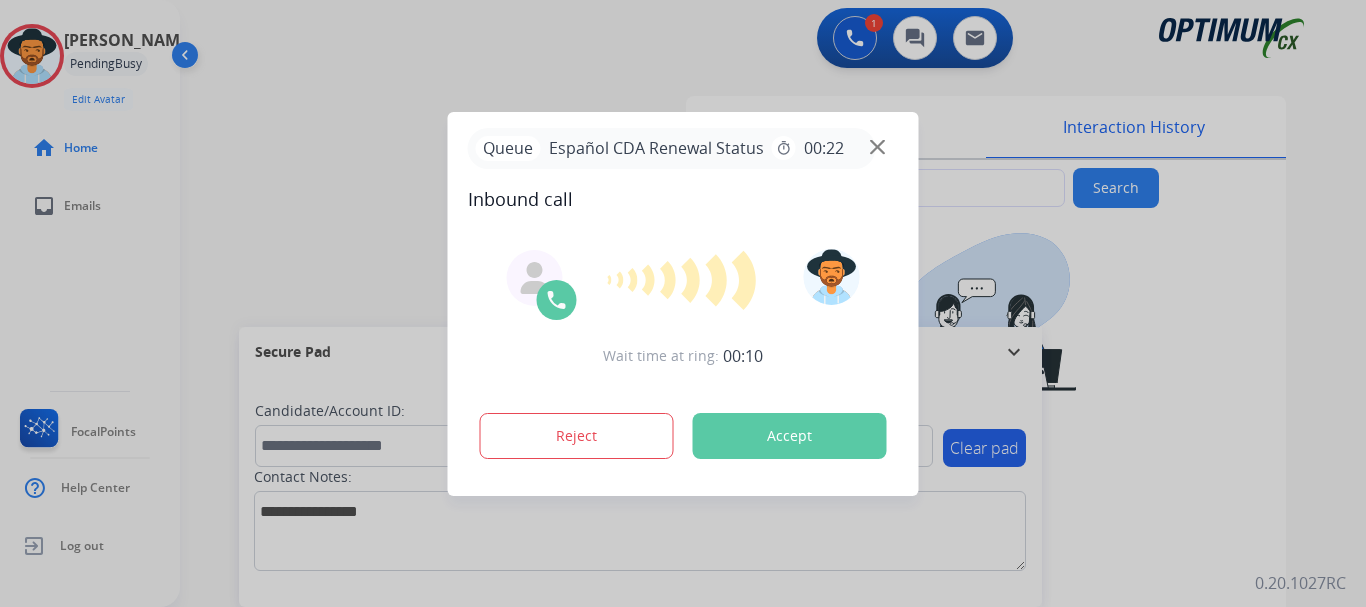 type on "**********" 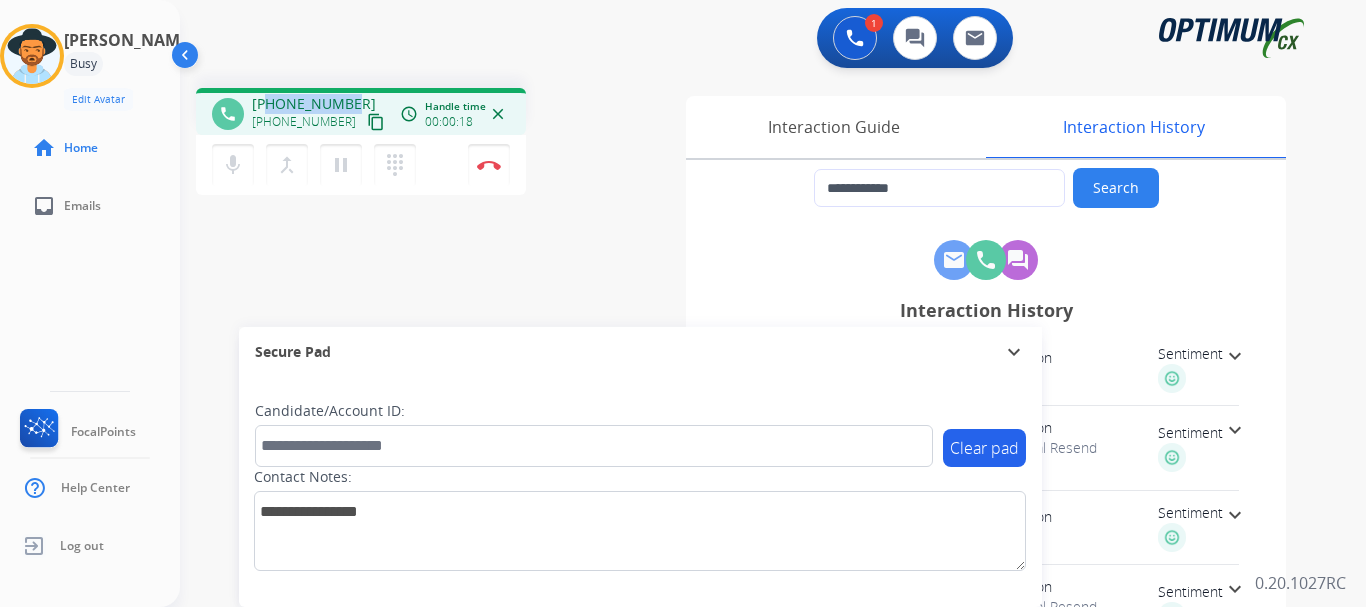 drag, startPoint x: 270, startPoint y: 102, endPoint x: 353, endPoint y: 88, distance: 84.17244 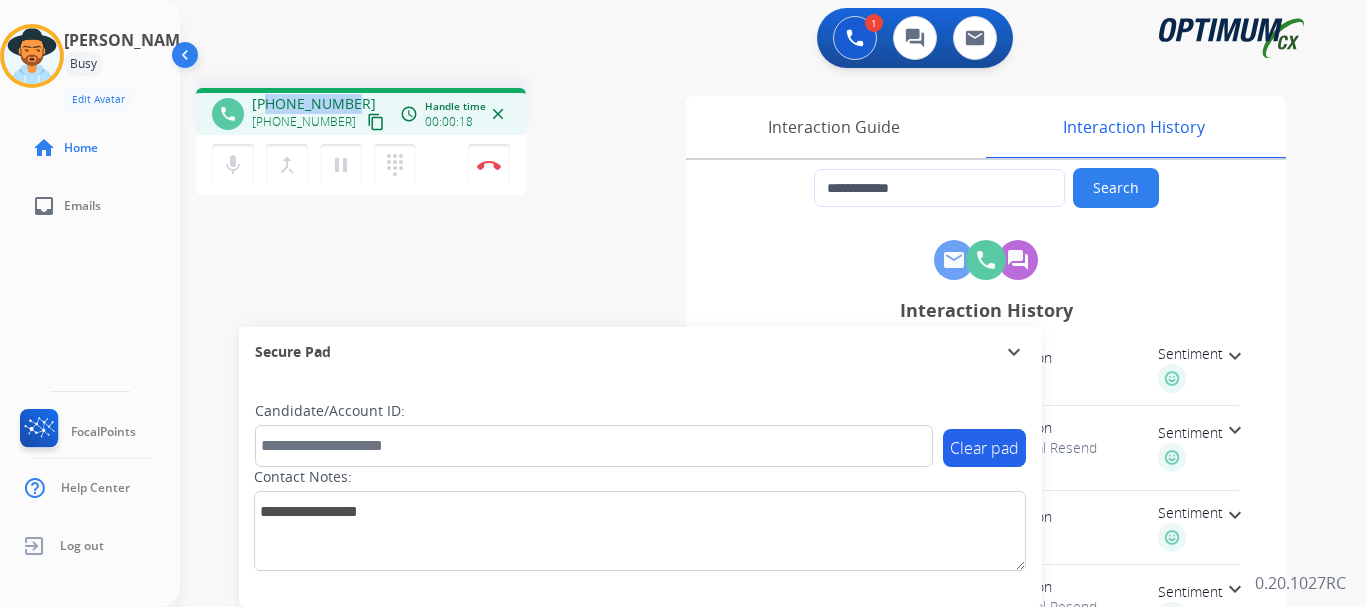 click on "phone [PHONE_NUMBER] [PHONE_NUMBER] content_copy access_time Call metrics Queue   00:33 Hold   00:00 Talk   00:19 Total   00:51 Handle time 00:00:18 close" at bounding box center (361, 111) 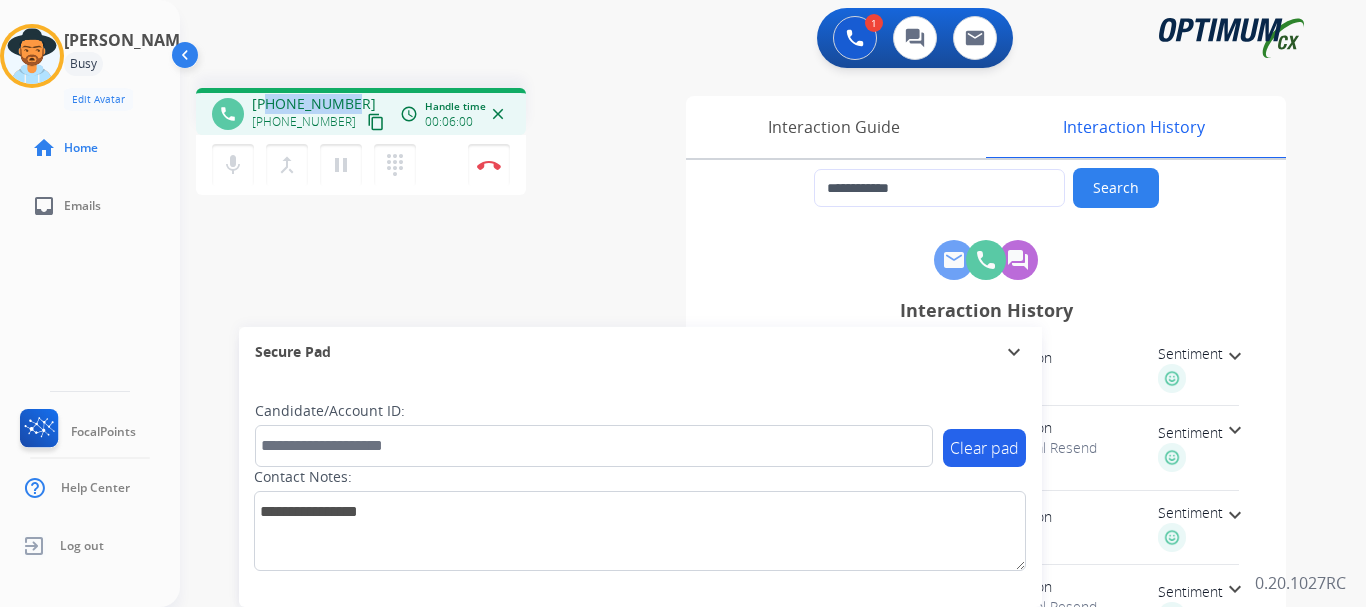 click on "Disconnect" at bounding box center [489, 165] 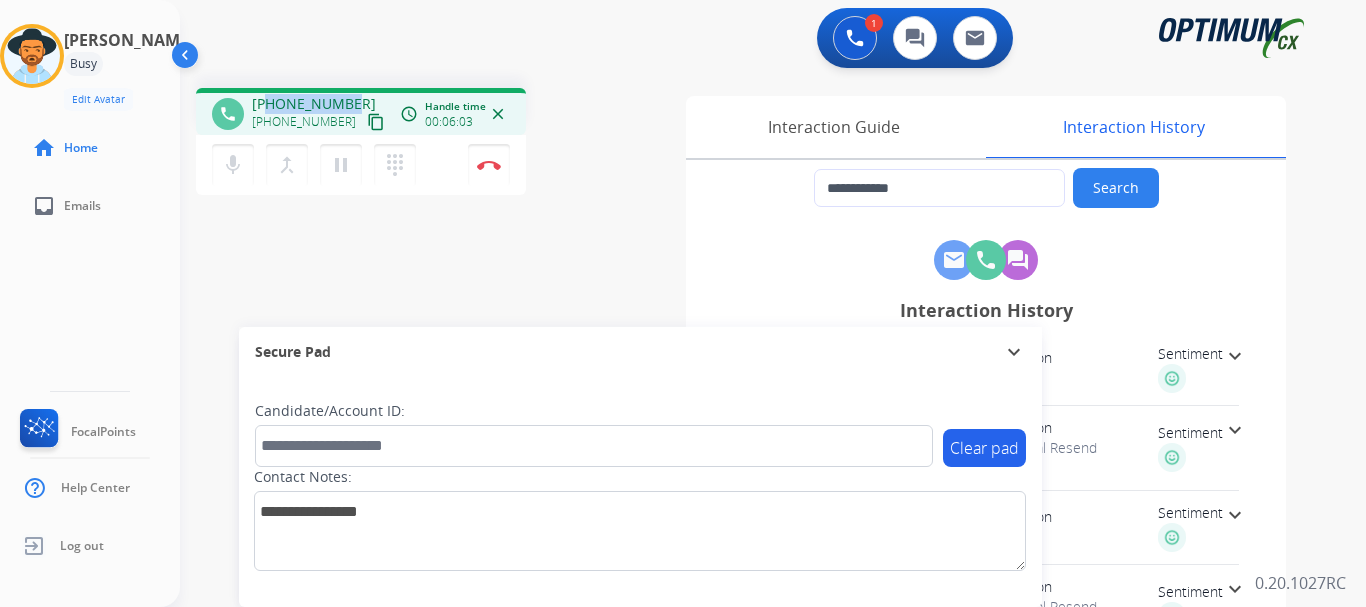 click on "Disconnect" at bounding box center (489, 165) 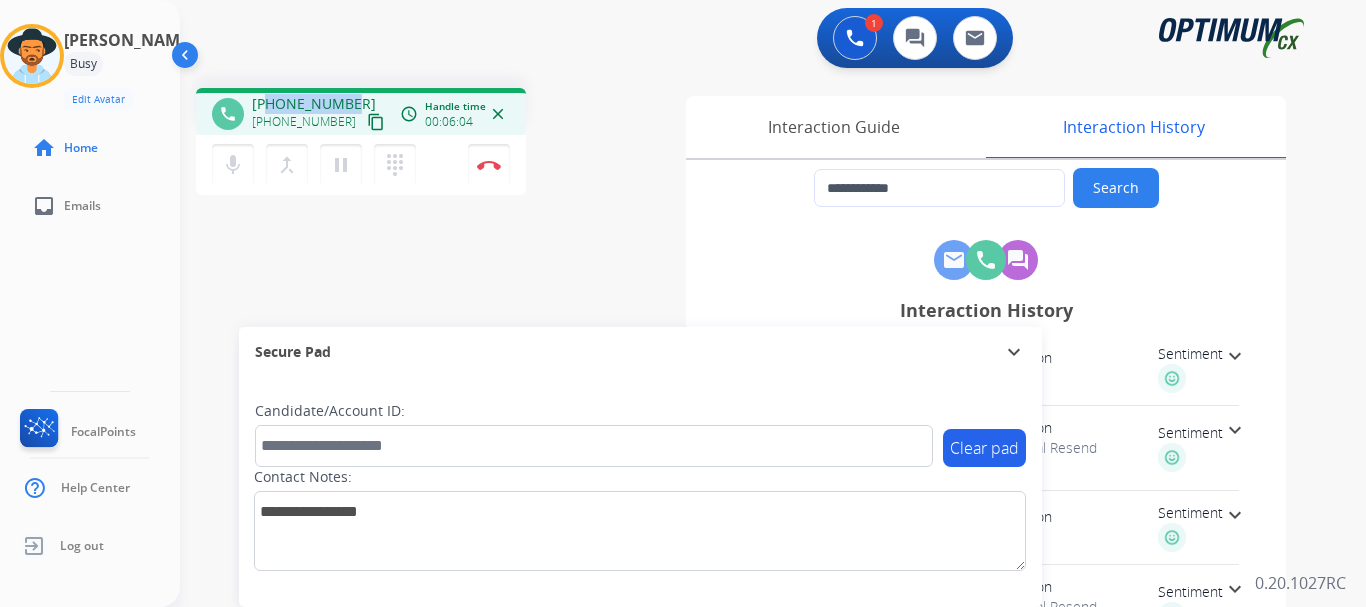 click on "Disconnect" at bounding box center (489, 165) 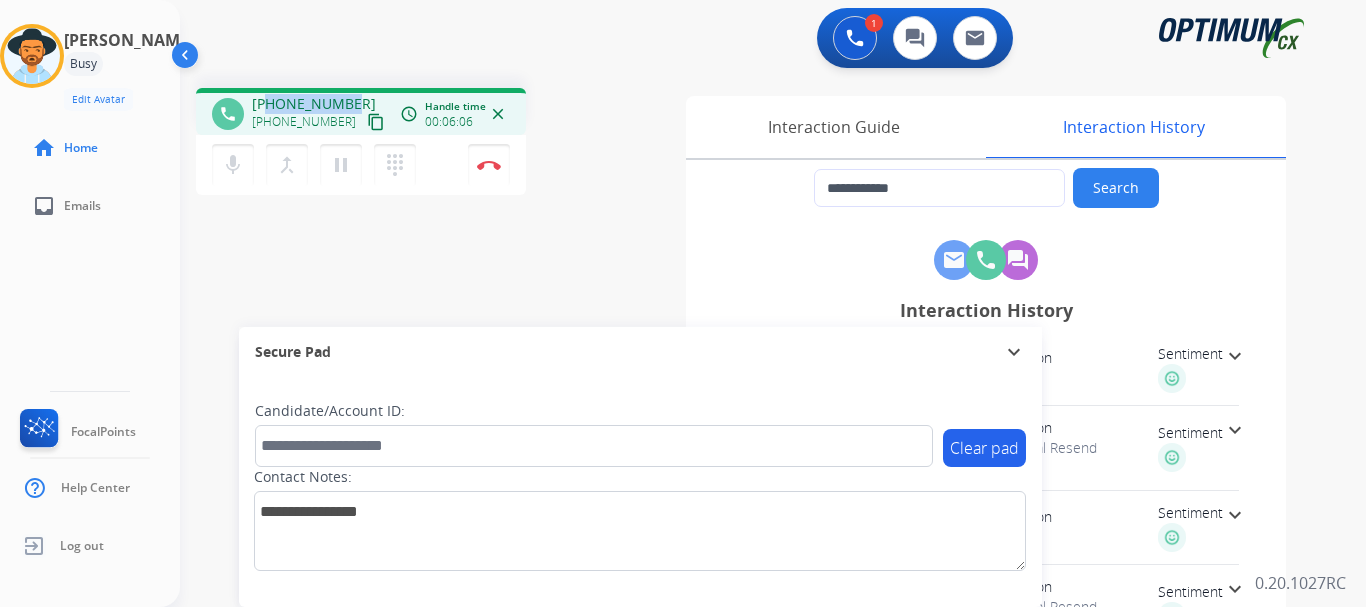 click on "Disconnect" at bounding box center (489, 165) 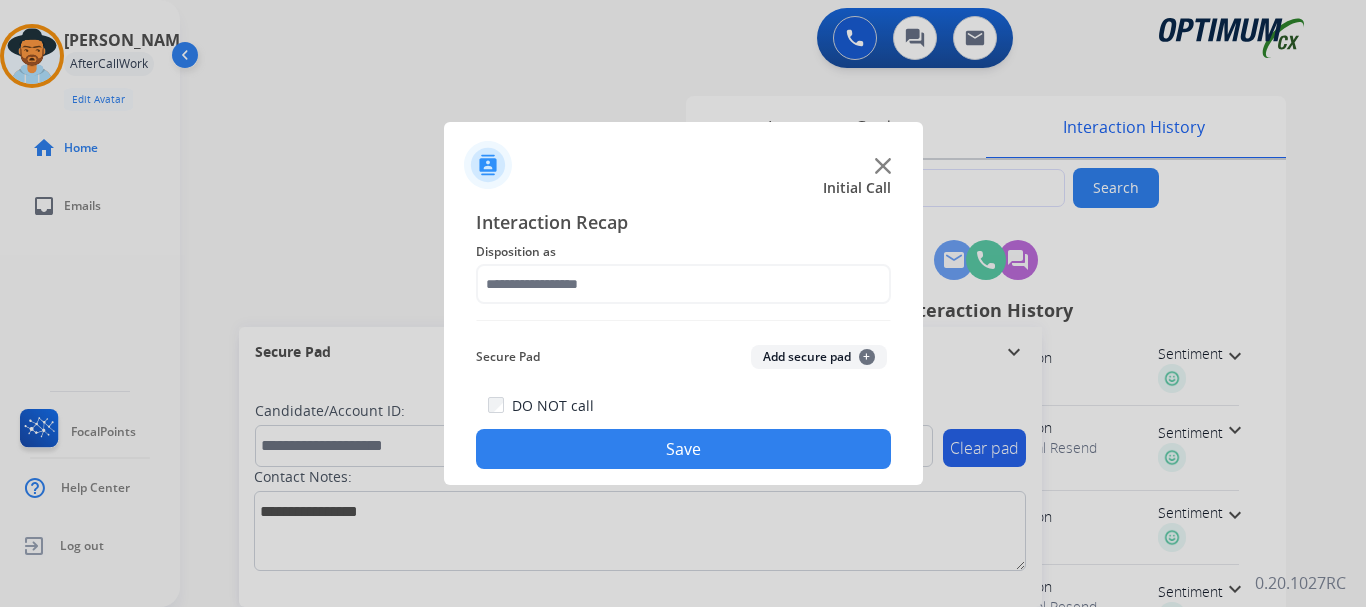 click on "Add secure pad  +" 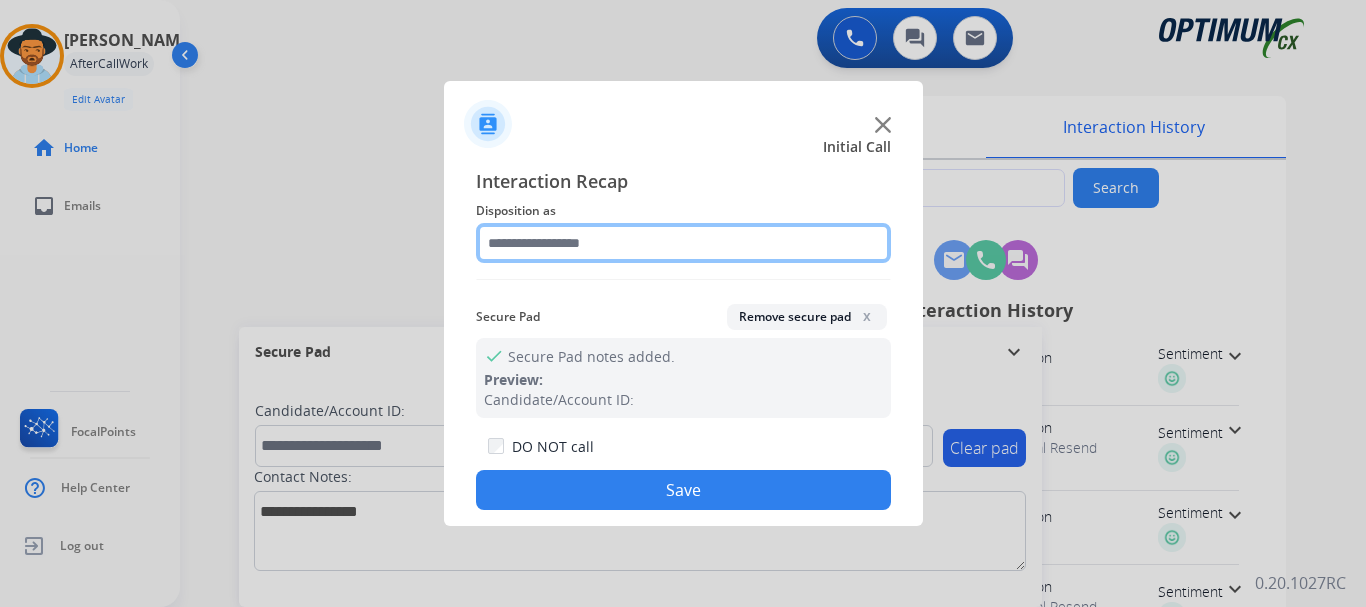 click 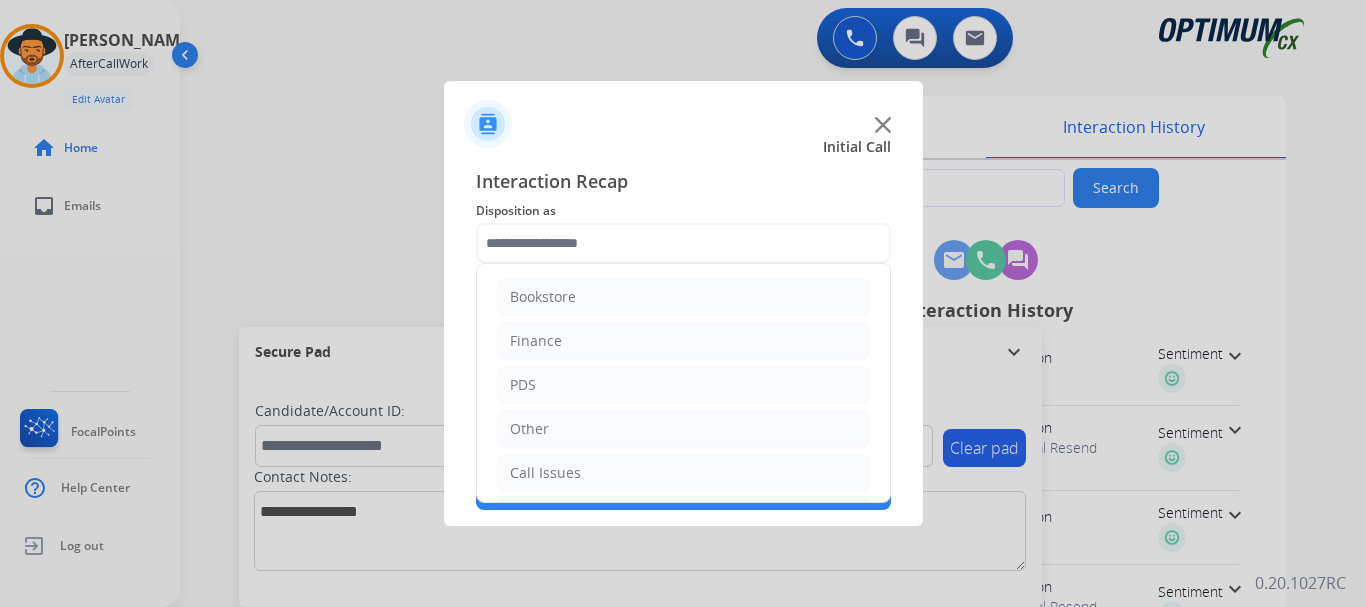 click on "Interaction Recap" 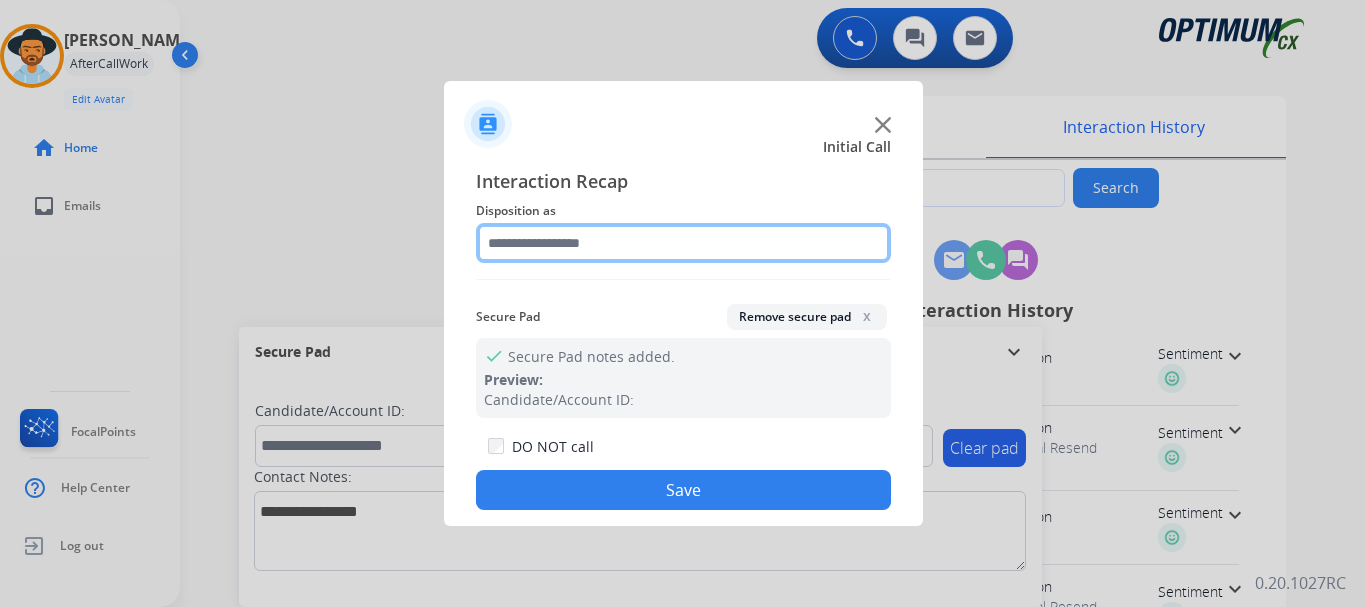 click 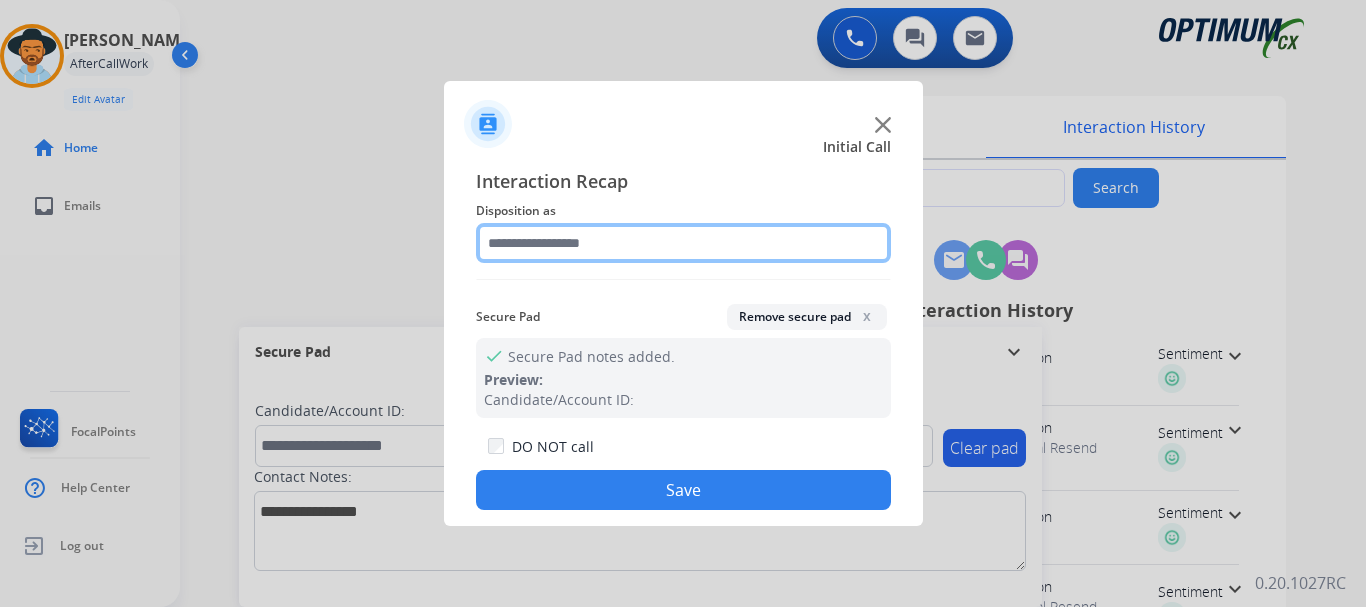 click 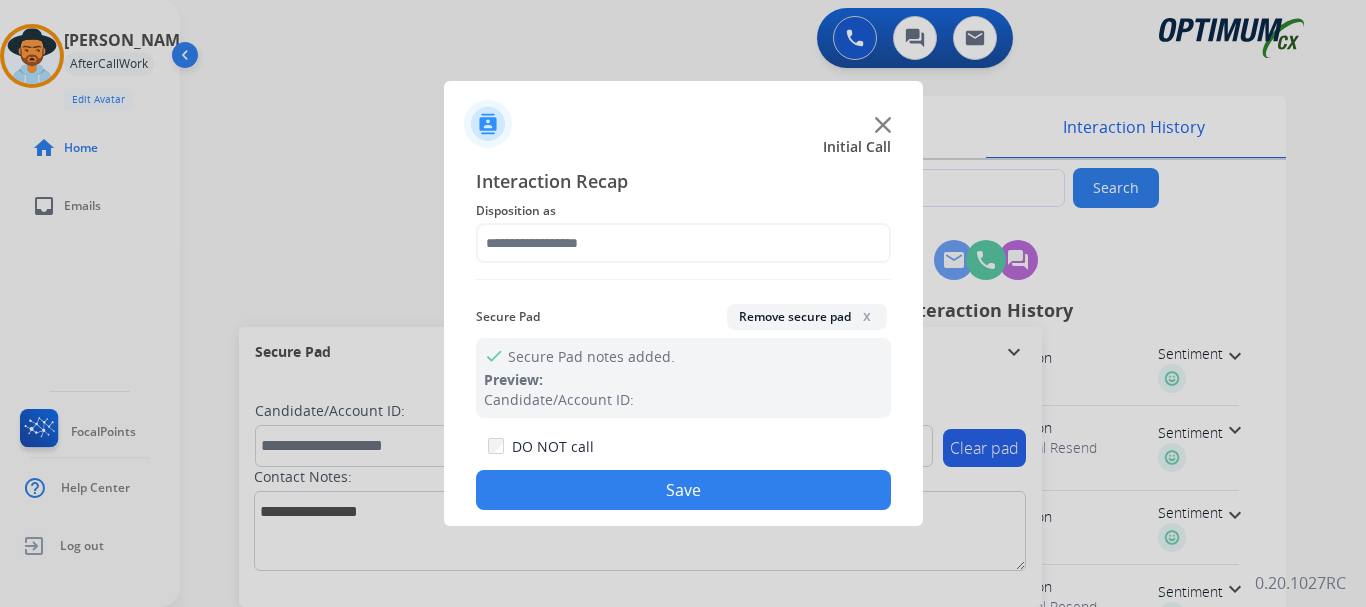 click on "Interaction Recap" 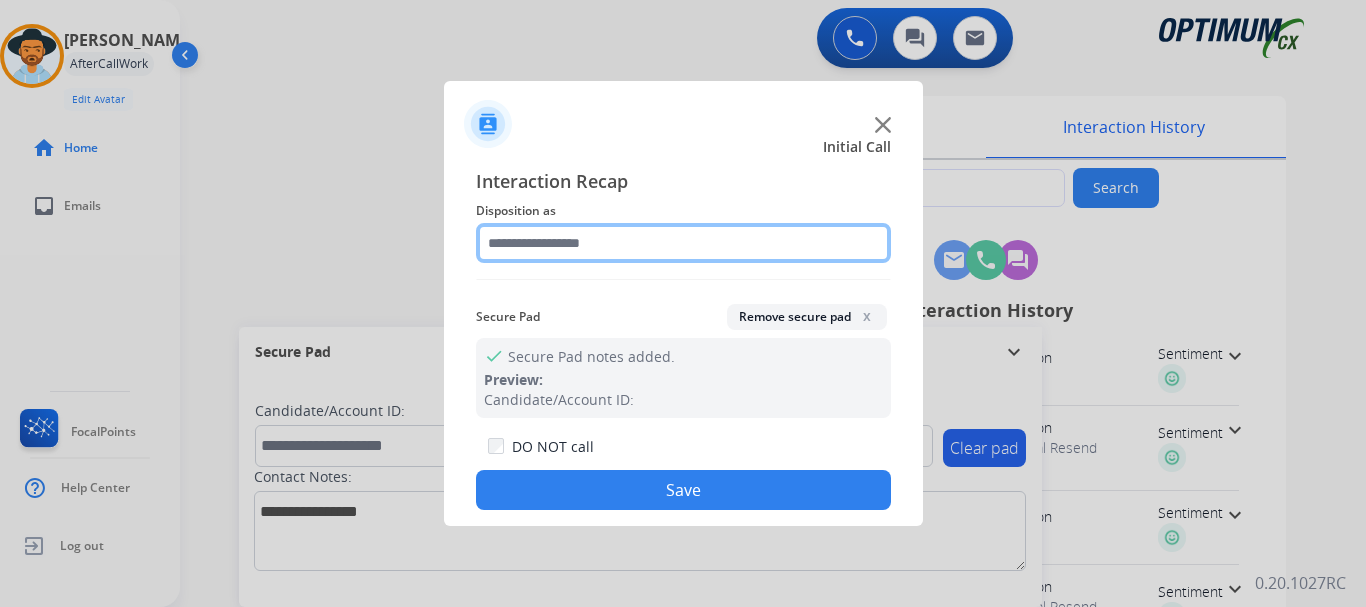 click 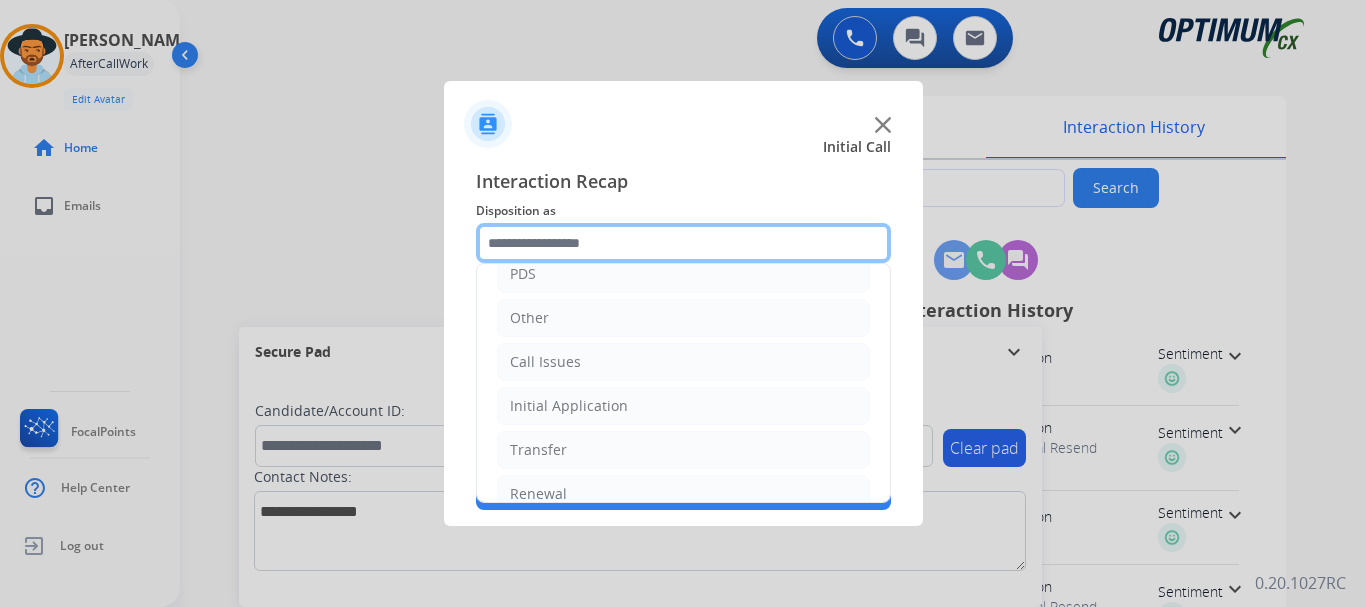 scroll, scrollTop: 136, scrollLeft: 0, axis: vertical 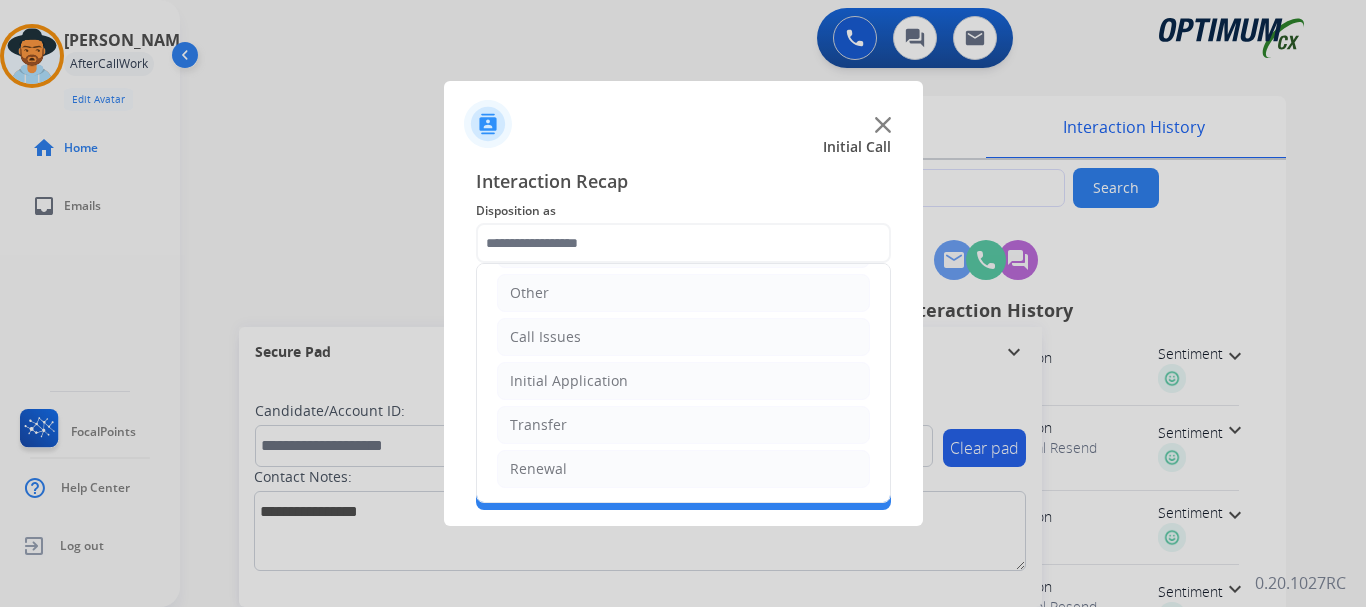 click on "Initial Application" 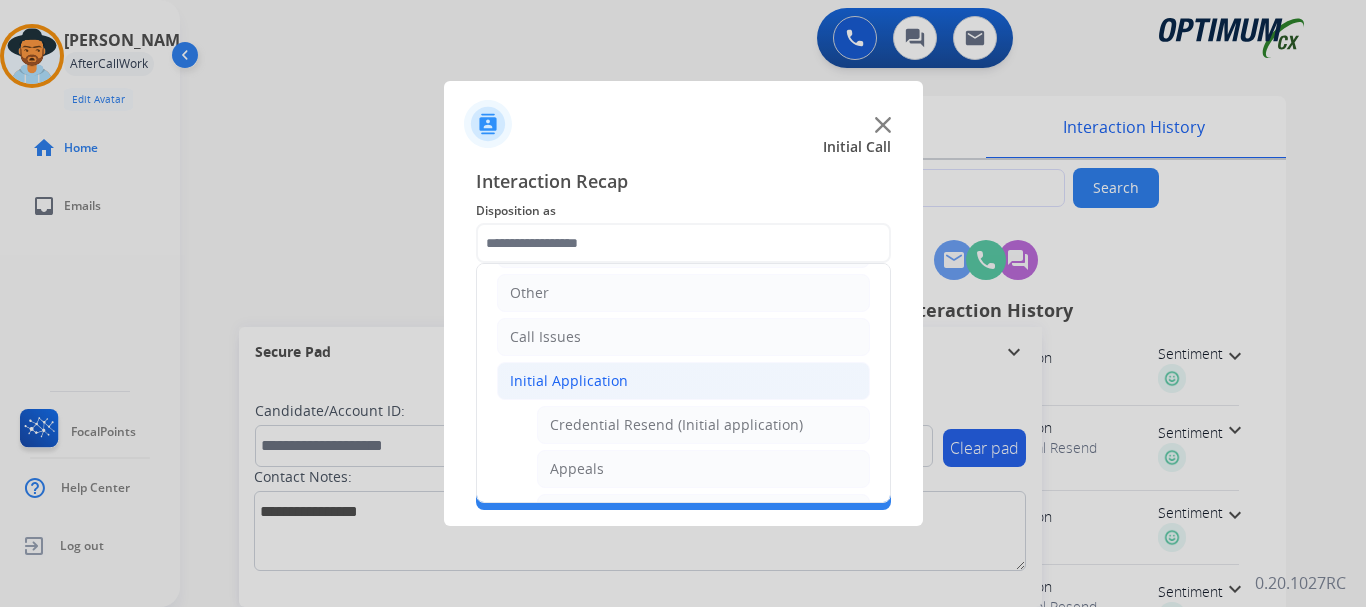 click on "Credential Resend (Initial application)" 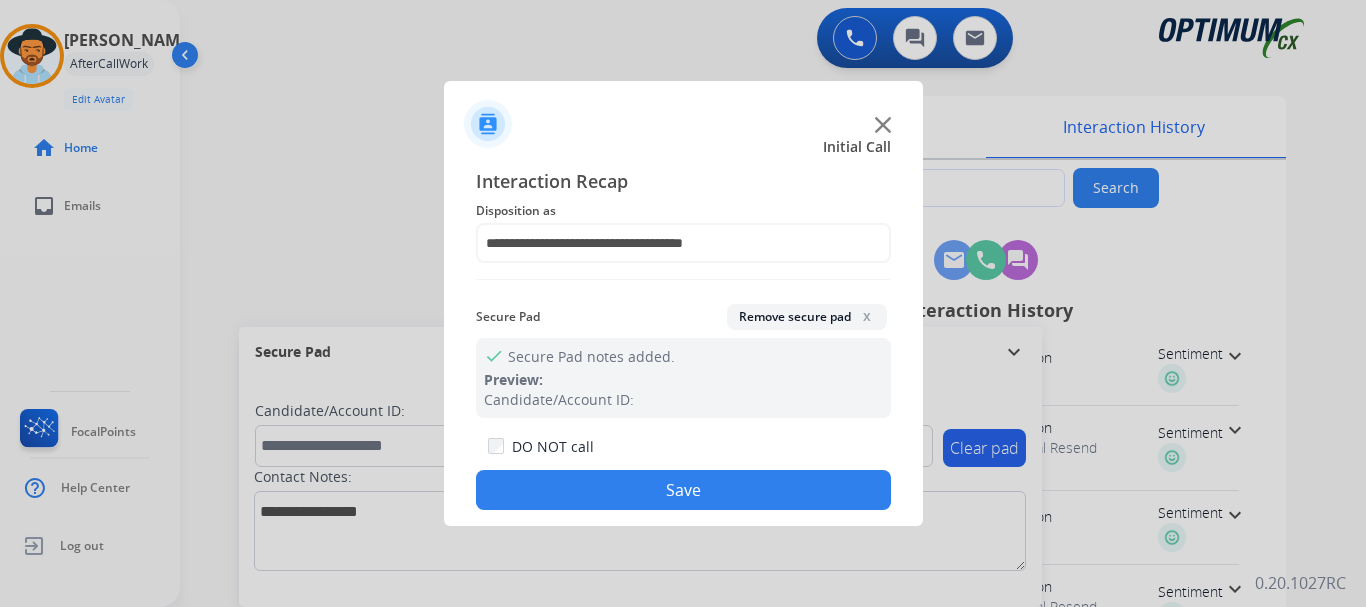 click on "Save" 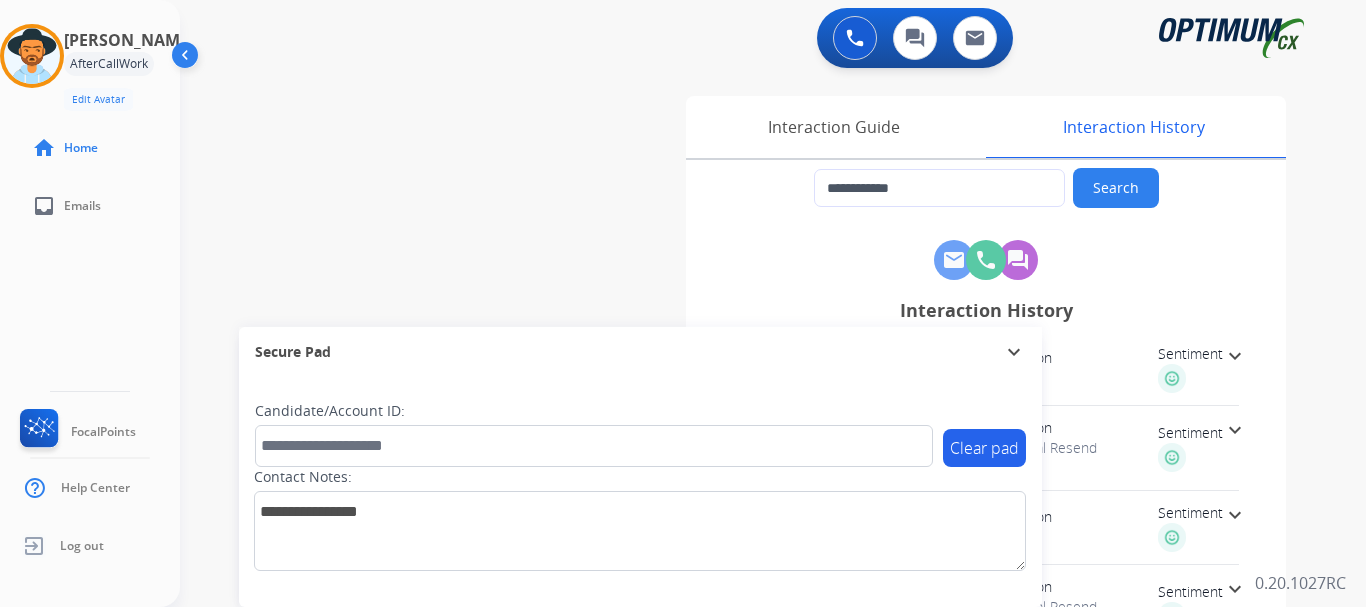 click on "**********" at bounding box center [749, 489] 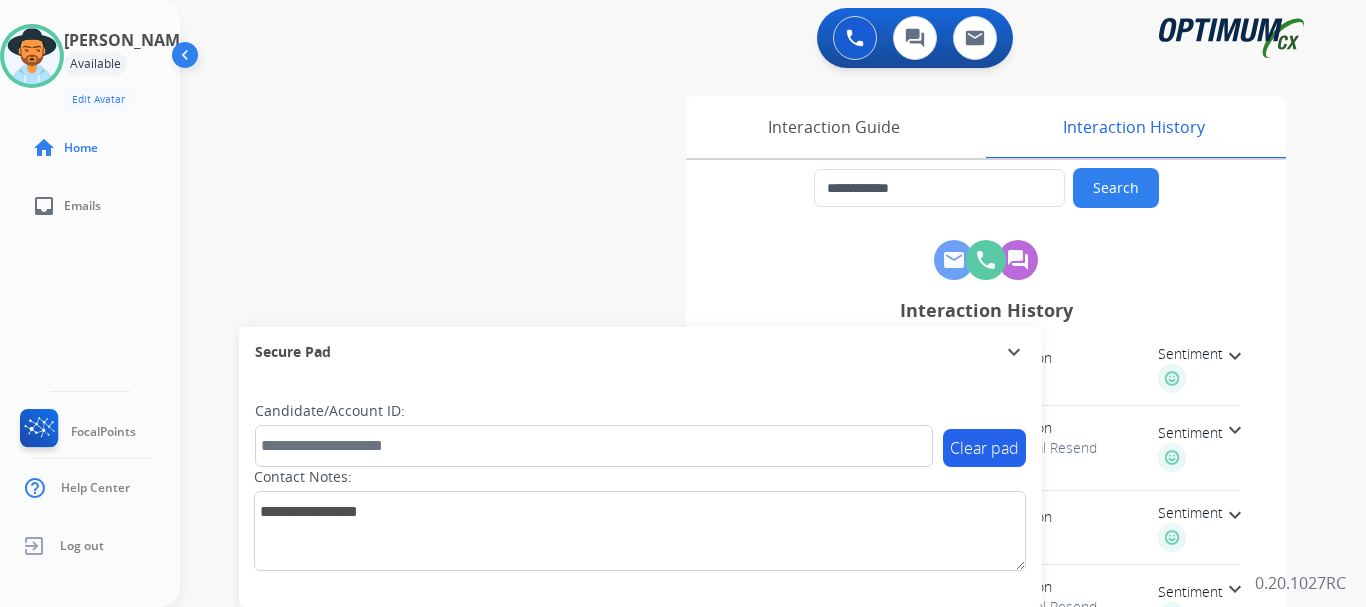 click at bounding box center [32, 56] 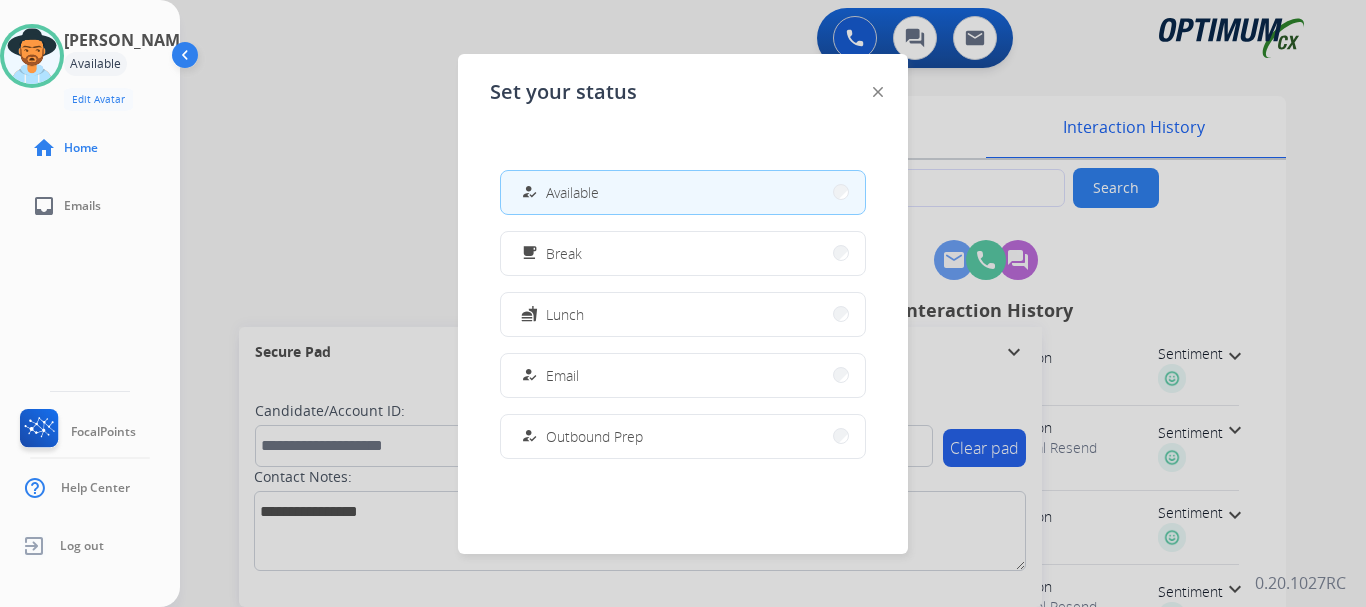 click on "fastfood Lunch" at bounding box center (683, 314) 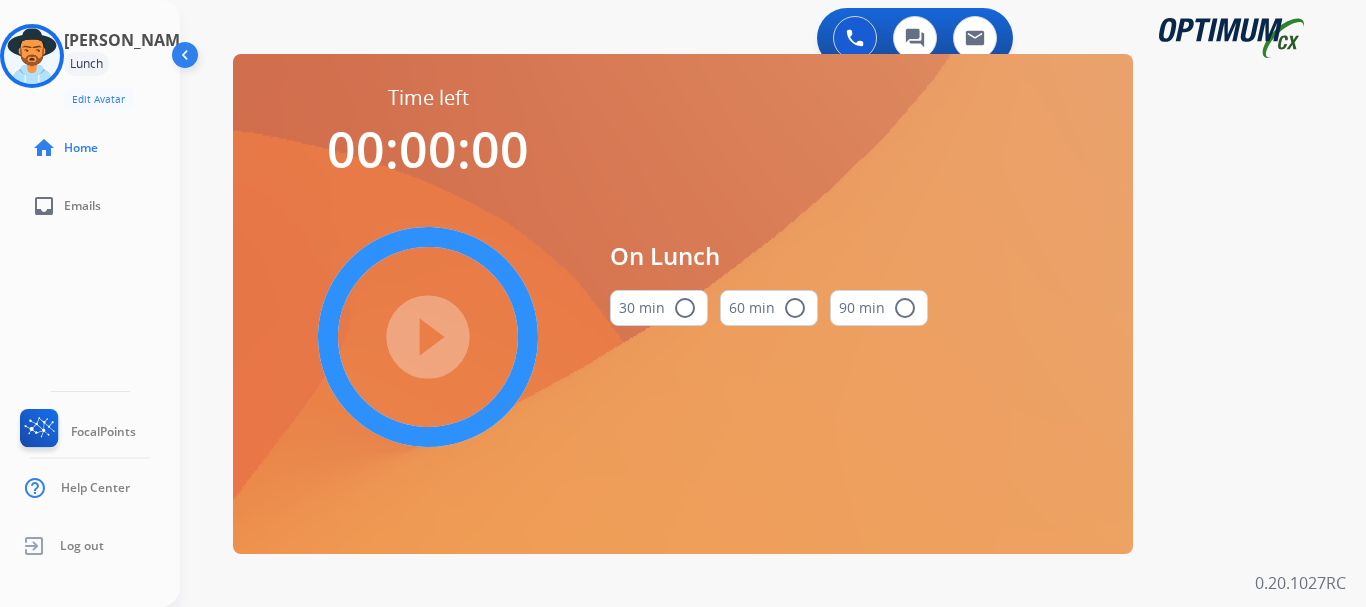 click on "30 min  radio_button_unchecked" at bounding box center (659, 308) 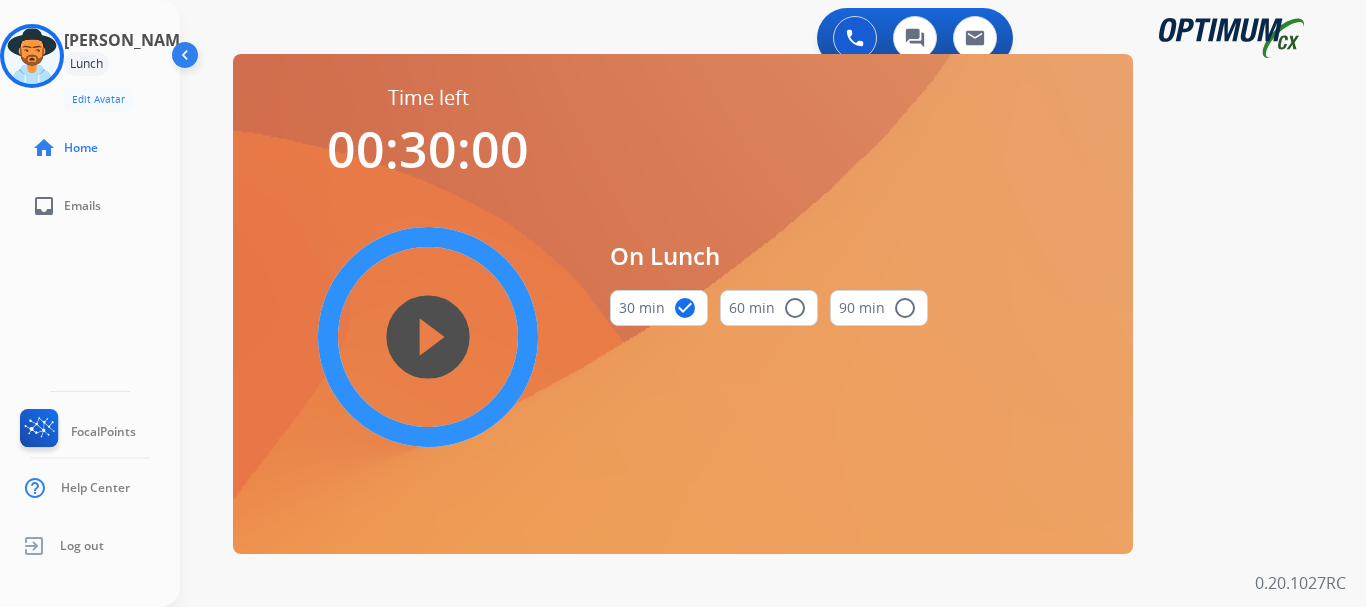 click on "play_circle_filled" at bounding box center (428, 337) 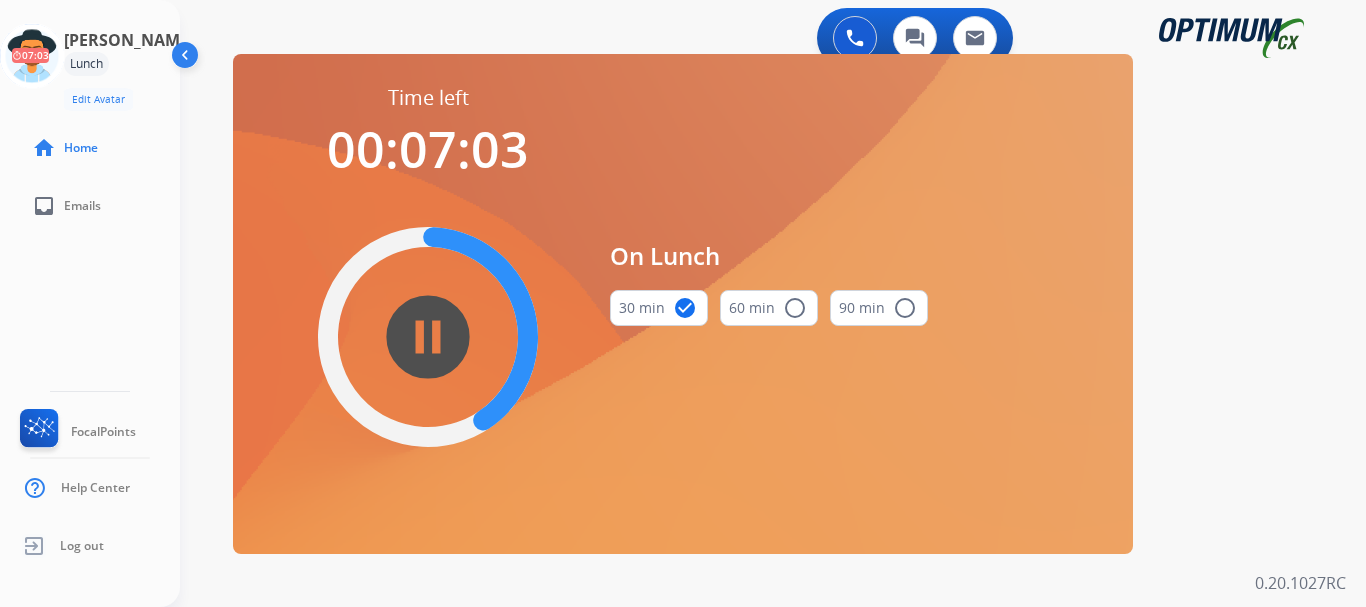 click on "**********" at bounding box center [773, 303] 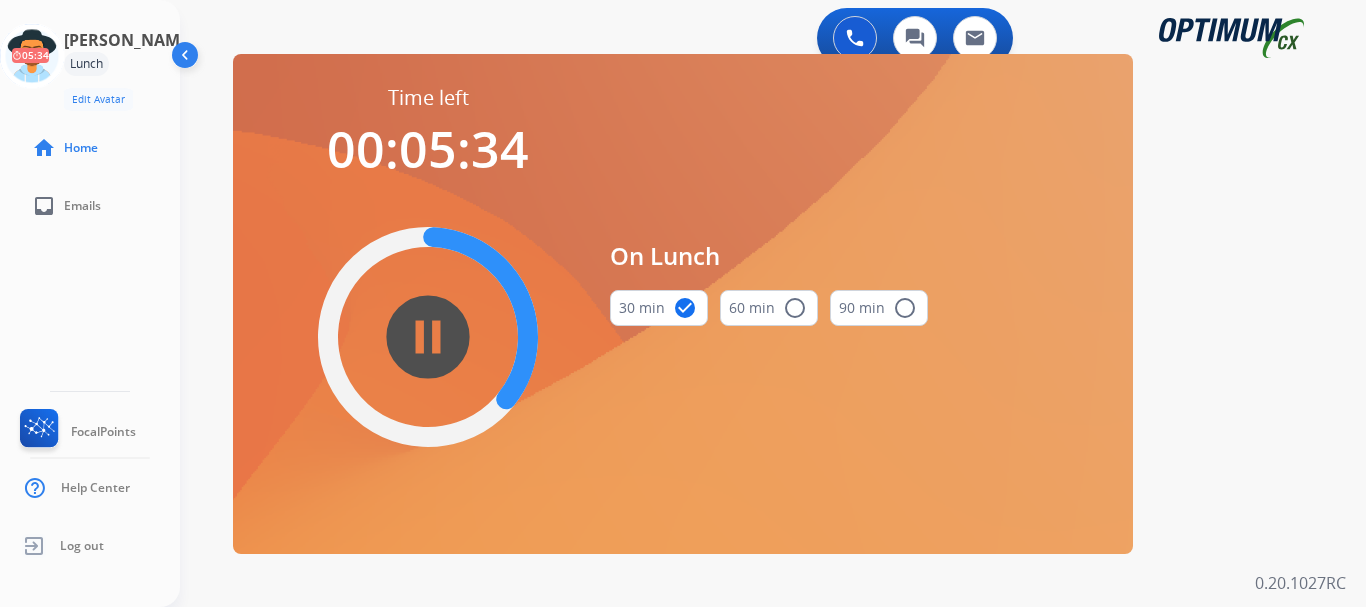 click on "[PERSON_NAME]  Edit Avatar  05:34   Agent:   [PERSON_NAME] Profile:  Gen_Bilingual home  Home  inbox  Emails   FocalPoints   Help Center   Log out" 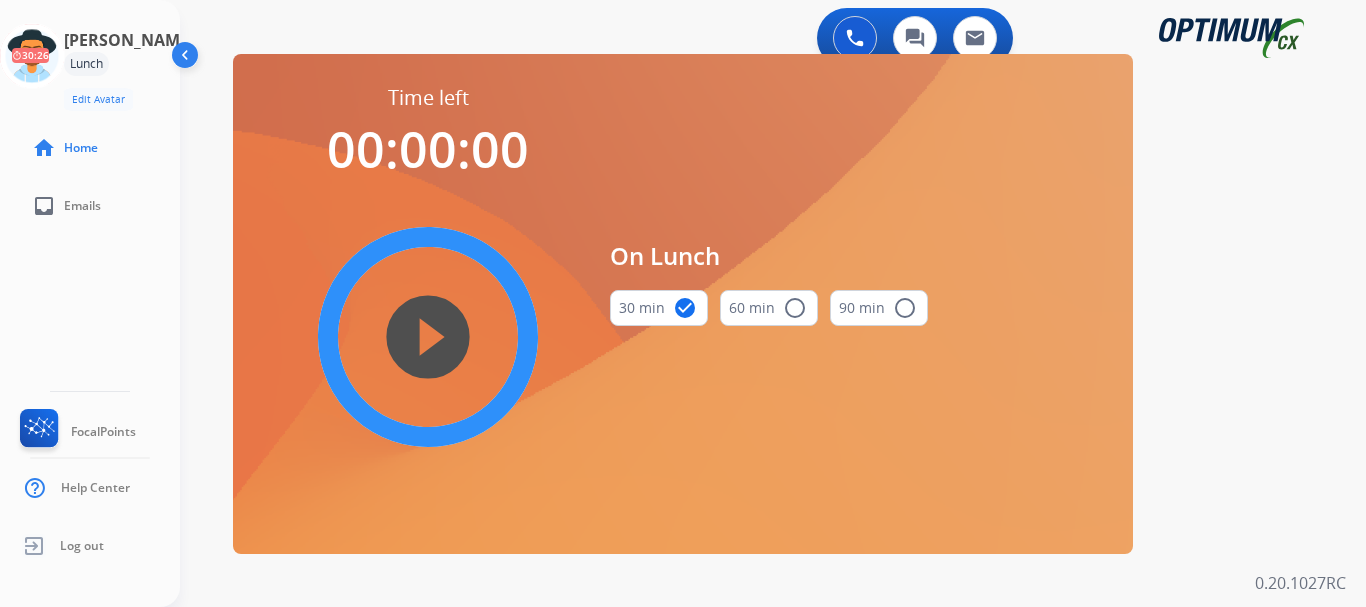 click 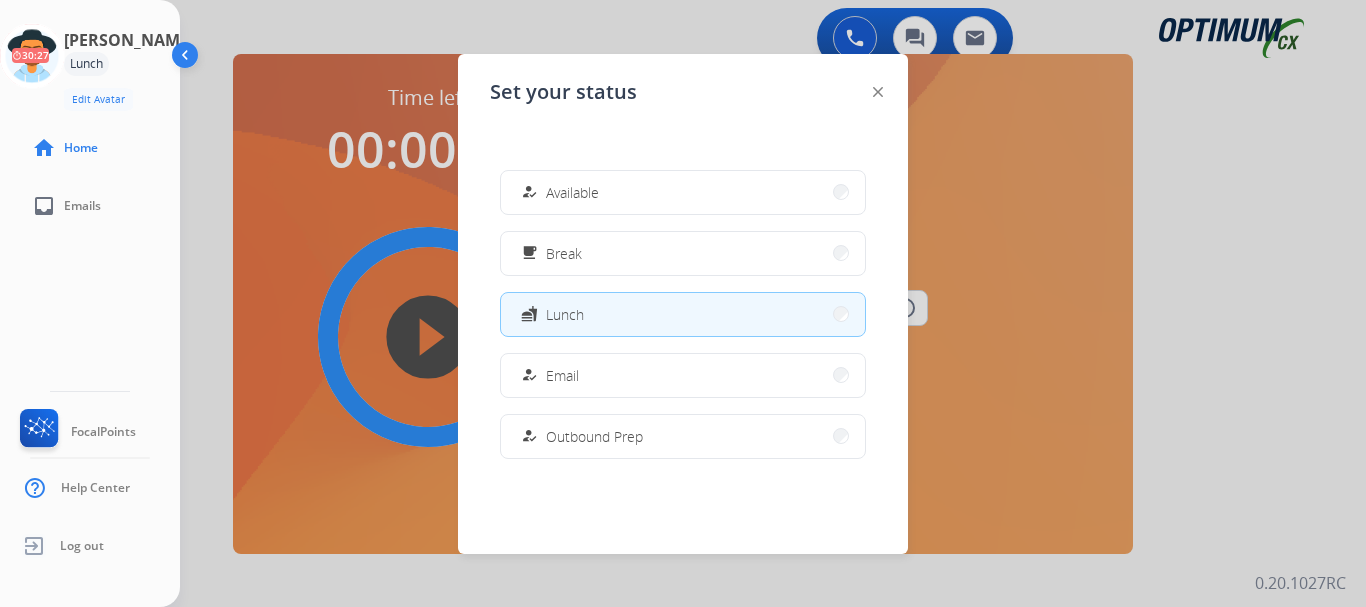 click on "Available" at bounding box center (572, 192) 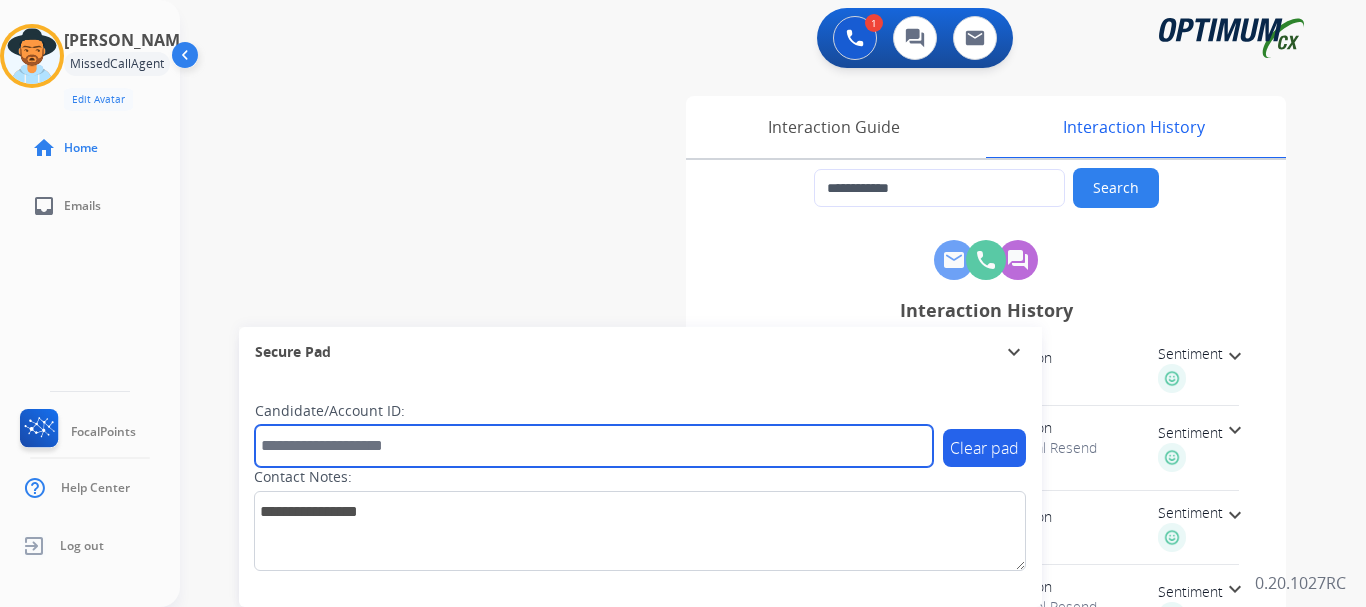 click at bounding box center (594, 446) 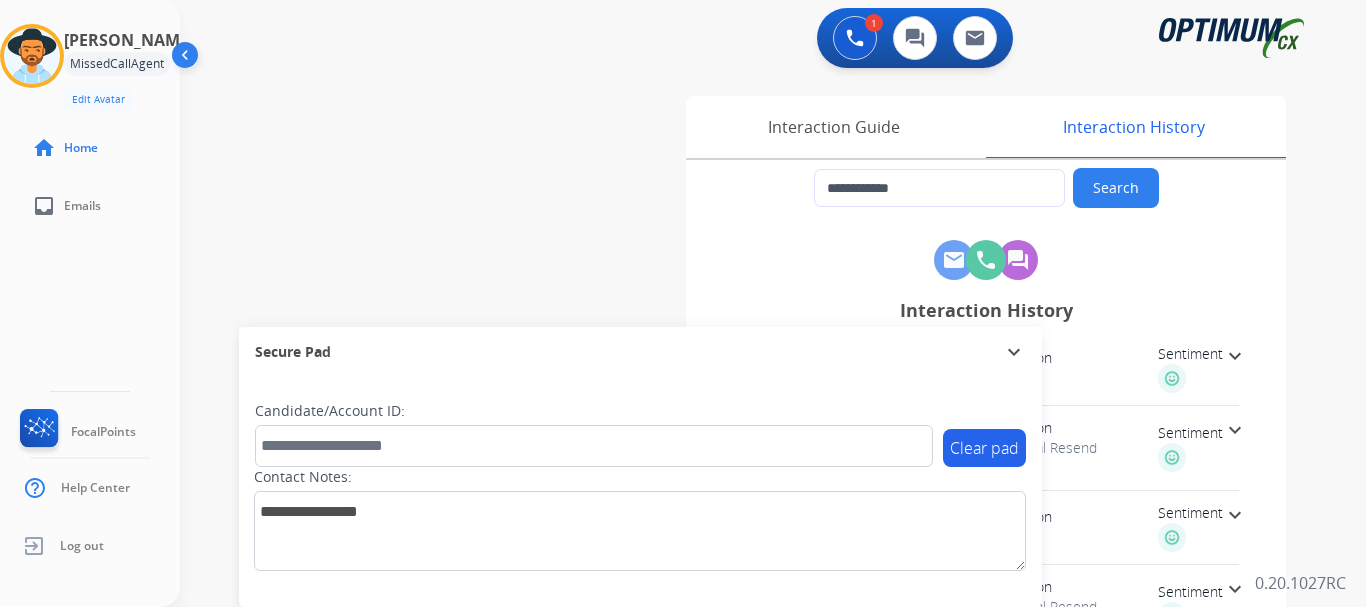click on "**********" at bounding box center (749, 489) 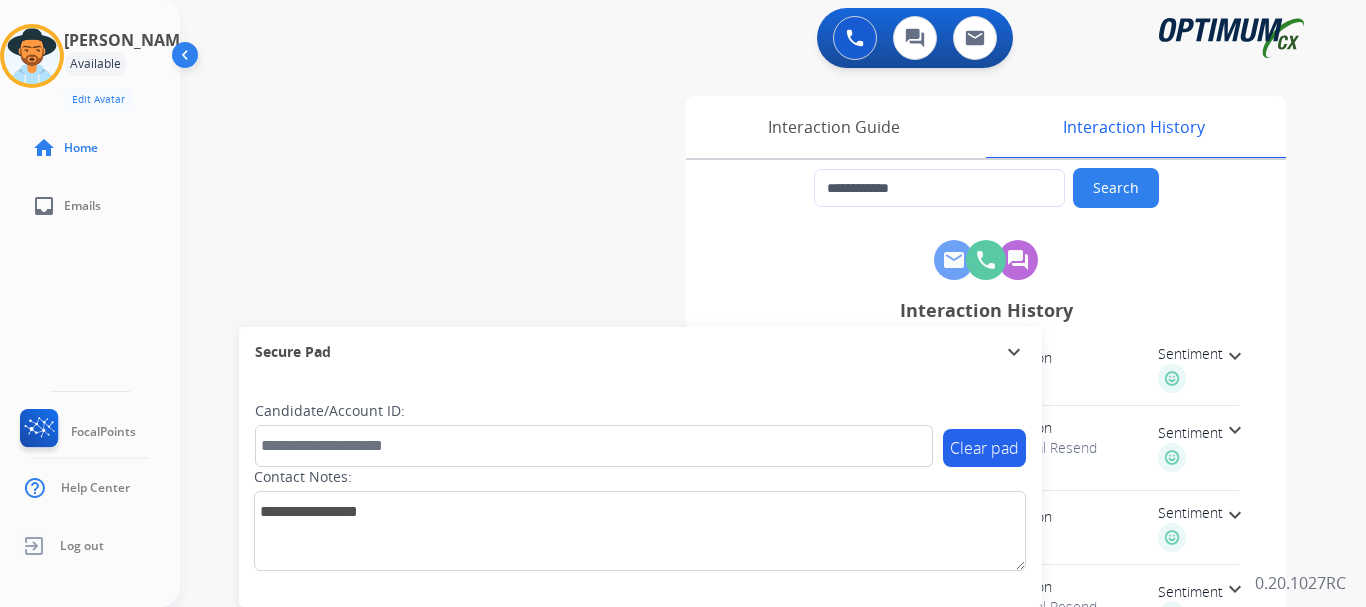 click at bounding box center (32, 56) 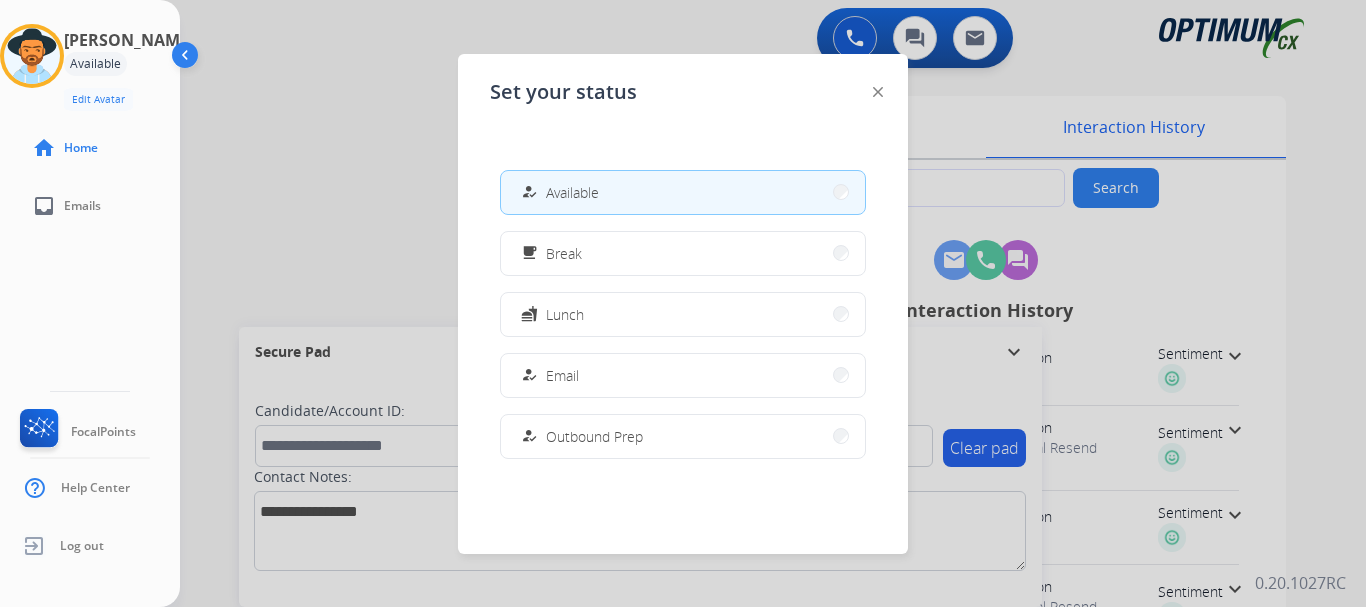 click at bounding box center [683, 303] 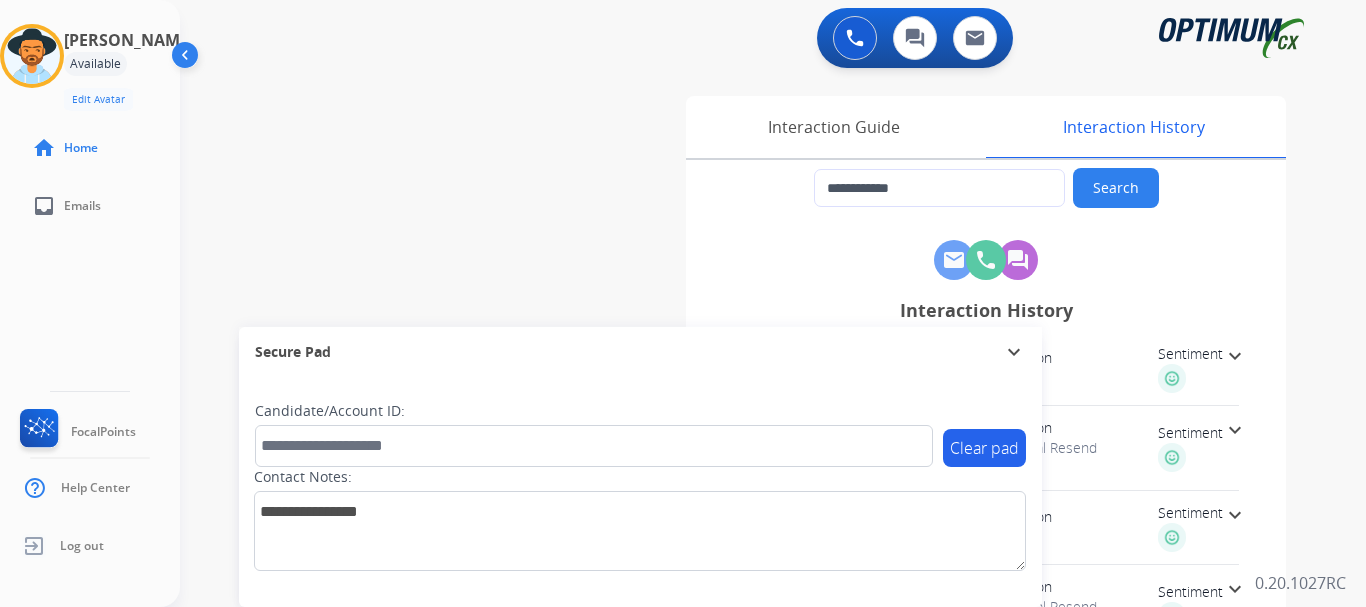 click at bounding box center (855, 38) 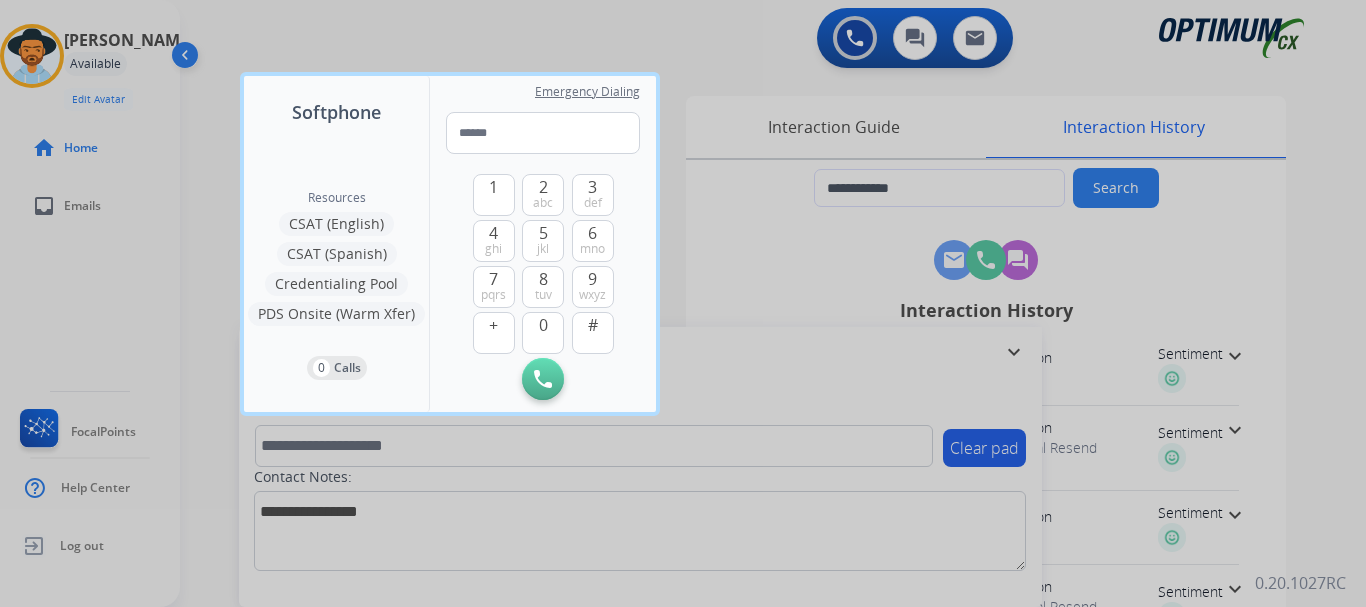 type on "**********" 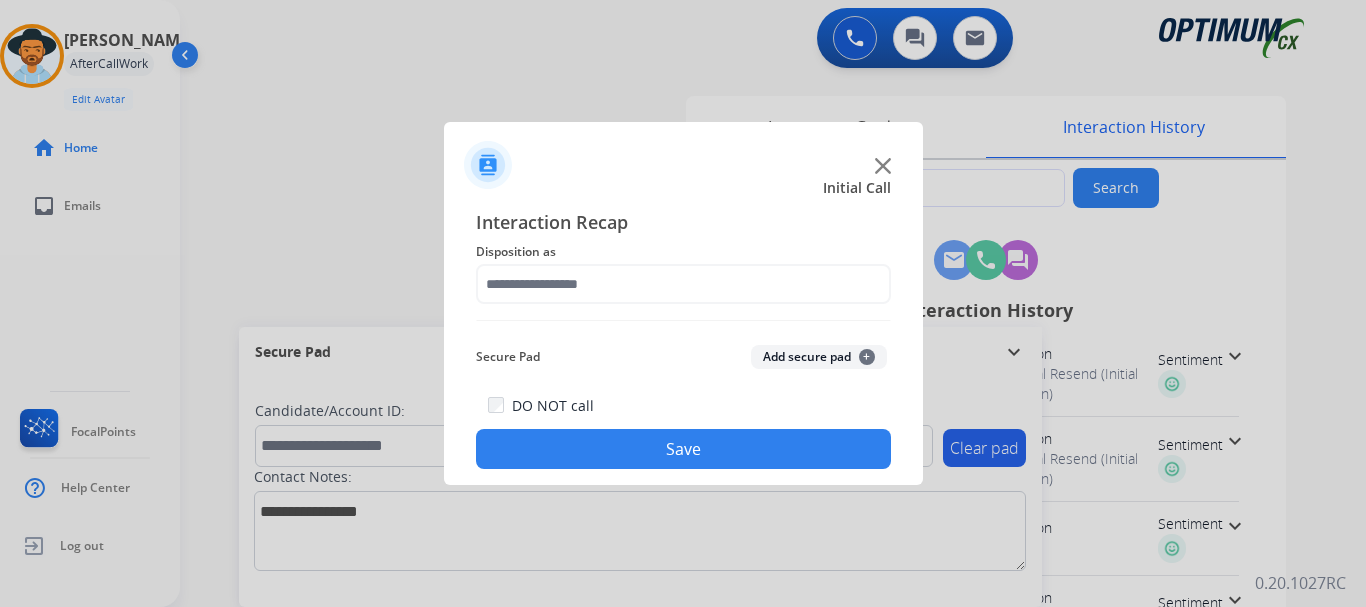 click 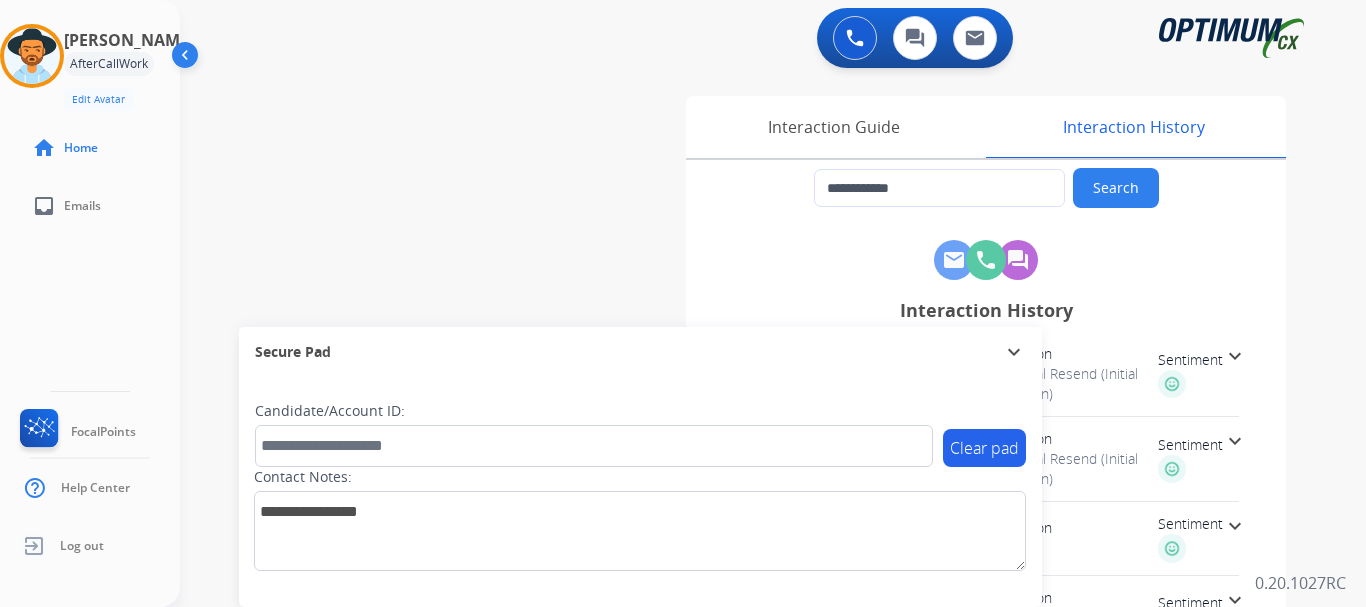 click on "**********" at bounding box center (749, 489) 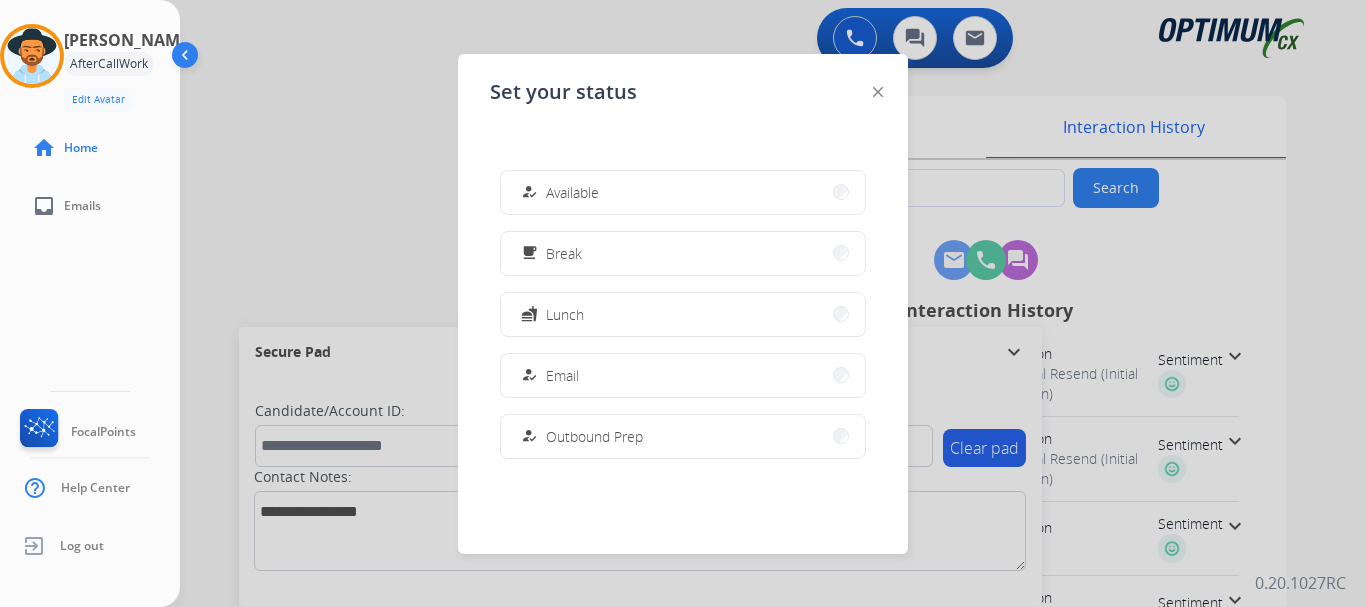 click on "Available" at bounding box center (572, 192) 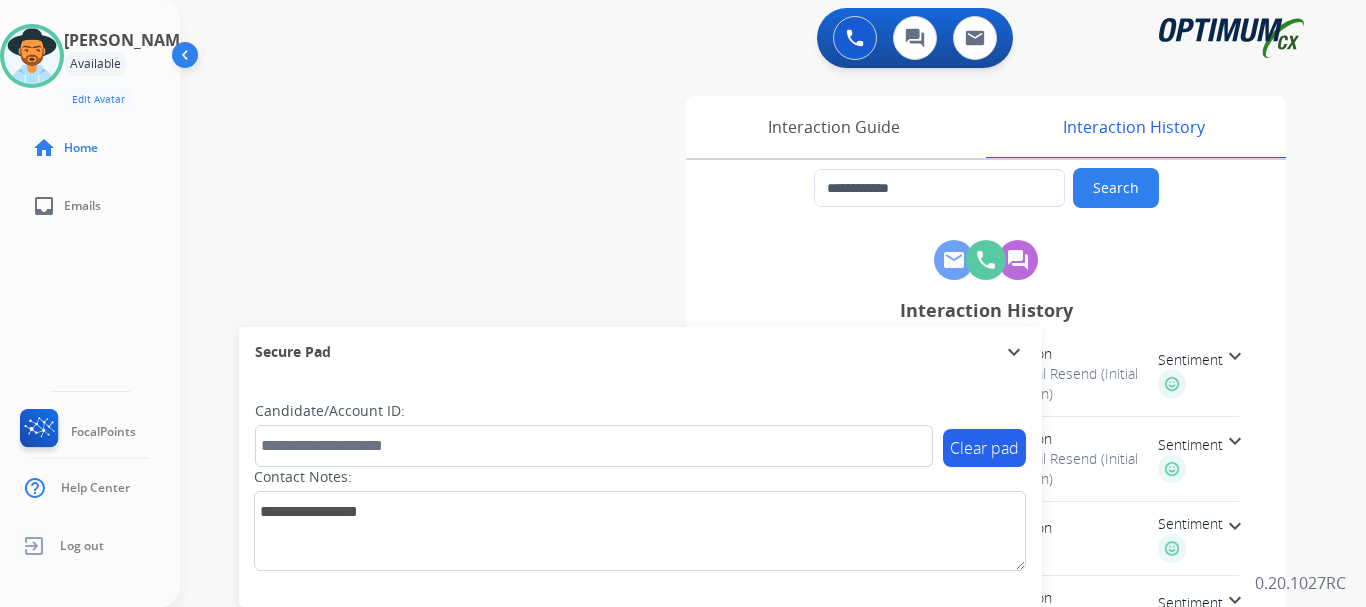 click at bounding box center [855, 38] 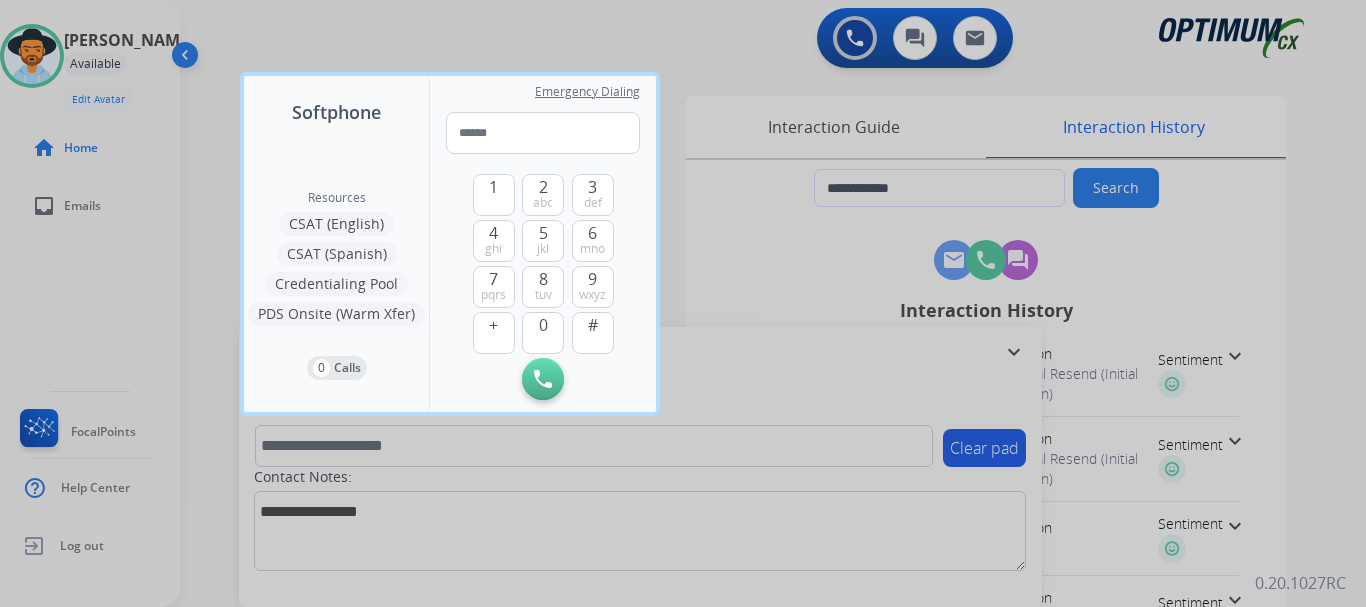 type on "**********" 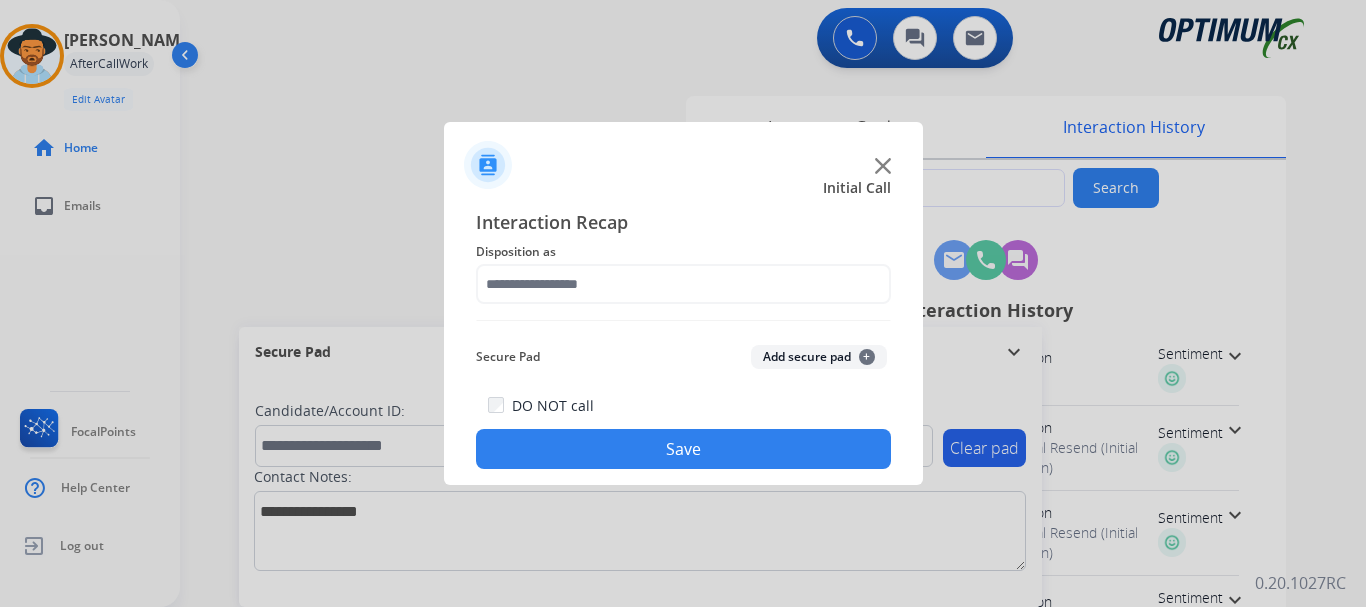click 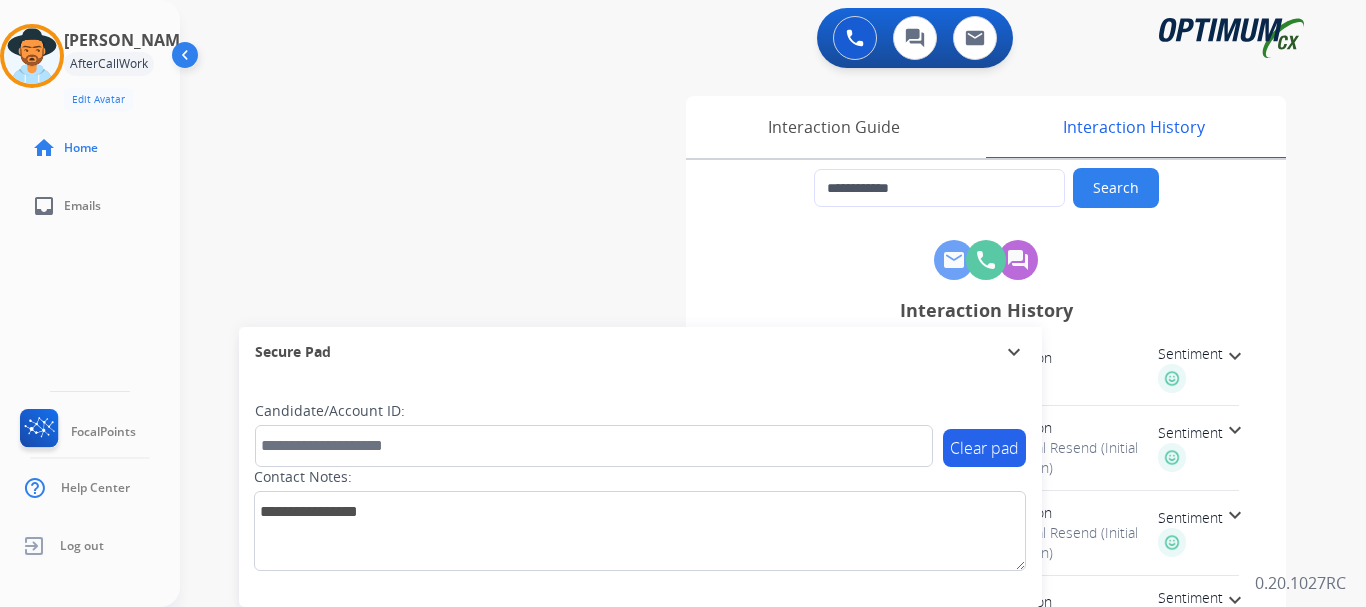 click on "**********" at bounding box center (749, 489) 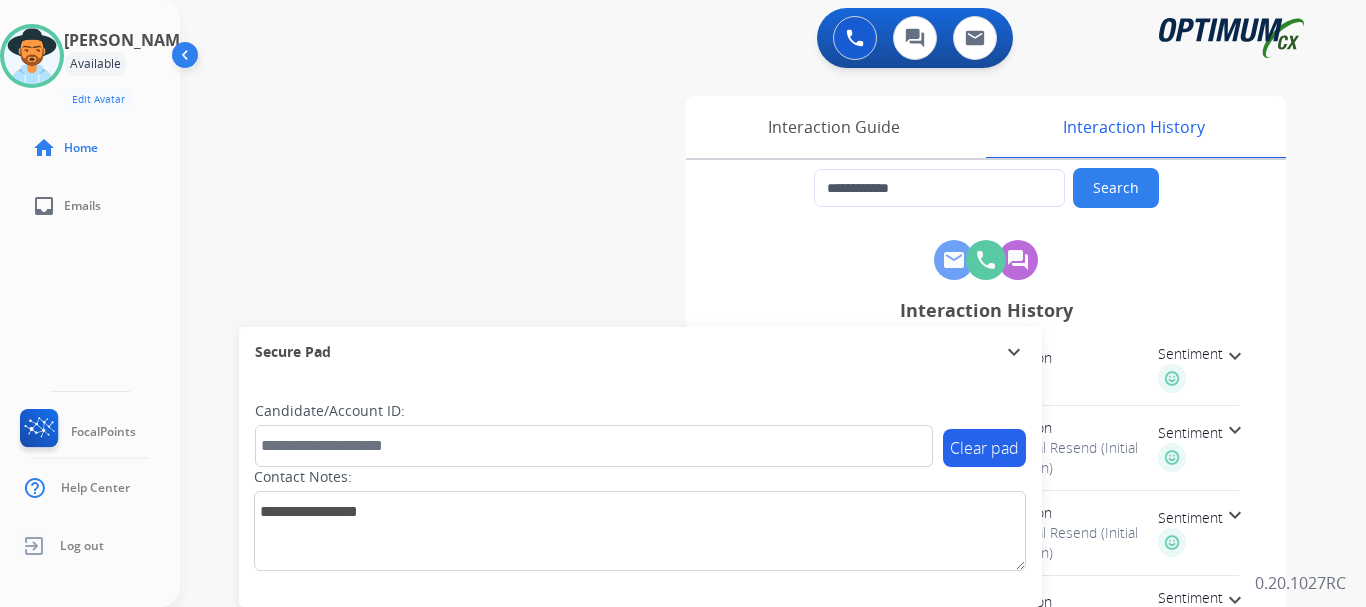 click on "**********" at bounding box center [749, 489] 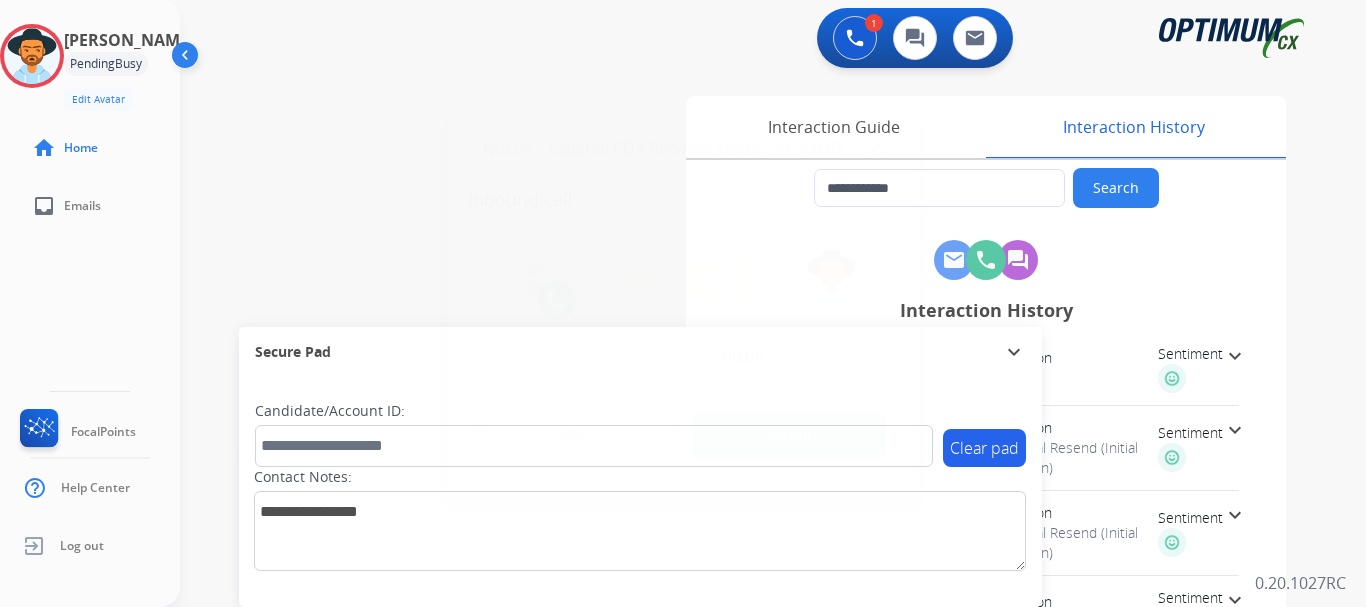 type on "**********" 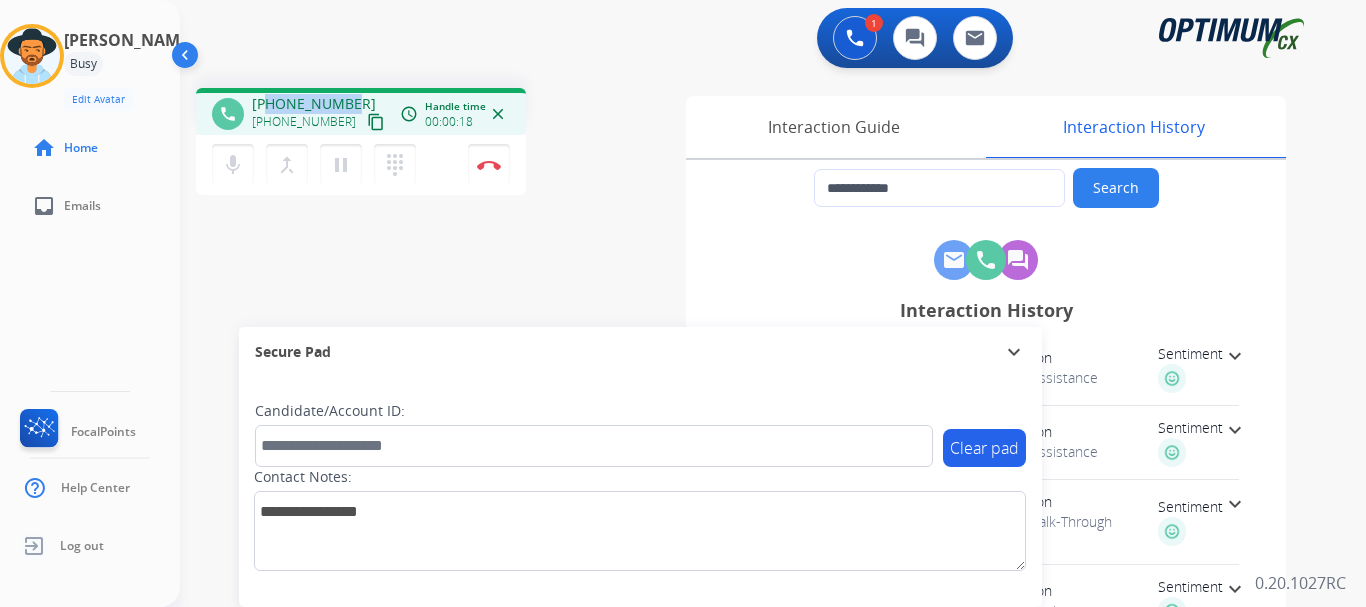 drag, startPoint x: 266, startPoint y: 104, endPoint x: 347, endPoint y: 100, distance: 81.09871 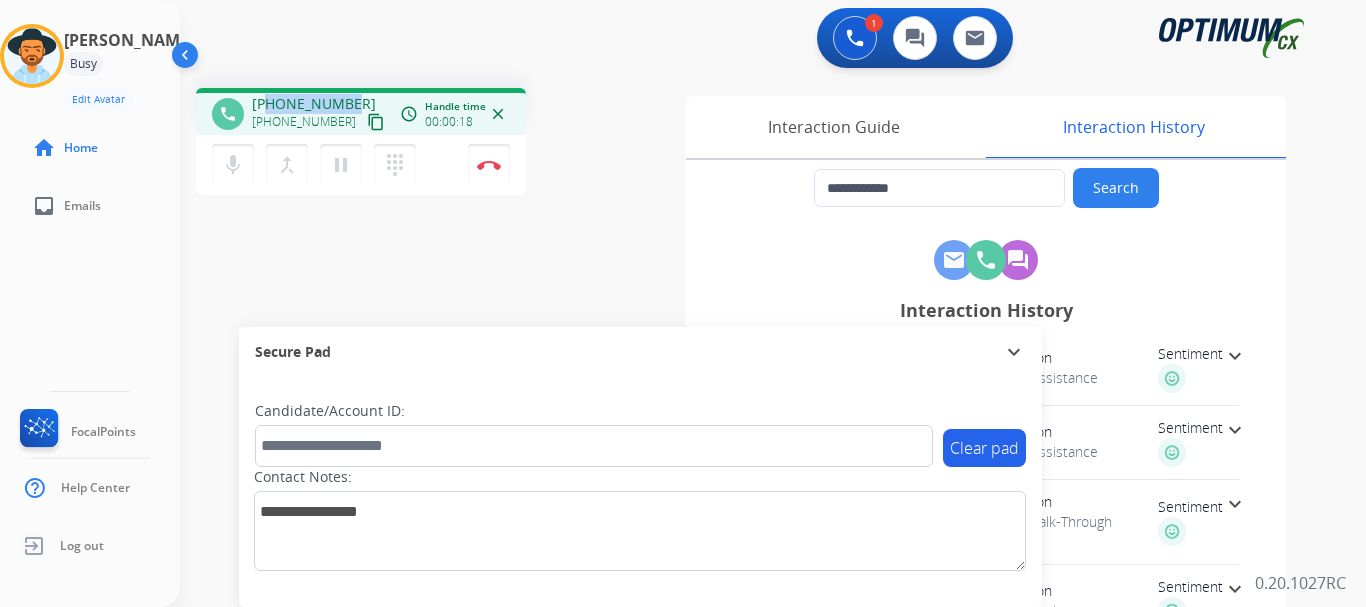 click on "[PHONE_NUMBER]" at bounding box center [314, 104] 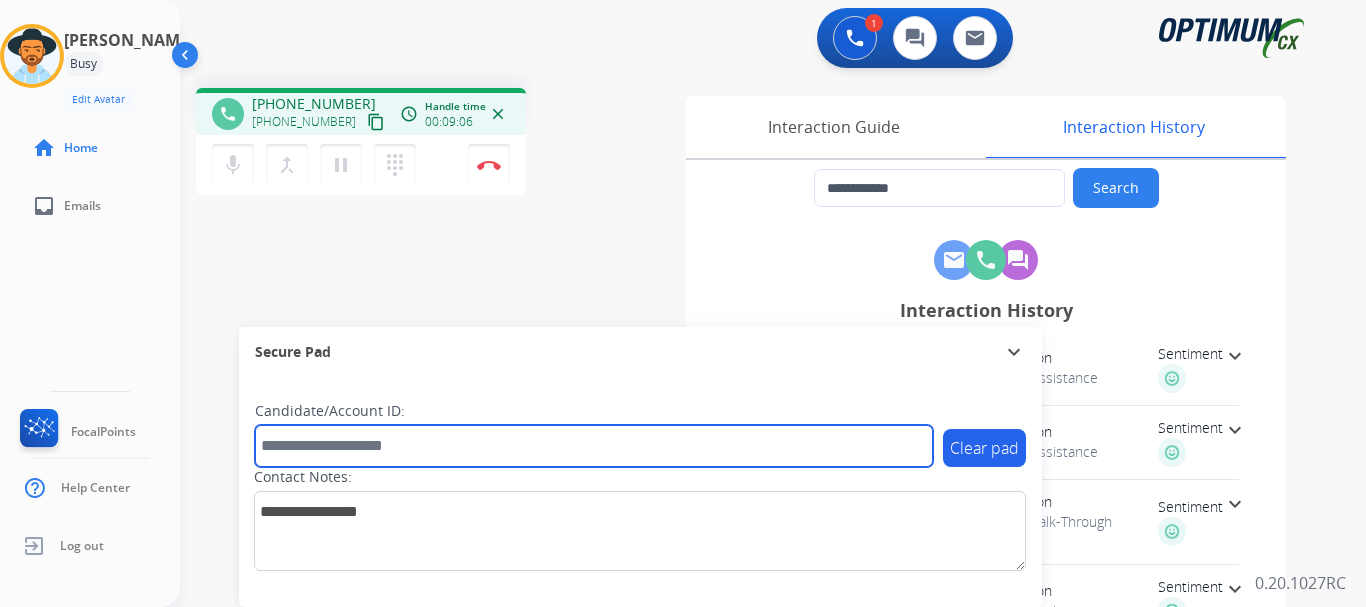 click at bounding box center (594, 446) 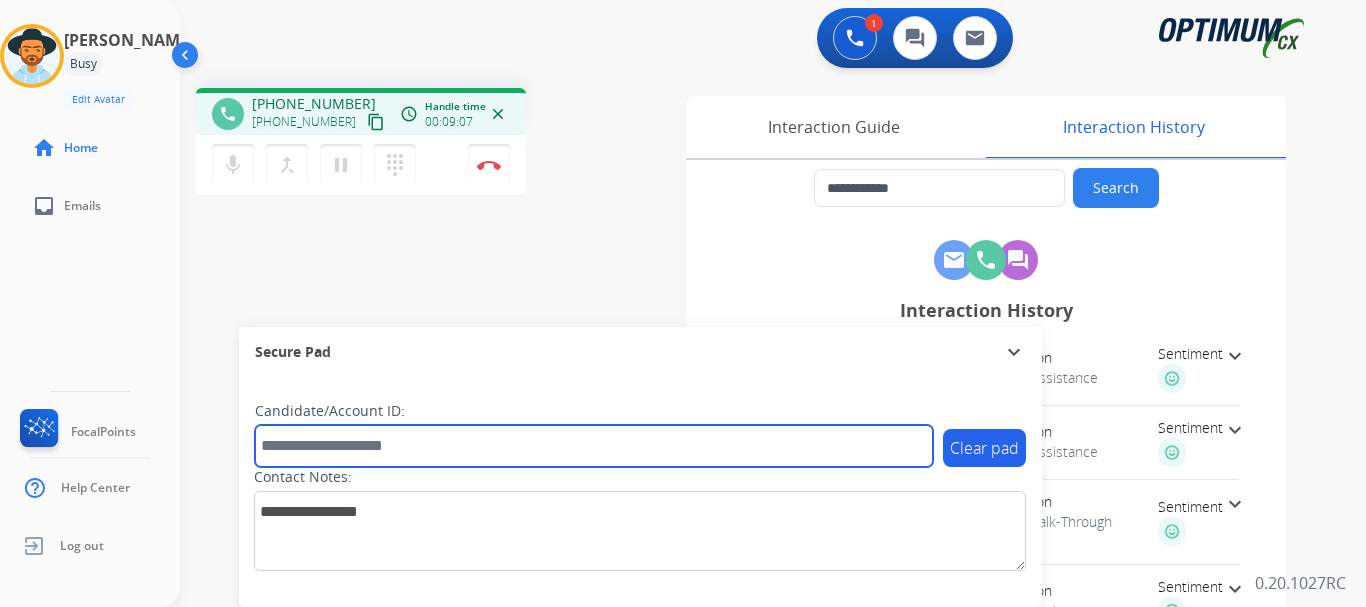 paste on "*******" 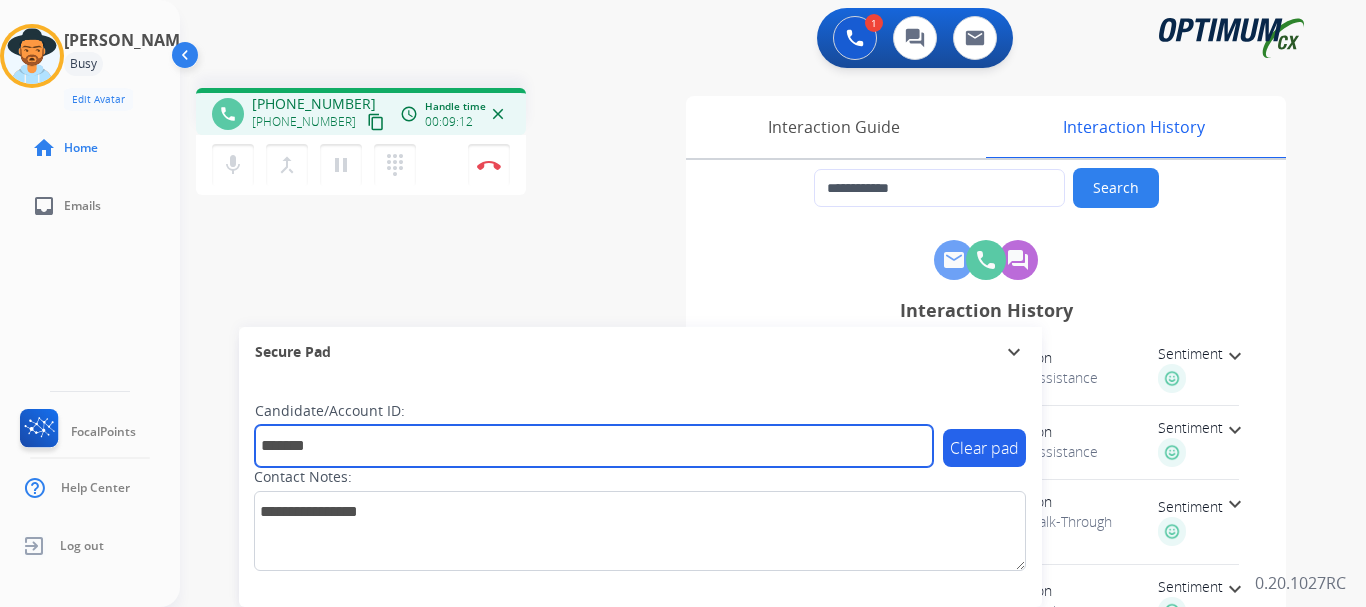type on "*******" 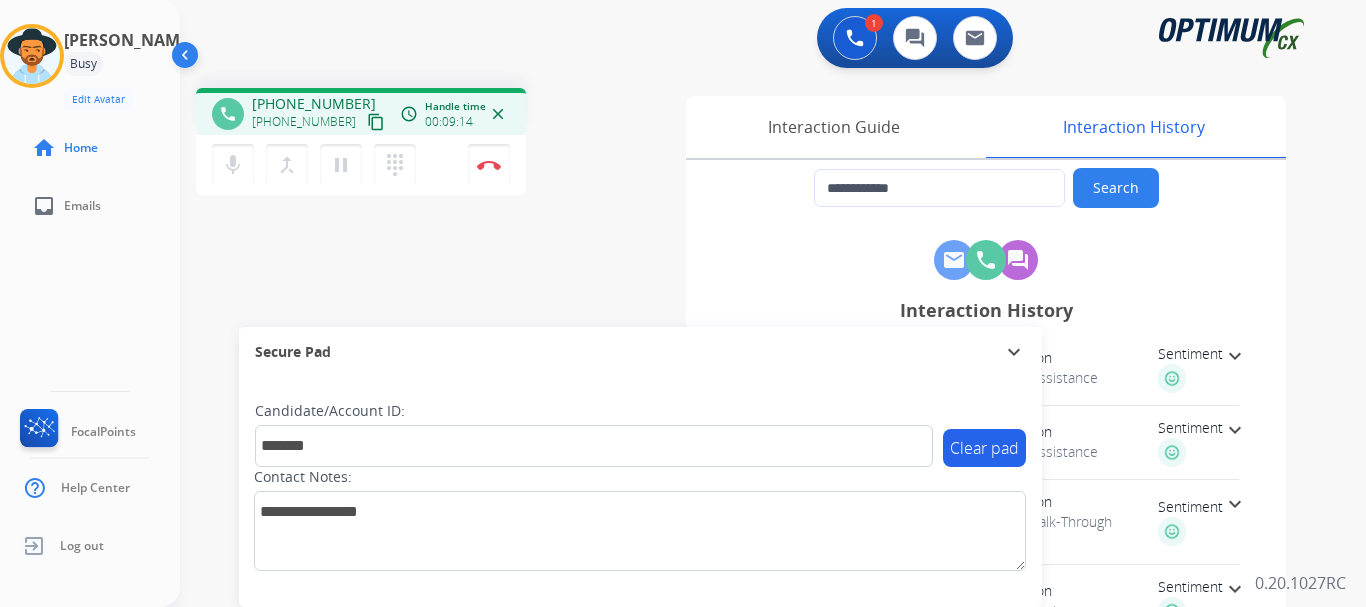 click at bounding box center [489, 165] 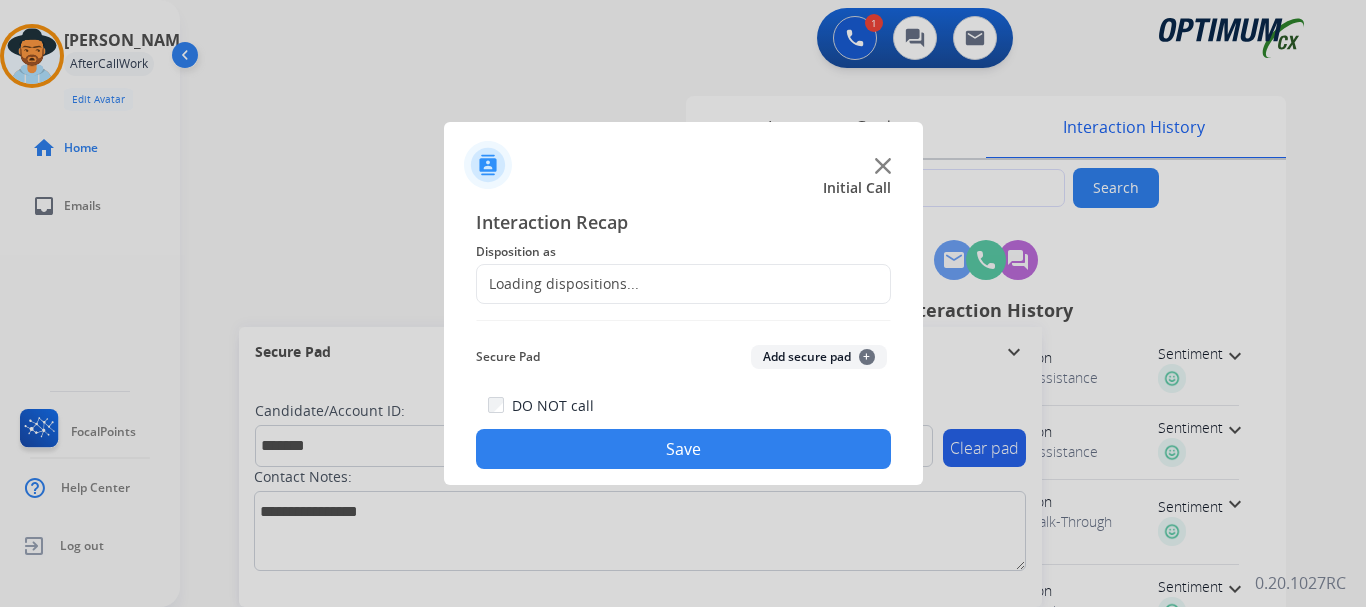 click 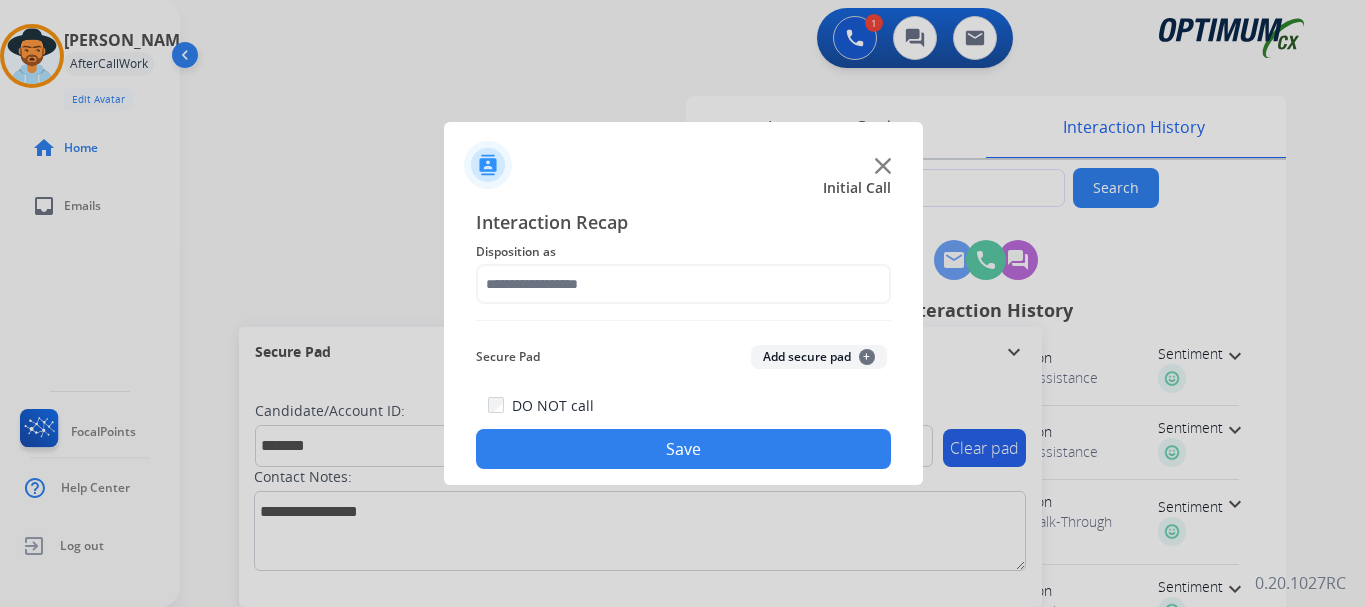 click on "Add secure pad  +" 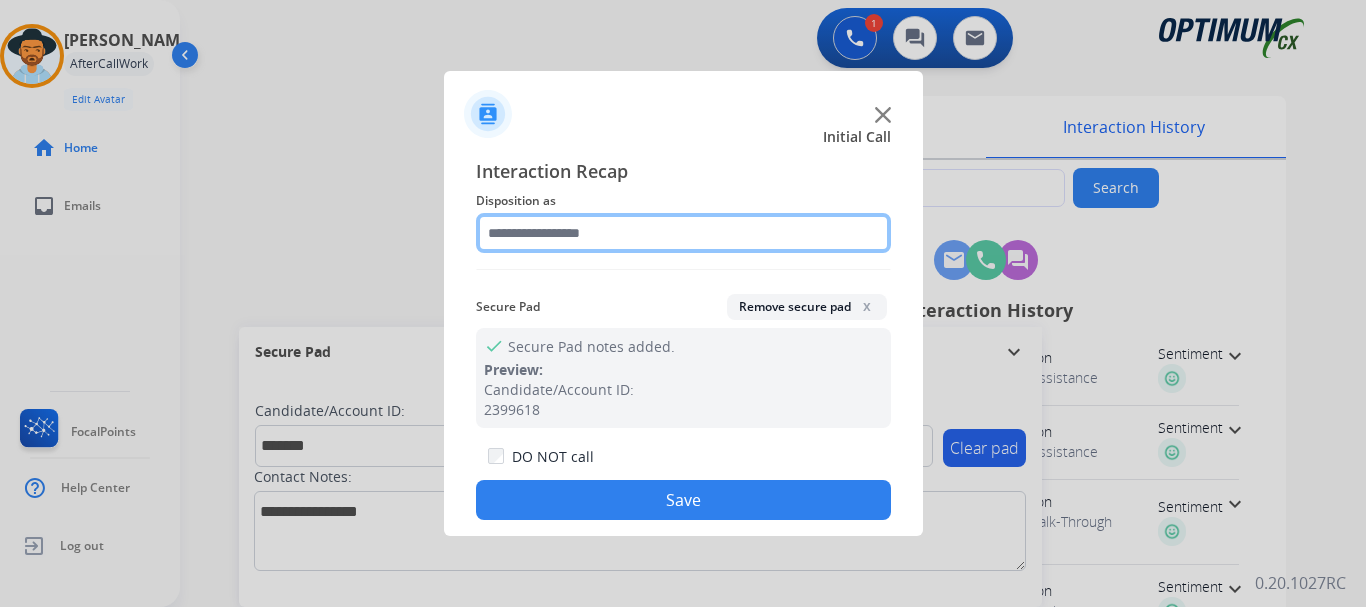 click 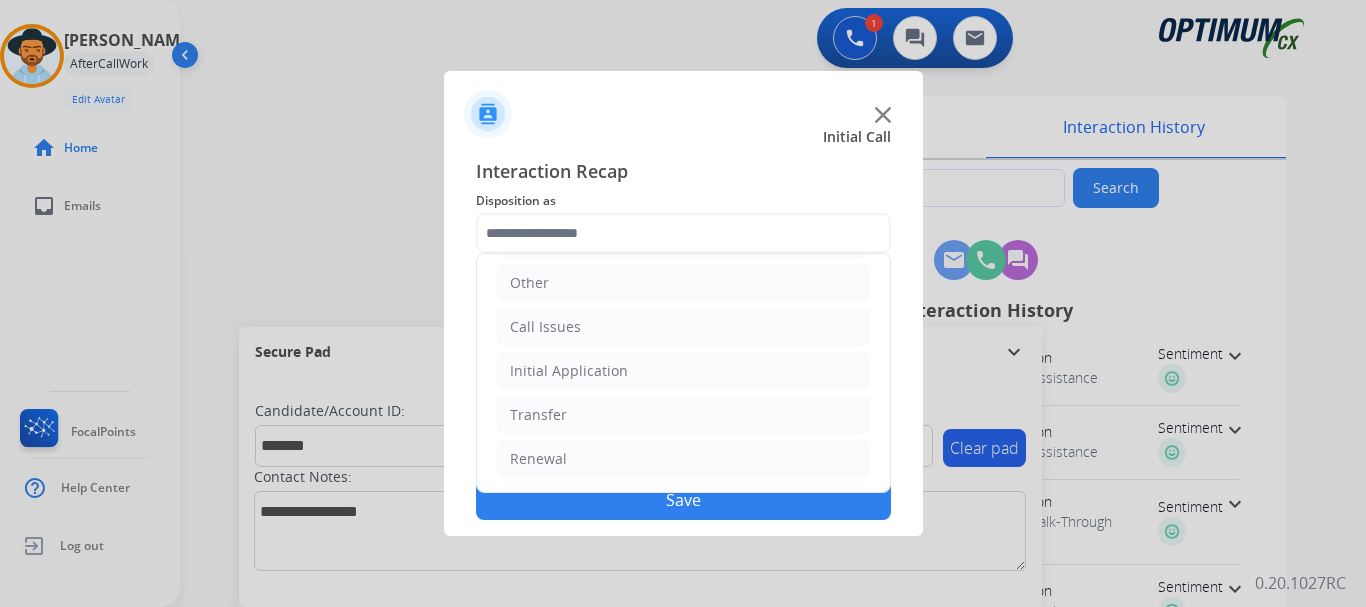 click on "Renewal" 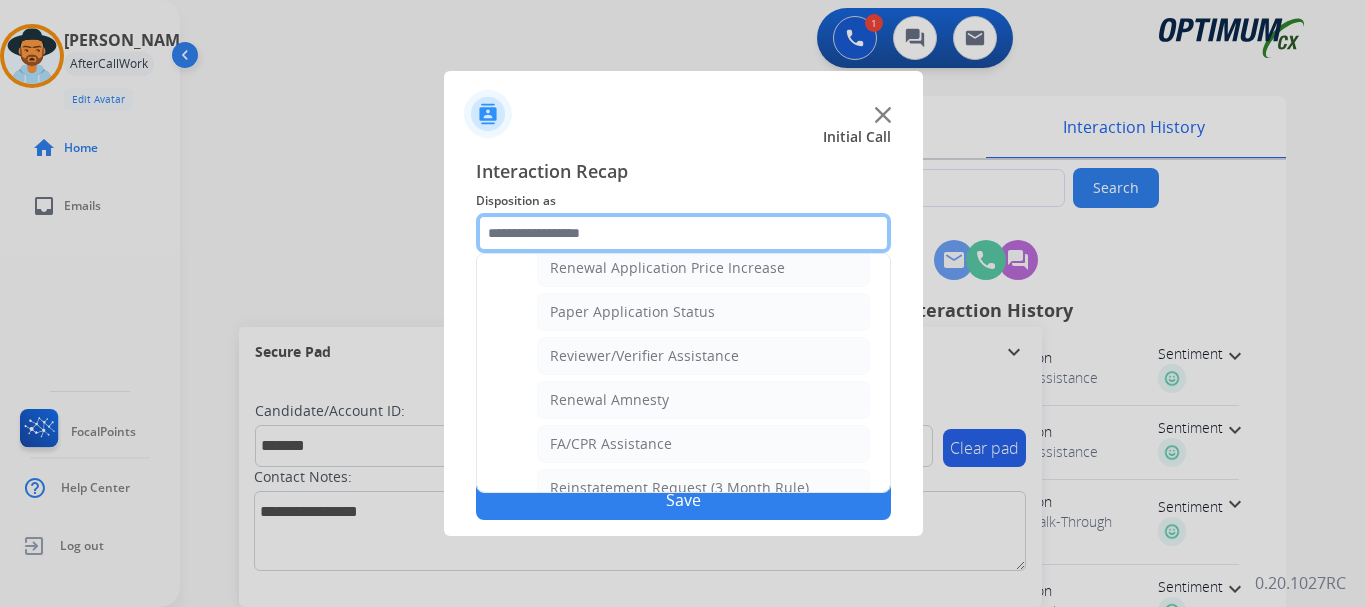 scroll, scrollTop: 772, scrollLeft: 0, axis: vertical 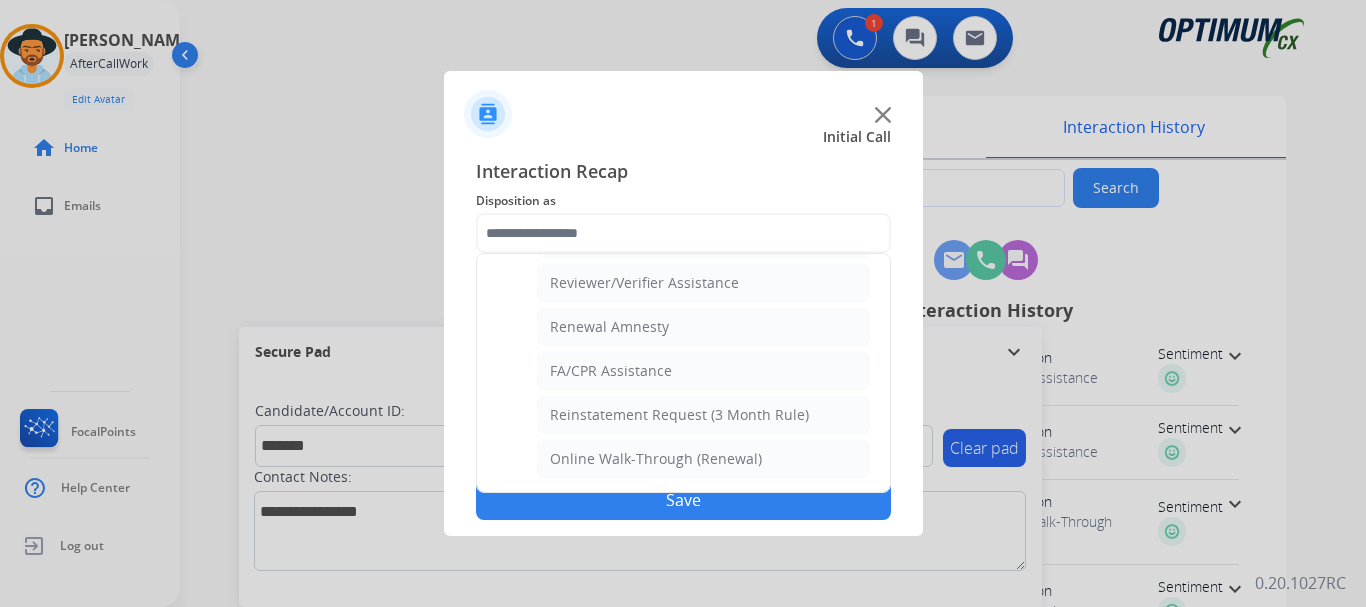click on "Online Walk-Through (Renewal)" 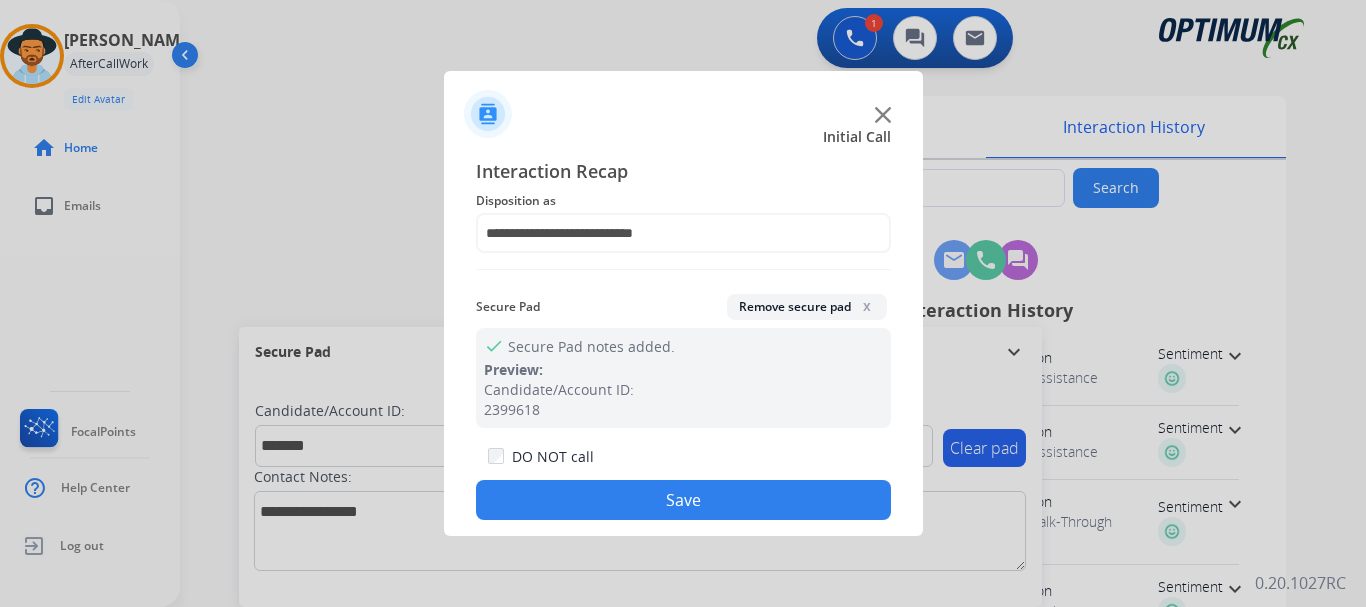 click on "Save" 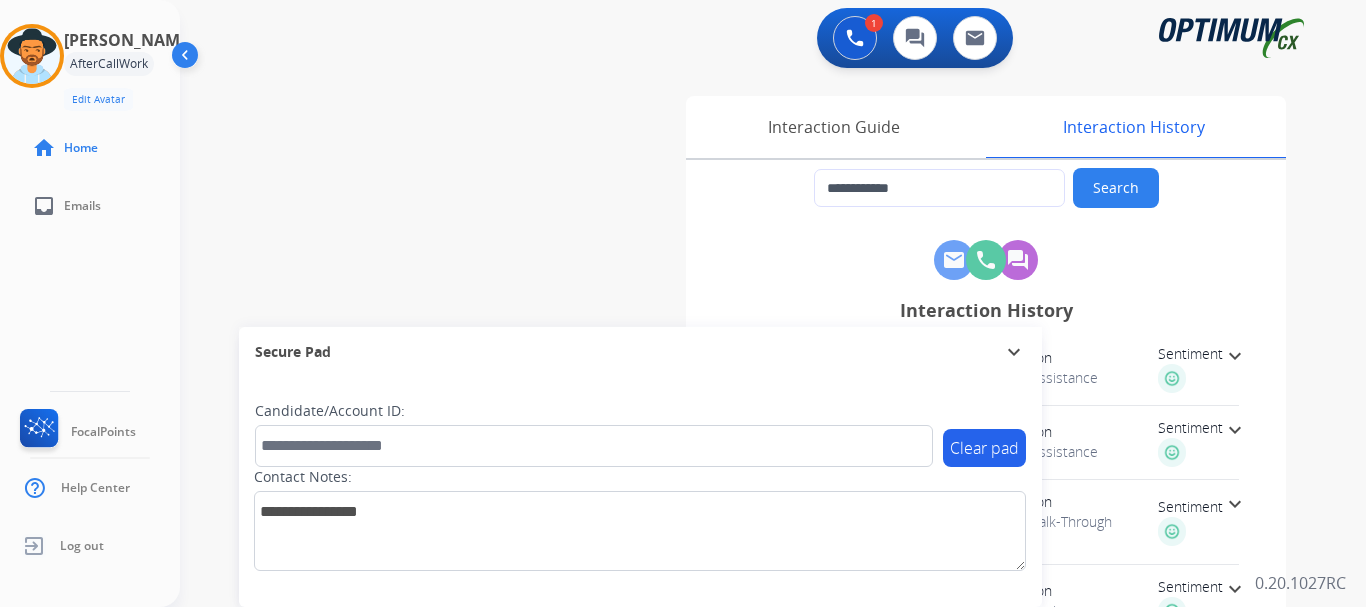 click on "**********" at bounding box center [749, 489] 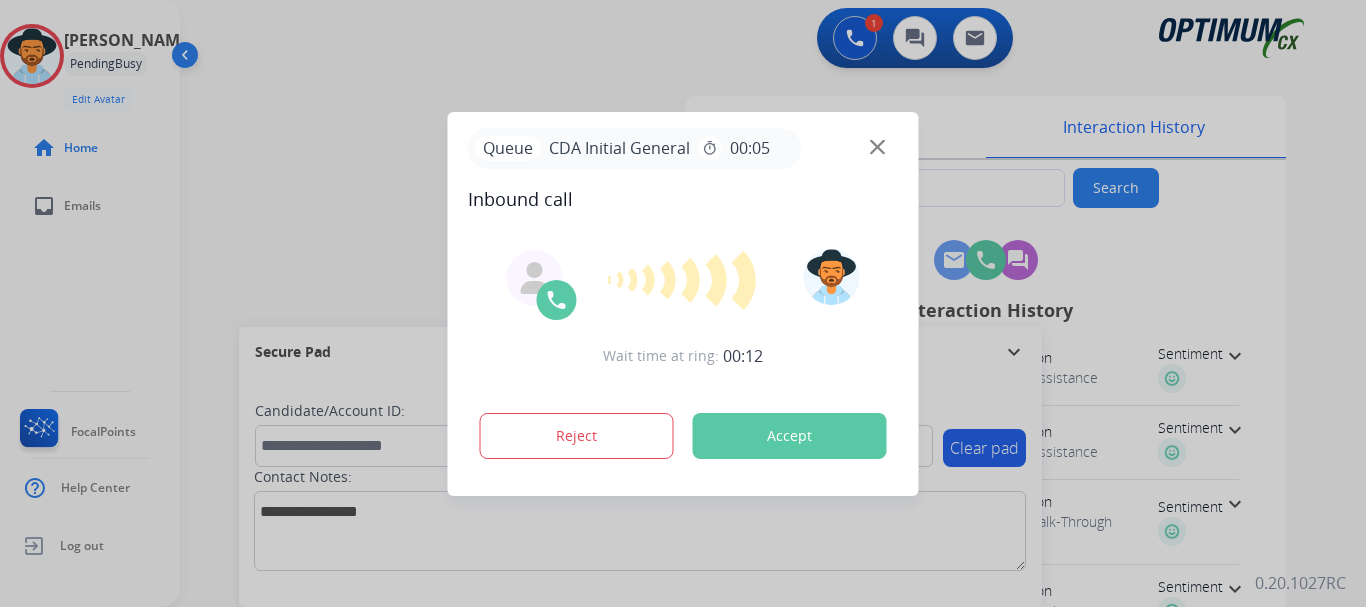 type on "**********" 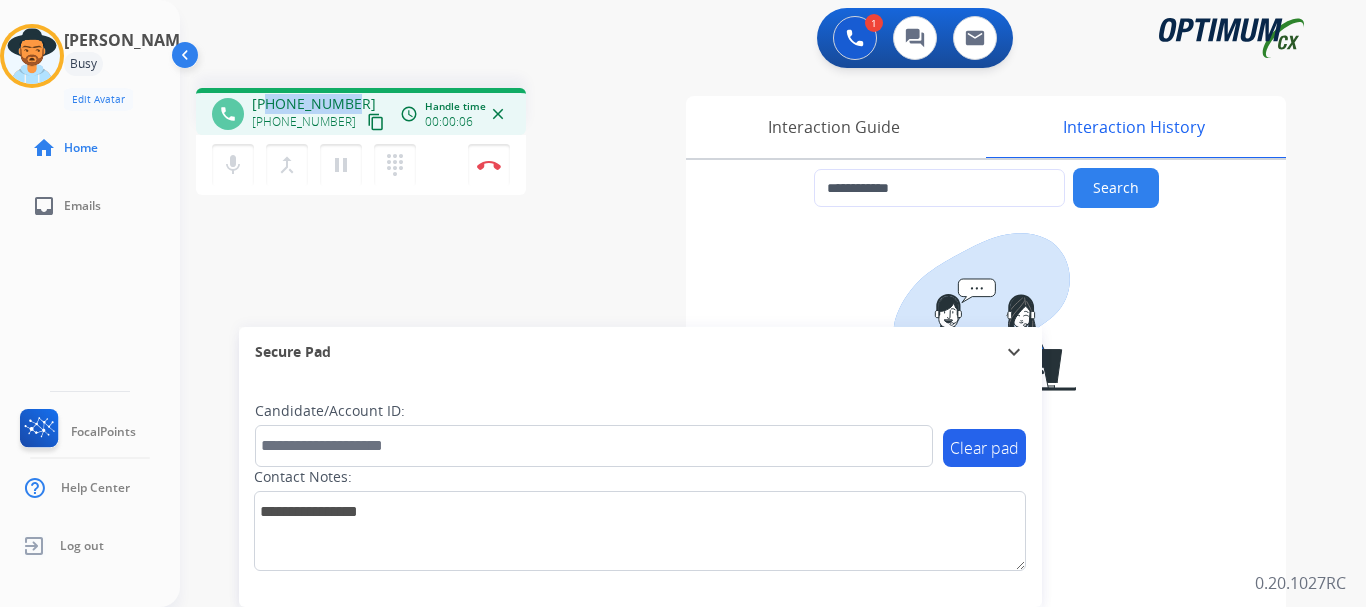 drag, startPoint x: 269, startPoint y: 102, endPoint x: 349, endPoint y: 98, distance: 80.09994 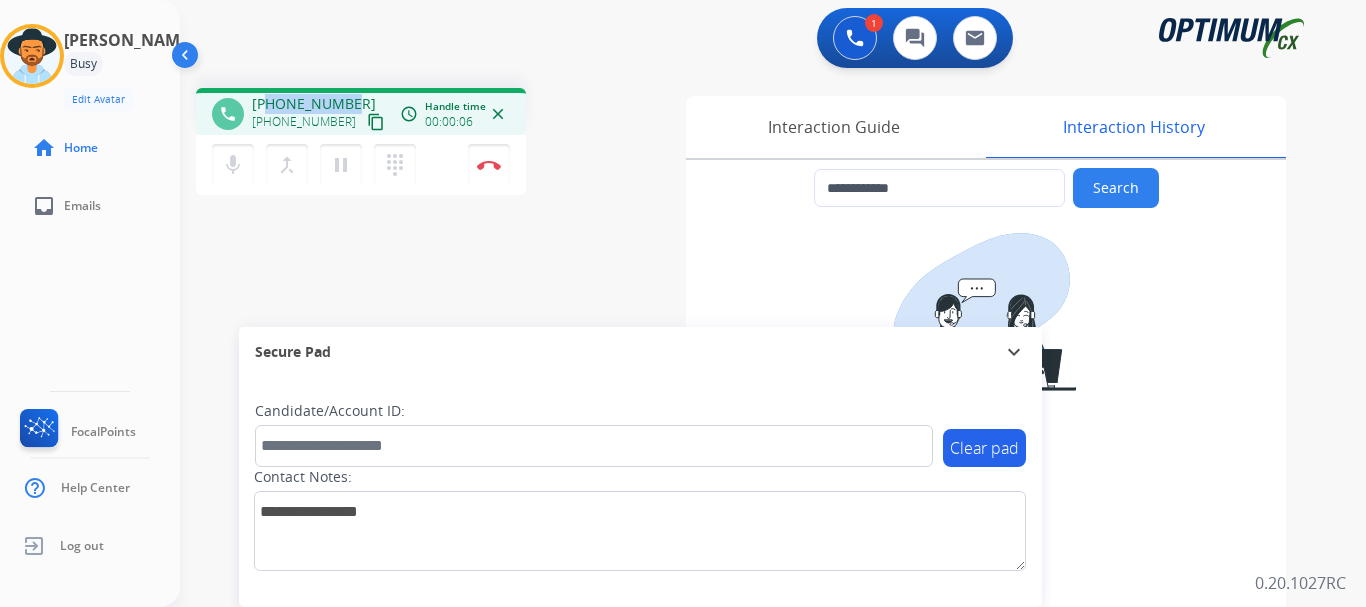 click on "[PHONE_NUMBER] [PHONE_NUMBER] content_copy" at bounding box center (320, 114) 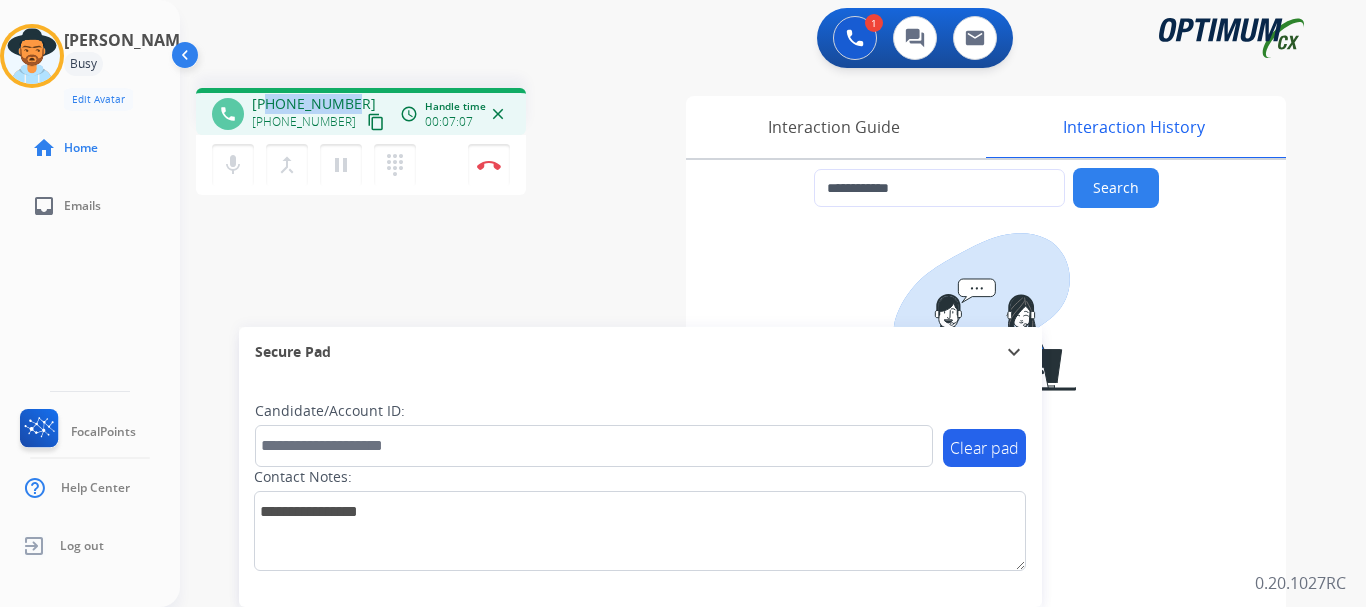 click at bounding box center (489, 165) 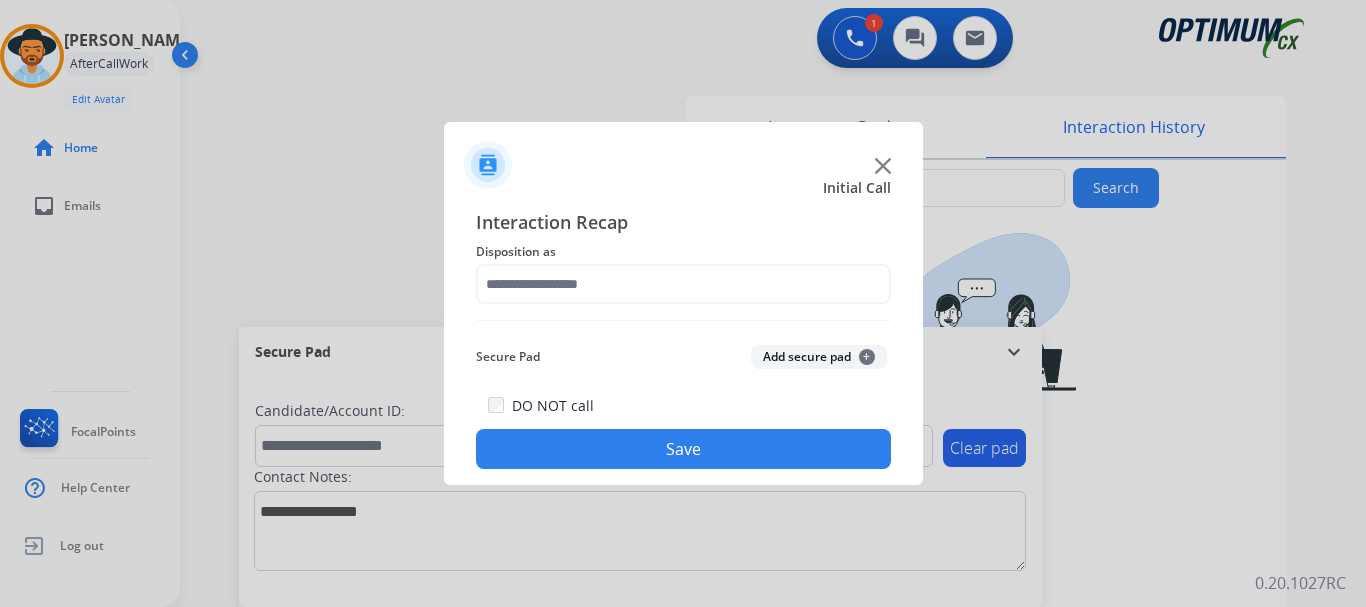 click on "Add secure pad  +" 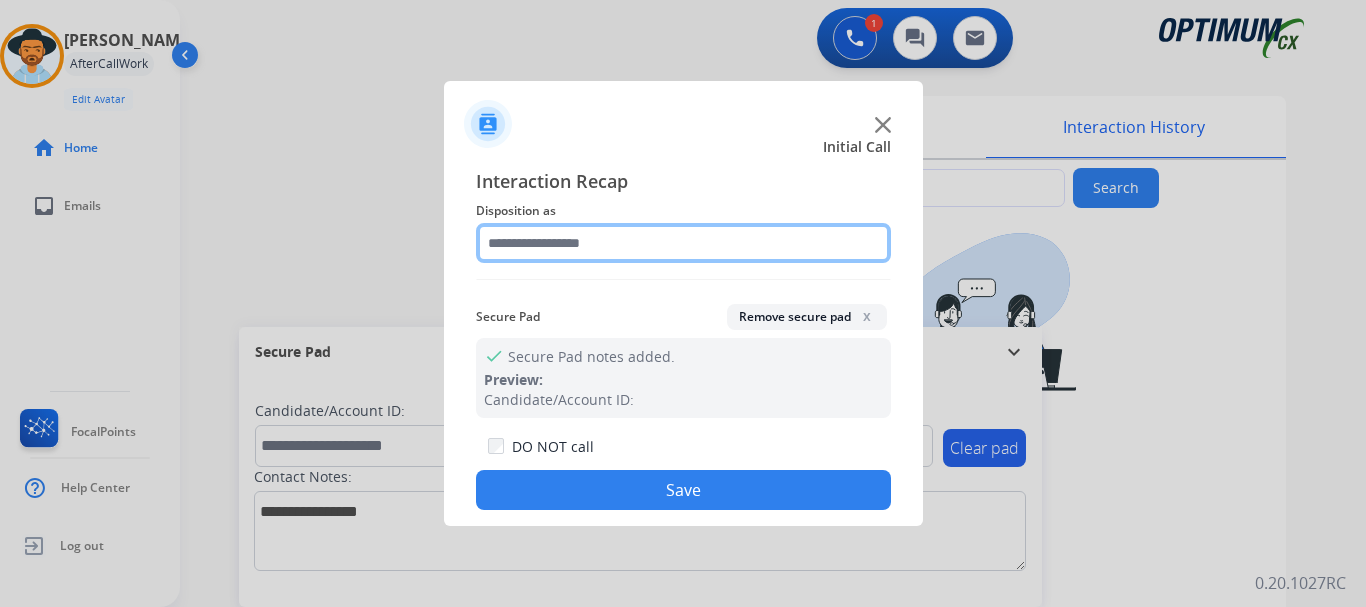 click 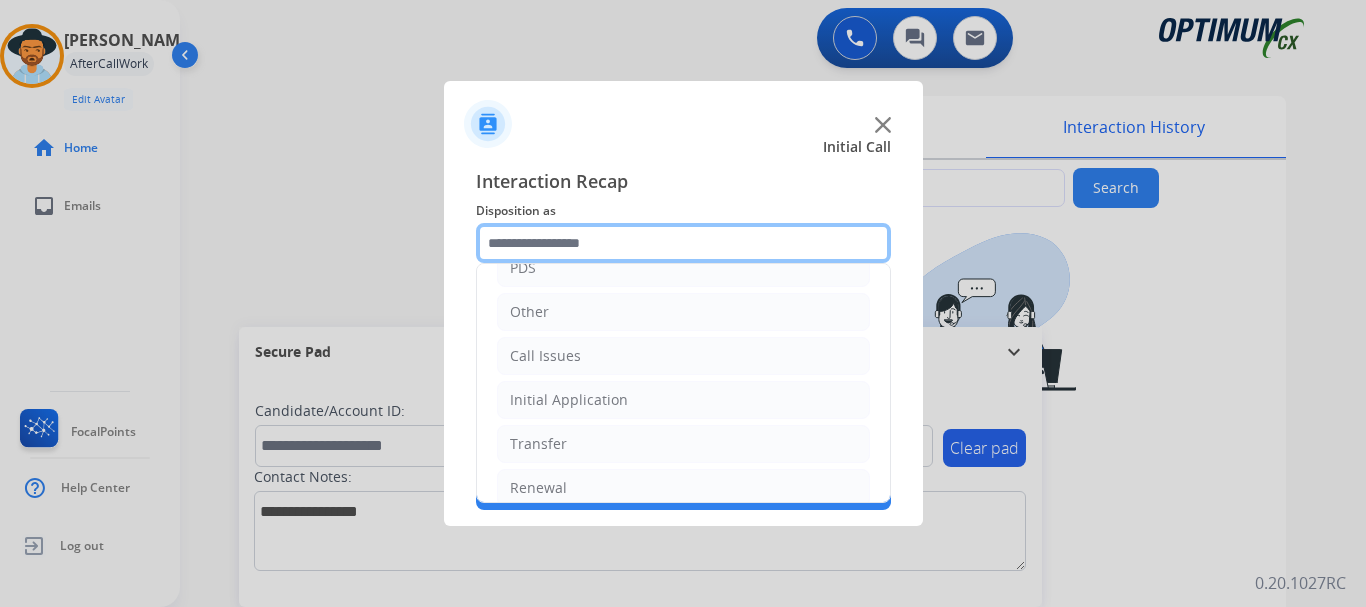 scroll, scrollTop: 136, scrollLeft: 0, axis: vertical 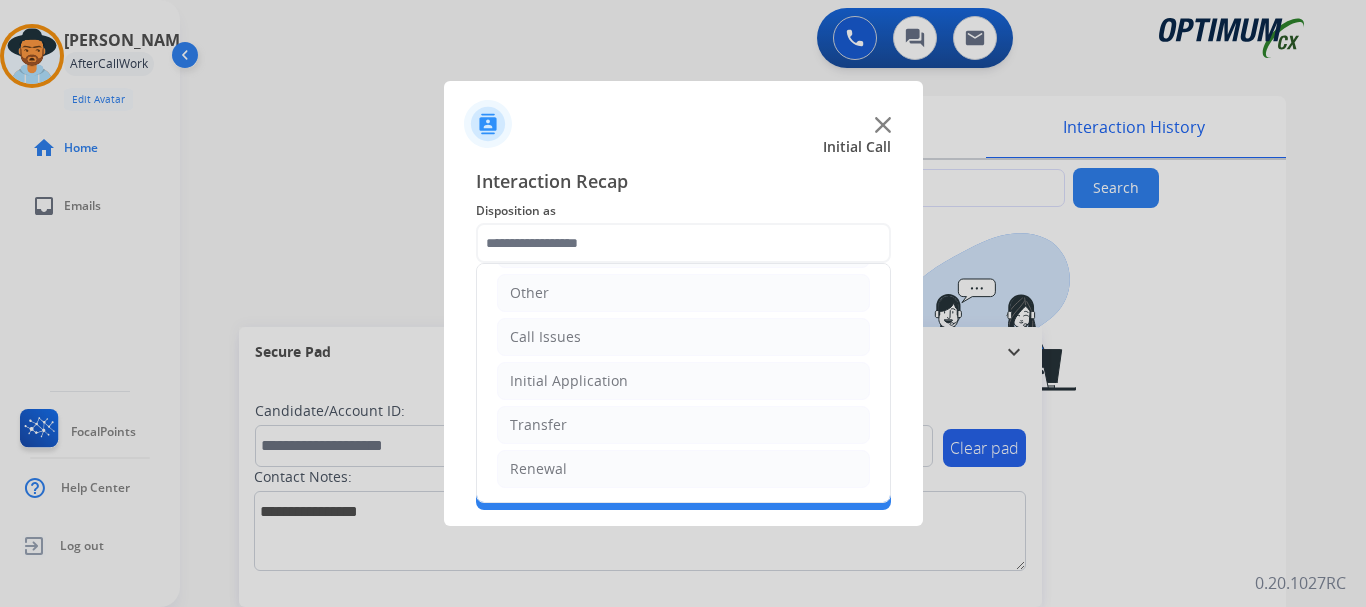 click on "Initial Application" 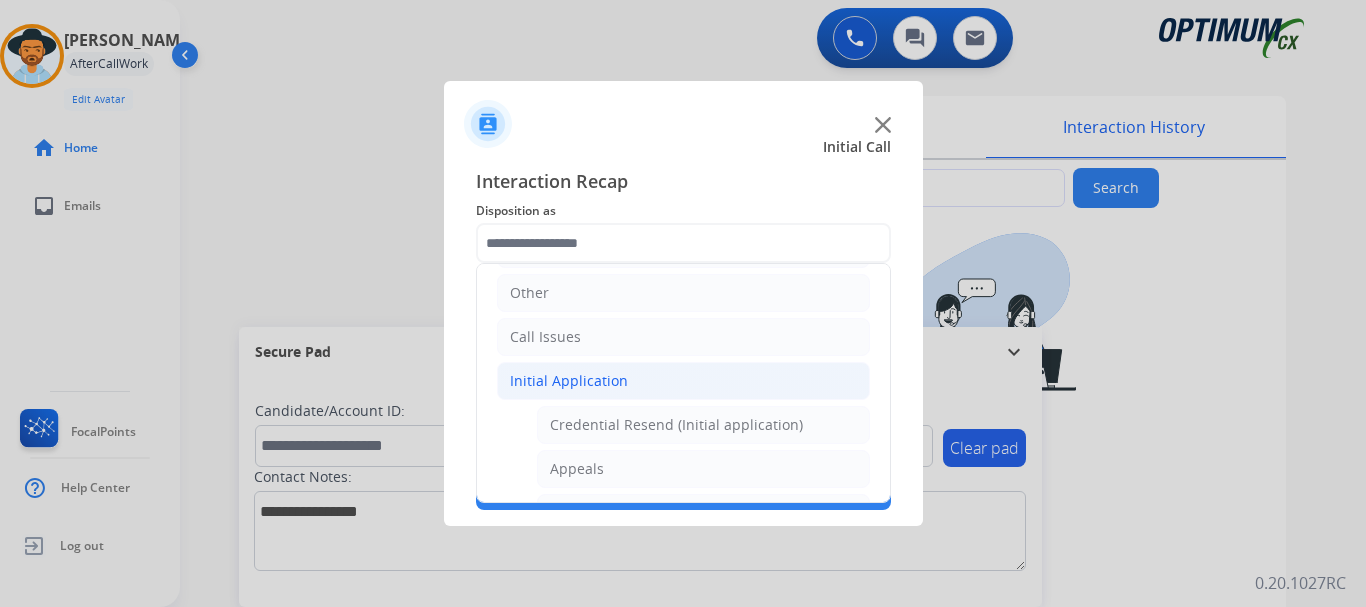 click on "Credential Resend (Initial application)" 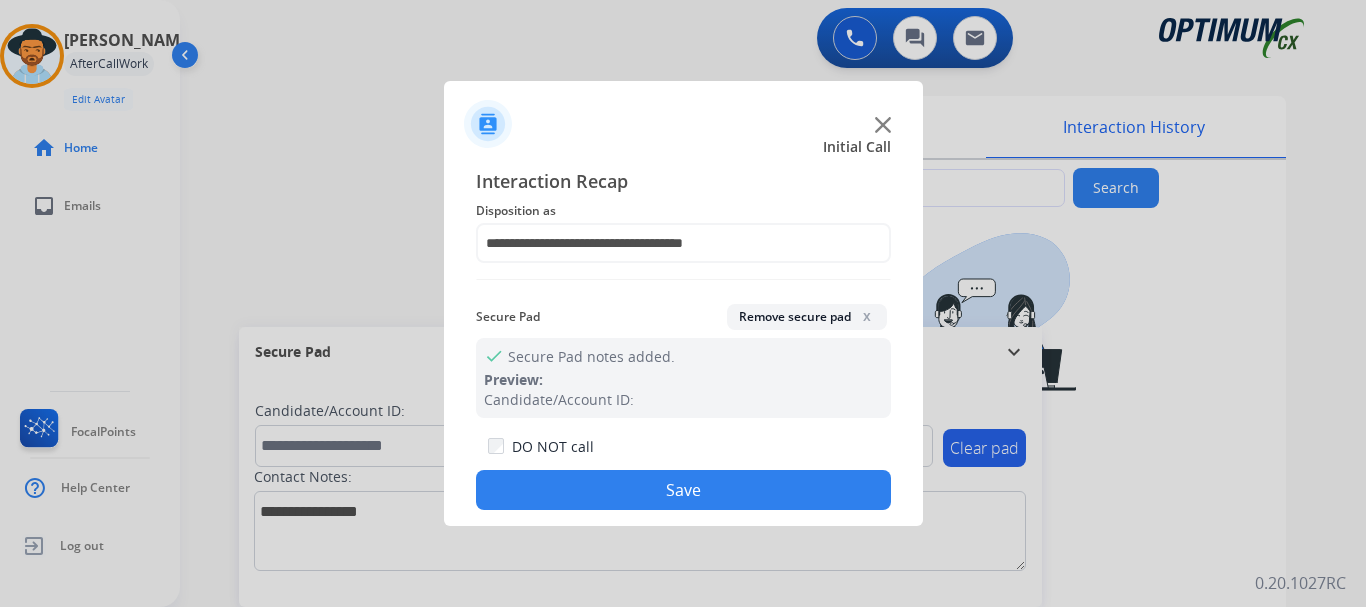 click on "Save" 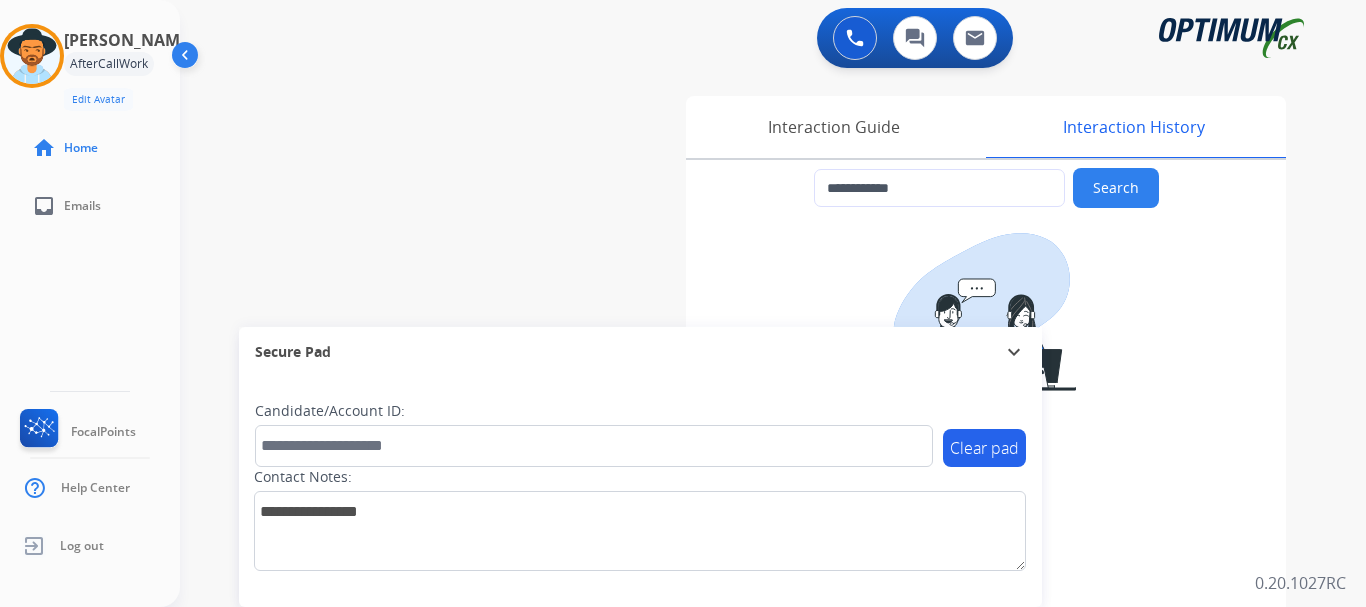 click on "**********" at bounding box center (749, 489) 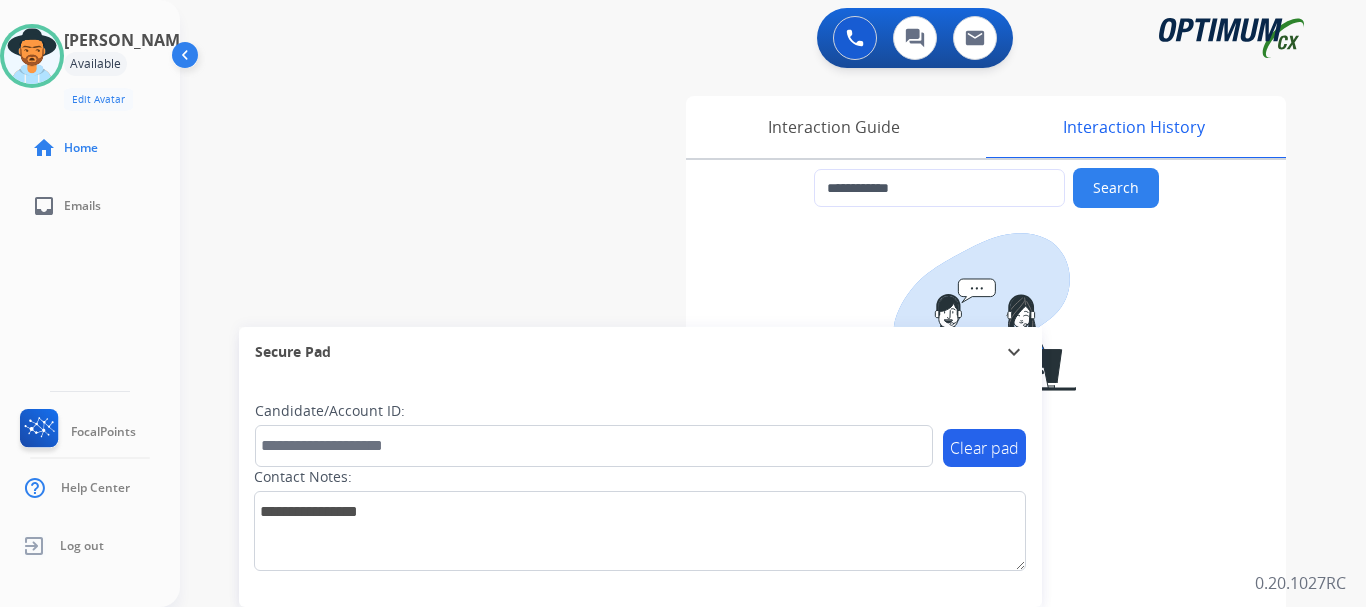 click on "0 Voice Interactions  0  Chat Interactions   0  Email Interactions" at bounding box center [915, 38] 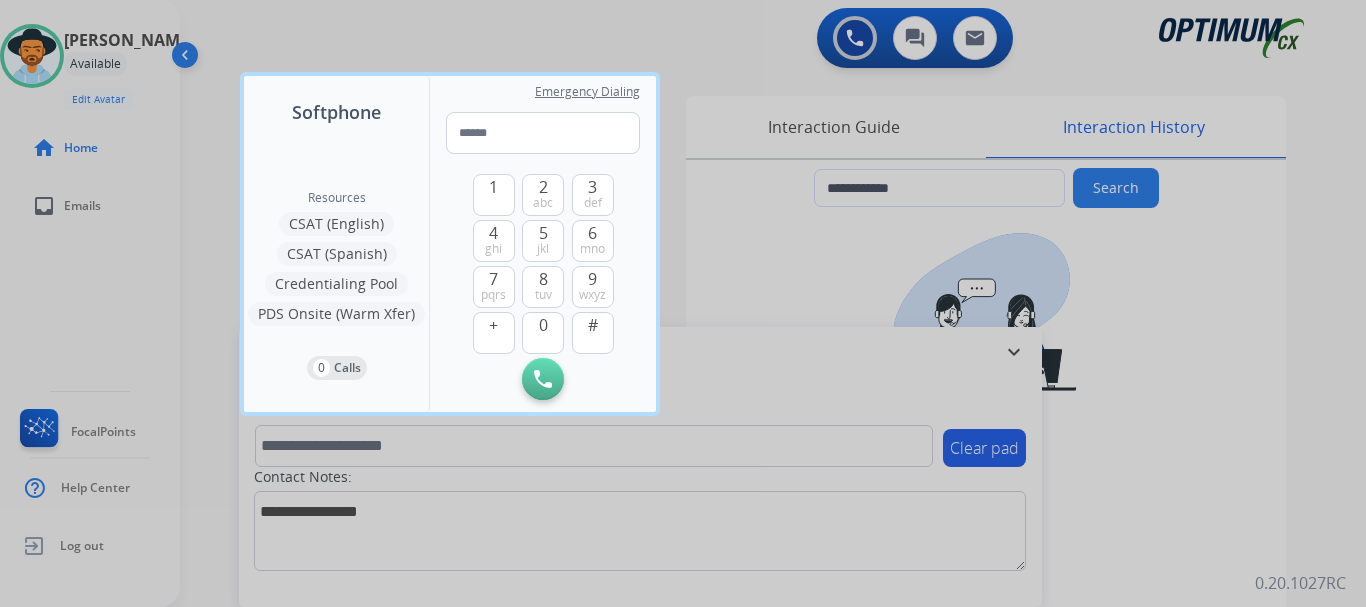 type on "**********" 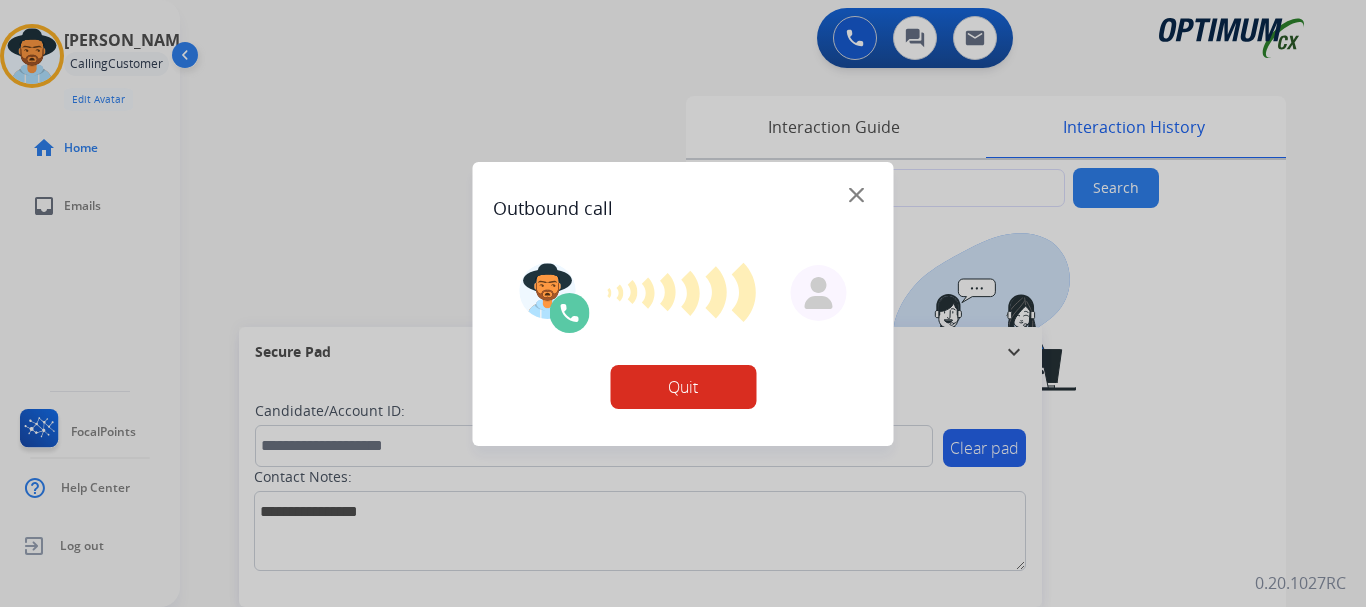 type on "**********" 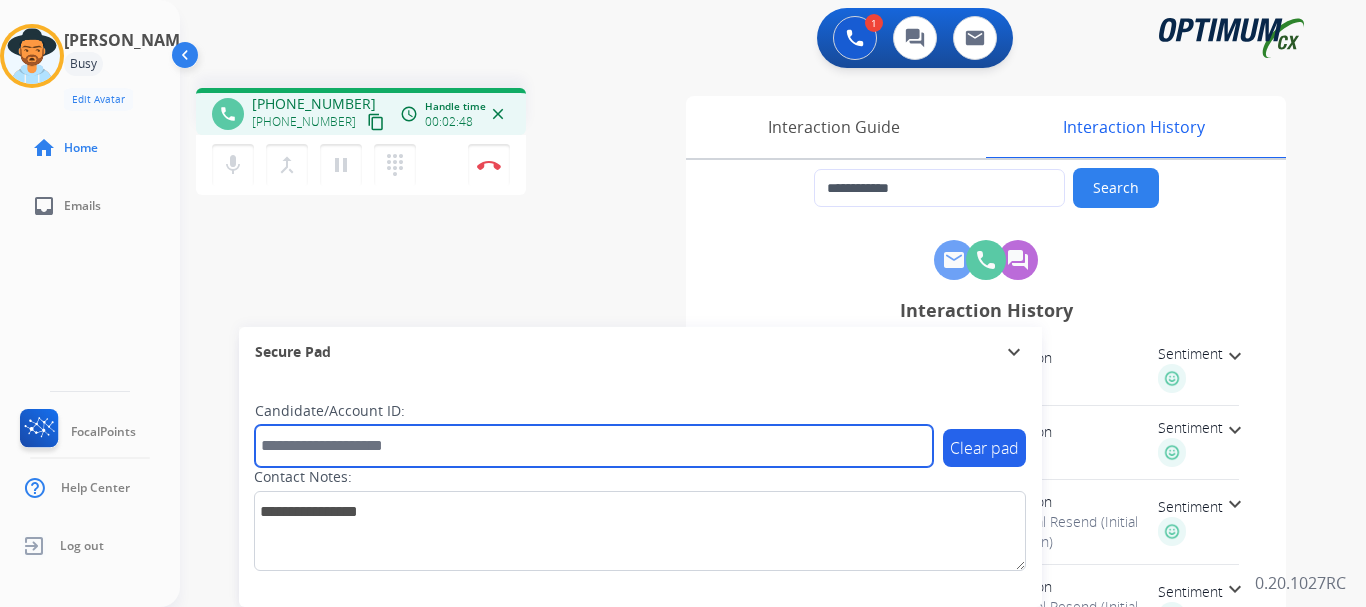 click at bounding box center [594, 446] 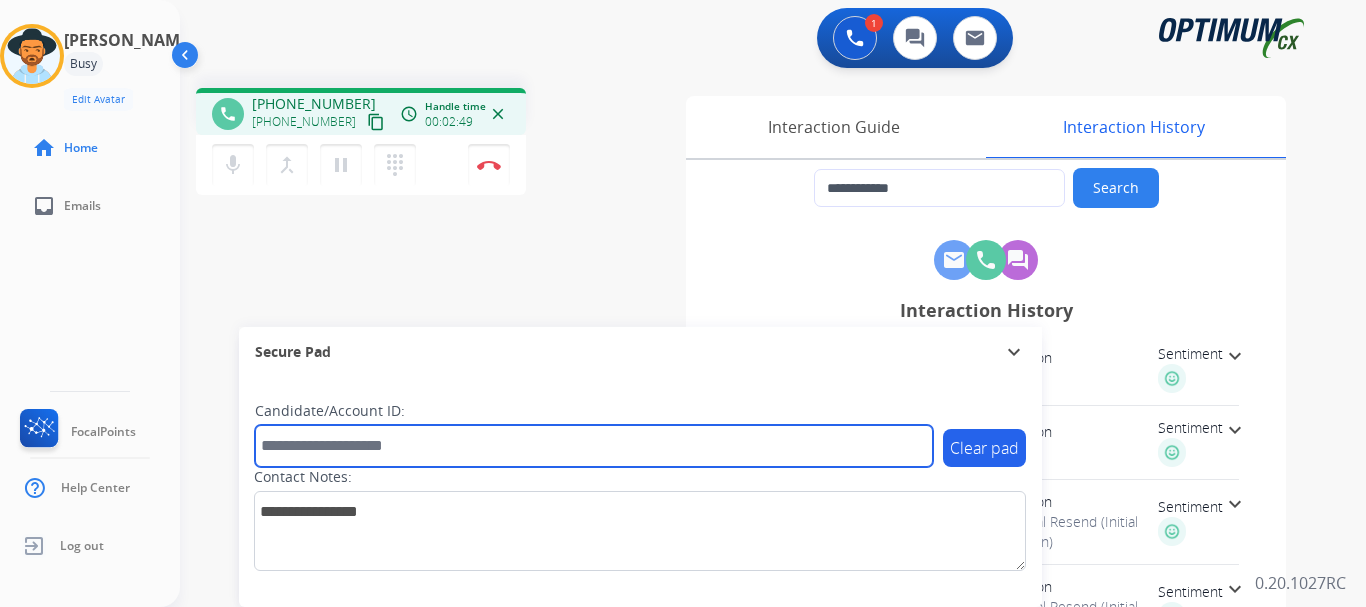 paste on "*******" 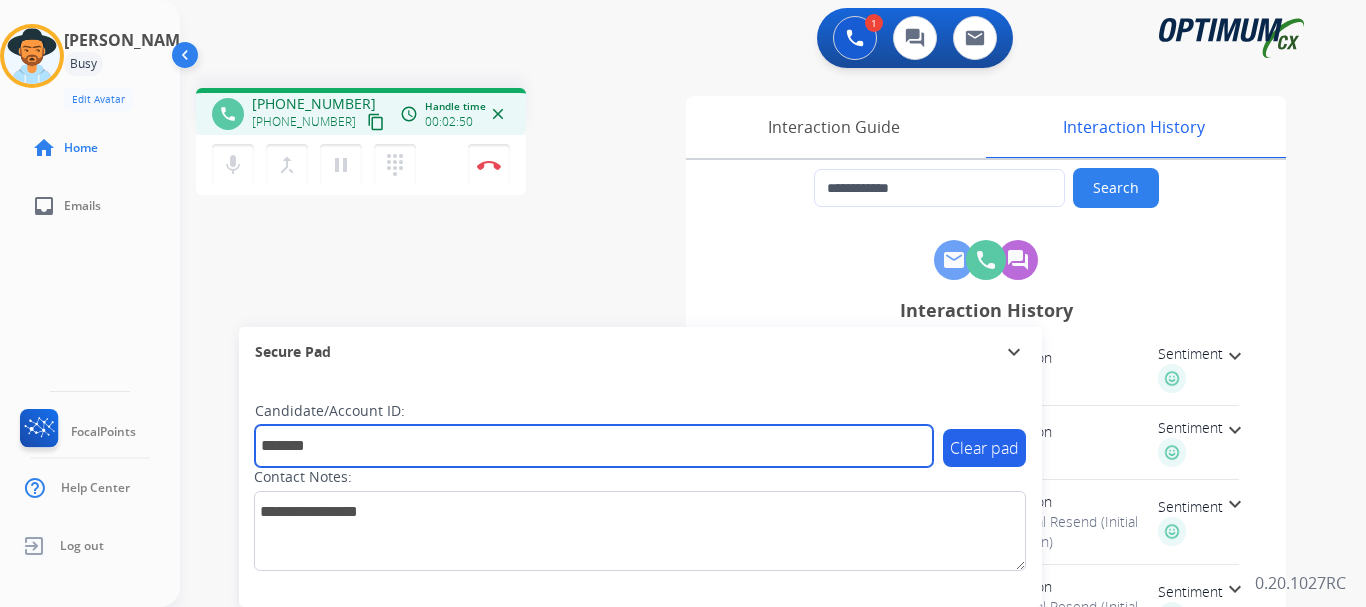 type on "*******" 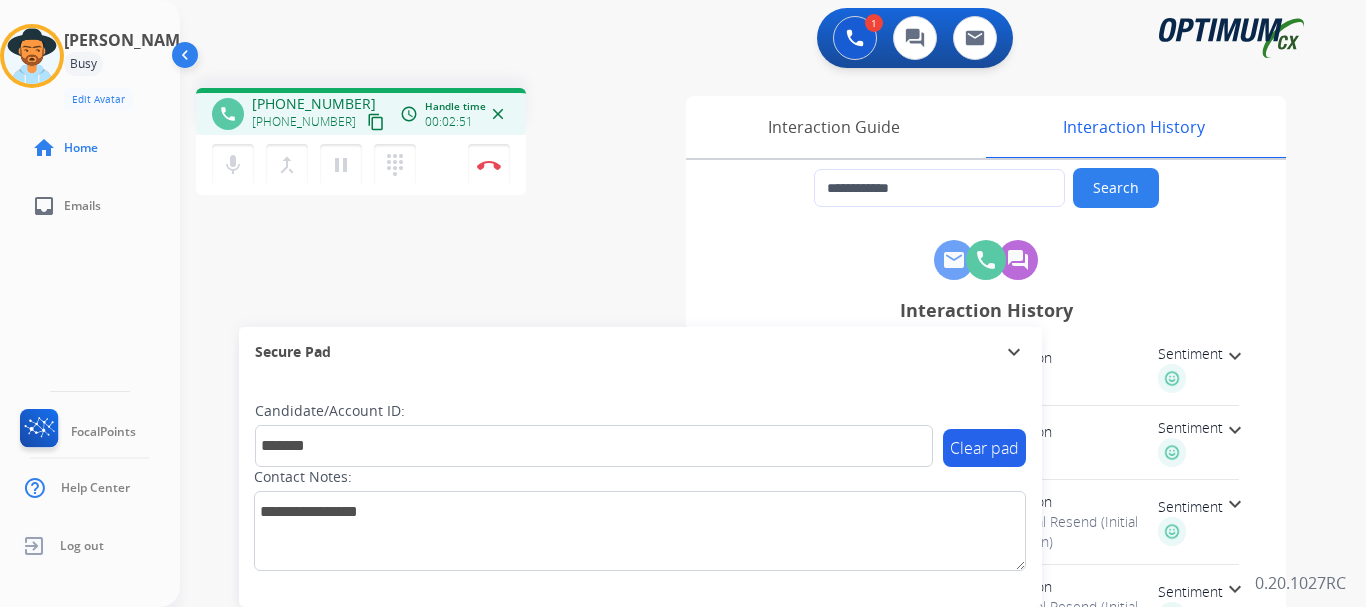 click on "Disconnect" at bounding box center (489, 165) 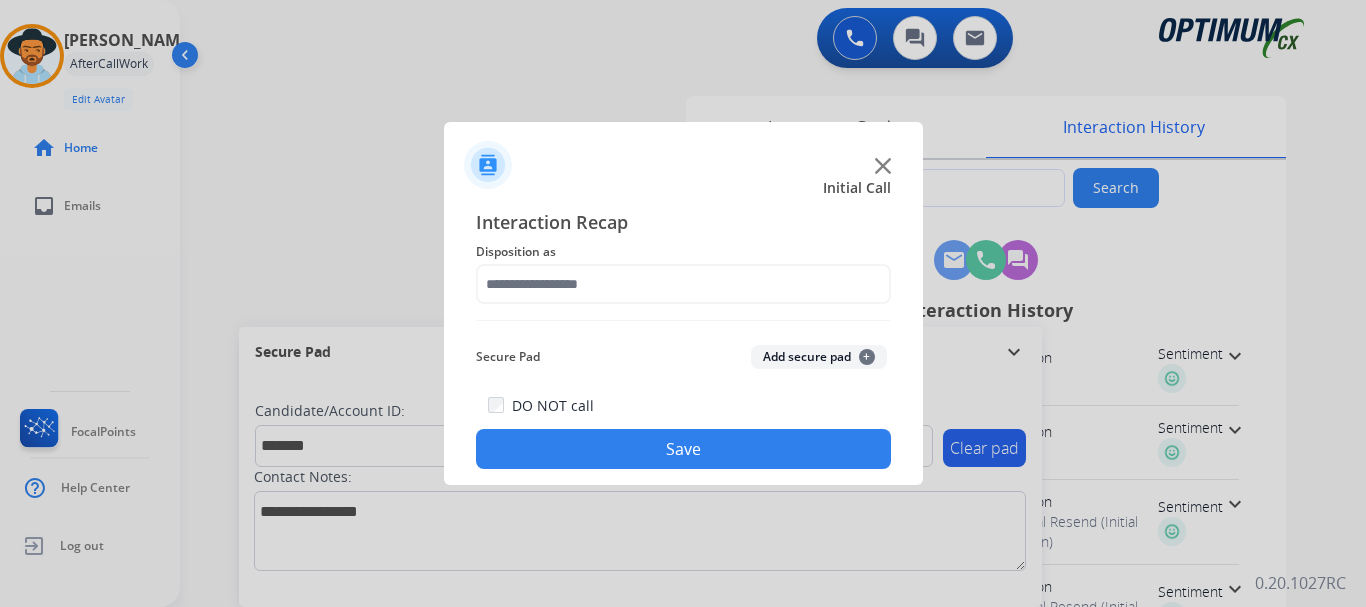 click on "Add secure pad  +" 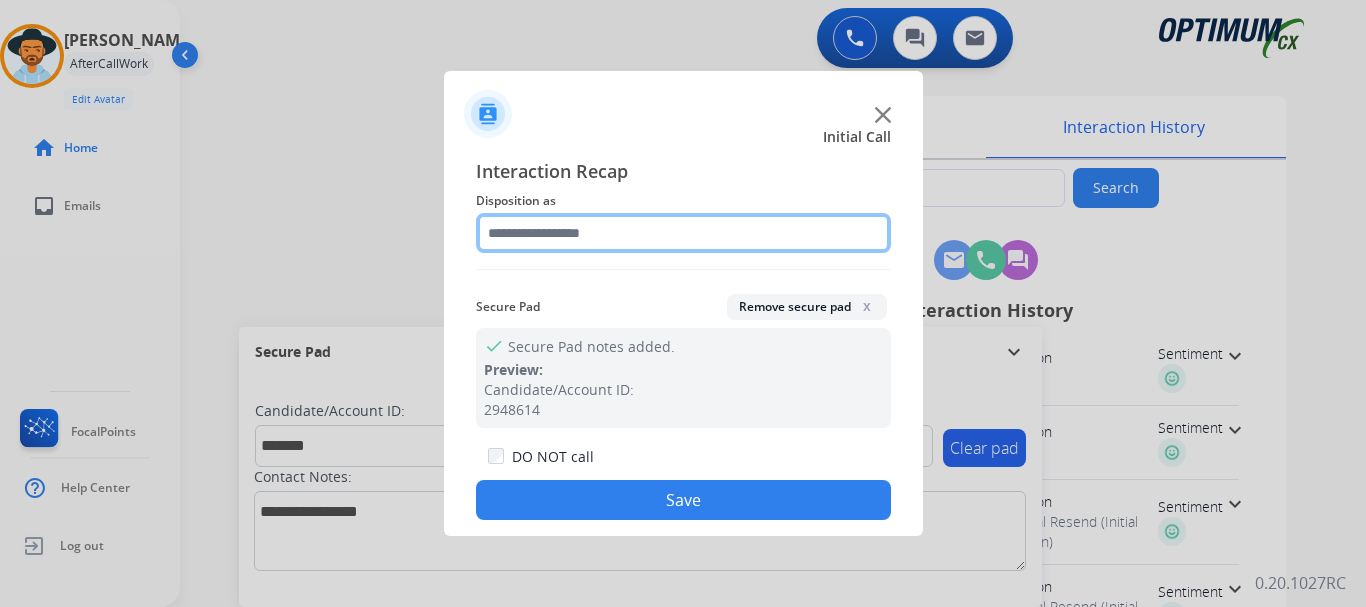 click 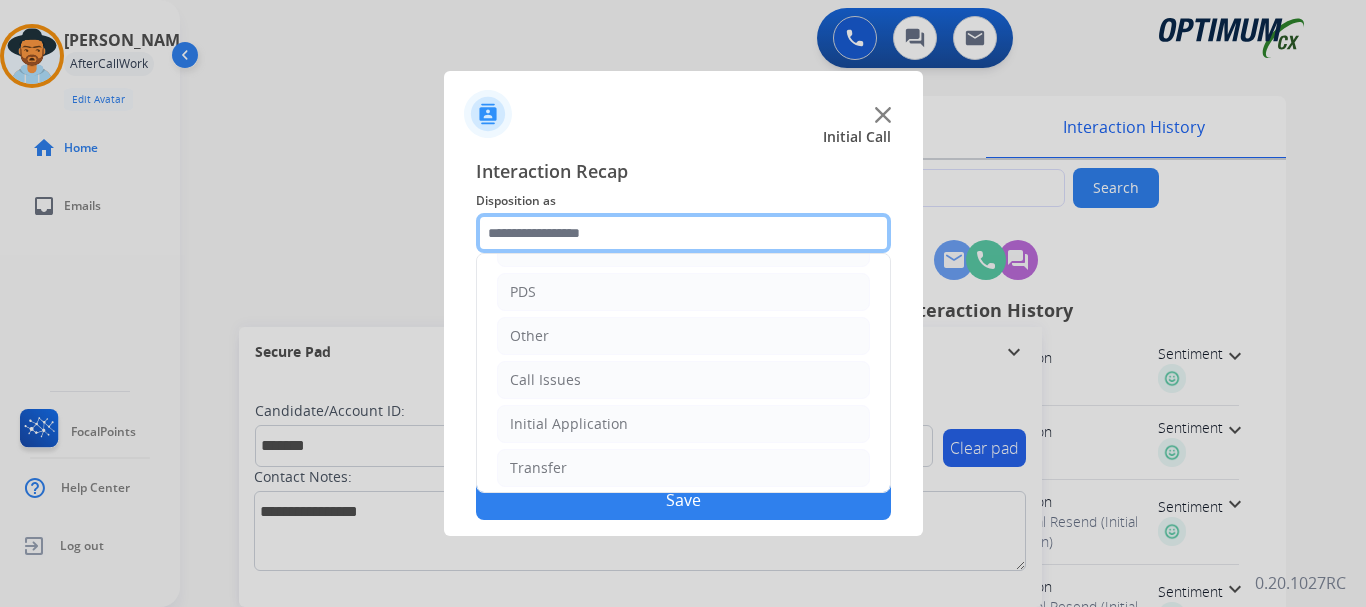 scroll, scrollTop: 114, scrollLeft: 0, axis: vertical 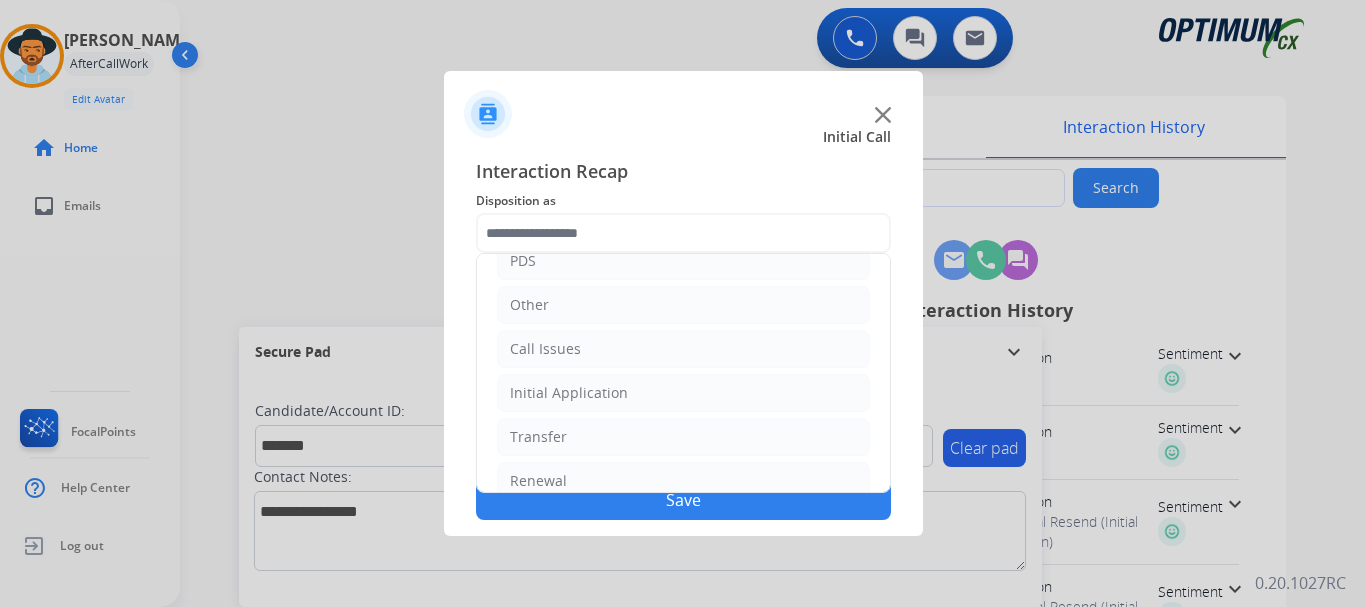 click on "Initial Application" 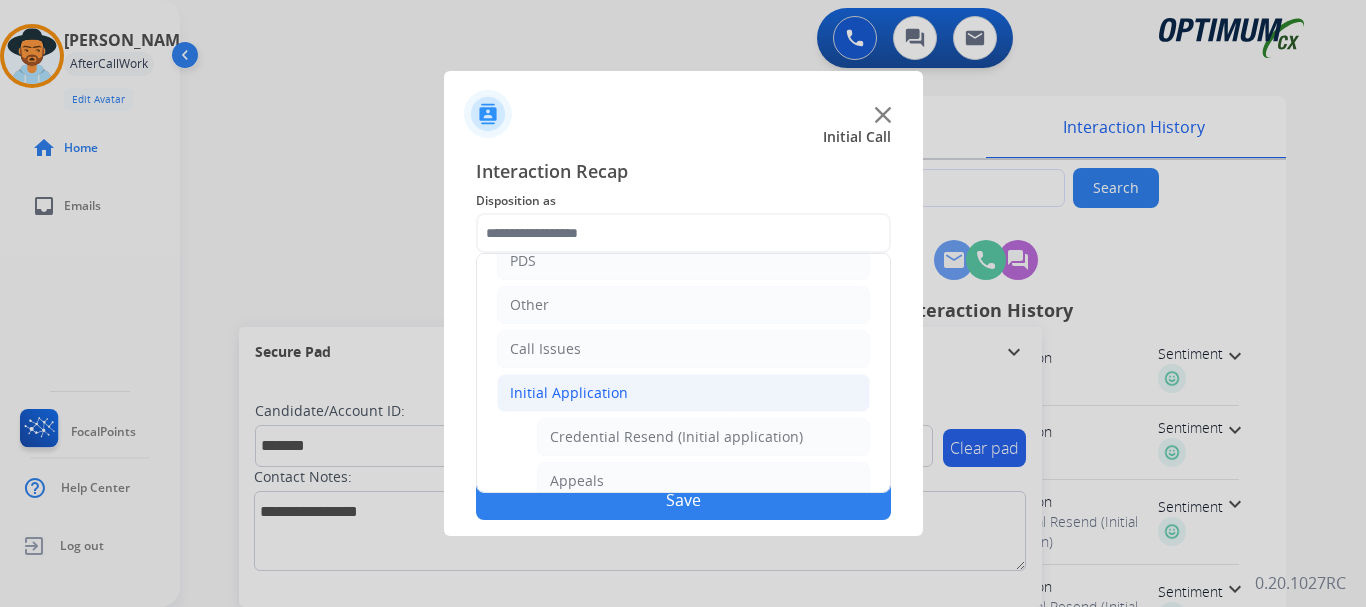click on "Credential Resend (Initial application)" 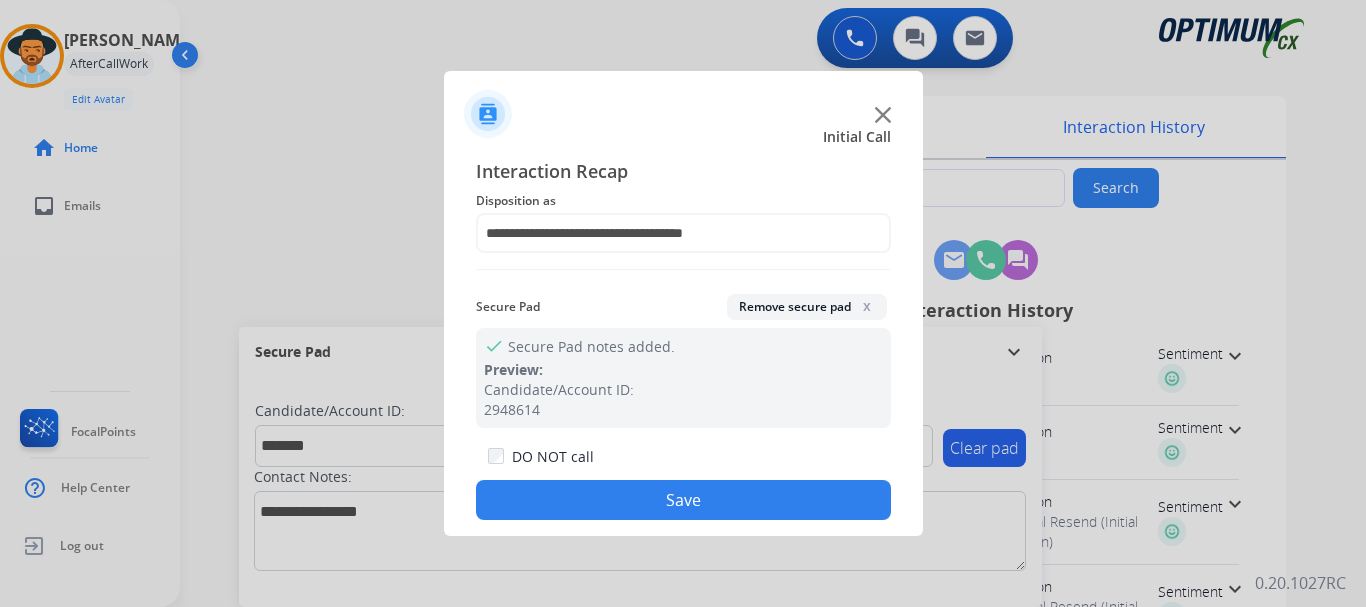 click at bounding box center (683, 303) 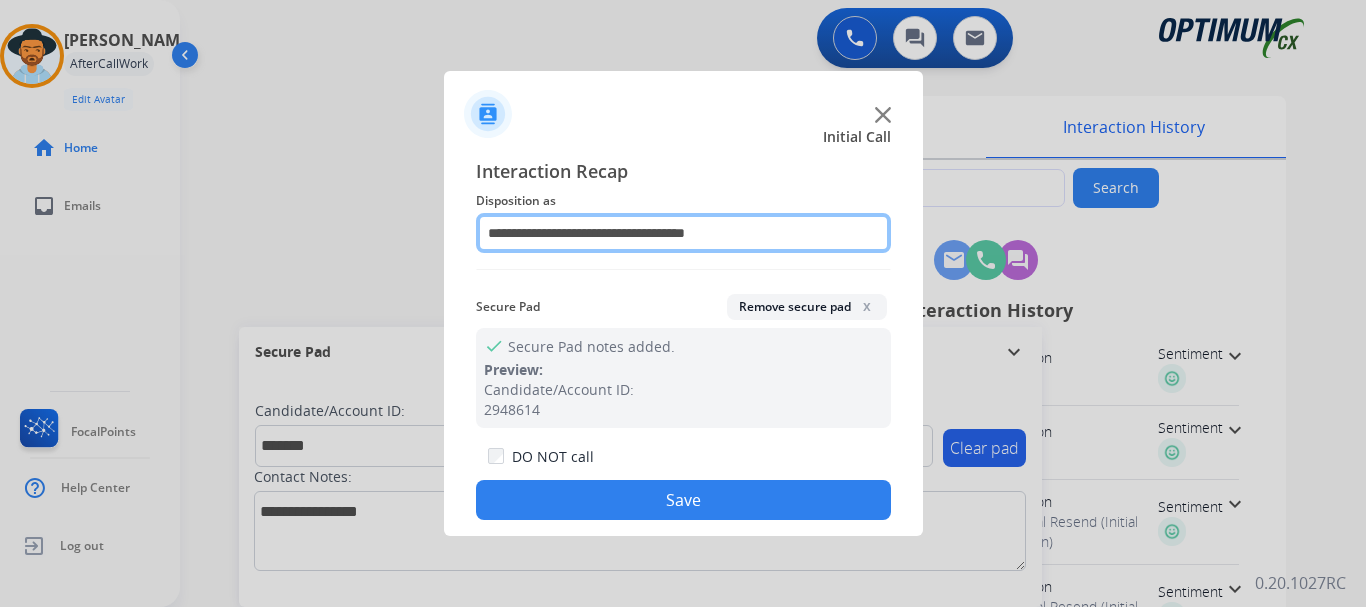 click on "**********" 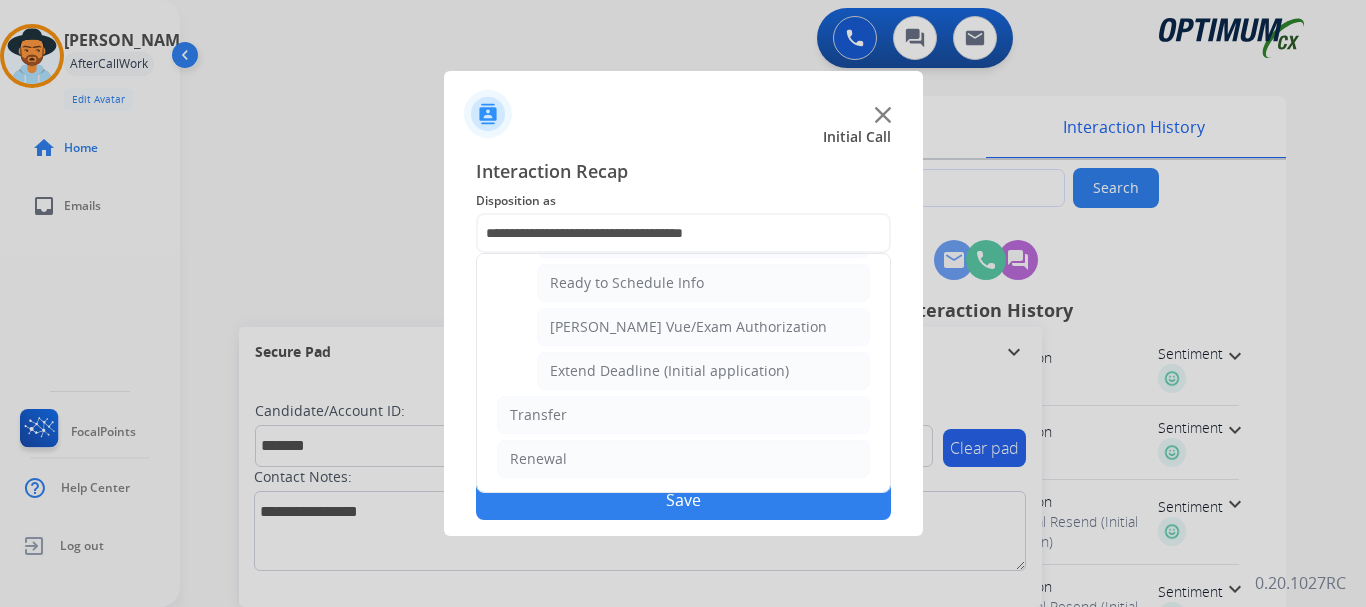 click on "Renewal" 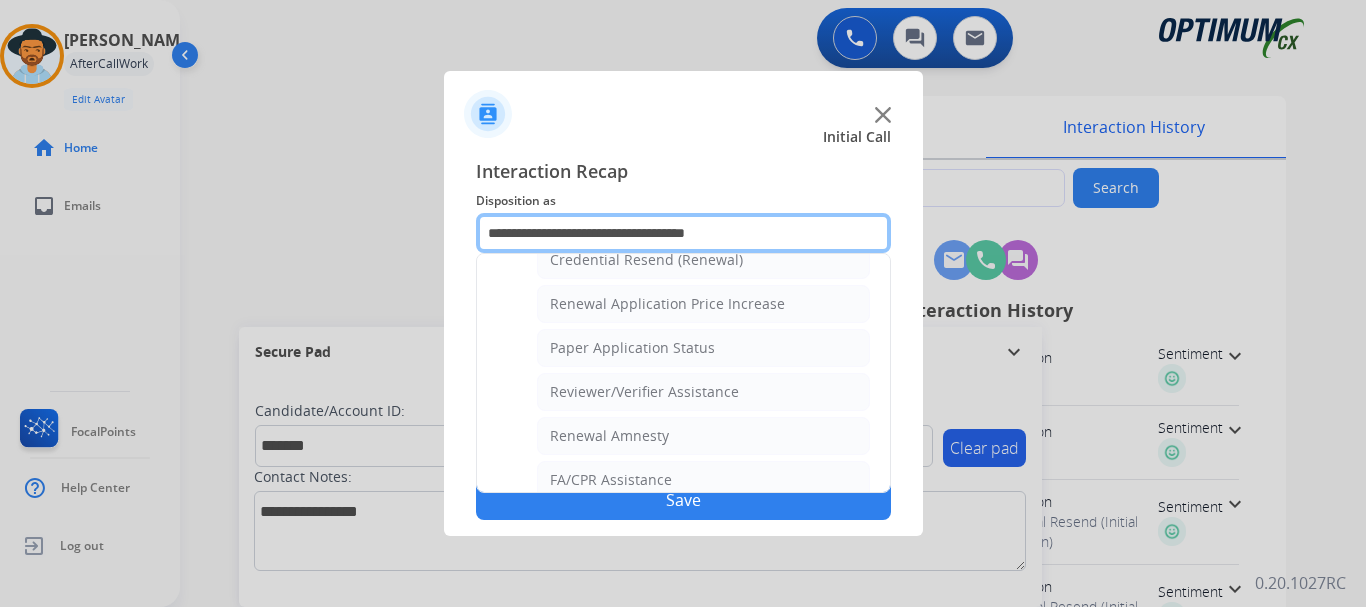 scroll, scrollTop: 645, scrollLeft: 0, axis: vertical 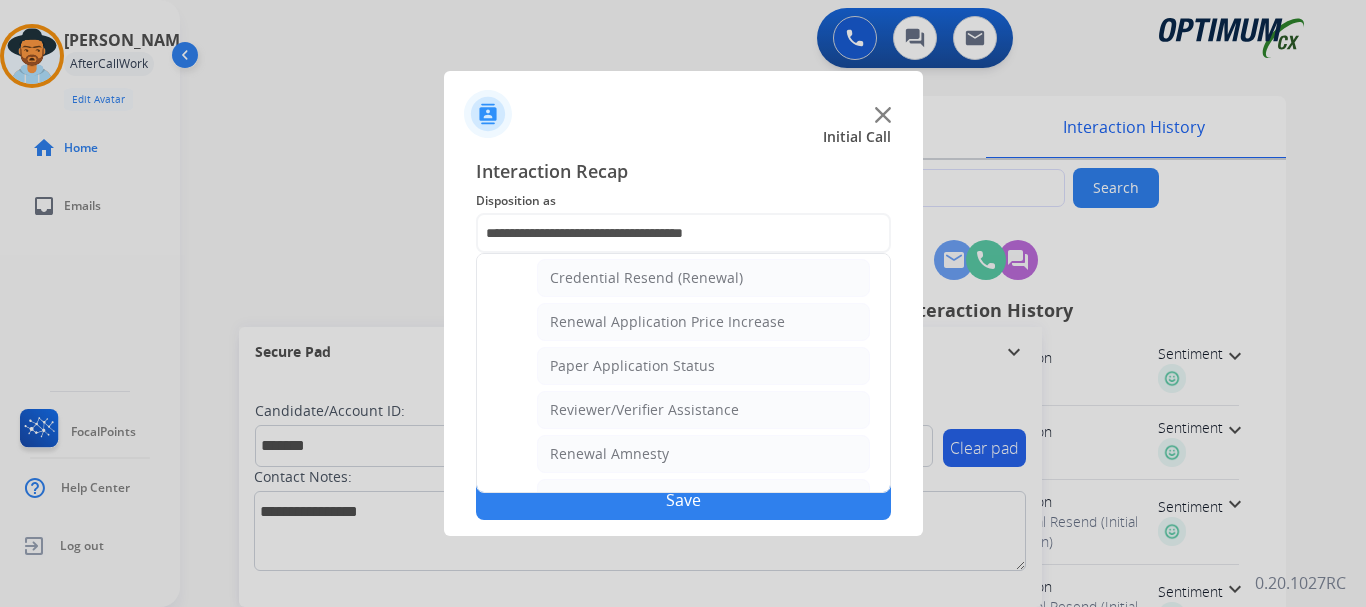 click on "Credential Resend (Renewal)" 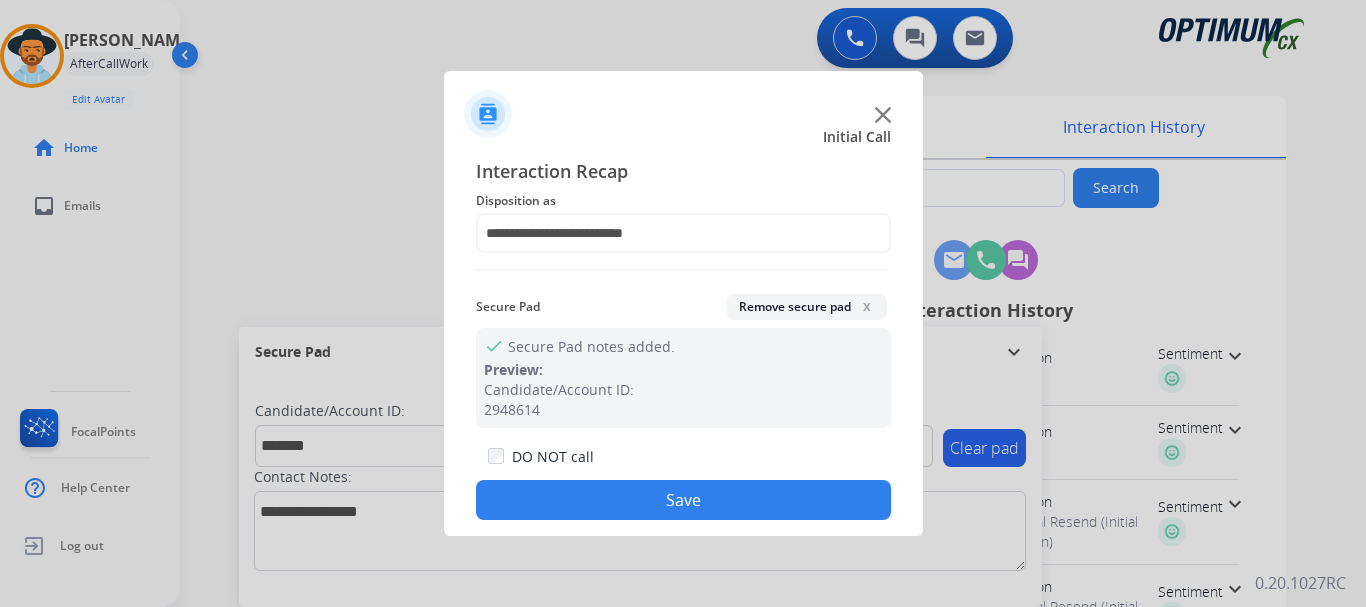click on "Save" 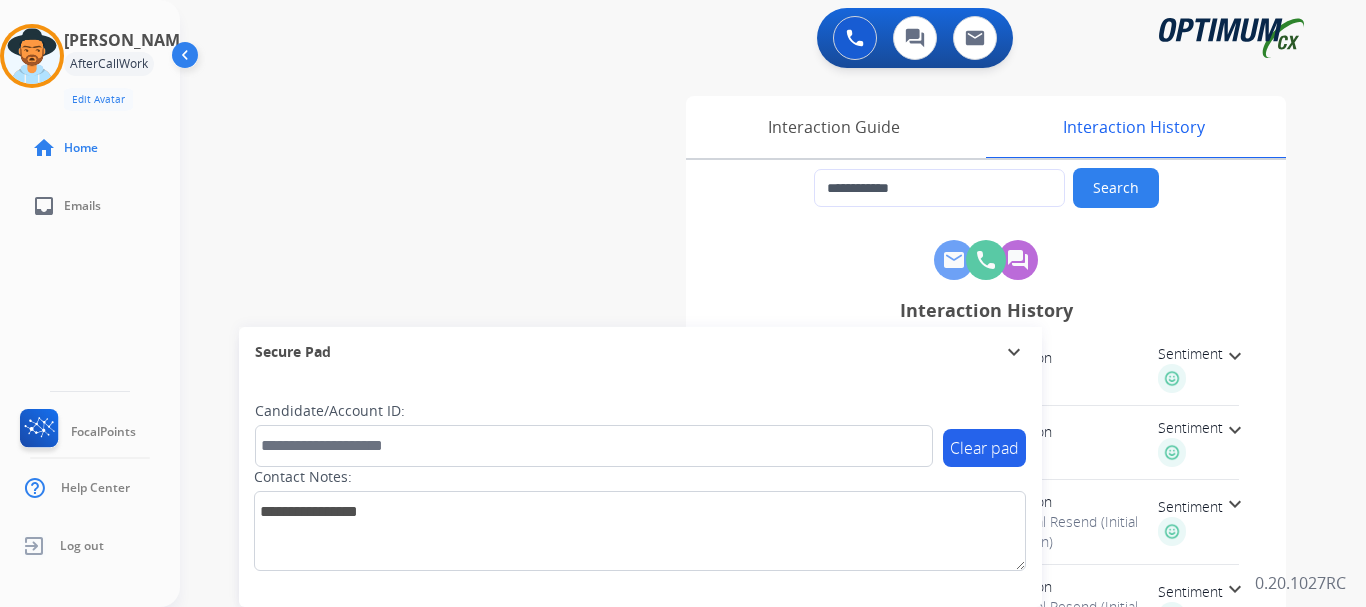 click on "**********" at bounding box center (749, 489) 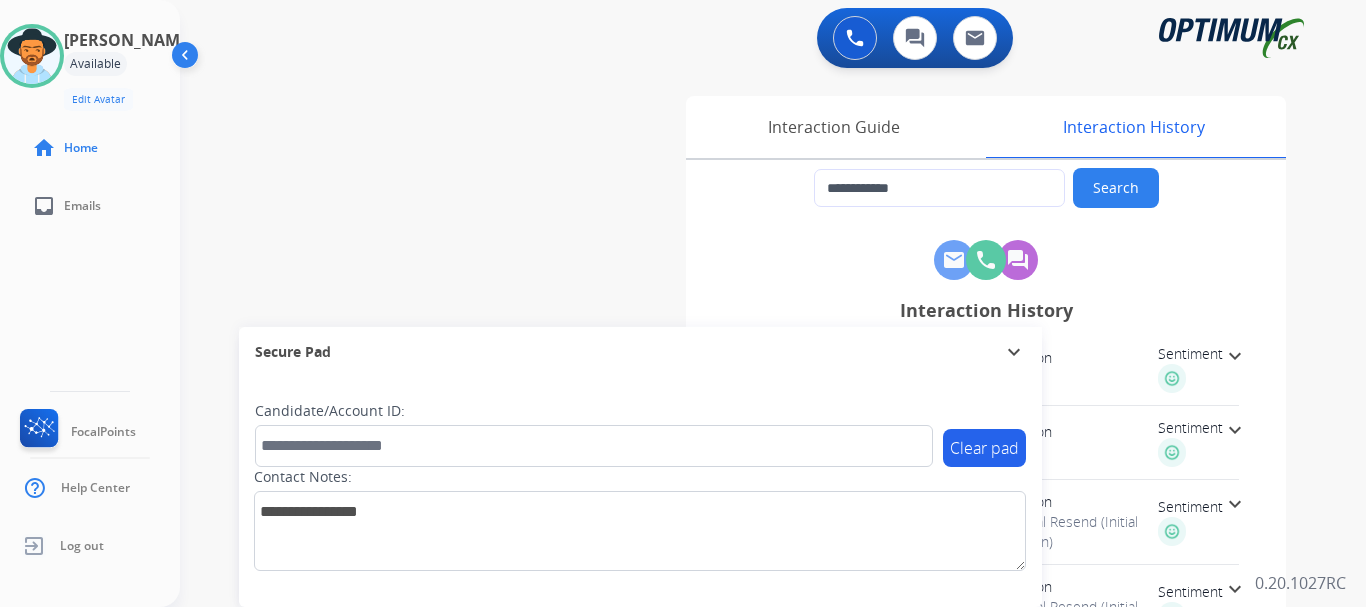 click on "Clear pad Candidate/Account ID: Contact Notes:" at bounding box center (640, 492) 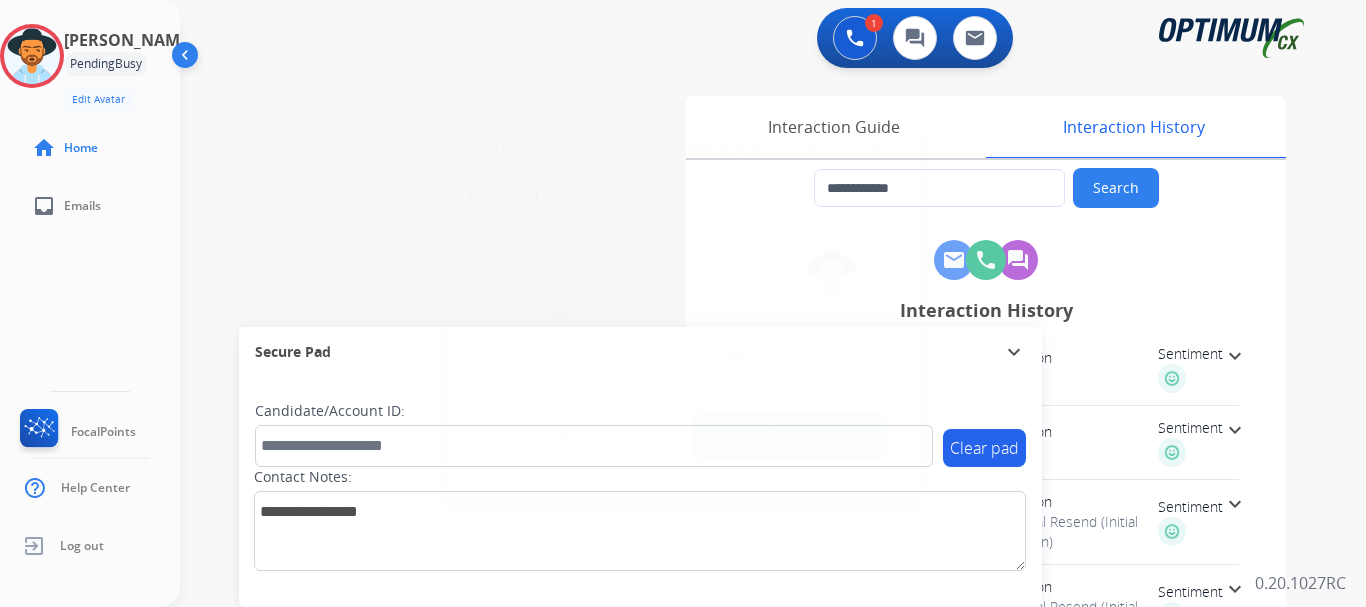 type on "**********" 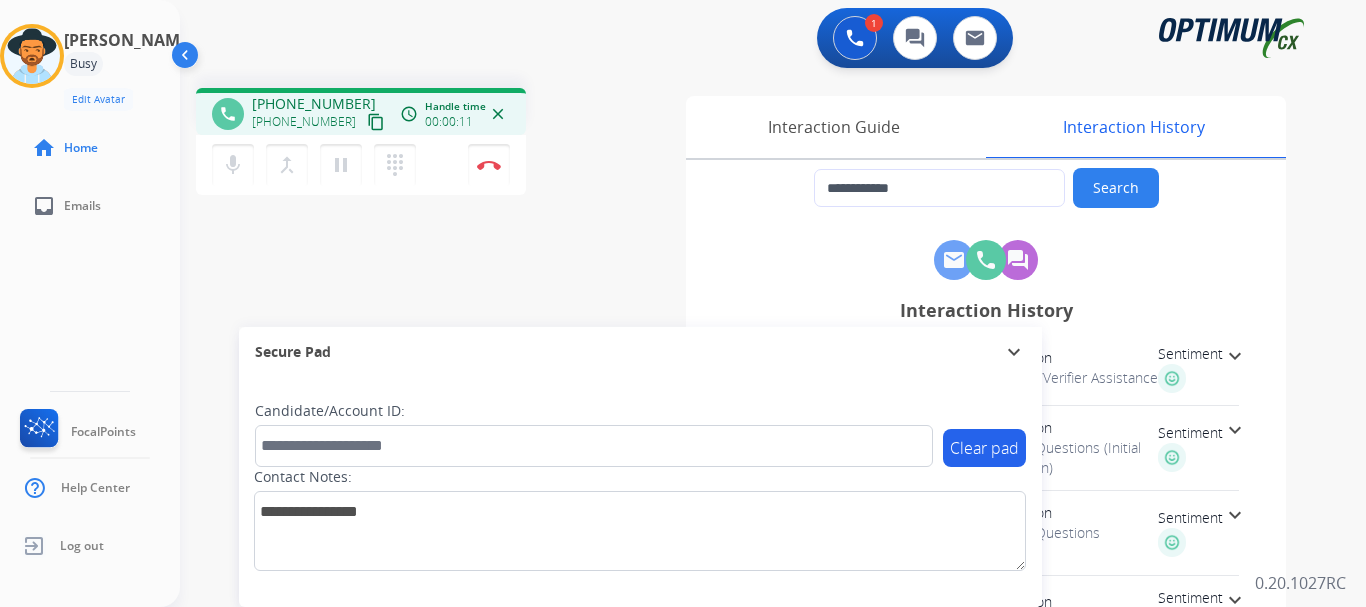 click on "**********" at bounding box center (749, 489) 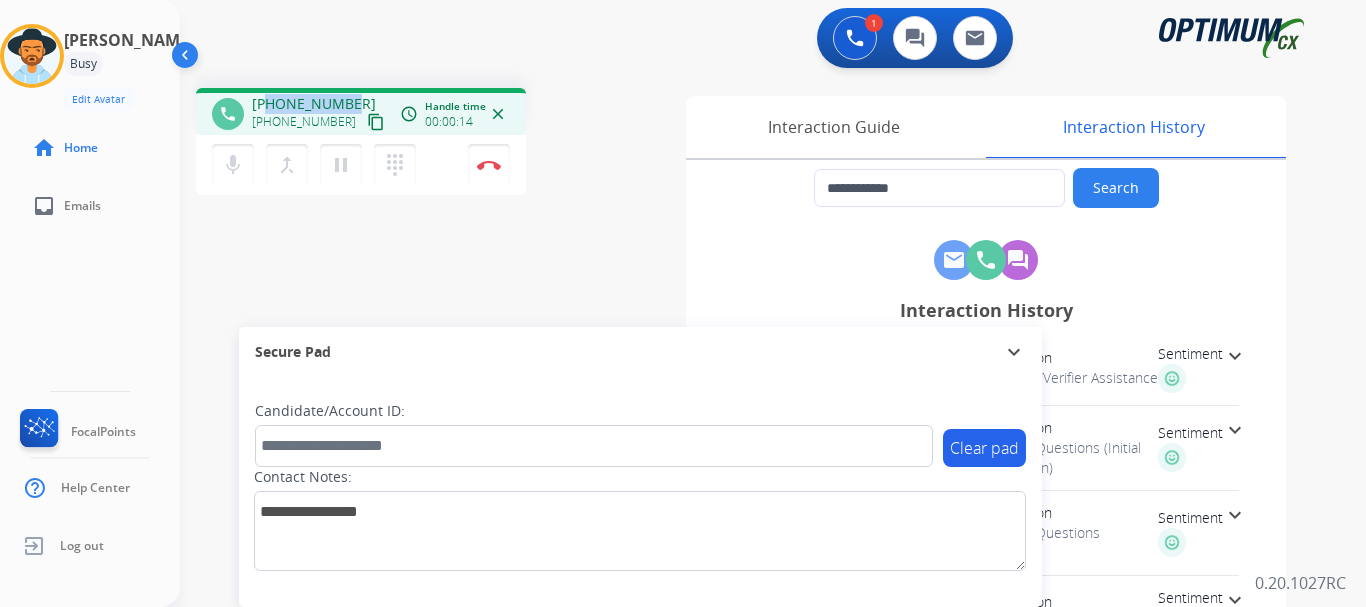 drag, startPoint x: 274, startPoint y: 100, endPoint x: 353, endPoint y: 92, distance: 79.40403 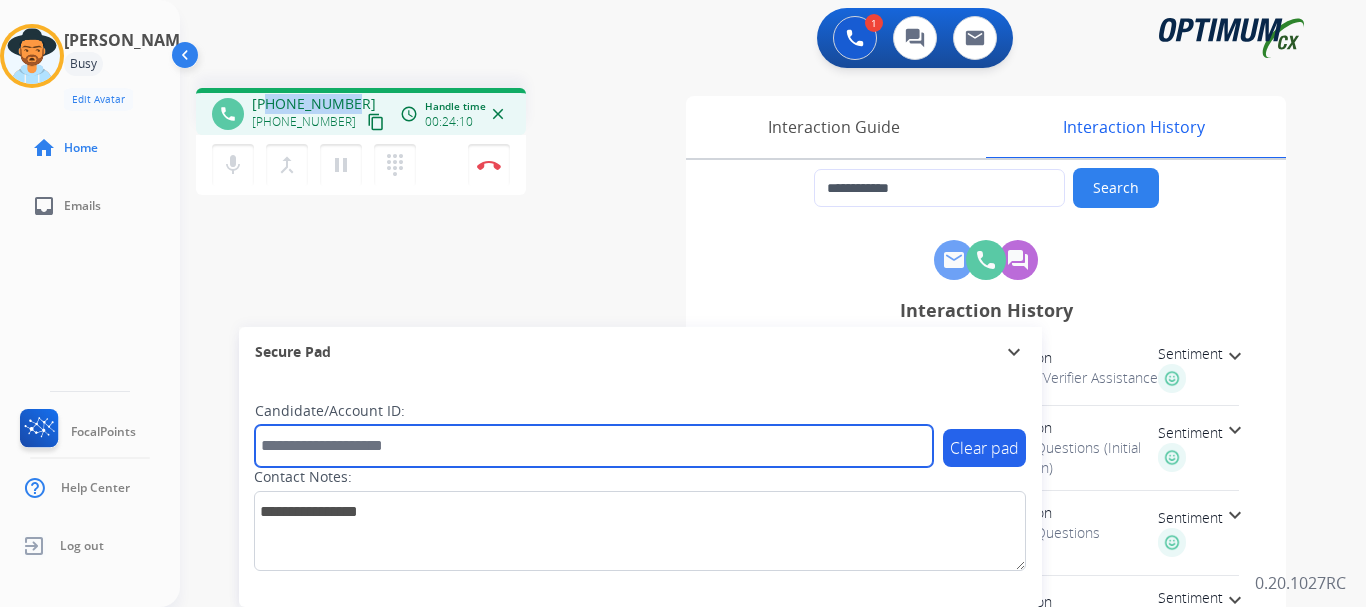 click at bounding box center (594, 446) 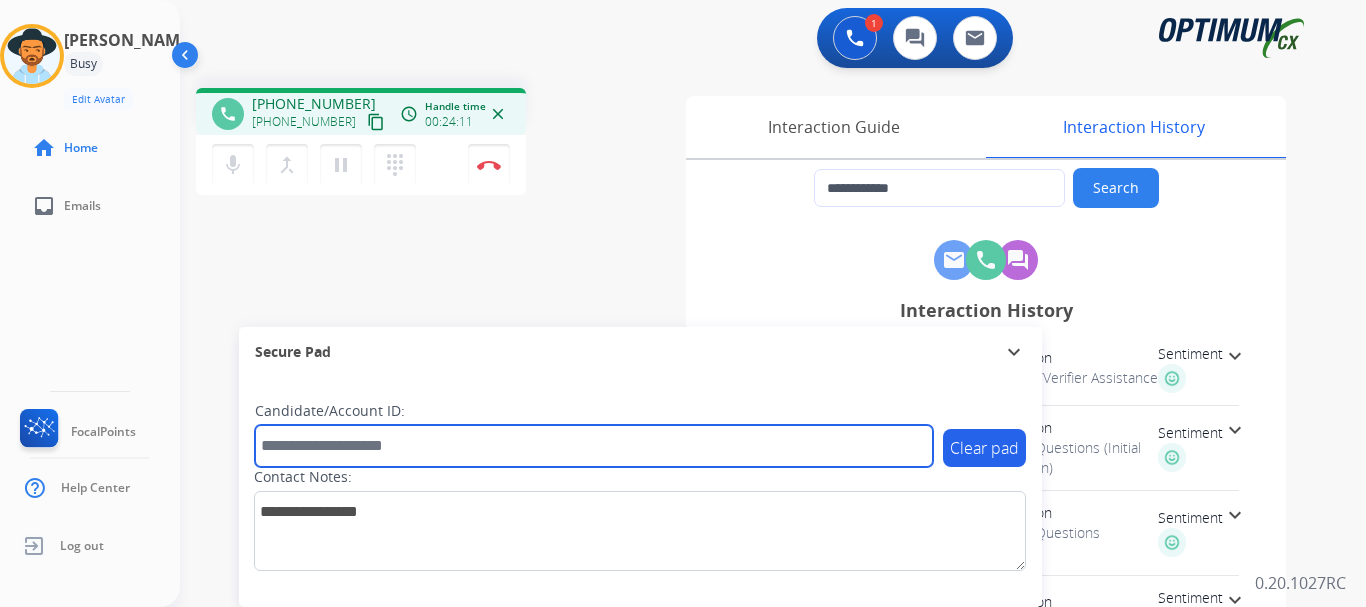 paste on "*******" 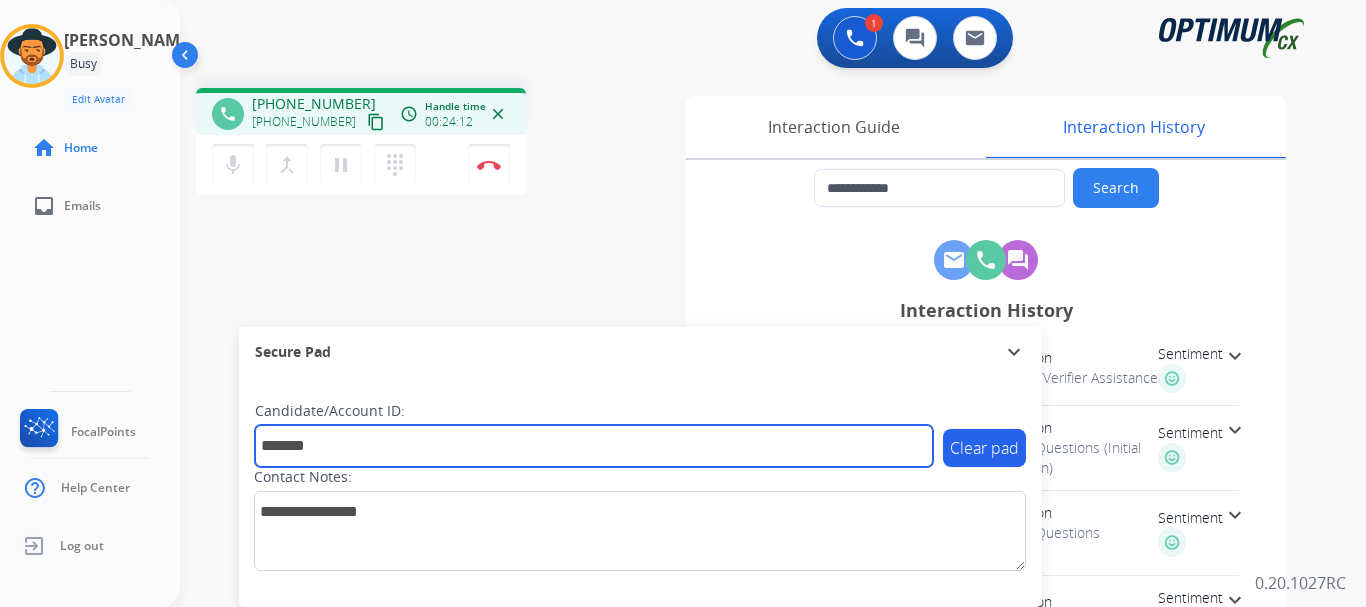 type on "*******" 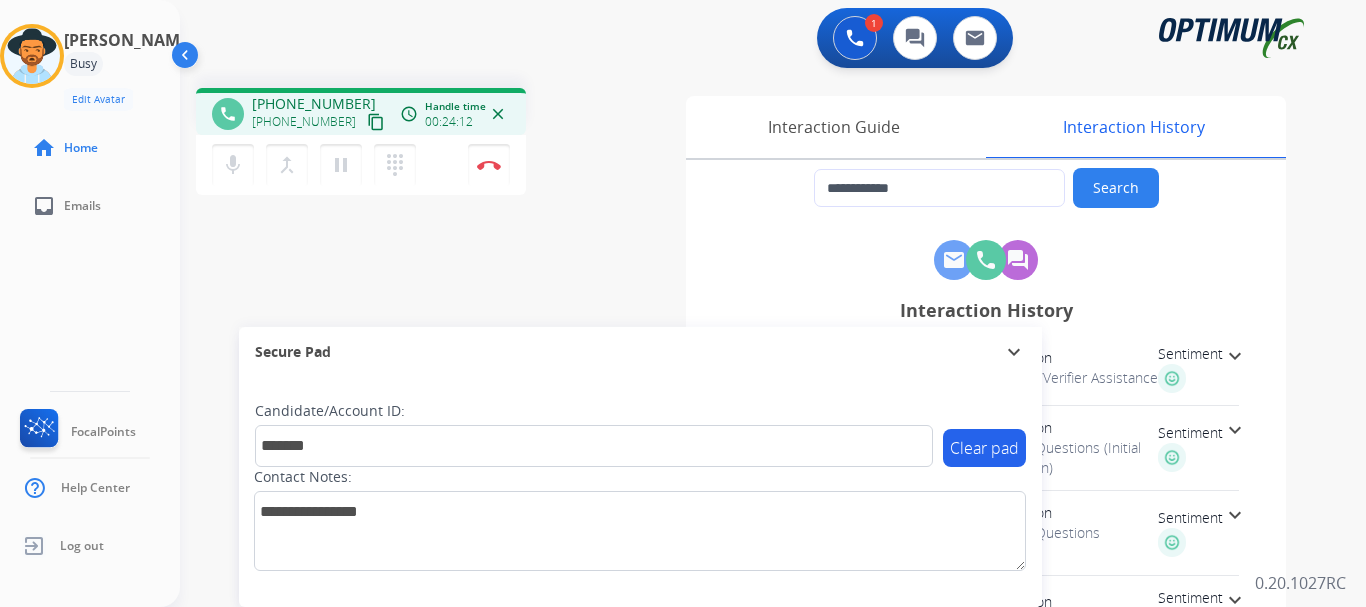 click on "**********" at bounding box center [749, 489] 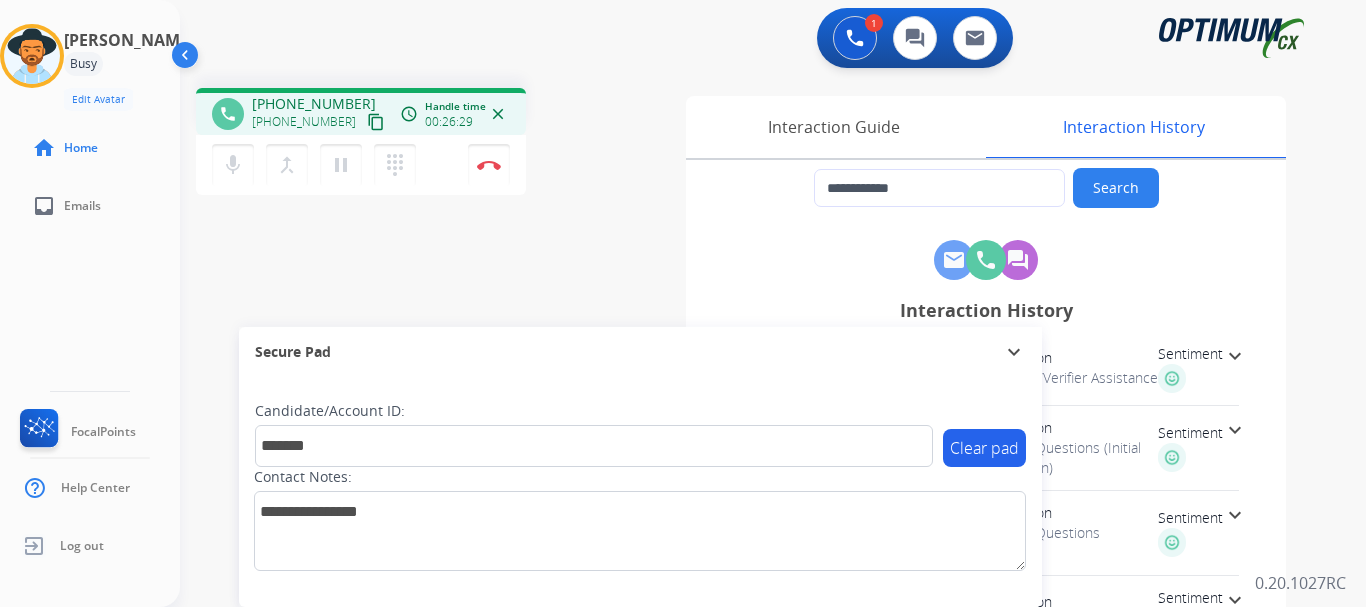 click at bounding box center (489, 165) 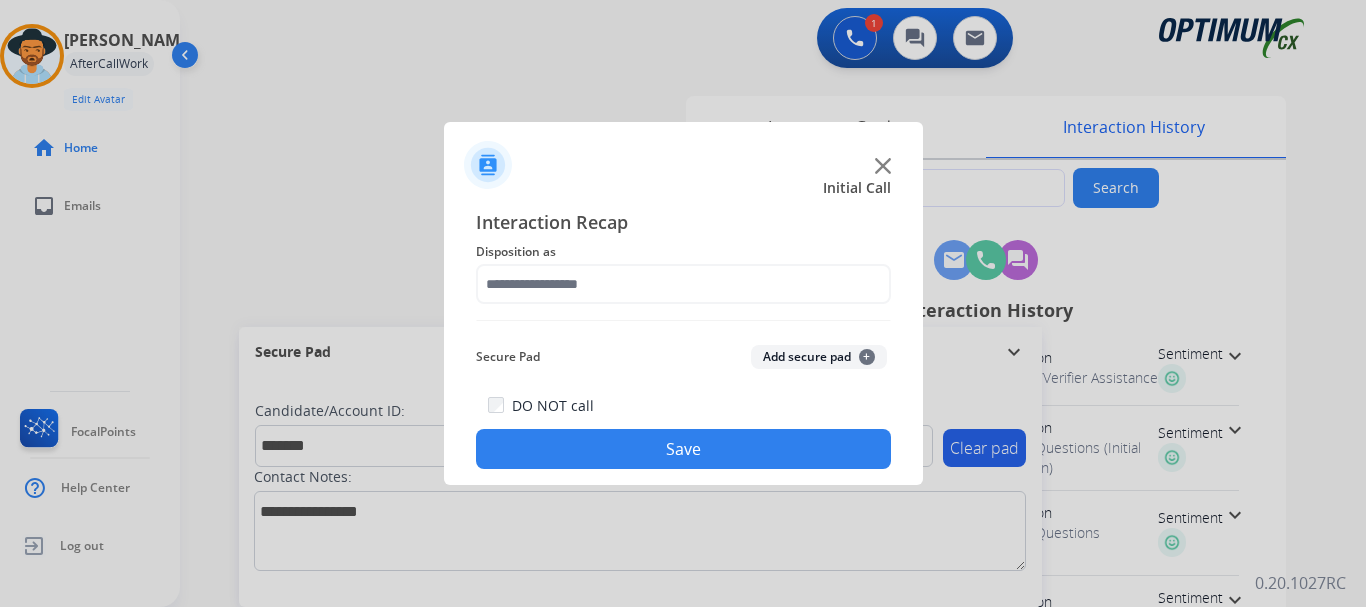 click on "Add secure pad  +" 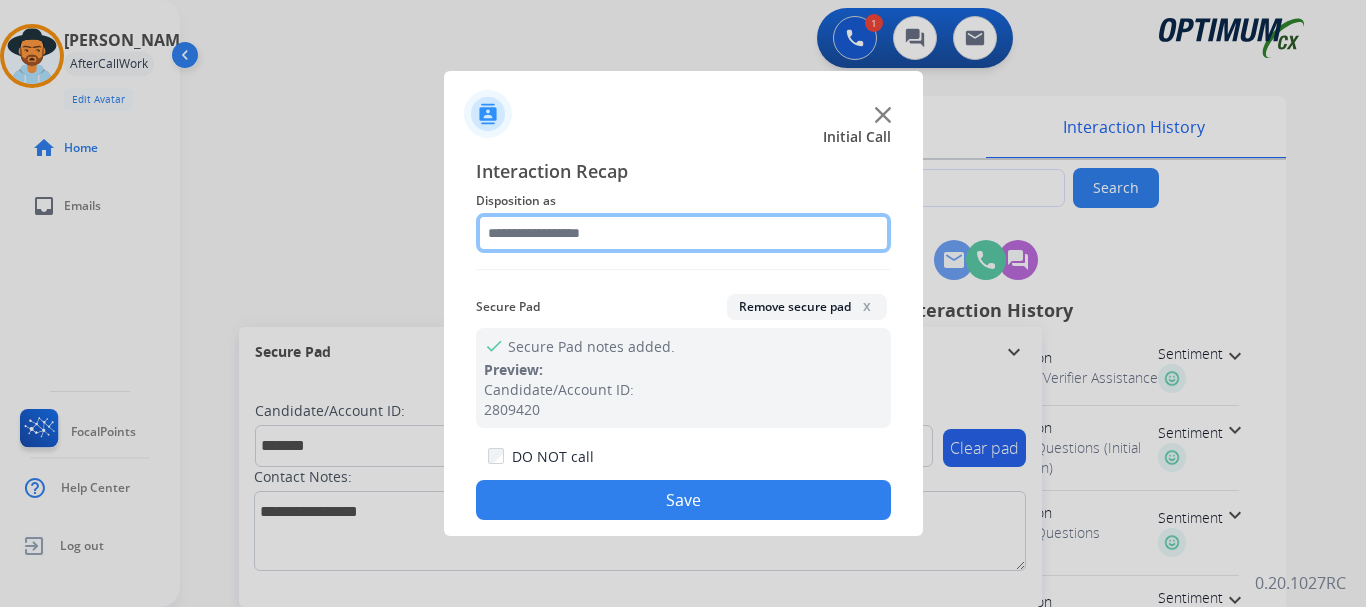 click 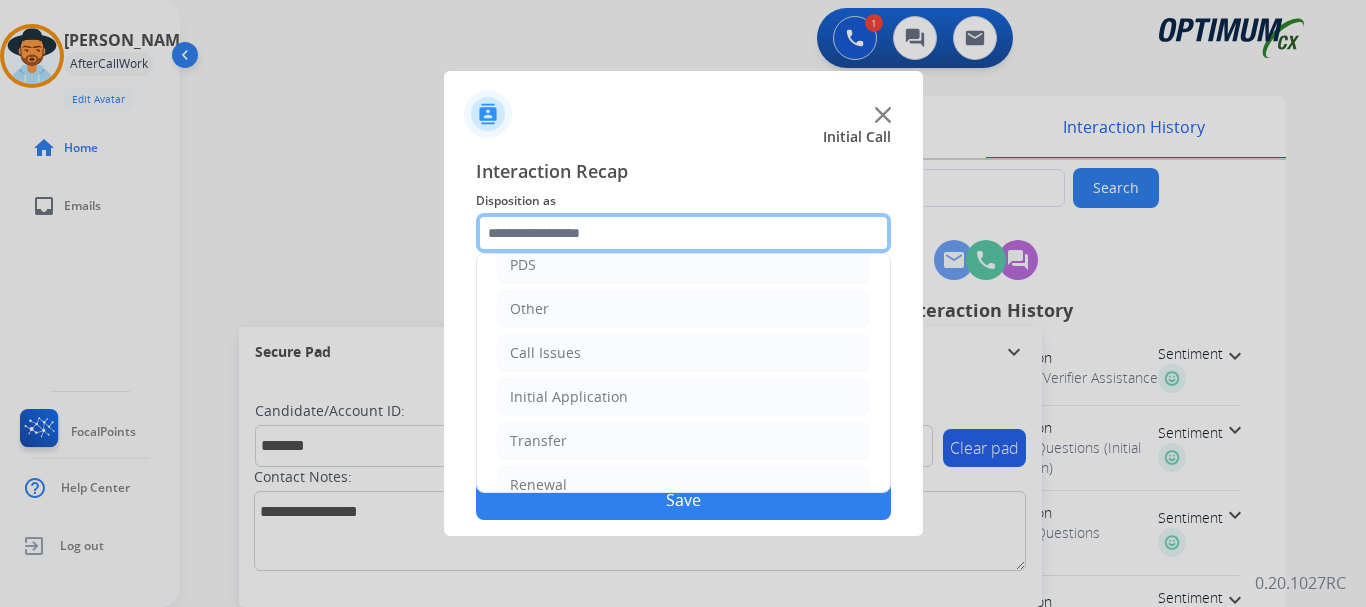 scroll, scrollTop: 136, scrollLeft: 0, axis: vertical 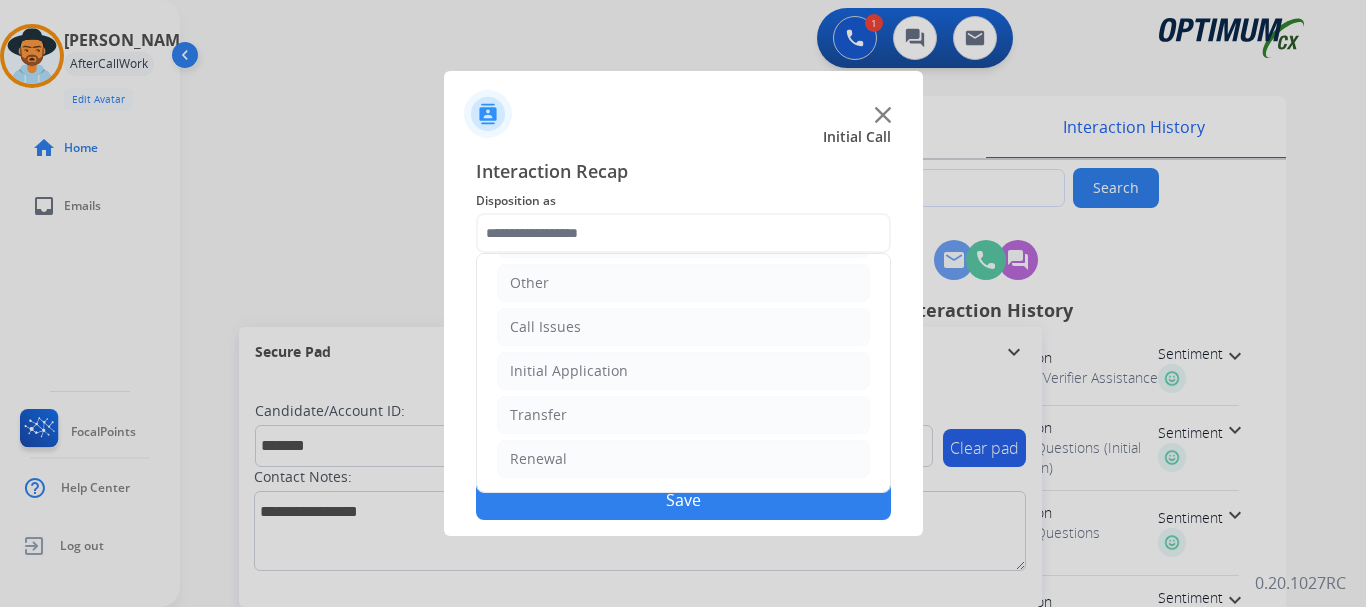 click on "Renewal" 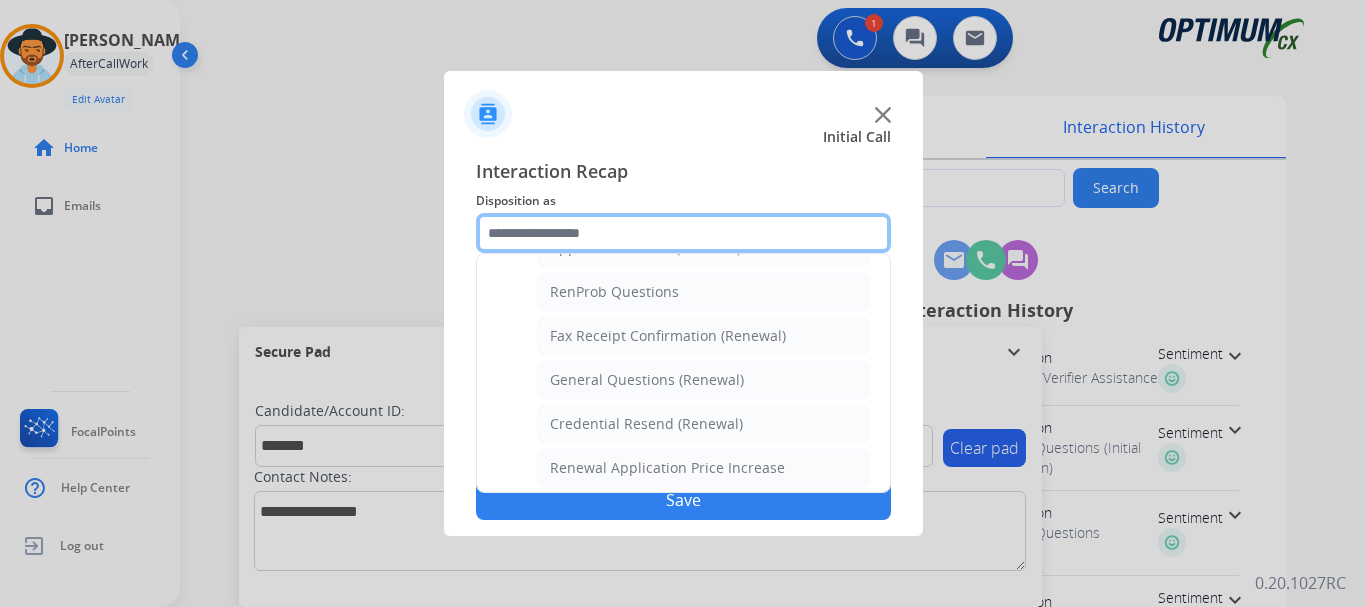 scroll, scrollTop: 772, scrollLeft: 0, axis: vertical 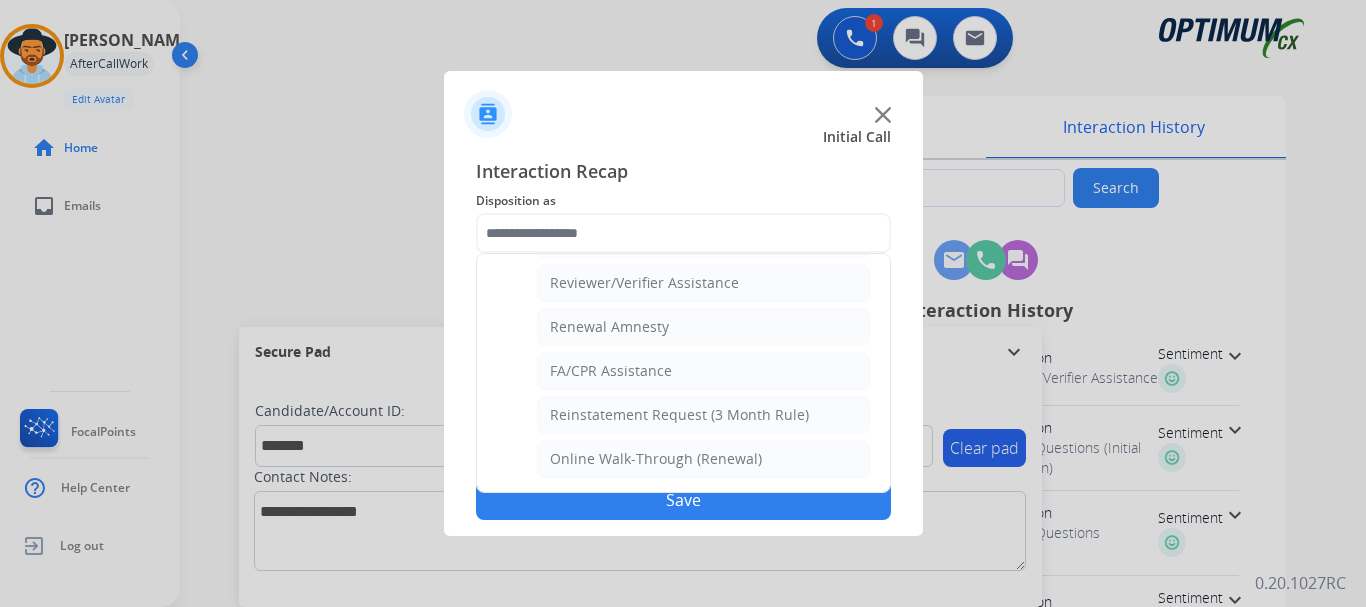 click on "Reviewer/Verifier Assistance" 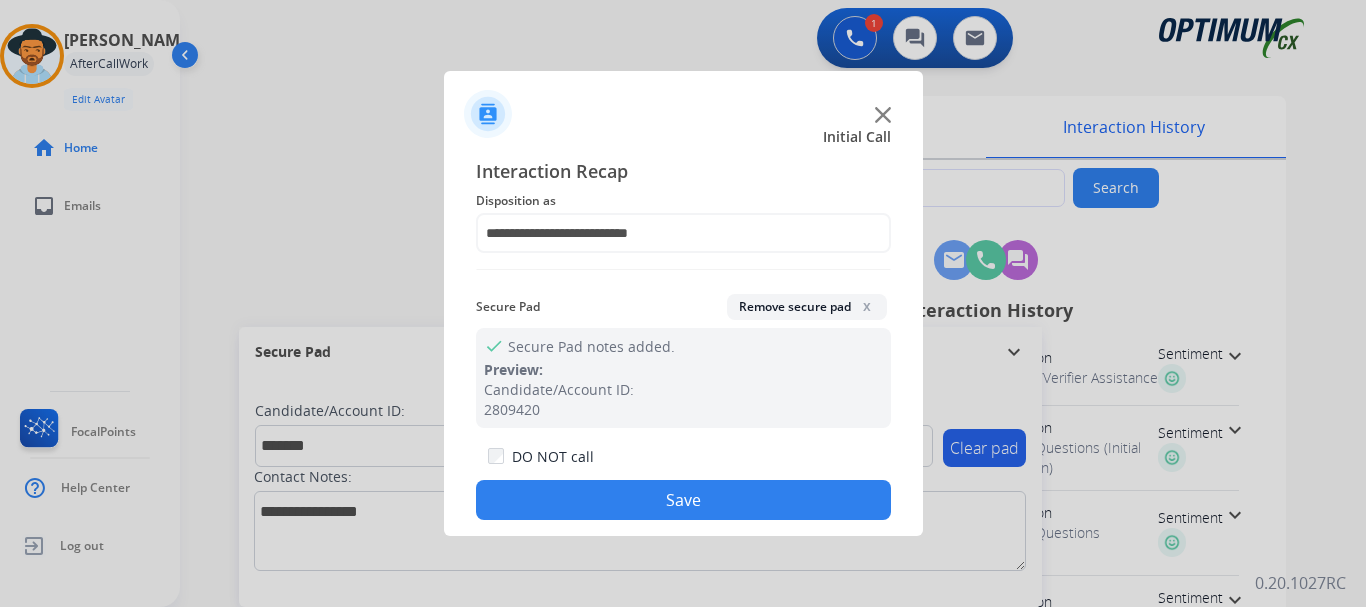 click on "Save" 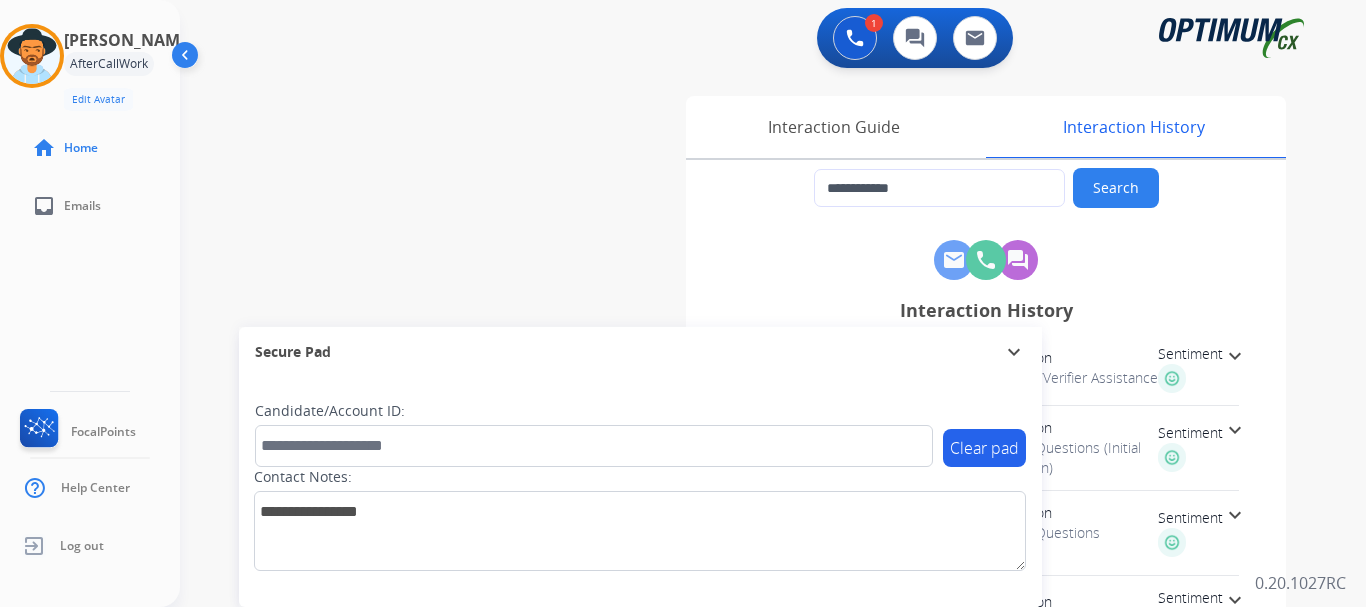 click on "**********" at bounding box center (749, 489) 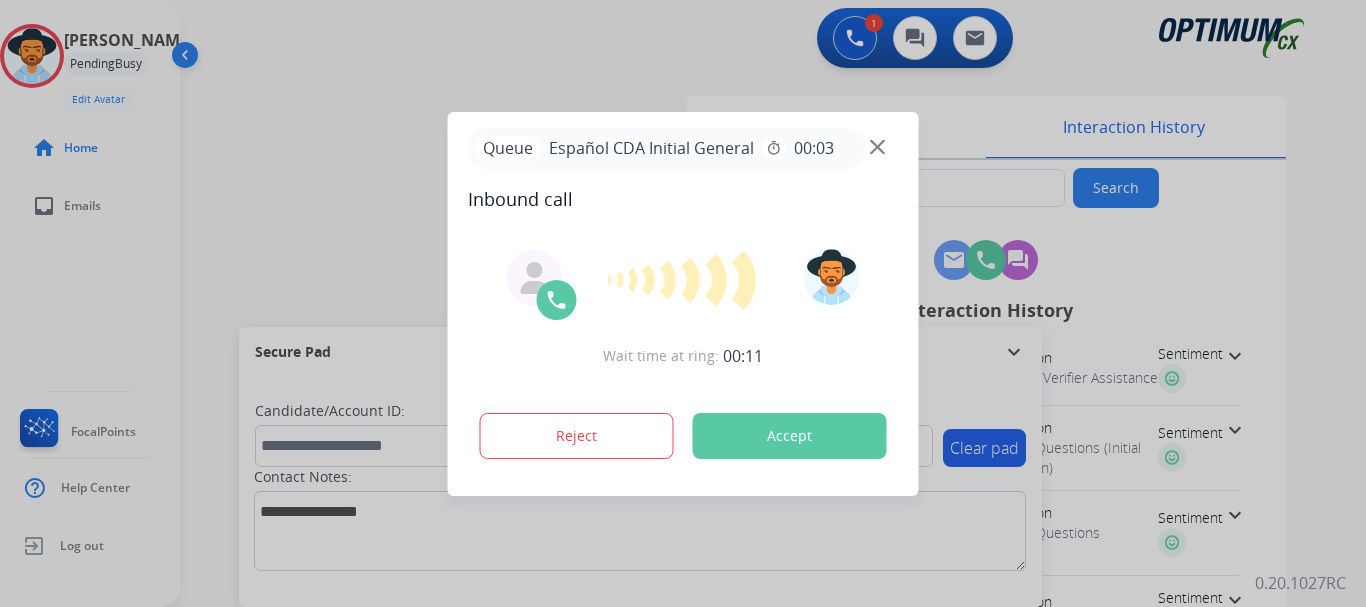 type on "**********" 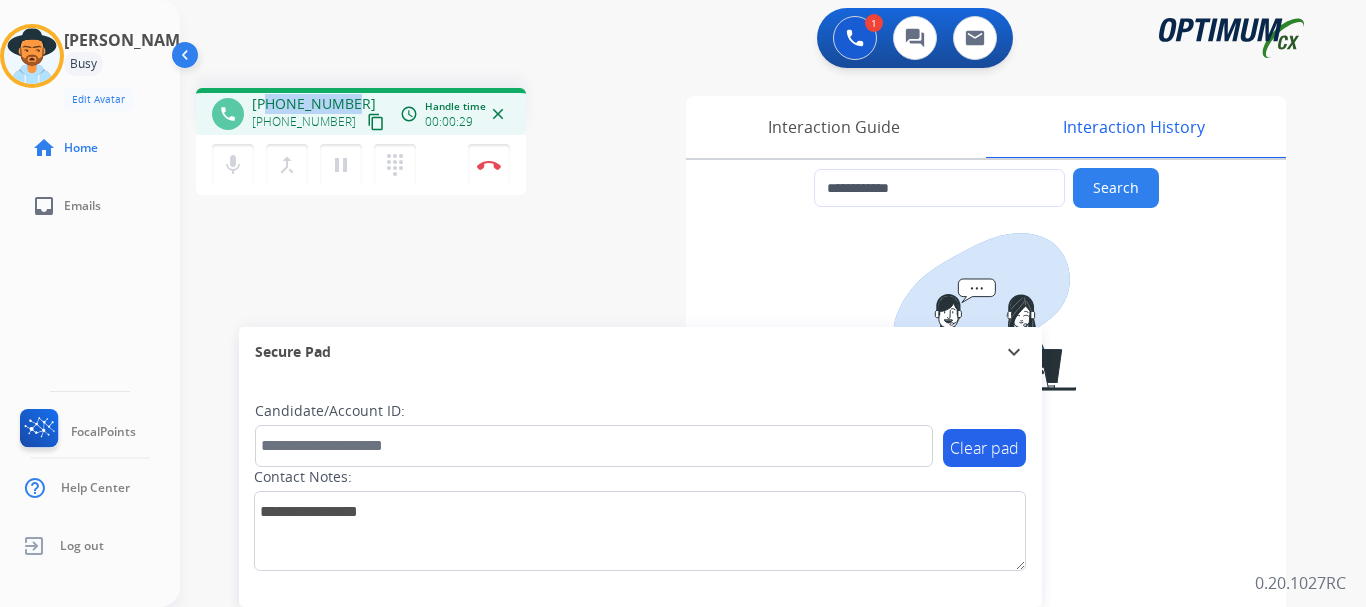 drag, startPoint x: 360, startPoint y: 96, endPoint x: 265, endPoint y: 99, distance: 95.047356 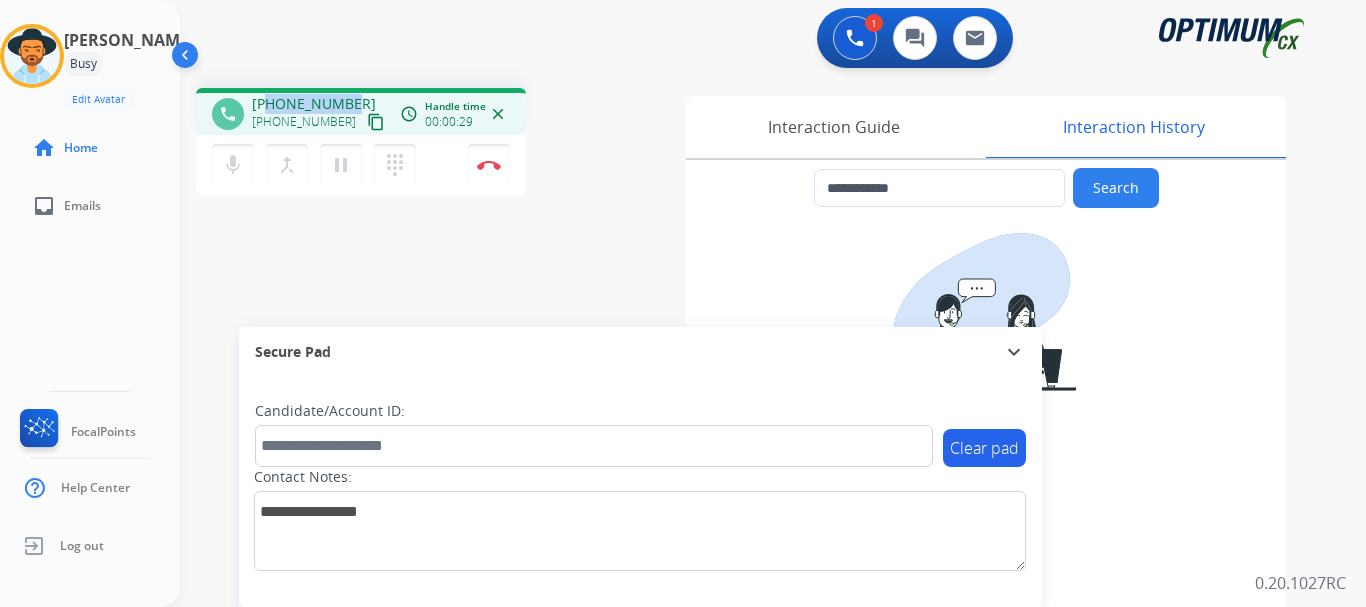 click on "[PHONE_NUMBER] [PHONE_NUMBER] content_copy" at bounding box center [320, 114] 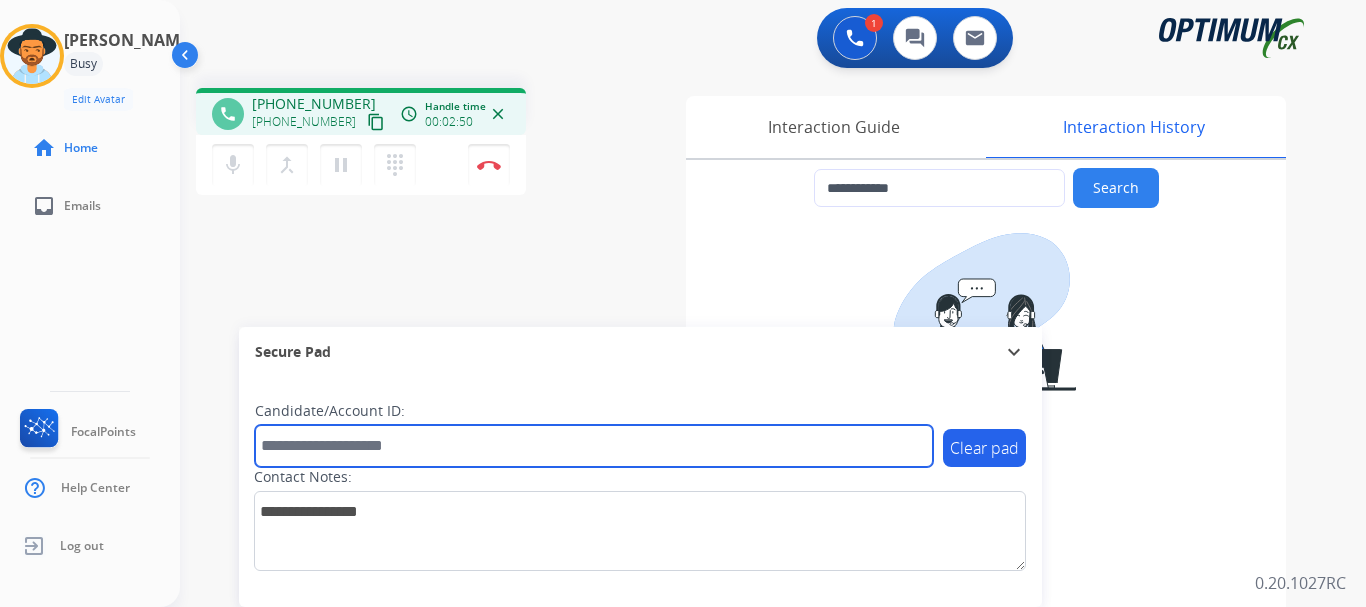 click at bounding box center (594, 446) 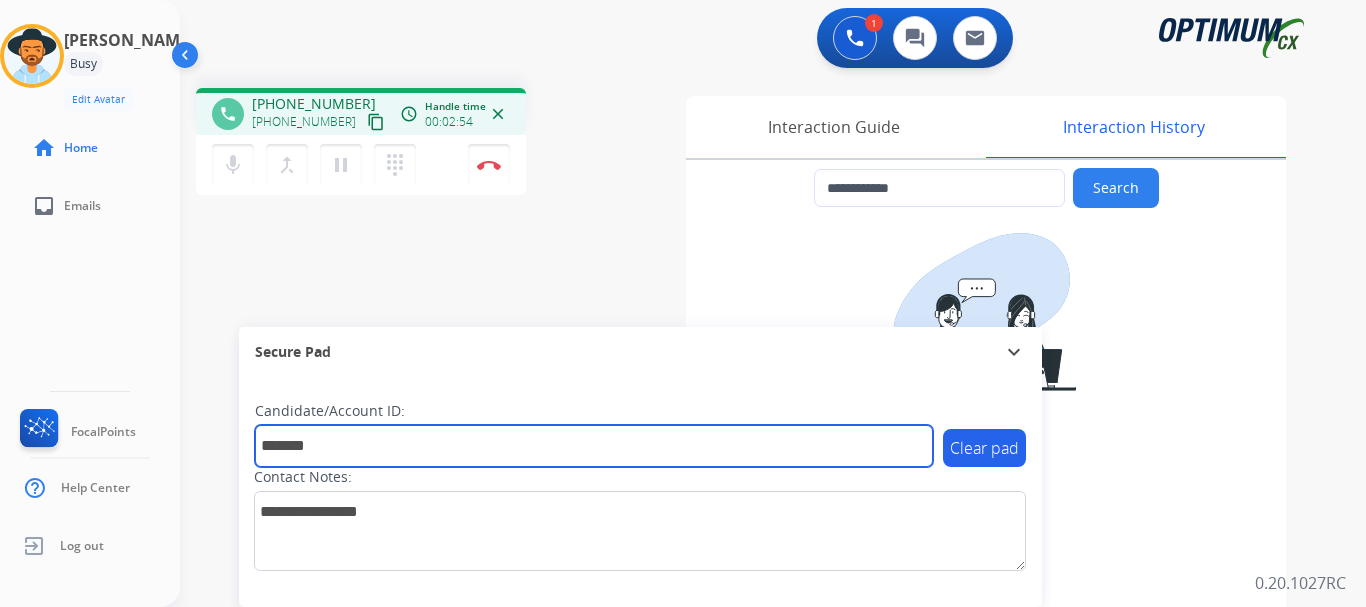 type on "*******" 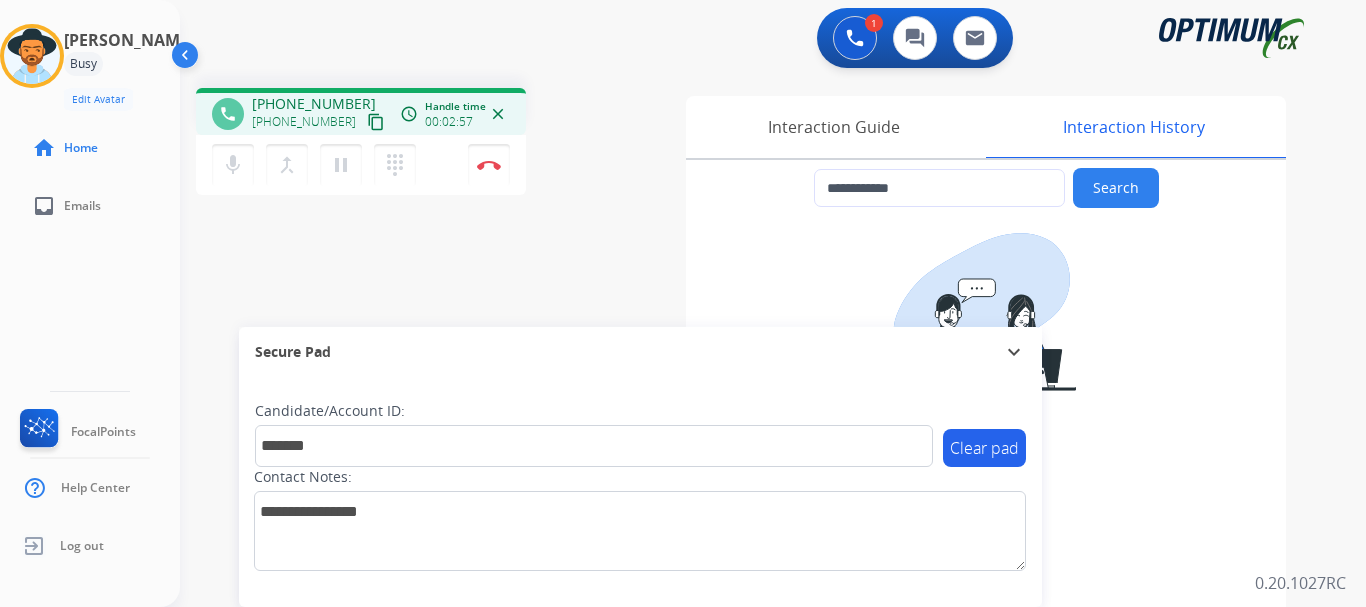click at bounding box center (489, 165) 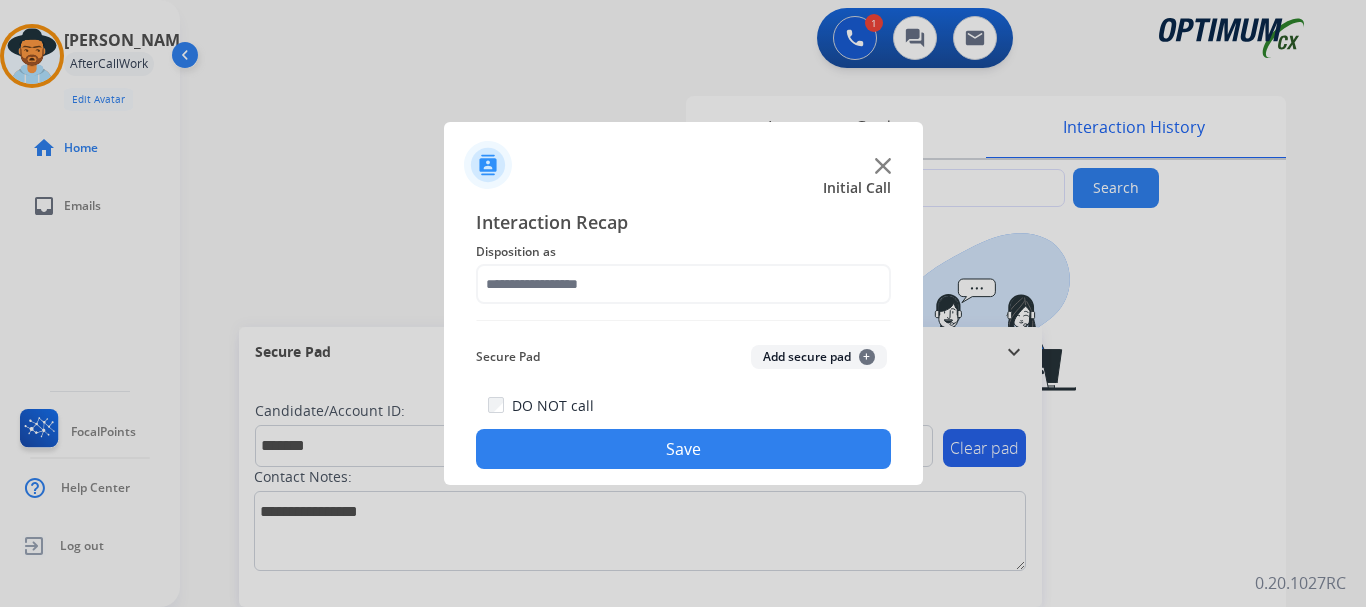 click on "Add secure pad  +" 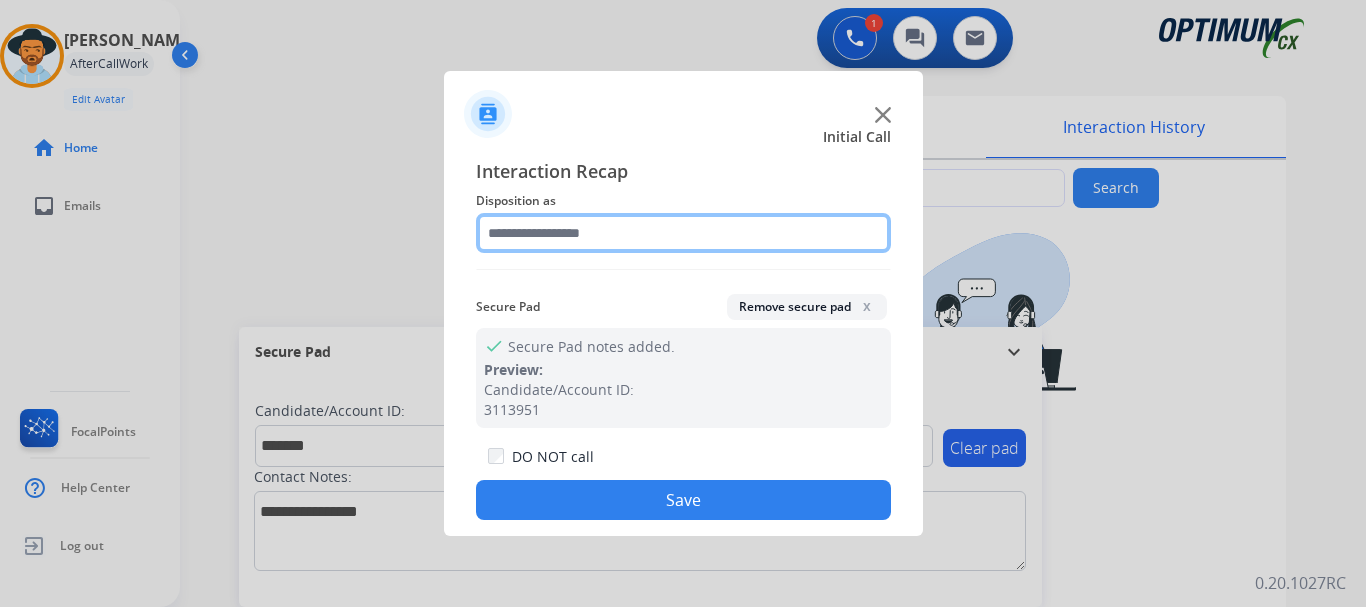 click 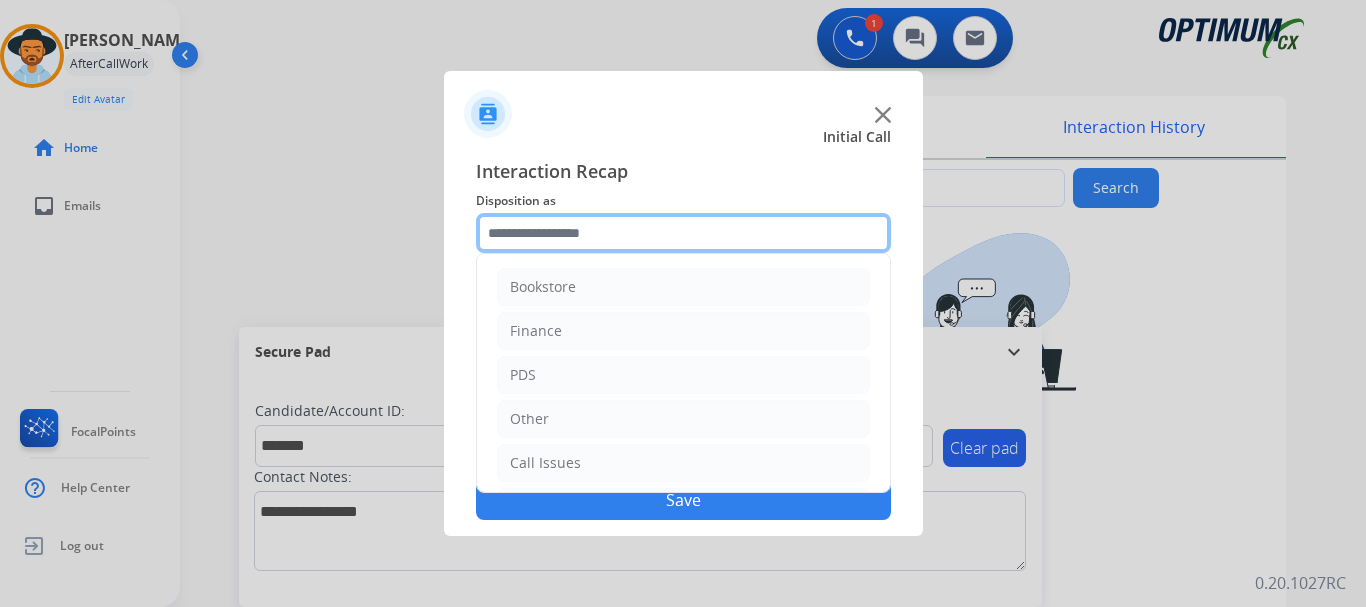 scroll, scrollTop: 136, scrollLeft: 0, axis: vertical 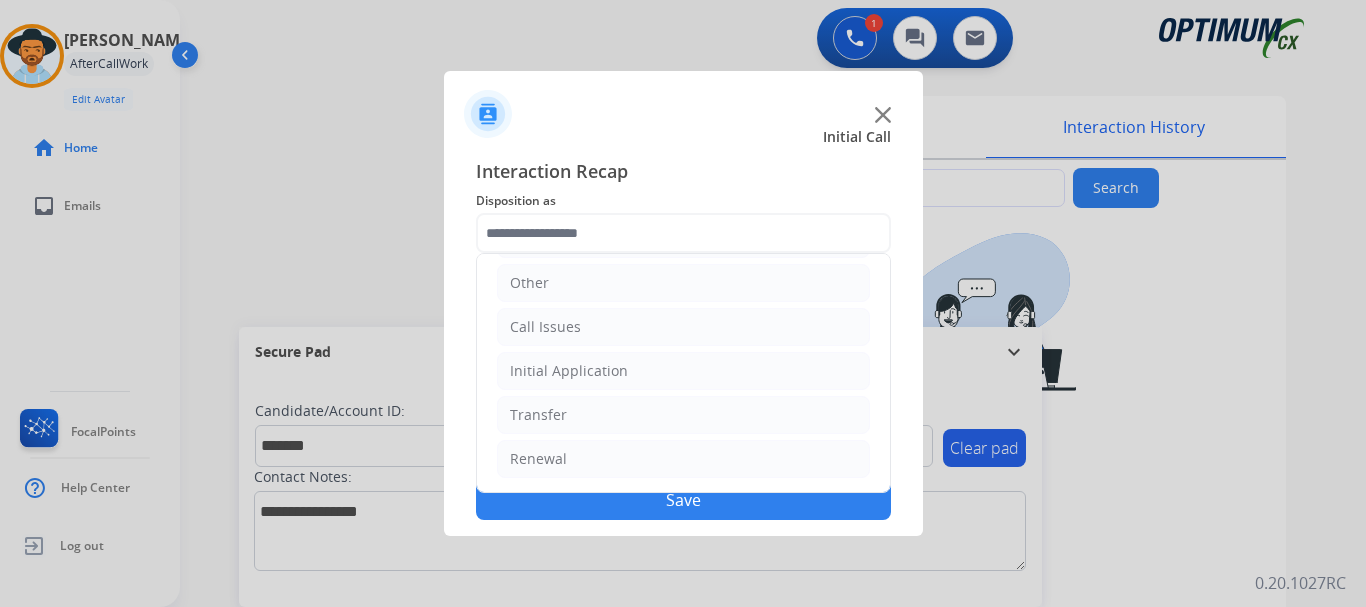 click on "Initial Application" 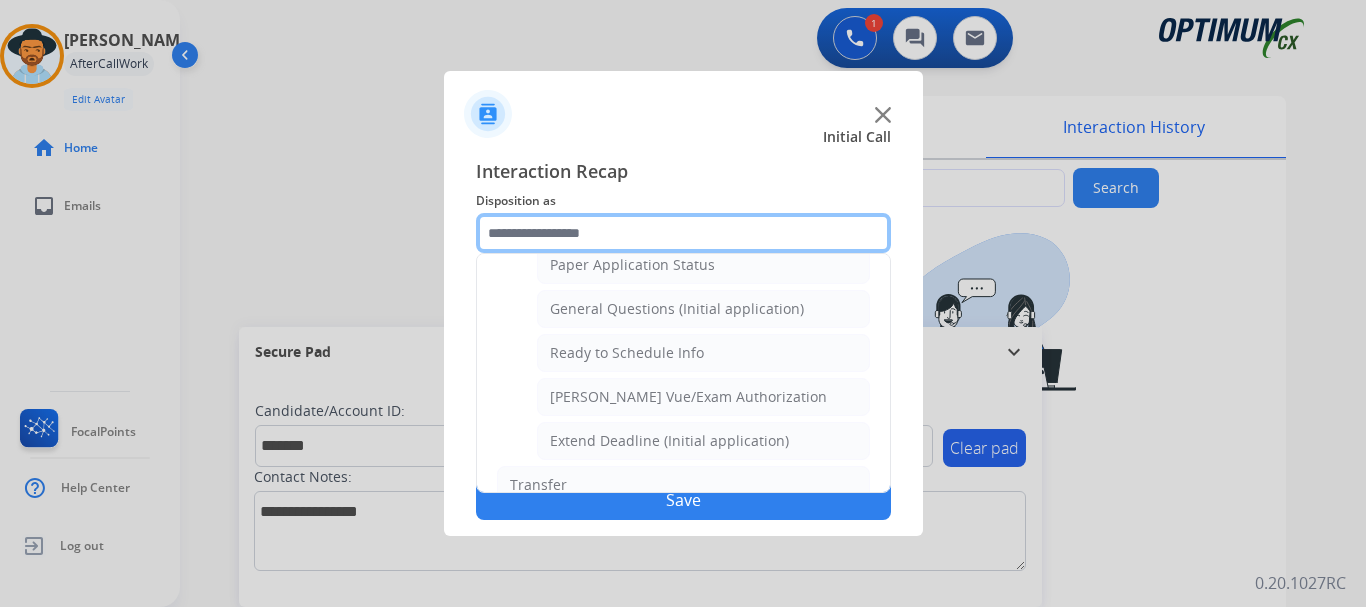 scroll, scrollTop: 1137, scrollLeft: 0, axis: vertical 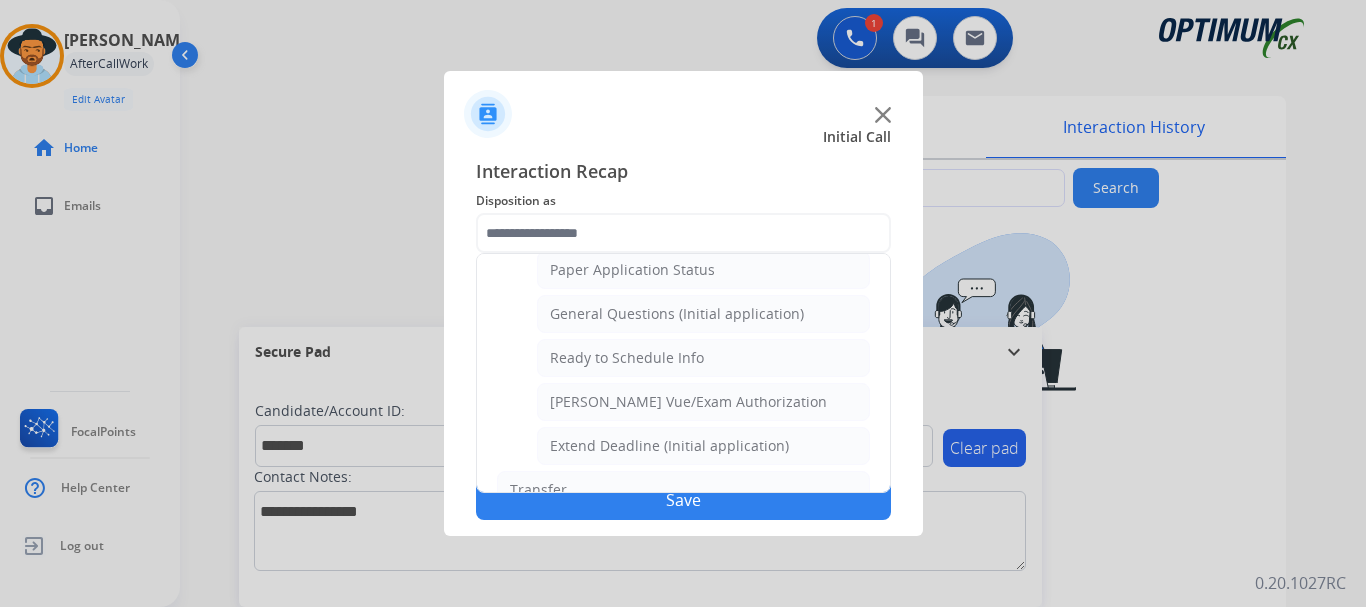 click on "Ready to Schedule Info" 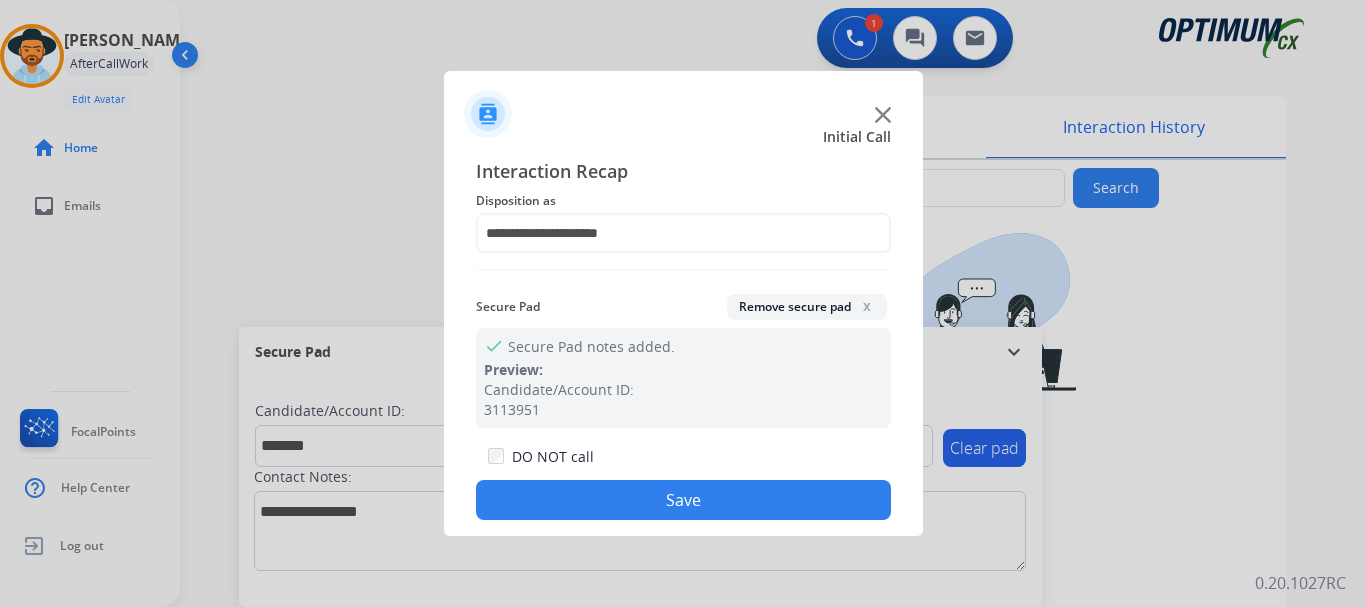 click on "Save" 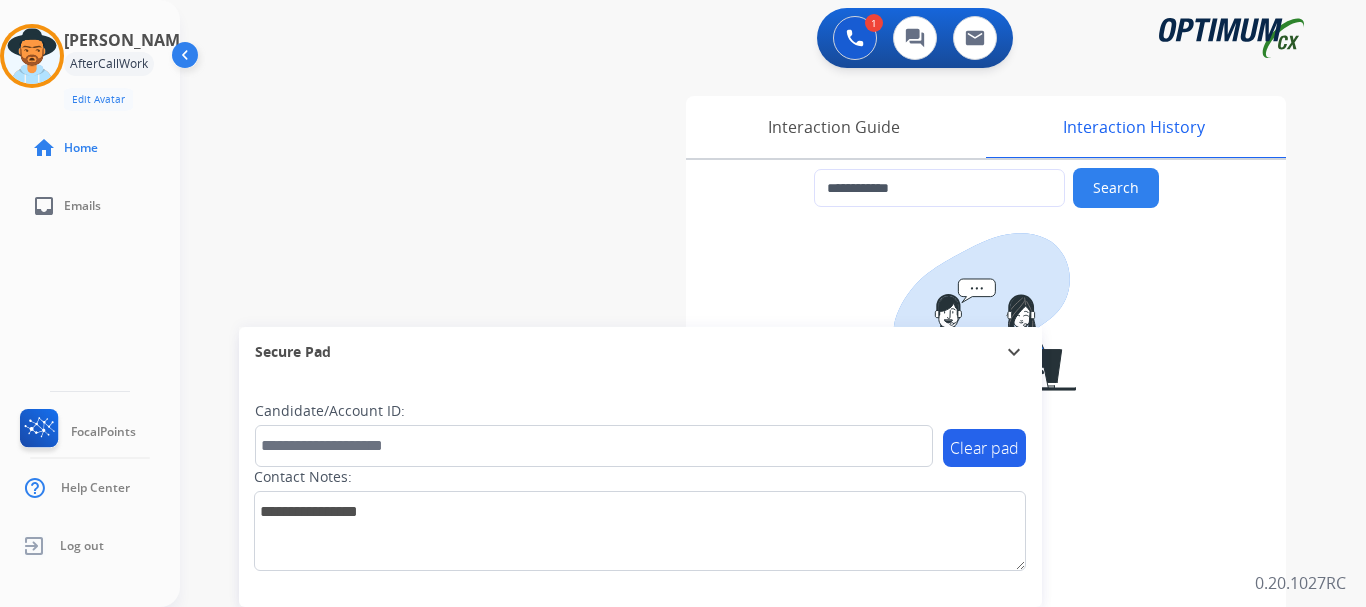click on "**********" at bounding box center (749, 489) 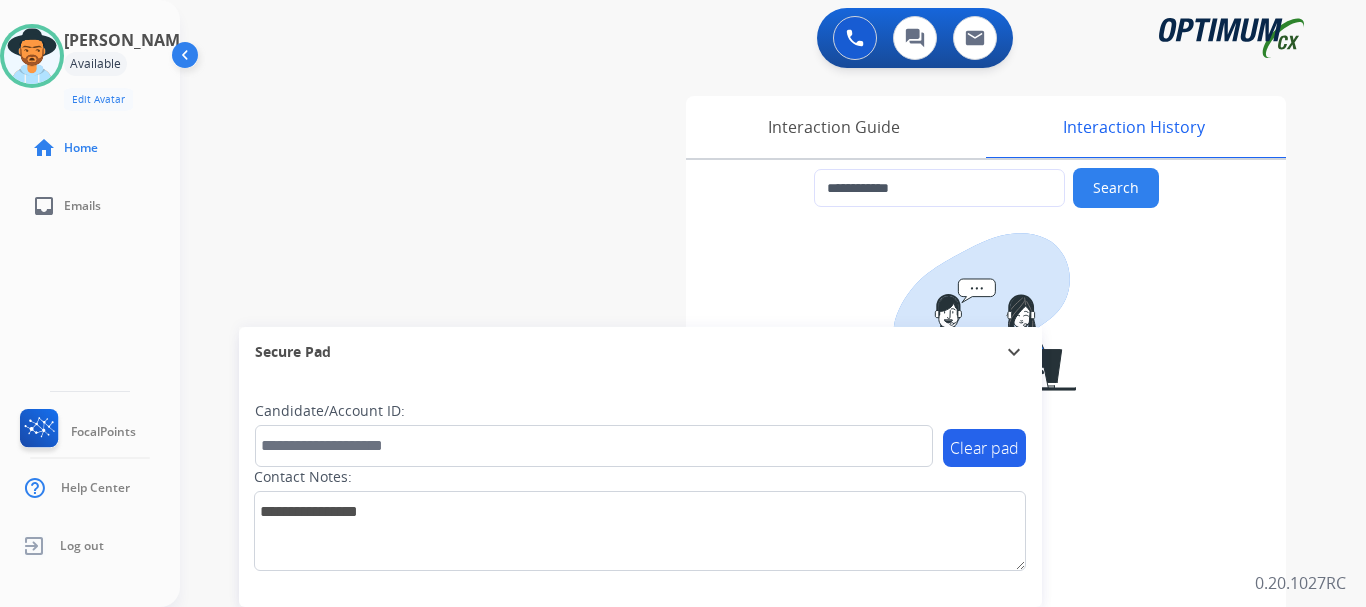 click at bounding box center [32, 56] 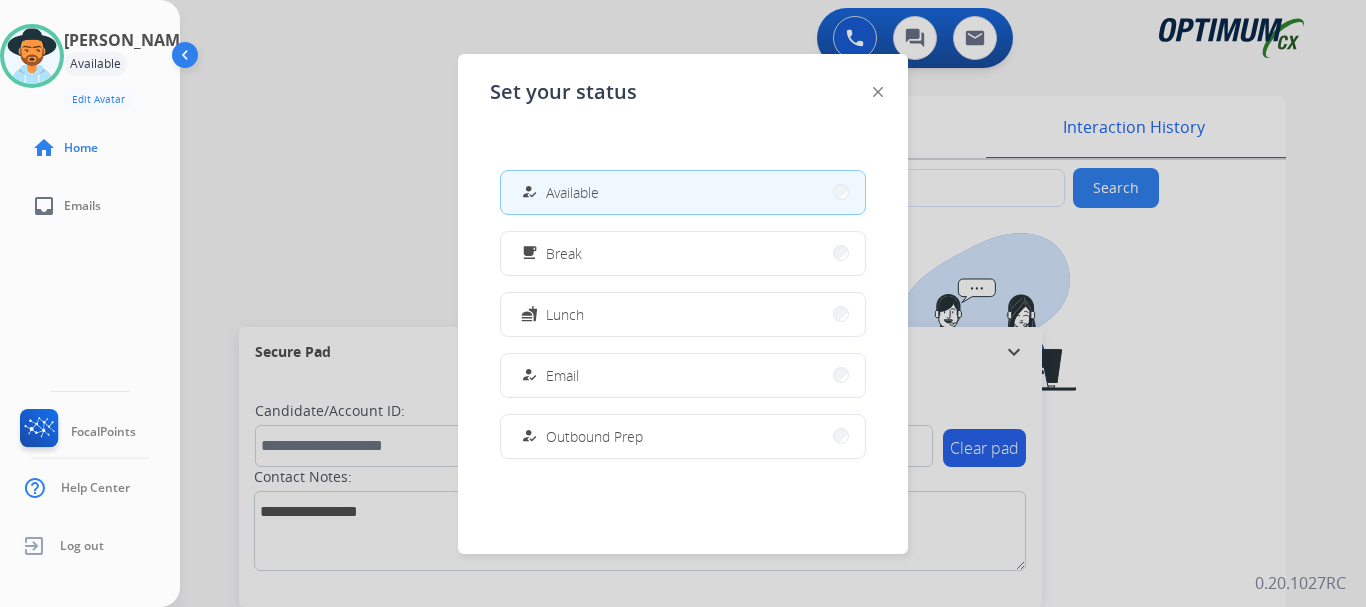 click on "free_breakfast Break" at bounding box center [683, 253] 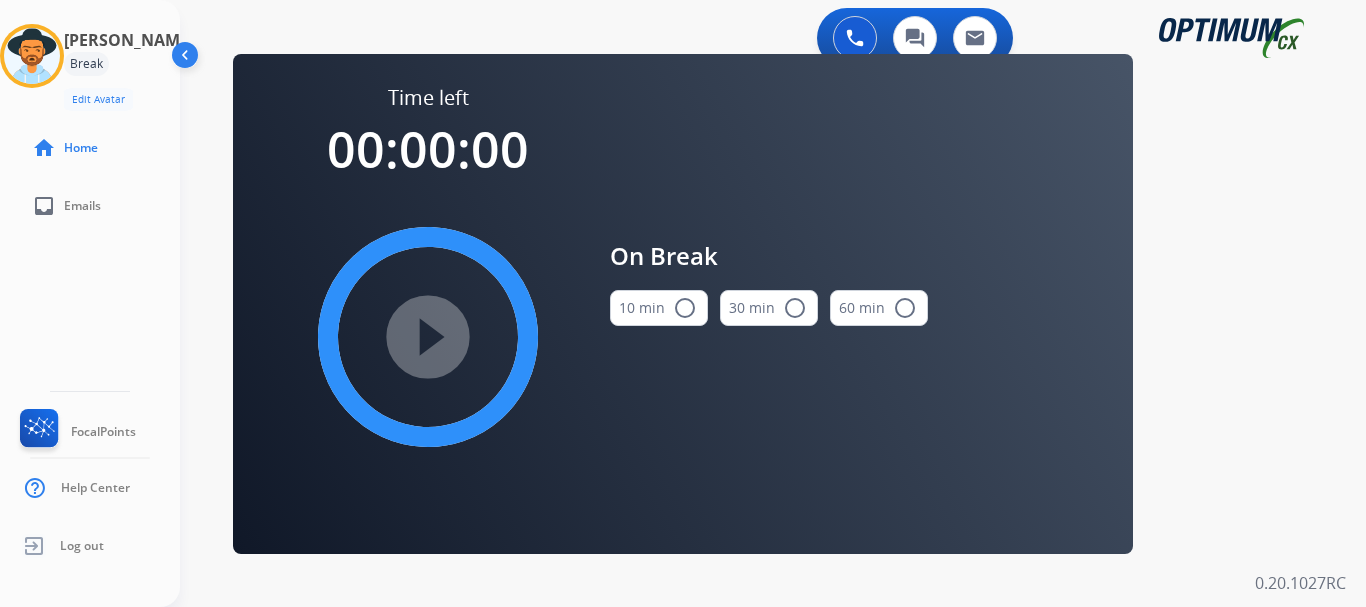 click on "radio_button_unchecked" at bounding box center [685, 308] 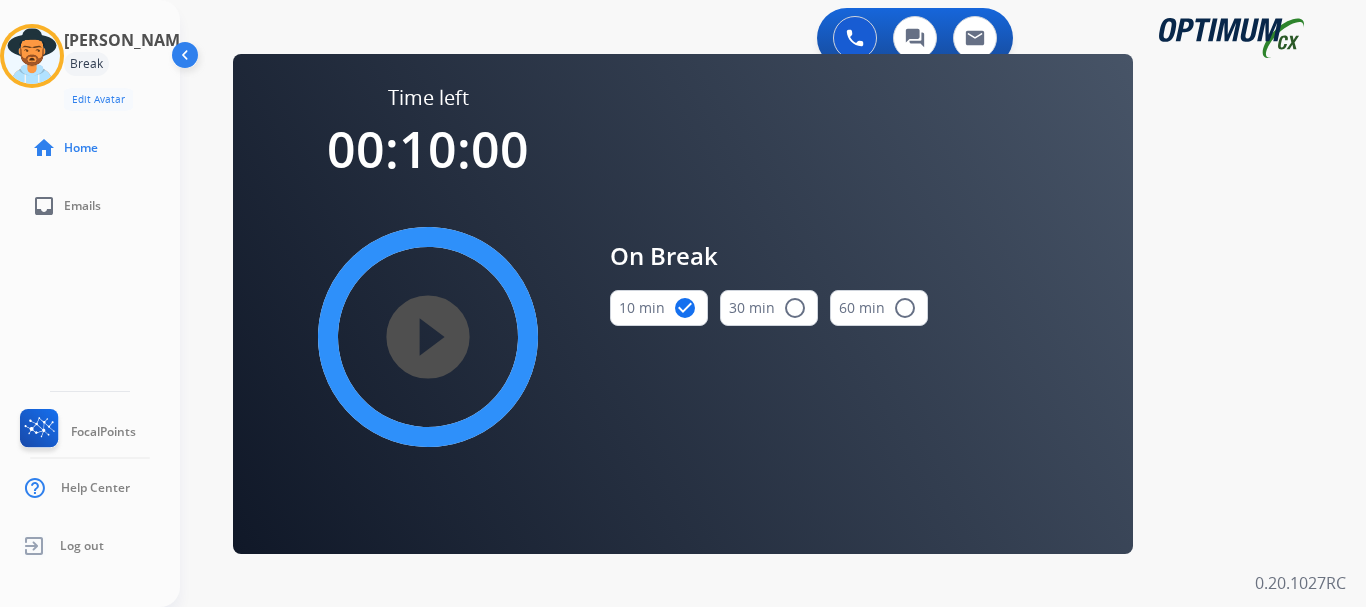 click on "play_circle_filled" at bounding box center (428, 337) 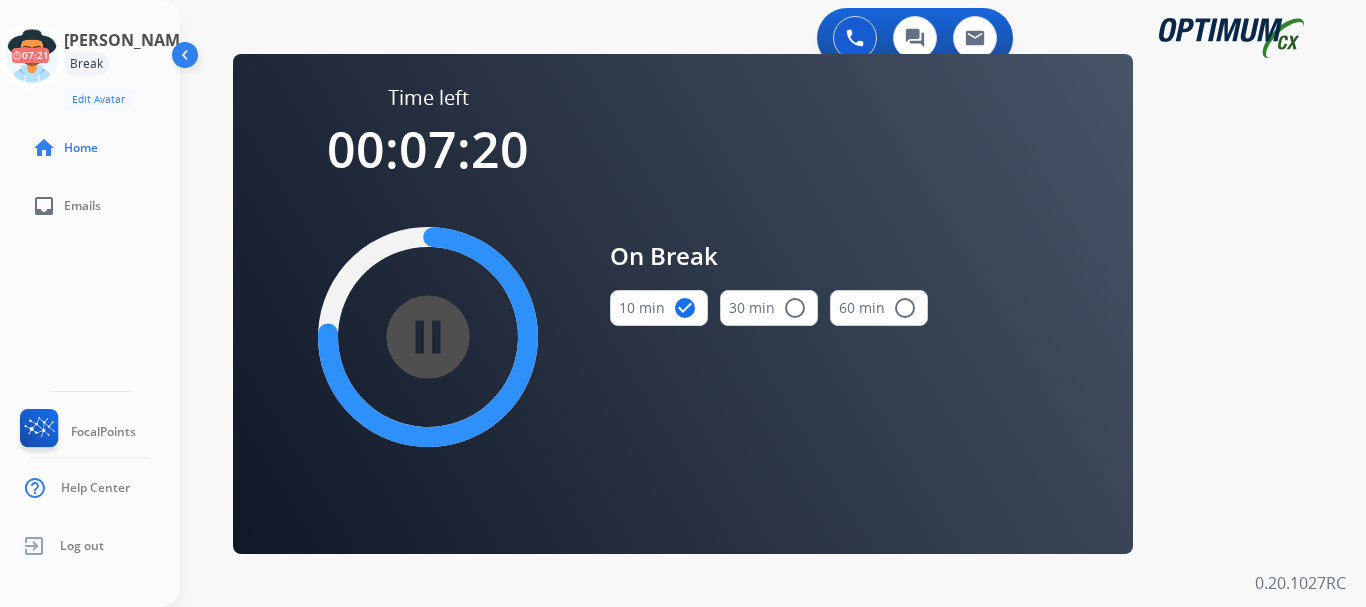 click on "**********" at bounding box center (773, 303) 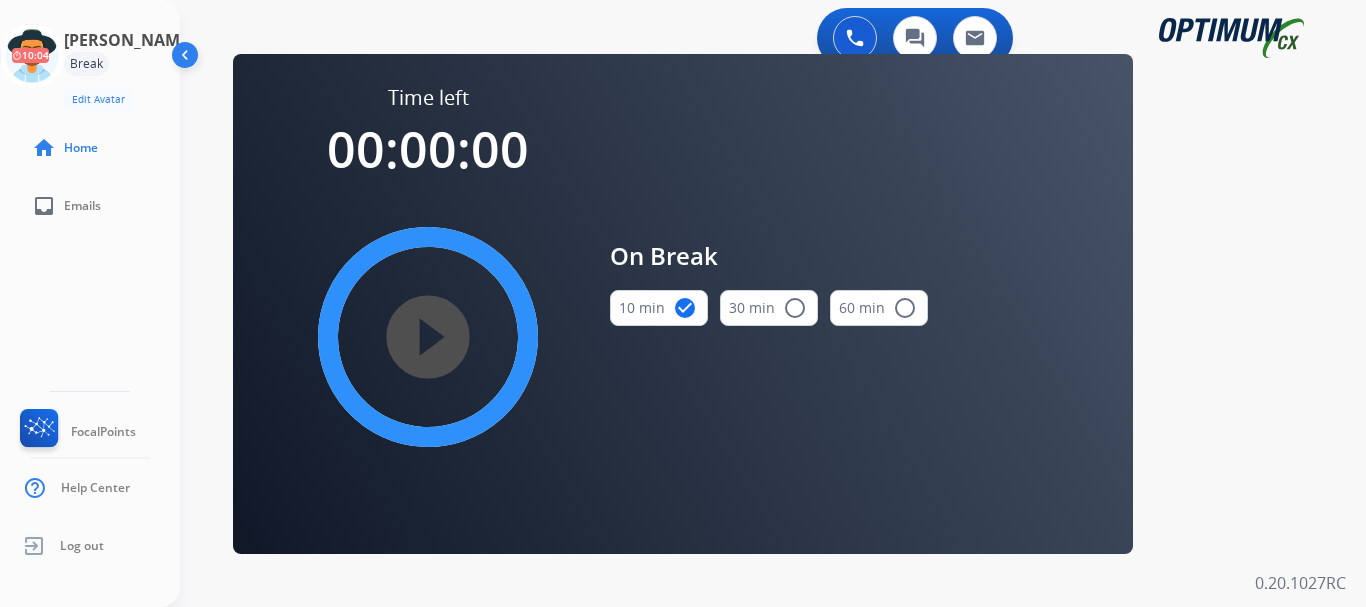 click 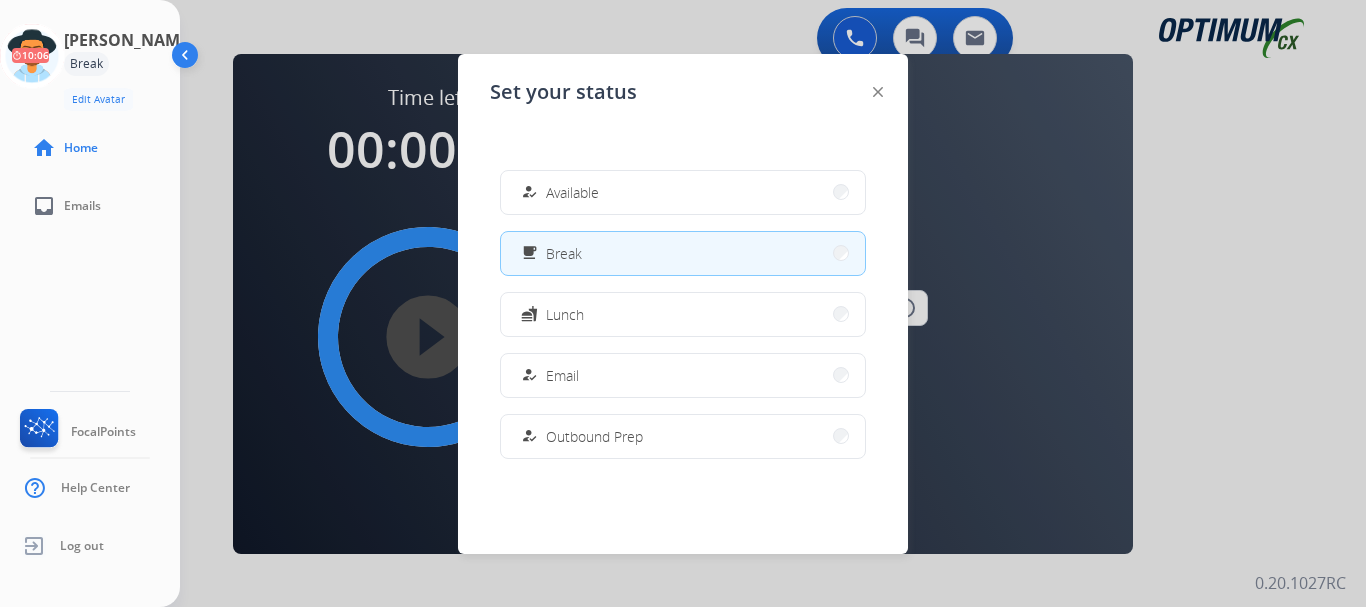 click on "how_to_reg Available" at bounding box center (683, 192) 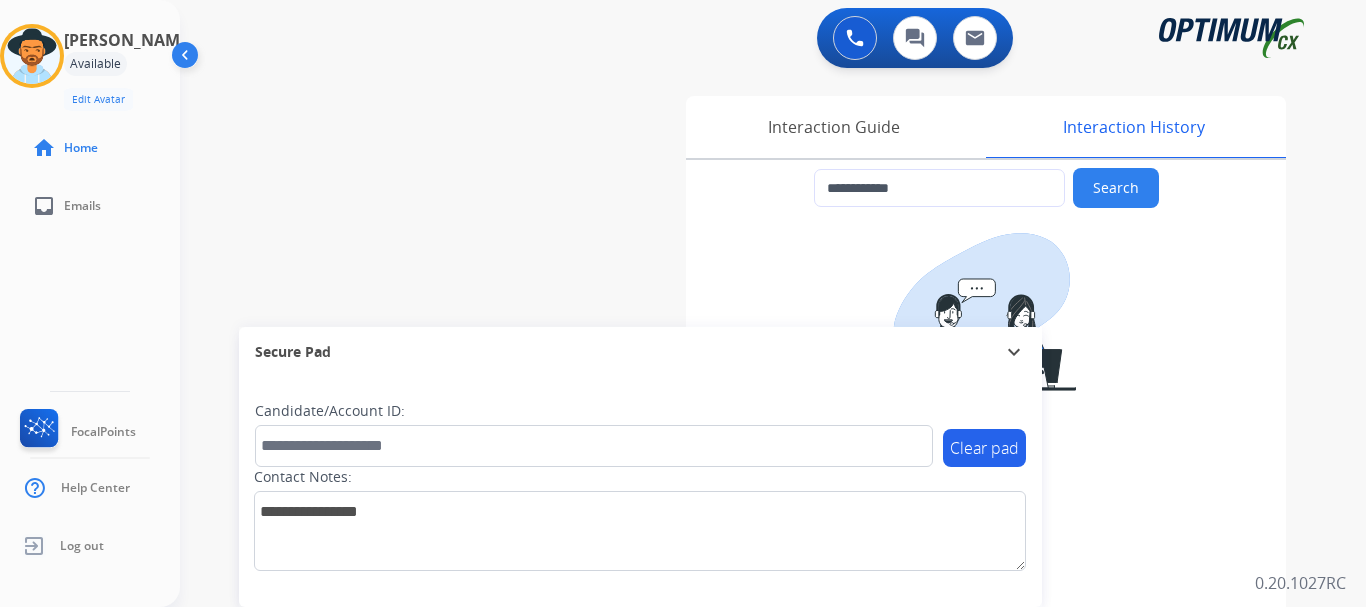 click on "**********" at bounding box center (749, 489) 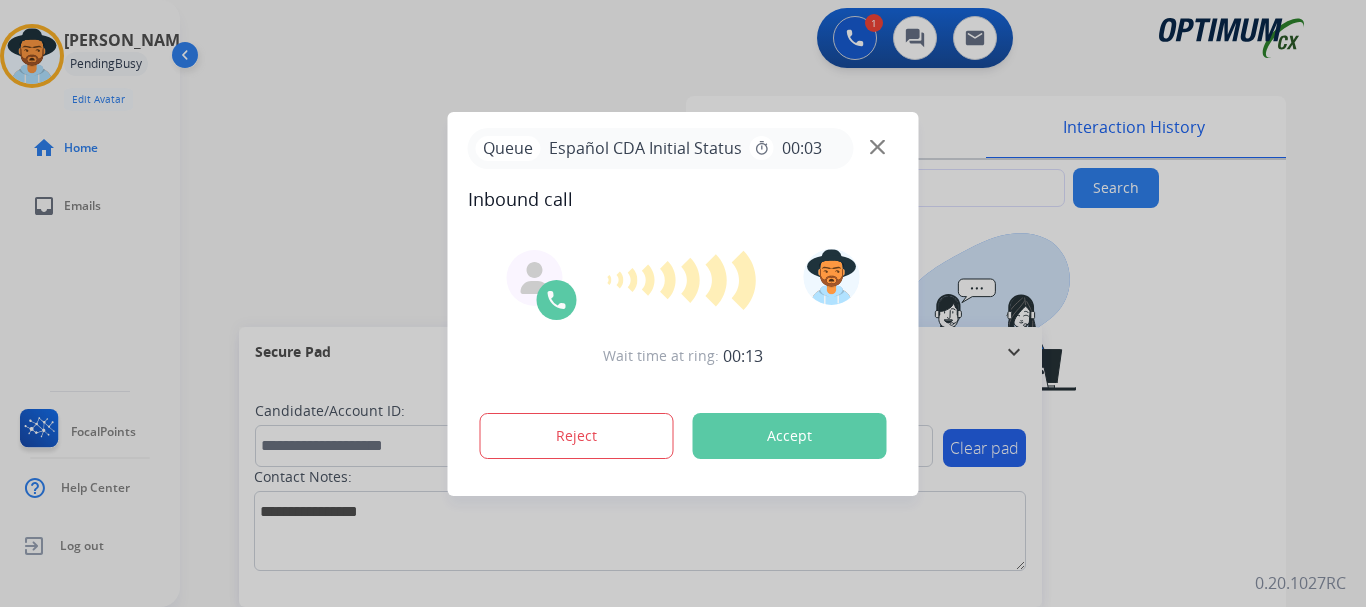 type on "**********" 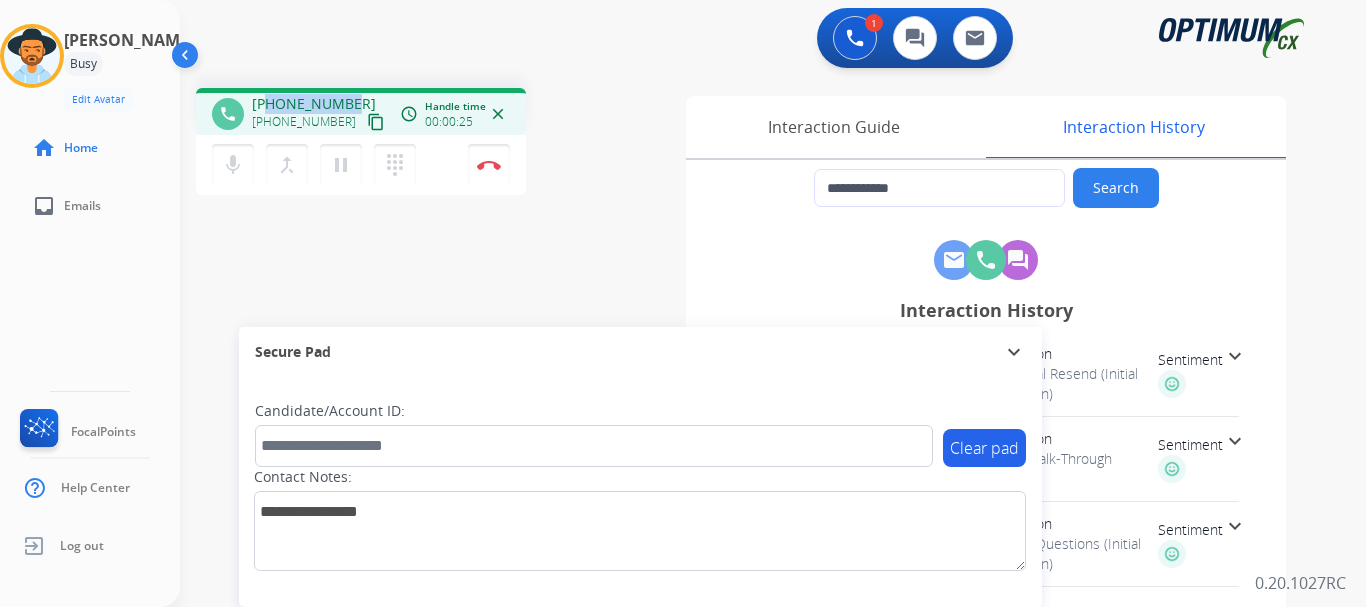 drag, startPoint x: 271, startPoint y: 103, endPoint x: 356, endPoint y: 85, distance: 86.88498 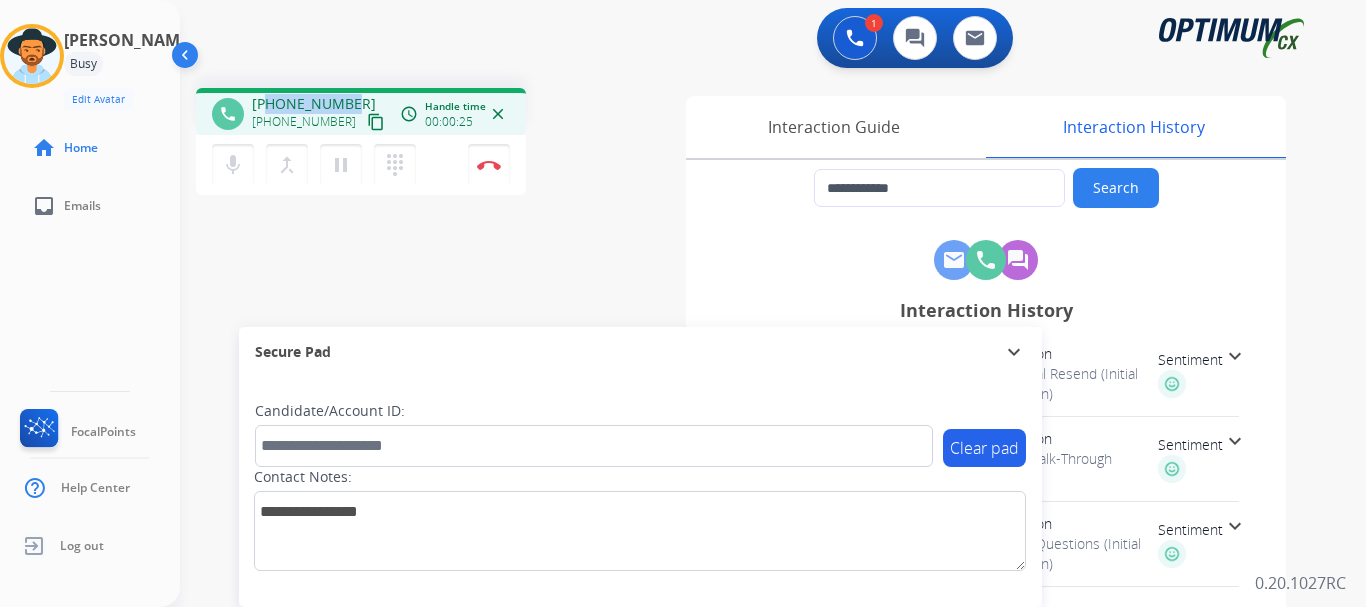 click on "**********" at bounding box center [749, 489] 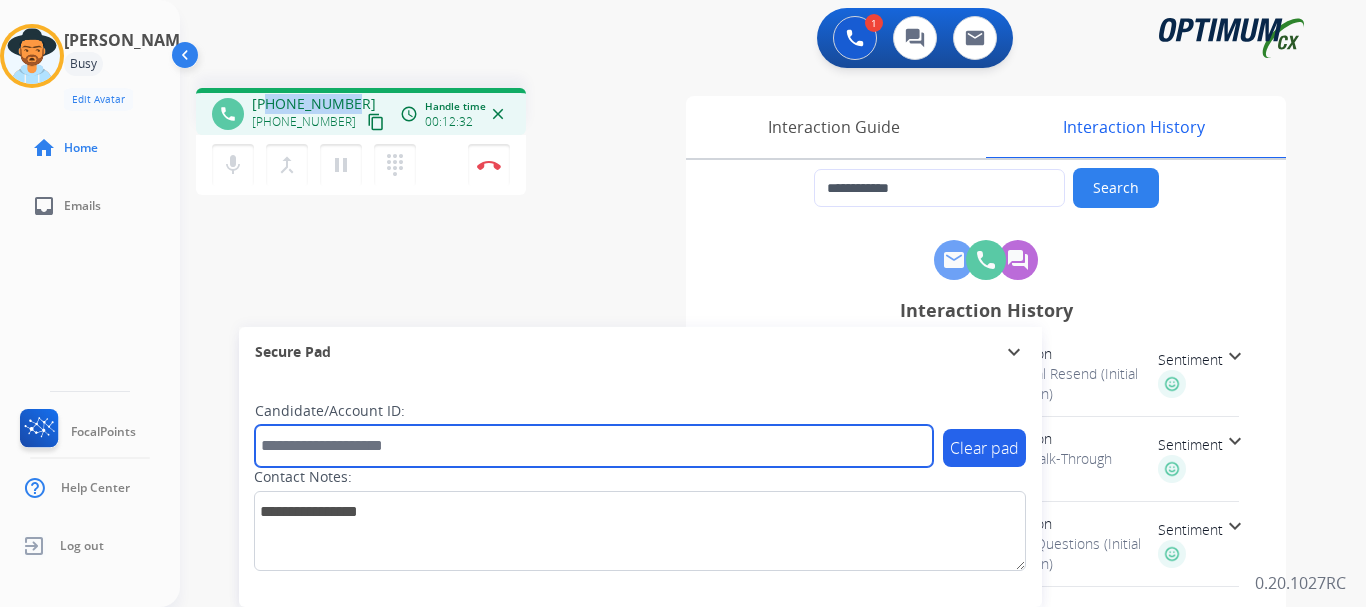 drag, startPoint x: 340, startPoint y: 436, endPoint x: 340, endPoint y: 420, distance: 16 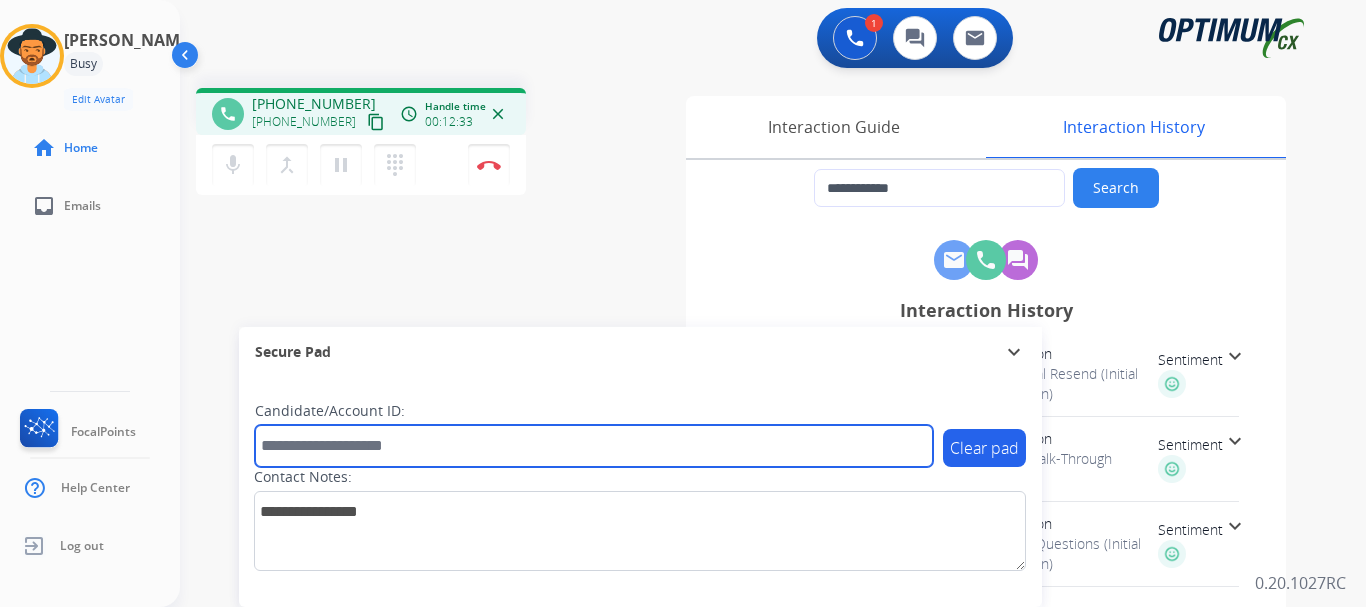 paste on "*******" 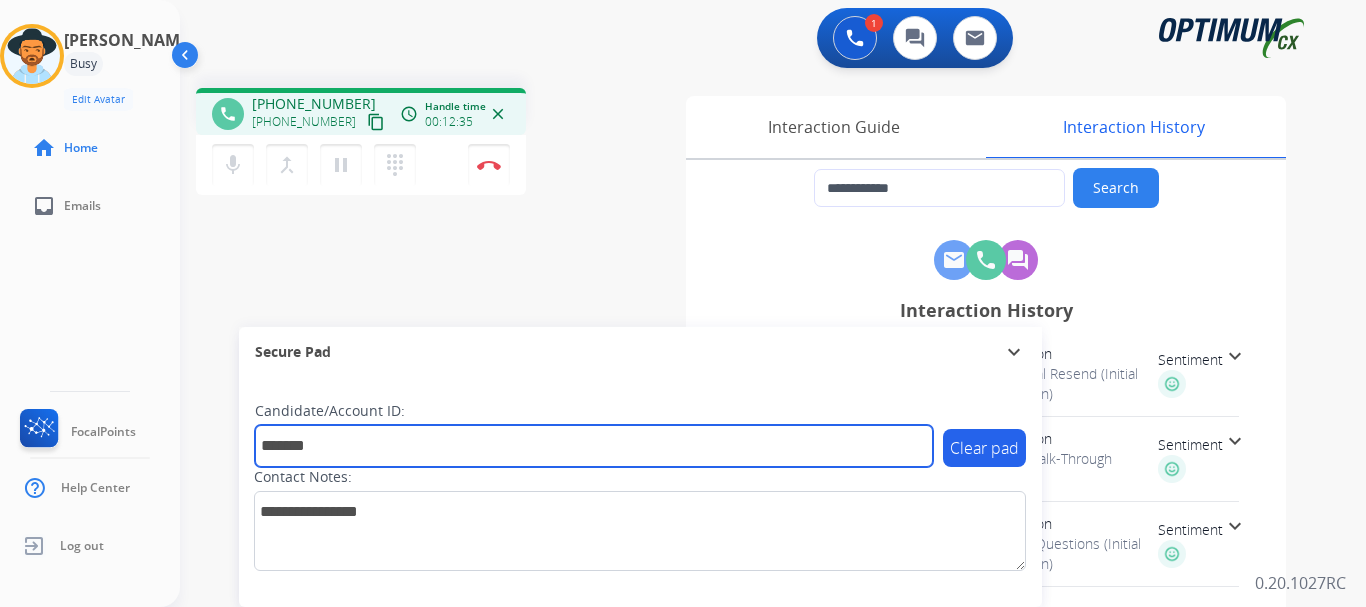 type on "*******" 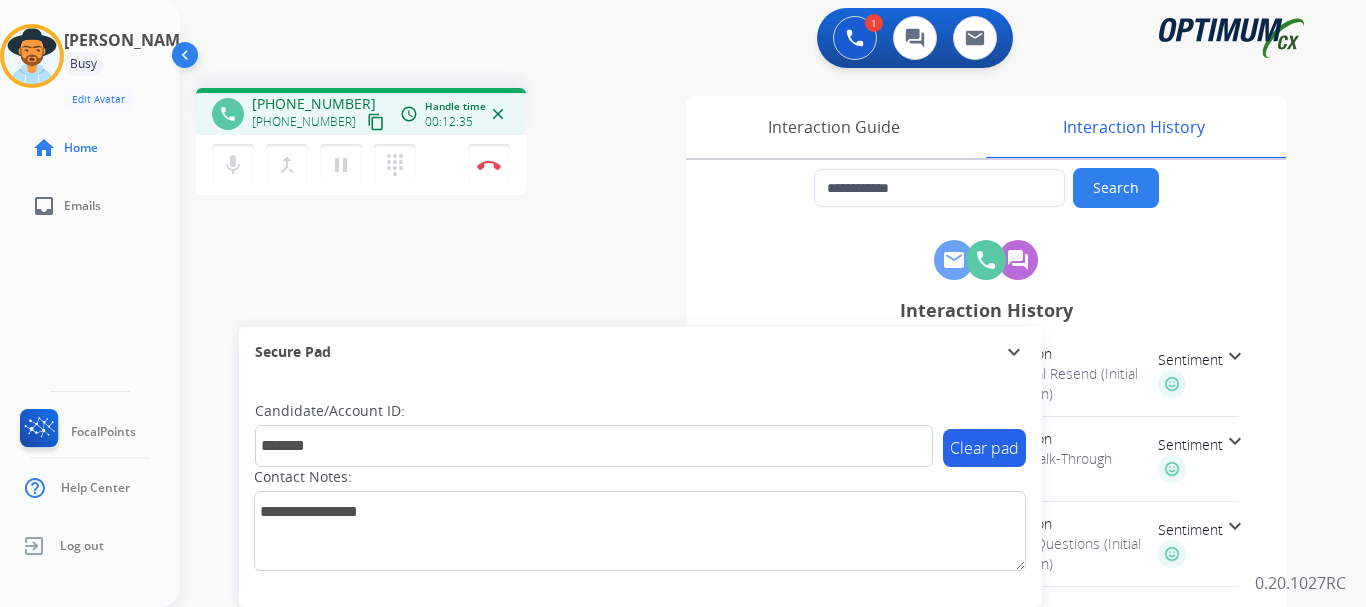 click at bounding box center [489, 165] 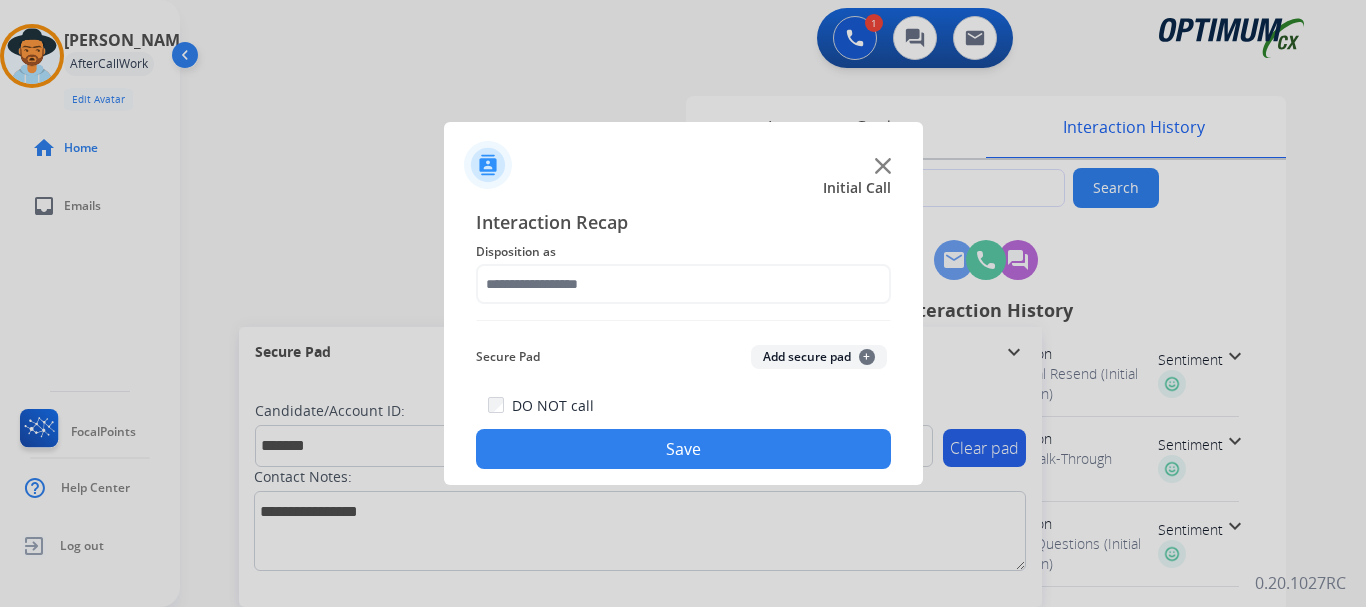 click on "Add secure pad  +" 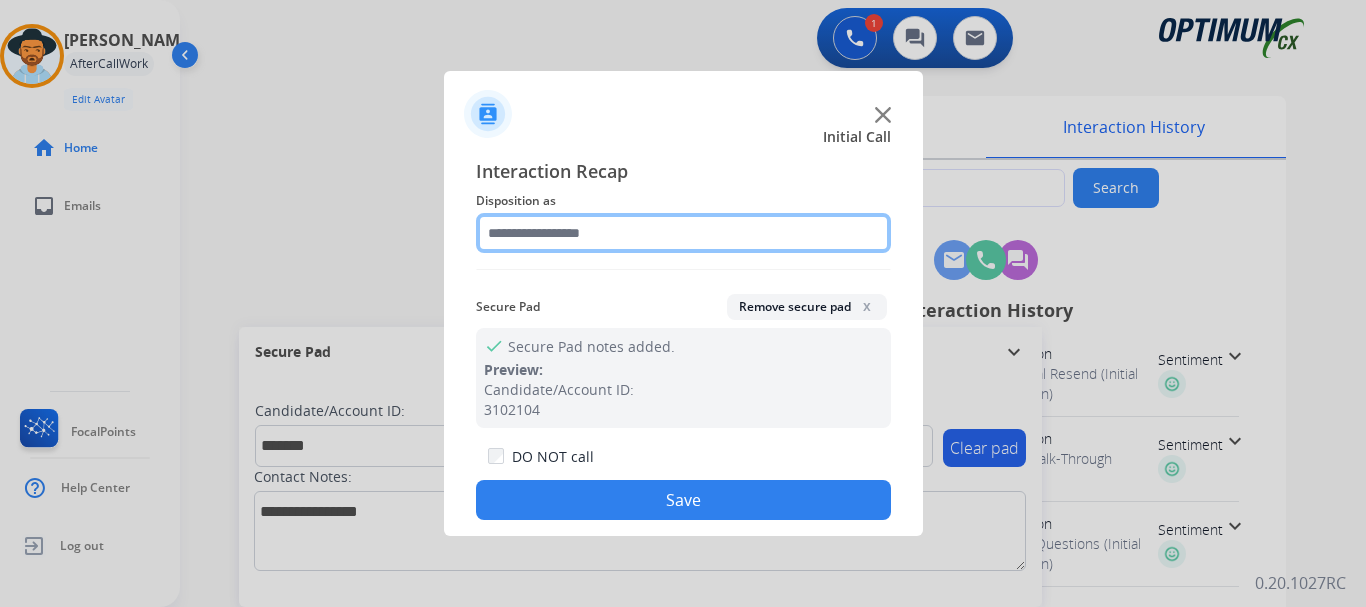click 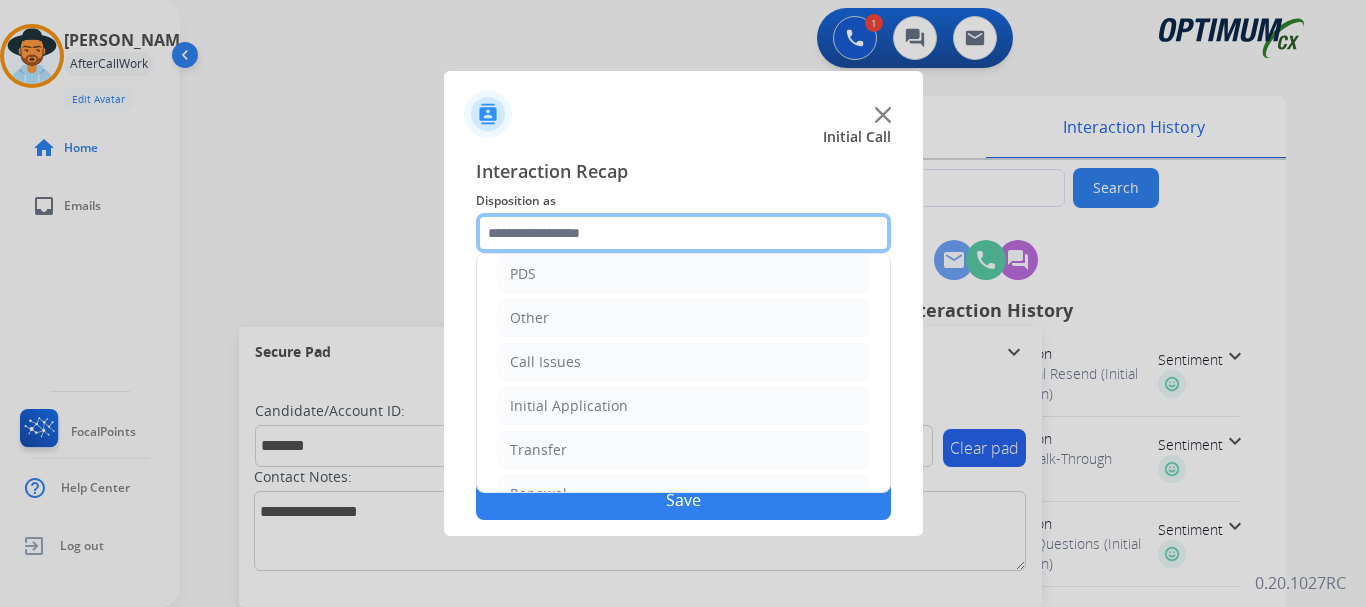scroll, scrollTop: 136, scrollLeft: 0, axis: vertical 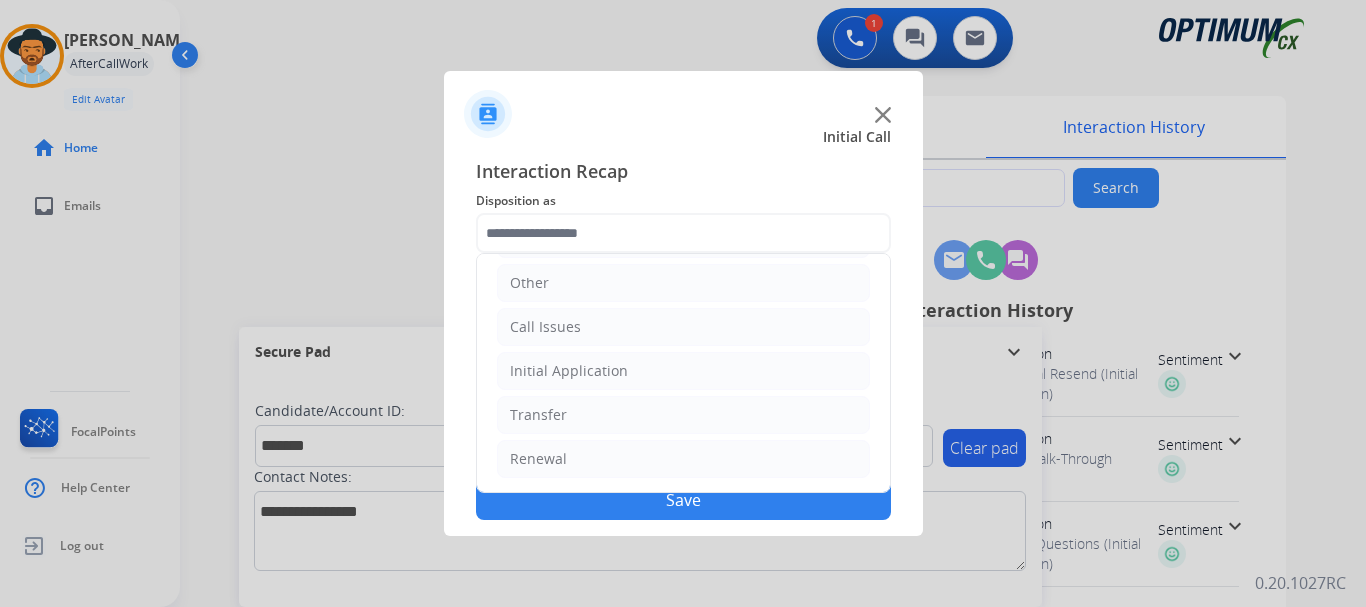 click on "Initial Application" 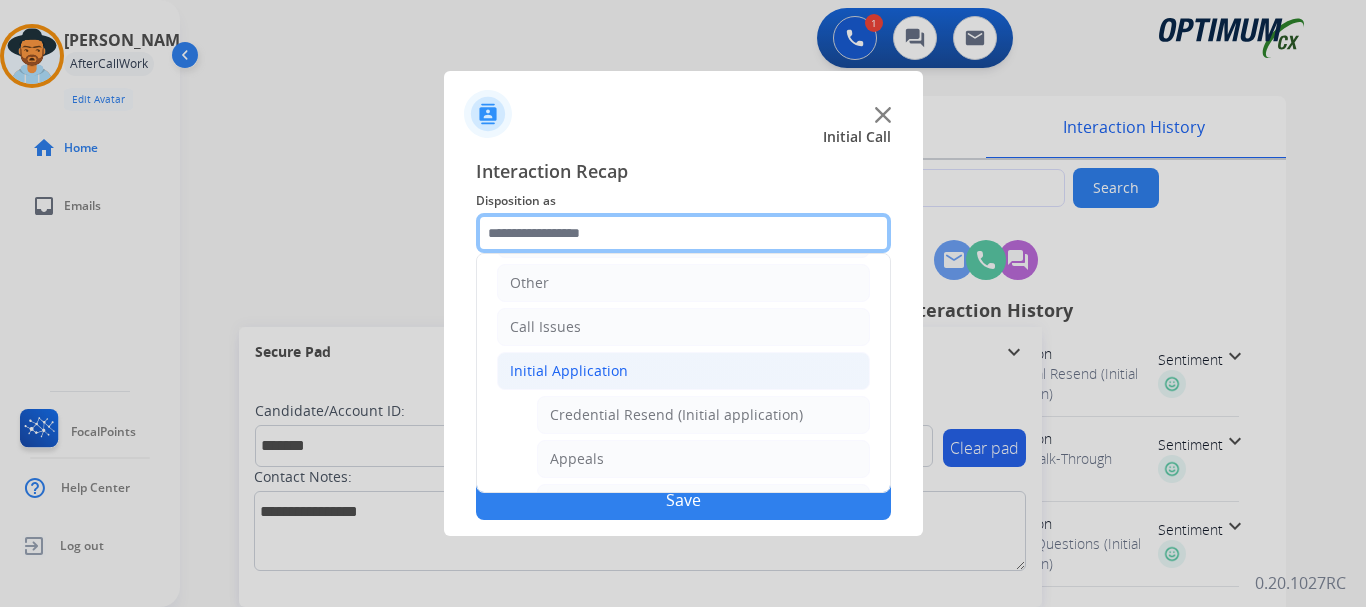 scroll, scrollTop: 143, scrollLeft: 0, axis: vertical 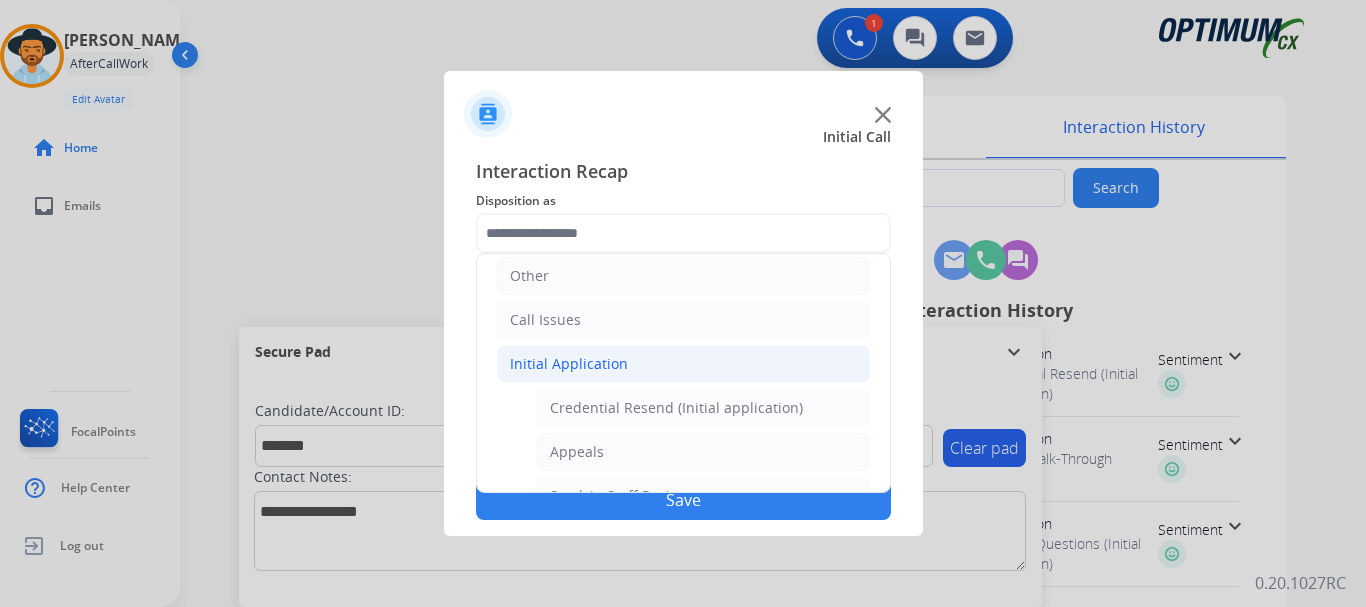 click on "Credential Resend (Initial application)" 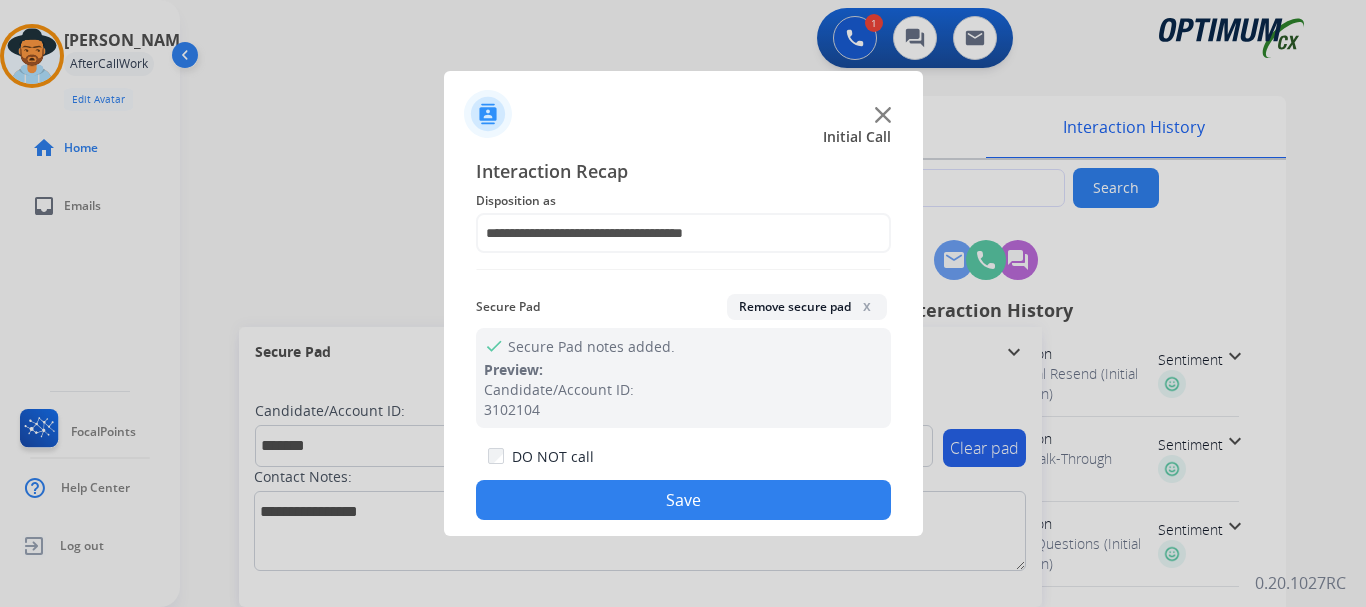 click on "Save" 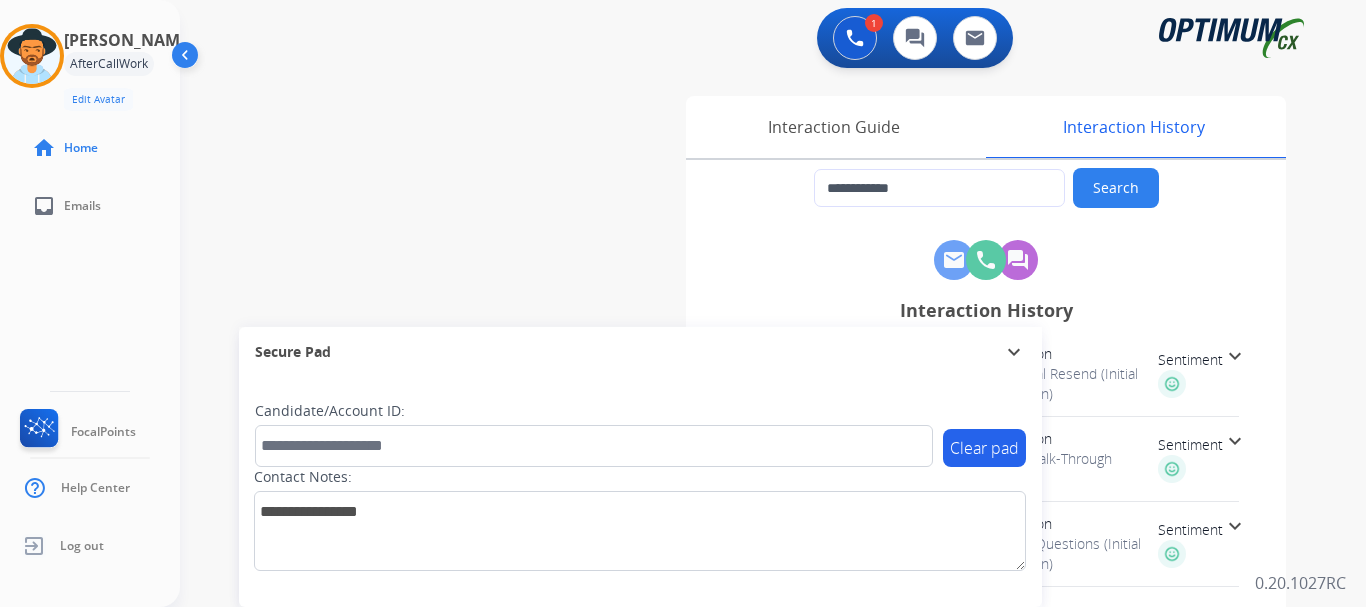 click on "**********" at bounding box center [749, 489] 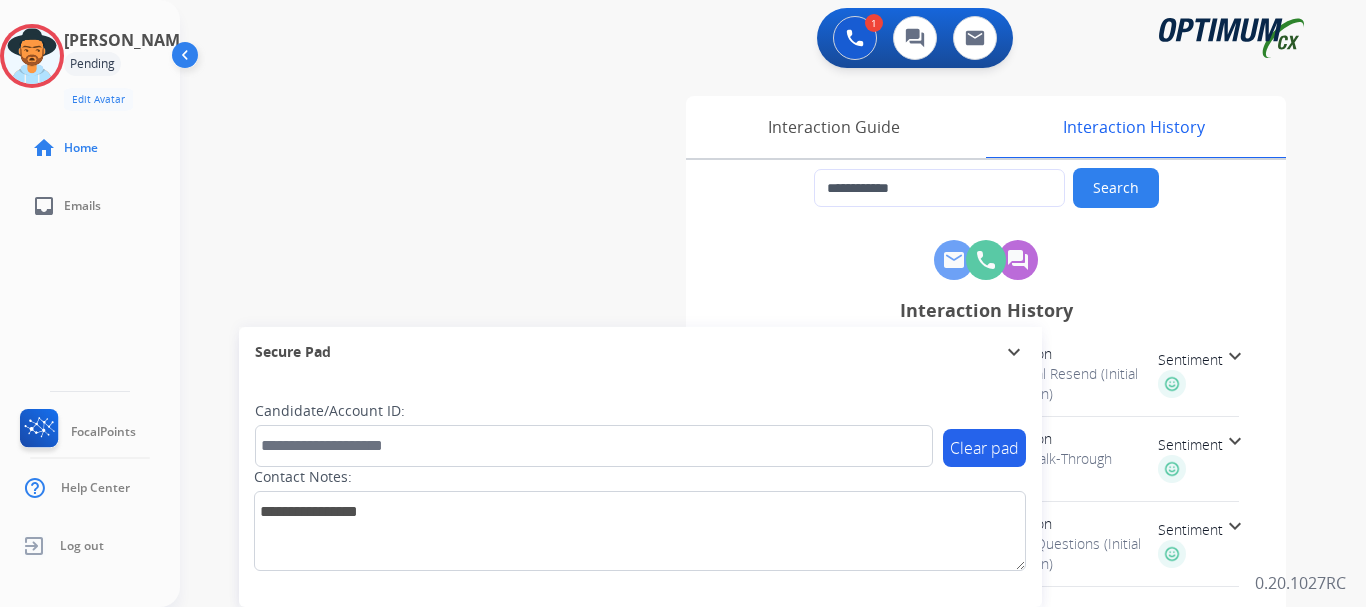 click on "Accept" at bounding box center (790, 436) 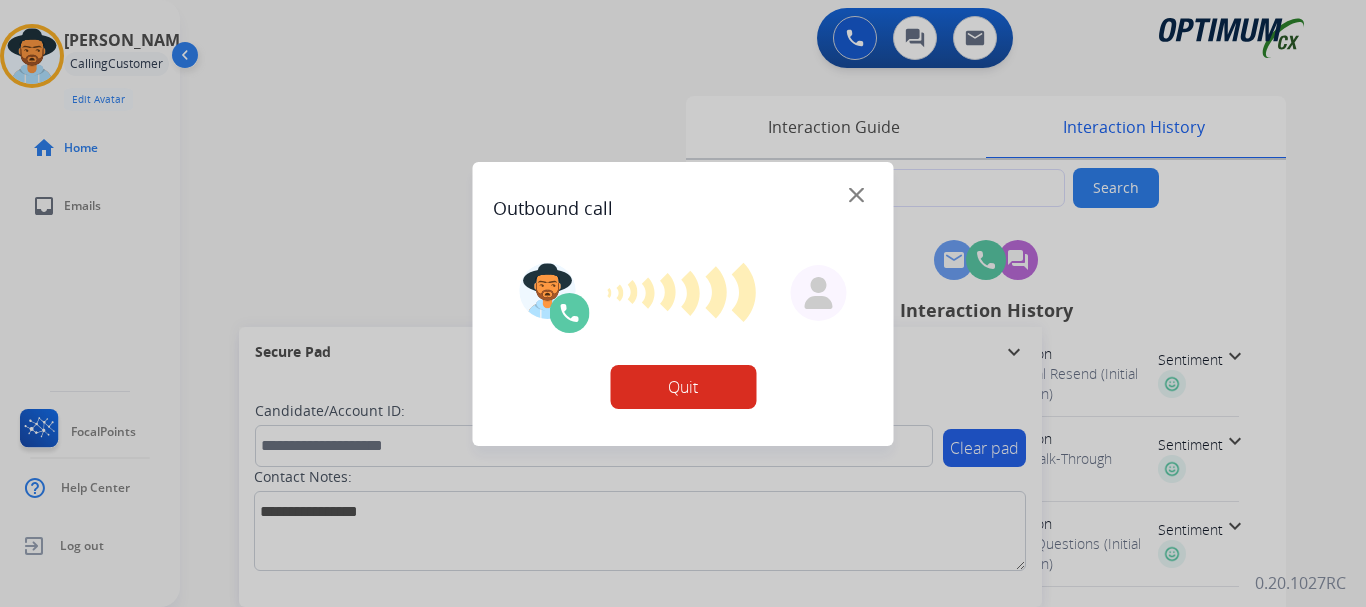 type on "**********" 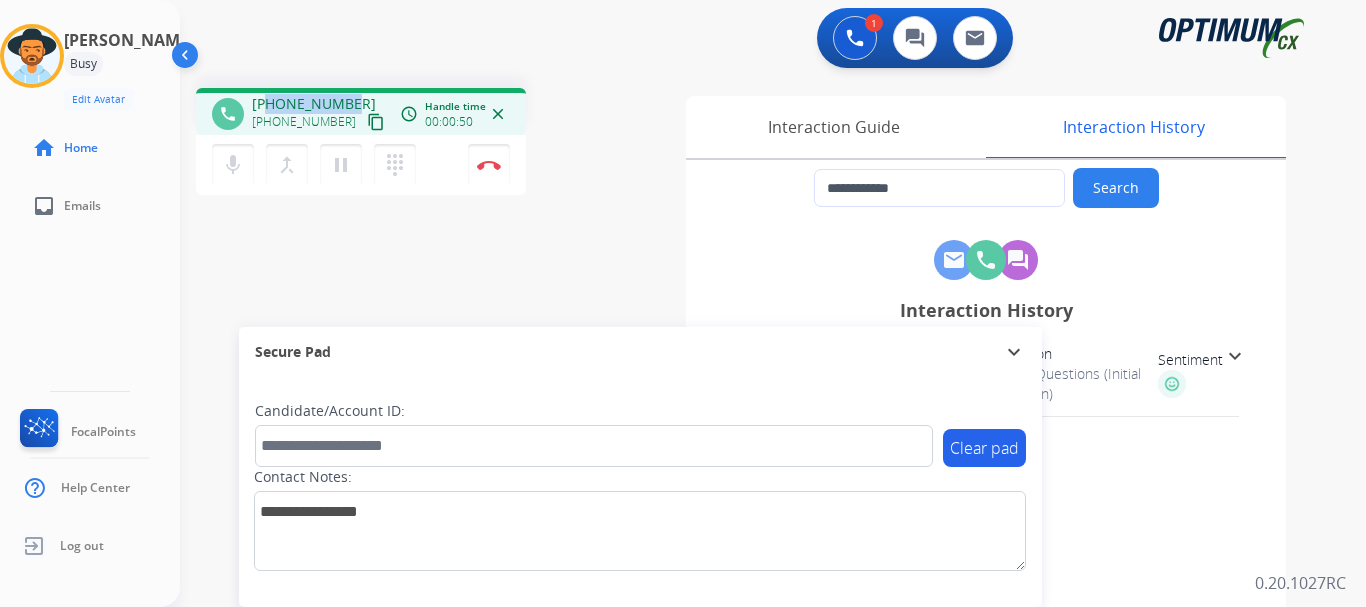 drag, startPoint x: 267, startPoint y: 104, endPoint x: 346, endPoint y: 99, distance: 79.15807 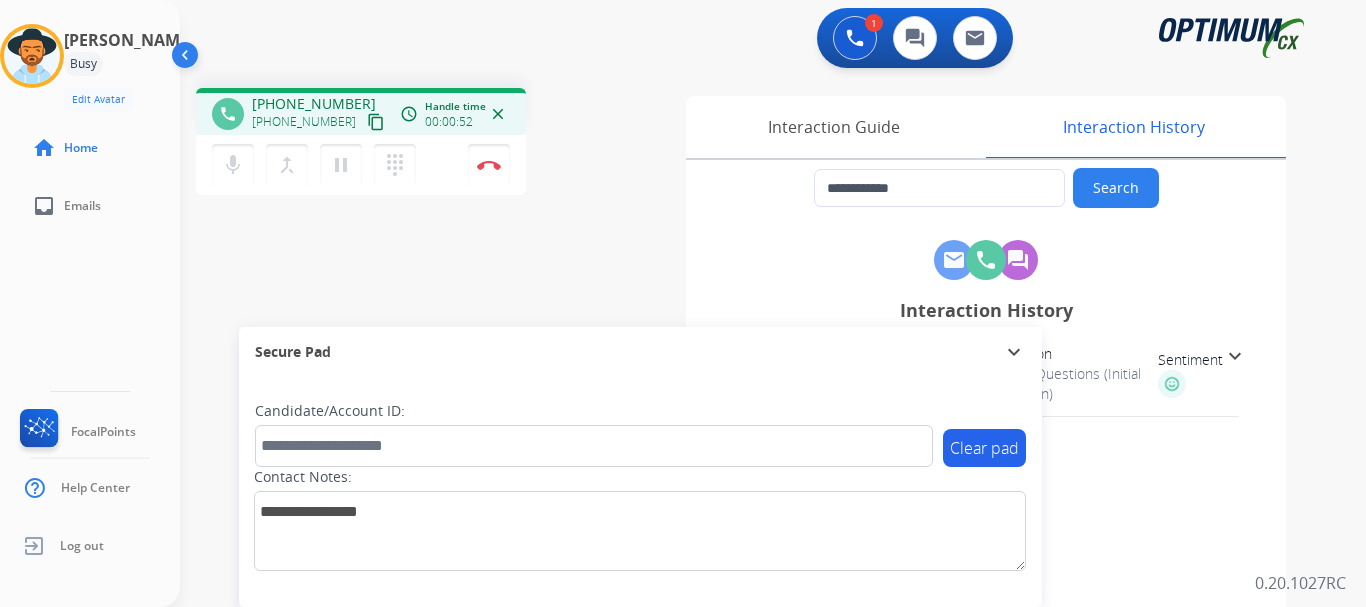 click on "**********" at bounding box center [749, 489] 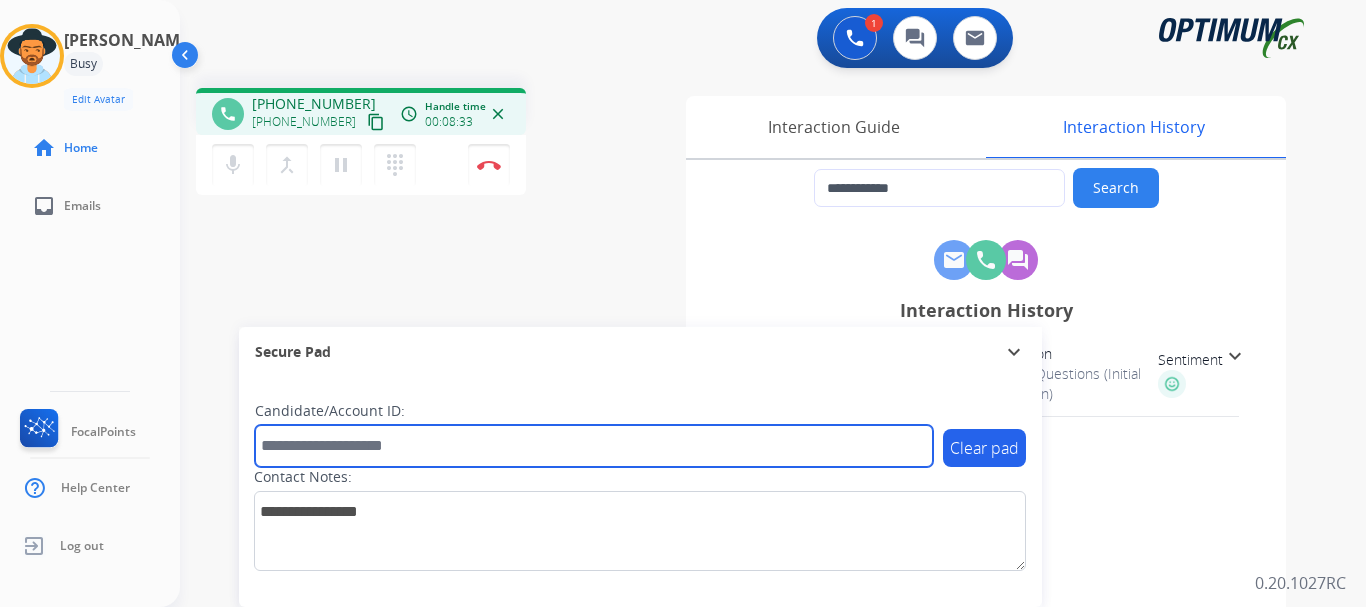 click at bounding box center (594, 446) 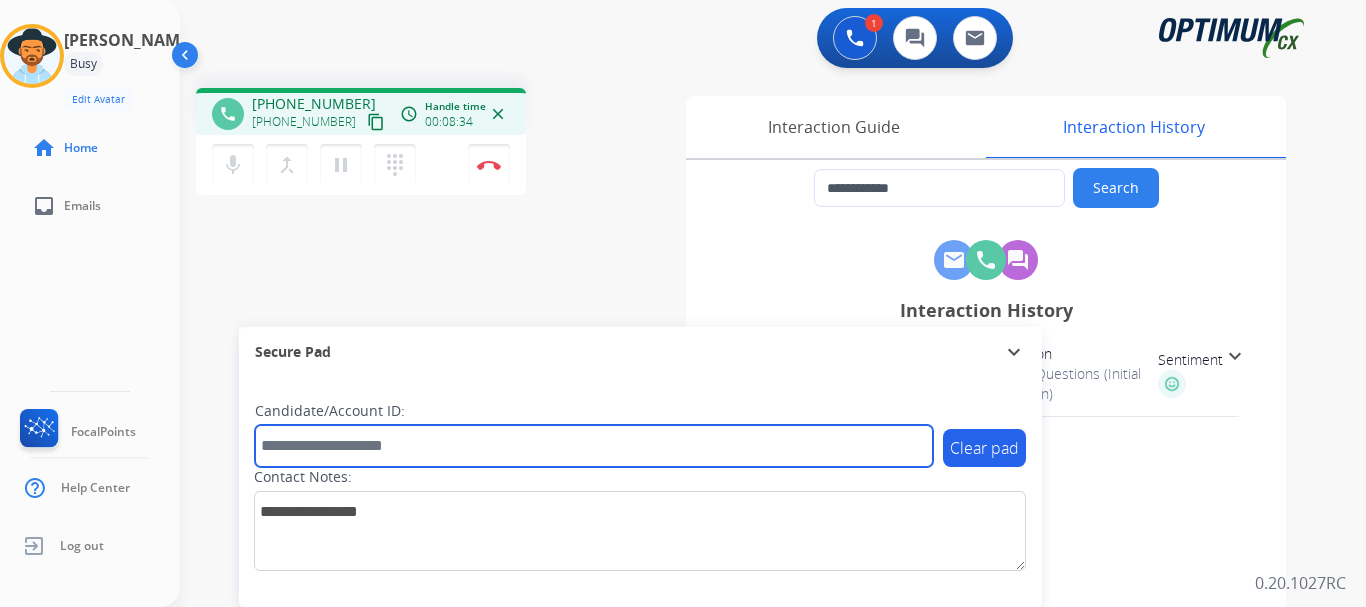 paste on "*******" 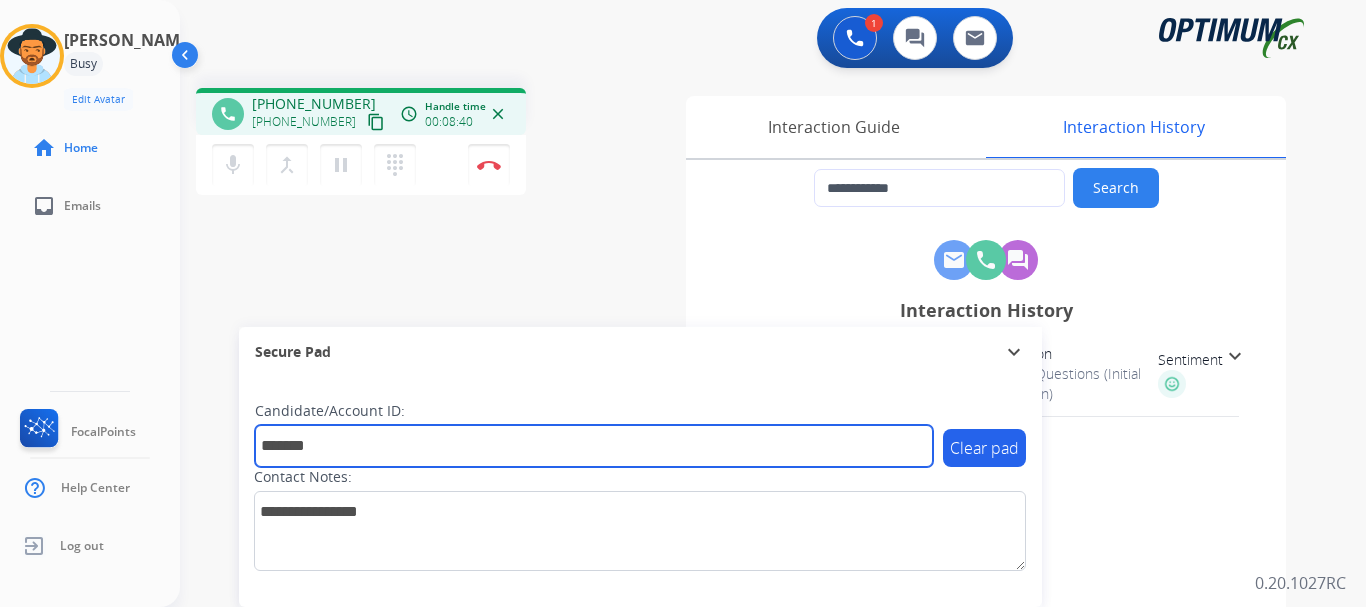 type on "*******" 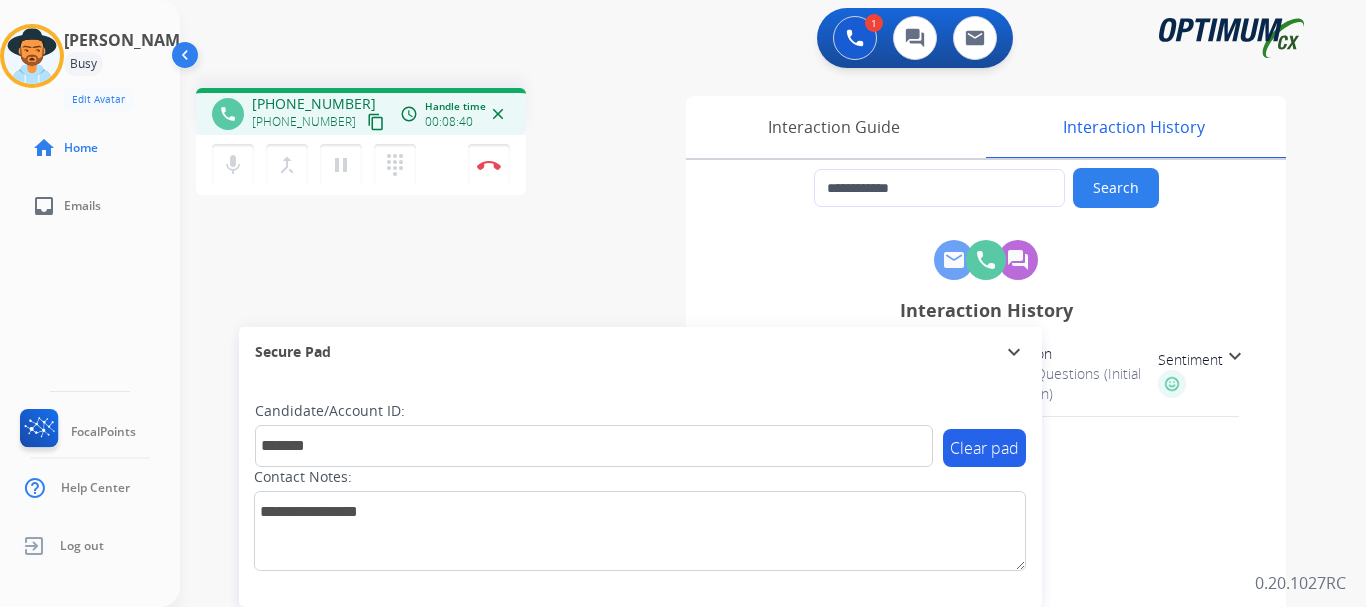 click at bounding box center (489, 165) 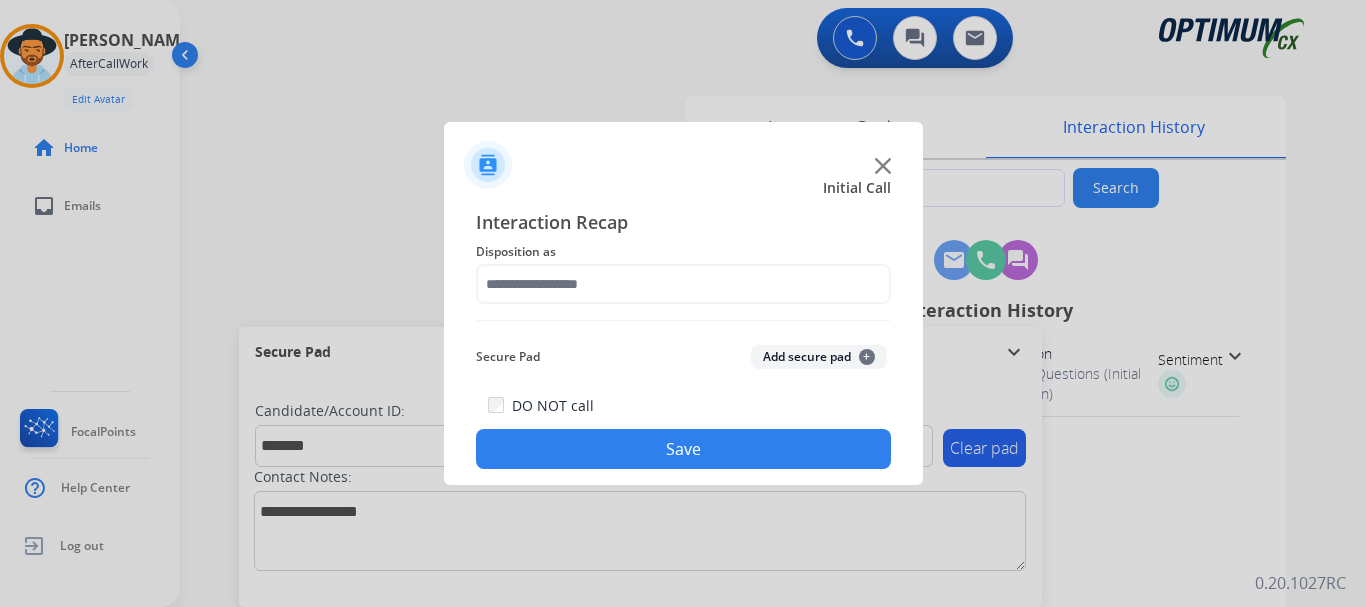 click on "Add secure pad  +" 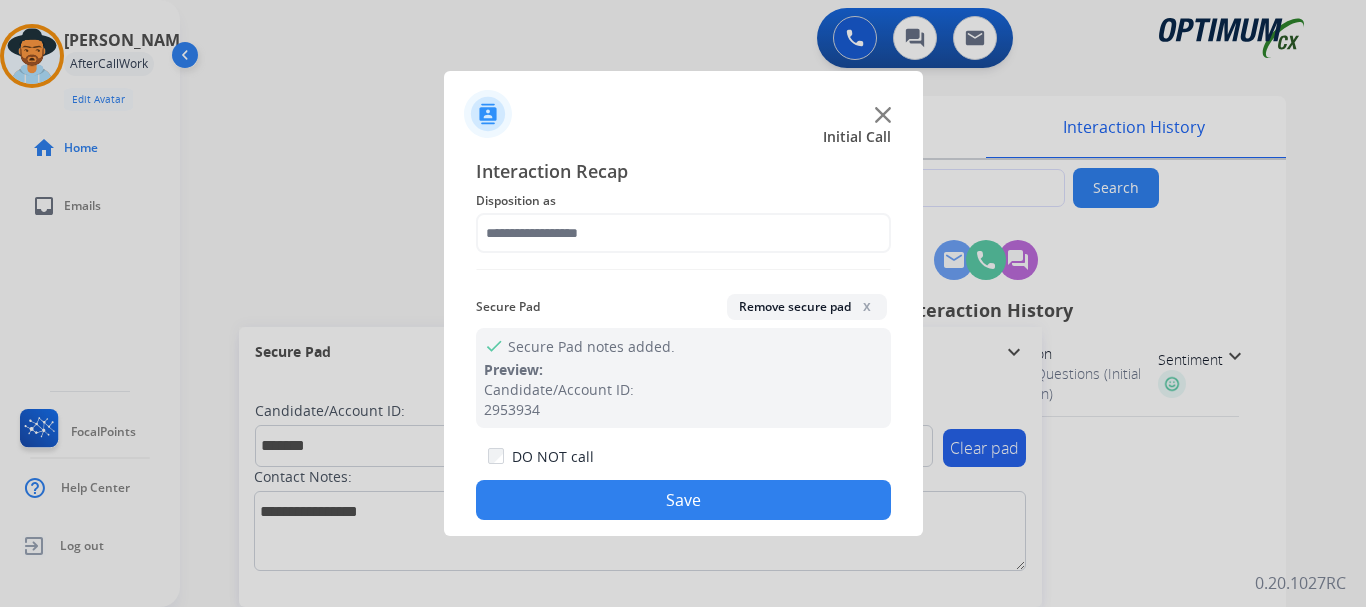 click on "Disposition as" 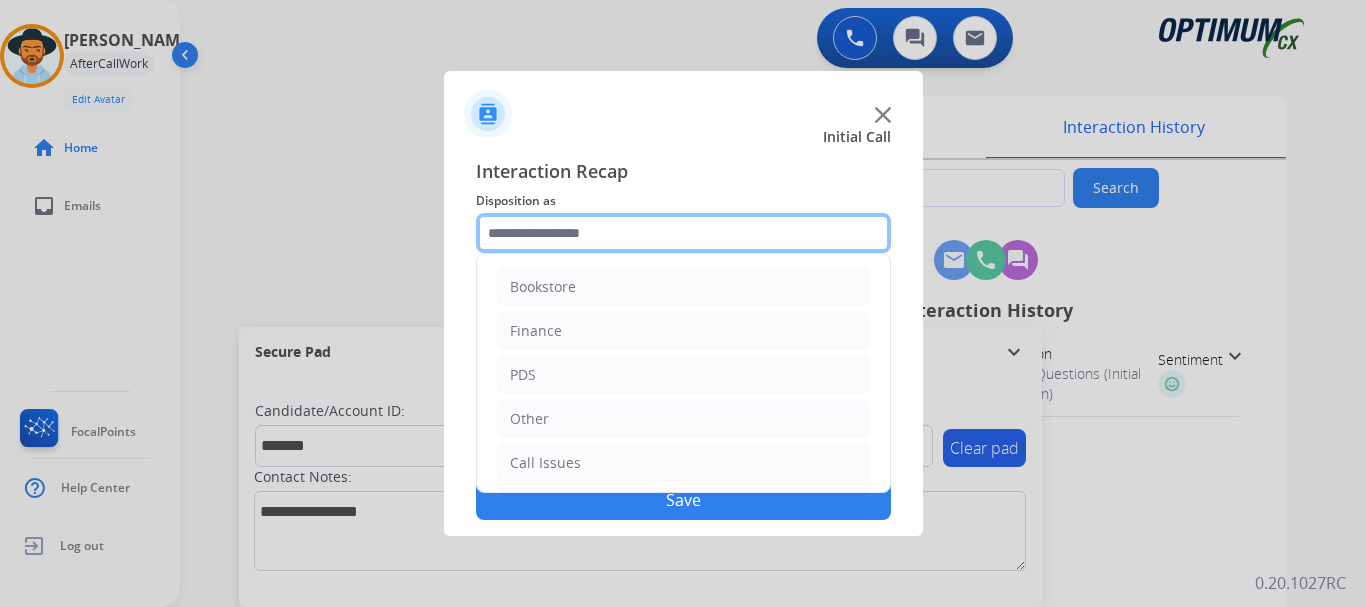 click 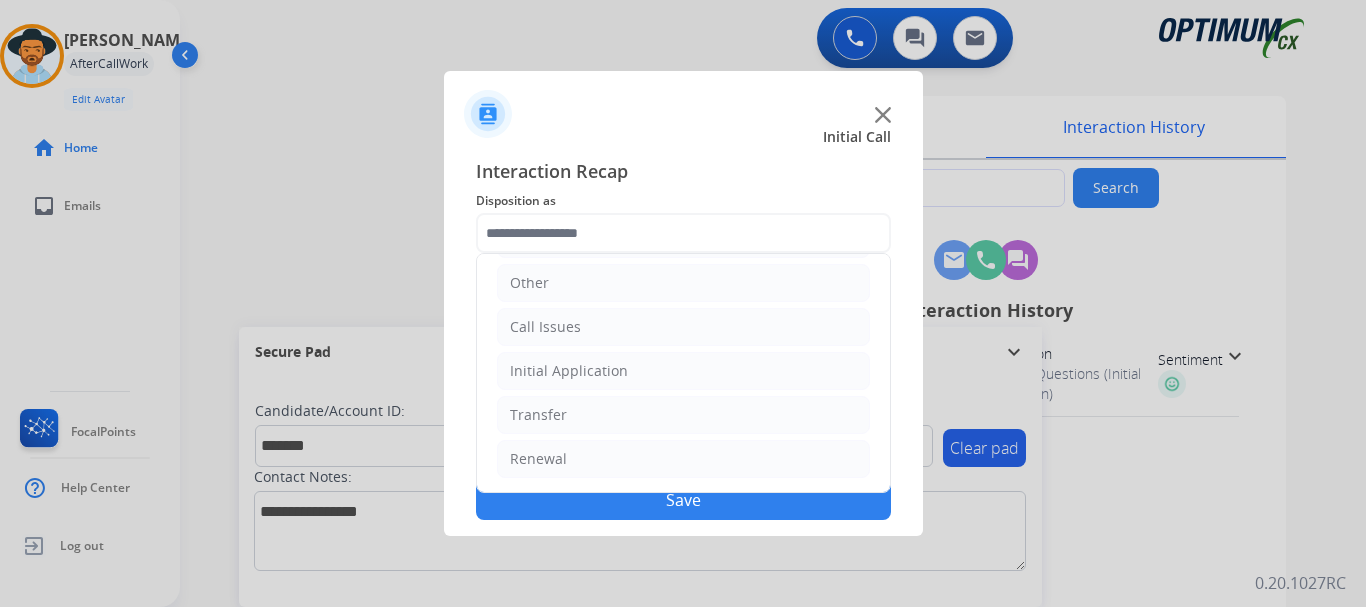 click on "Initial Application" 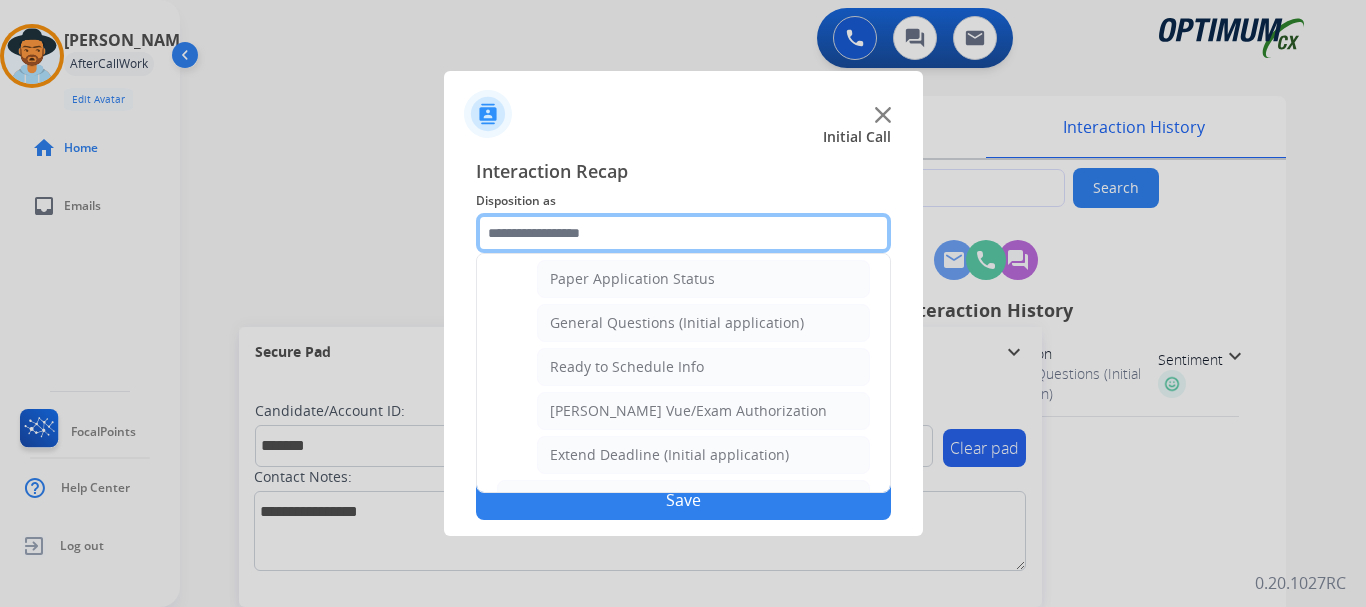 scroll, scrollTop: 1135, scrollLeft: 0, axis: vertical 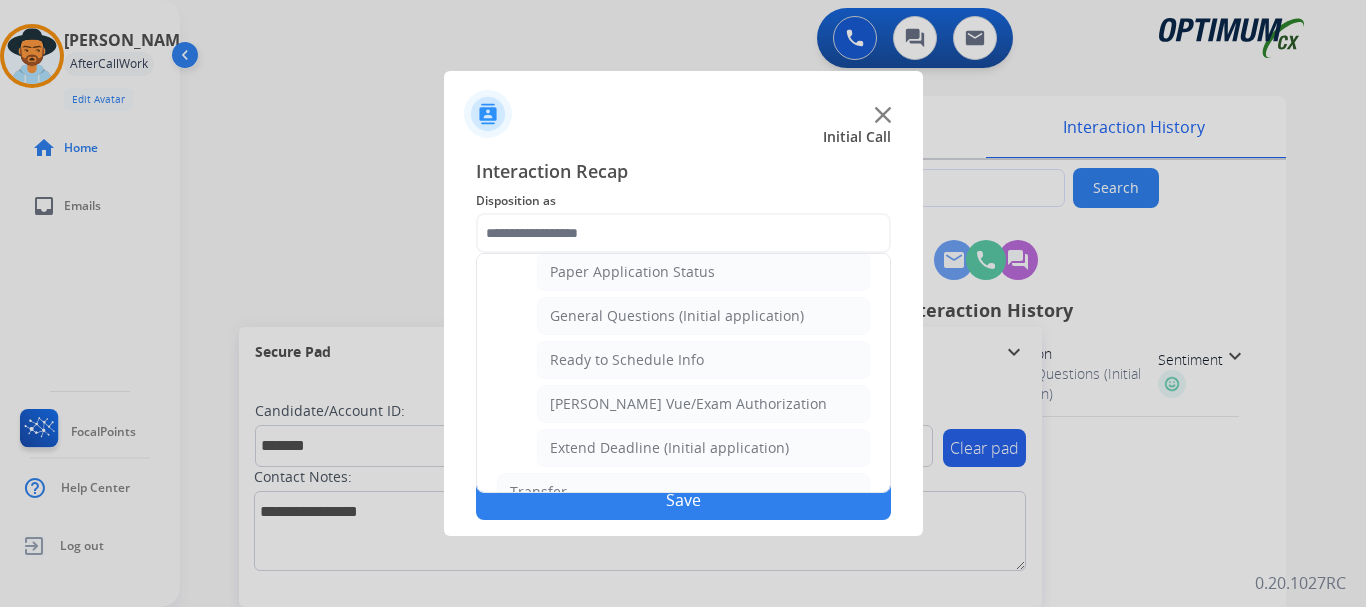 click on "General Questions (Initial application)" 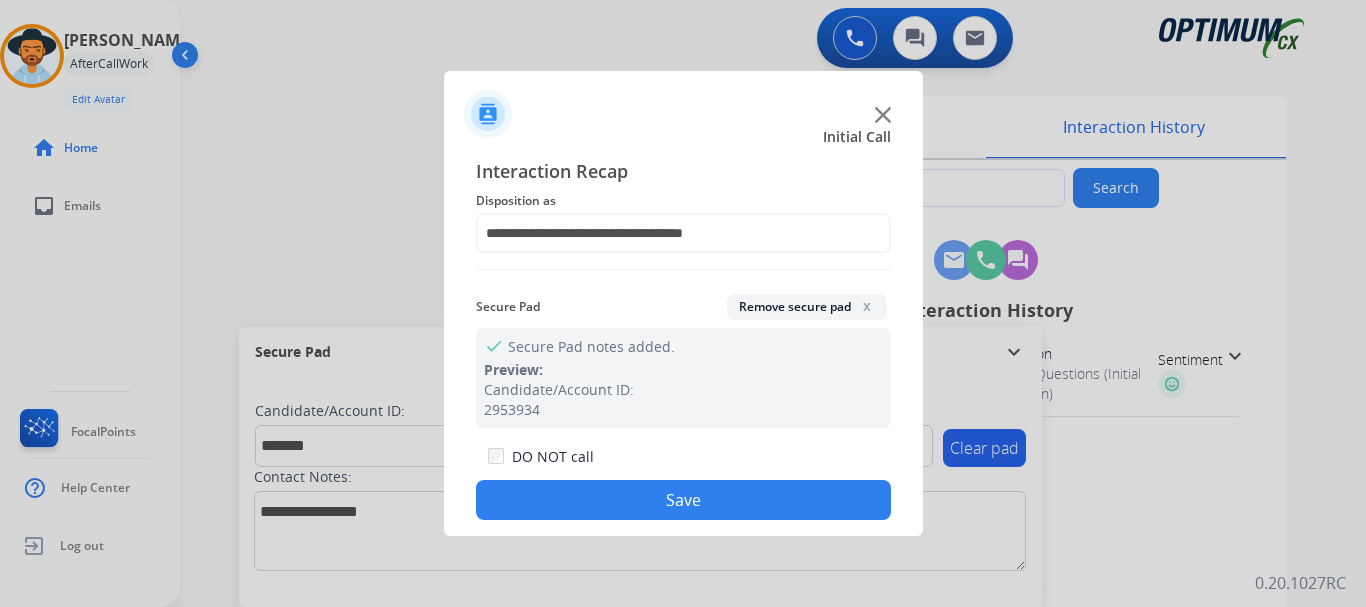 click on "Save" 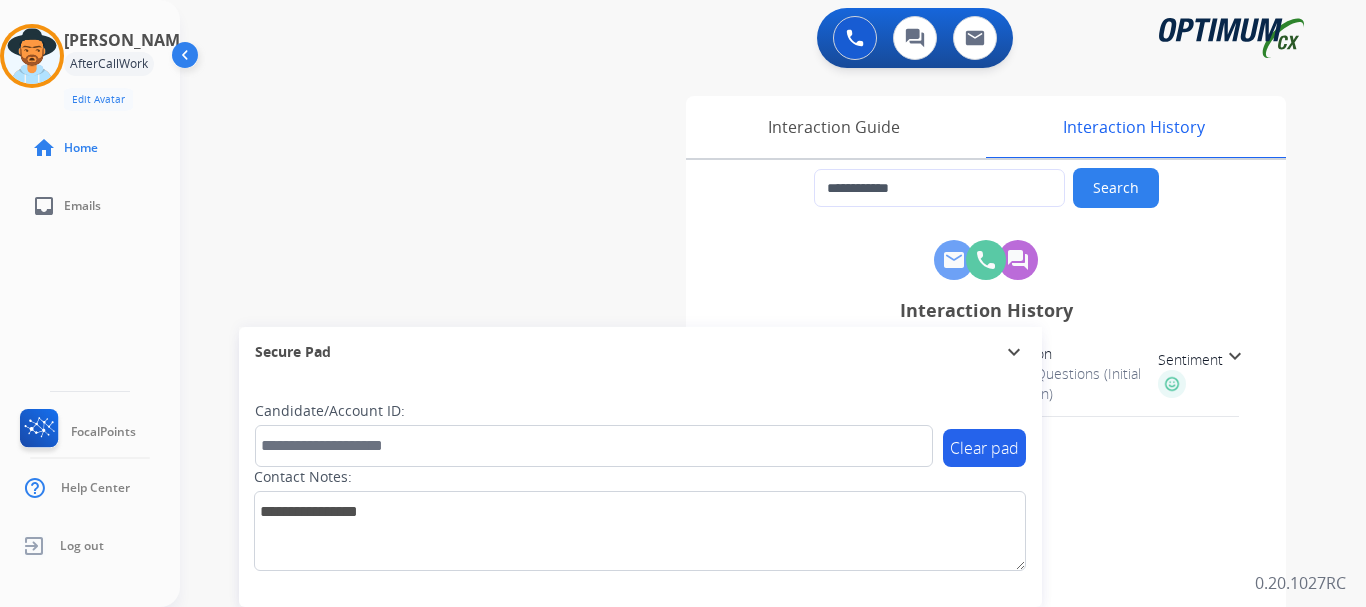 click on "**********" at bounding box center [749, 489] 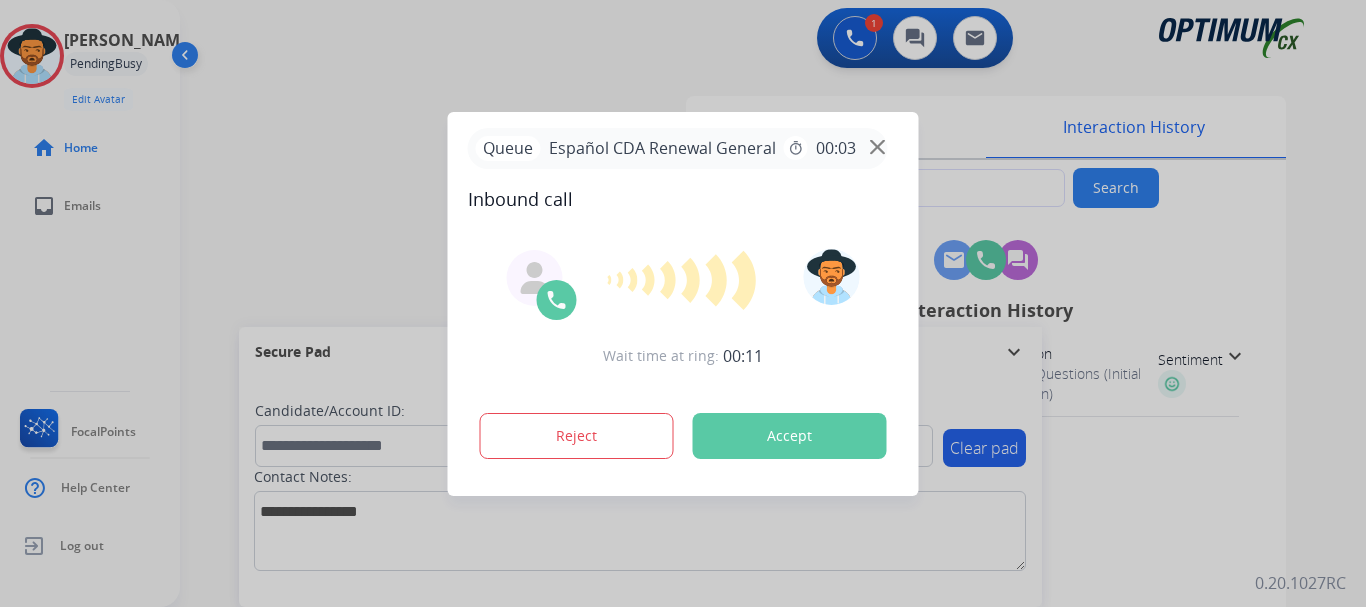 type on "**********" 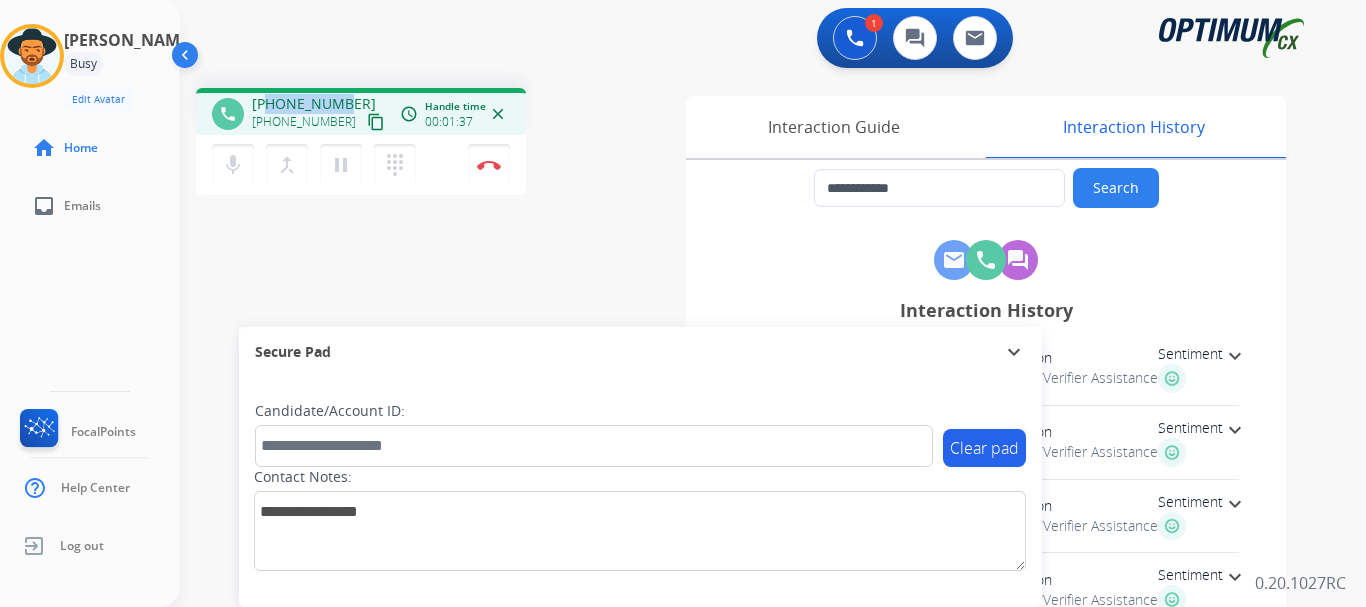 drag, startPoint x: 268, startPoint y: 106, endPoint x: 345, endPoint y: 97, distance: 77.52419 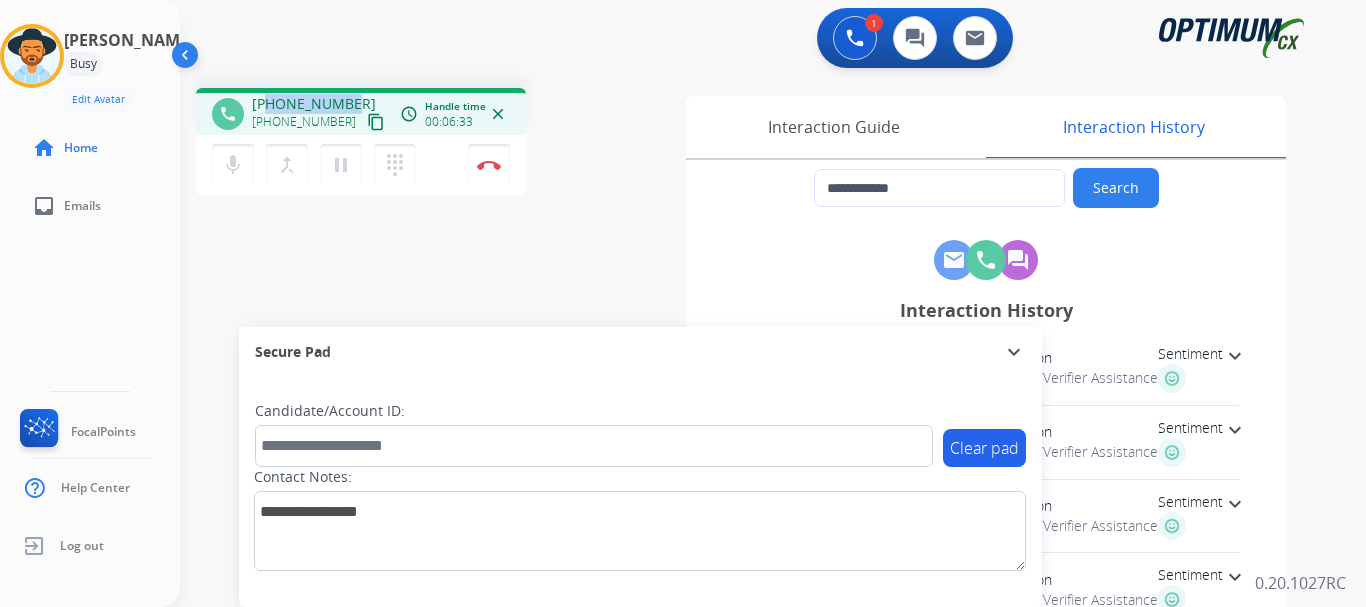 click at bounding box center (489, 165) 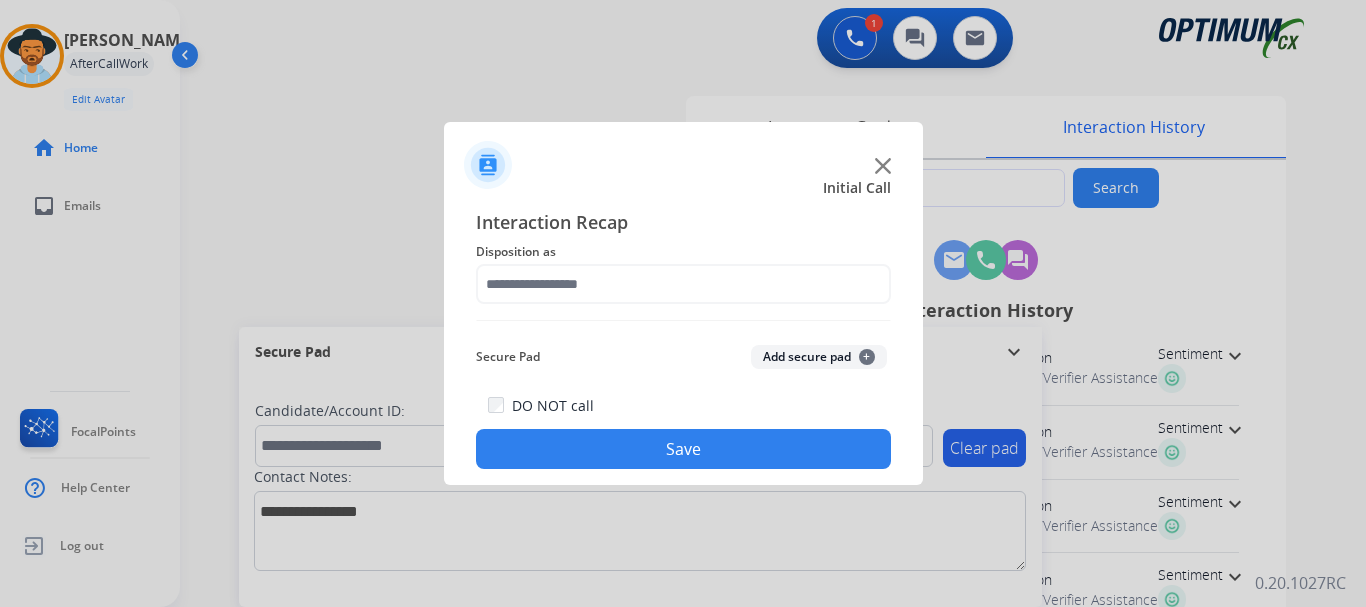 click on "Add secure pad  +" 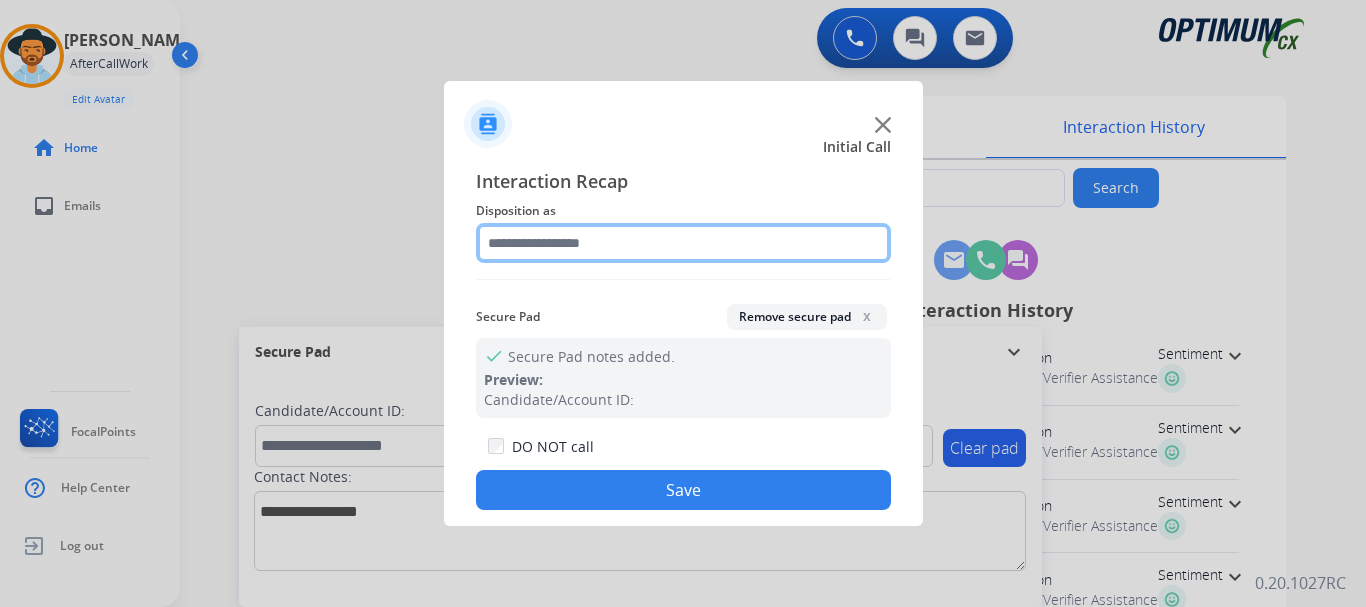 click 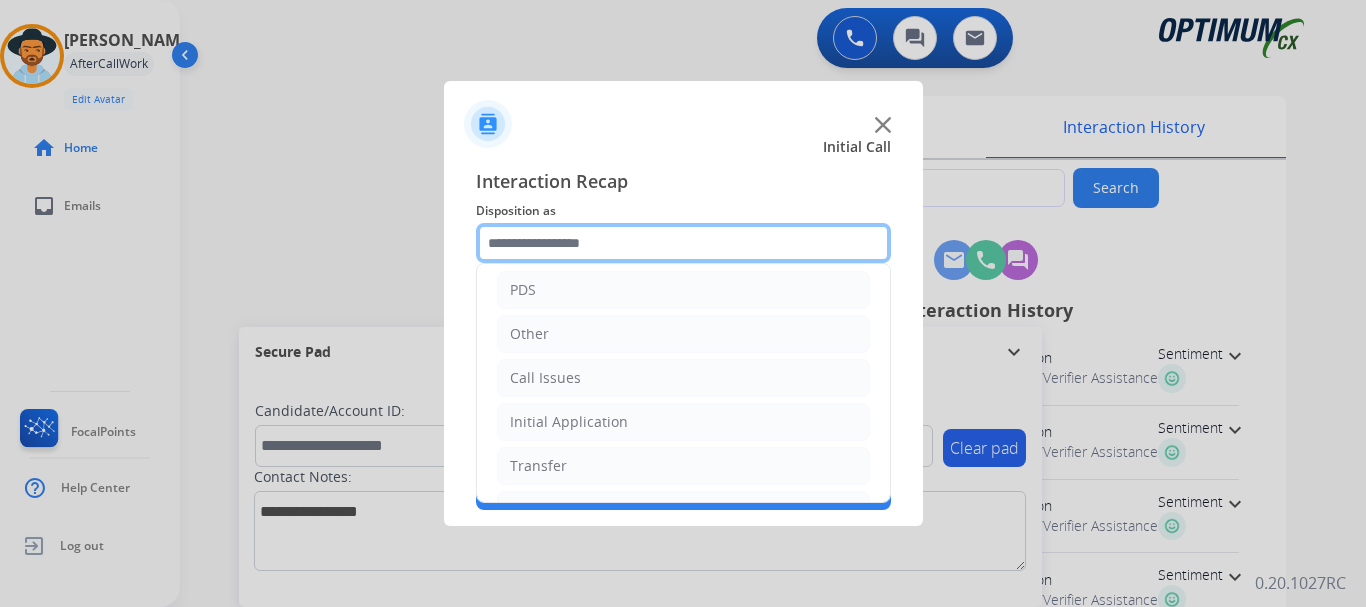 scroll, scrollTop: 107, scrollLeft: 0, axis: vertical 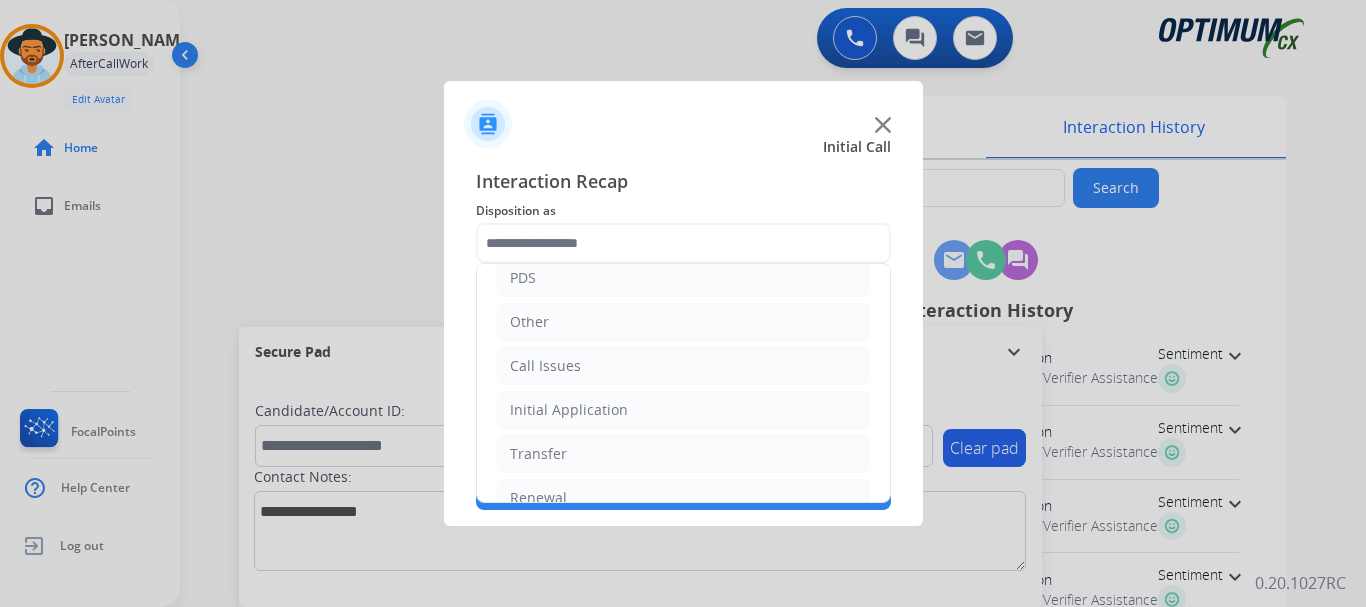 click on "Initial Application" 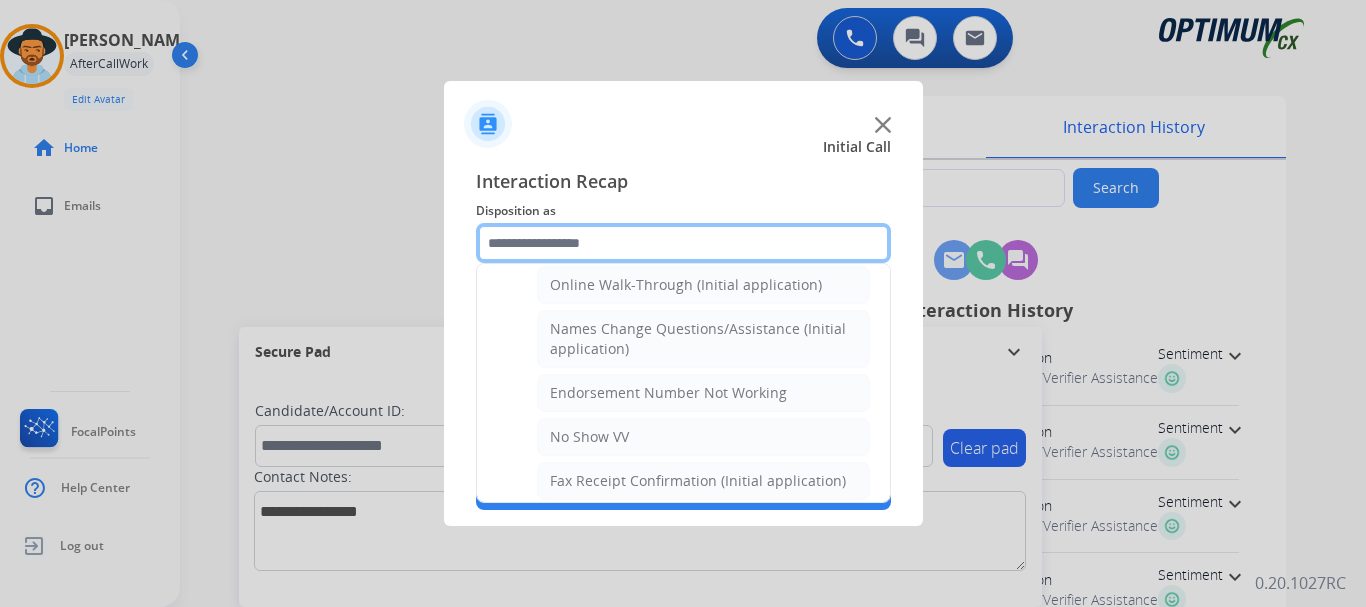 scroll, scrollTop: 576, scrollLeft: 0, axis: vertical 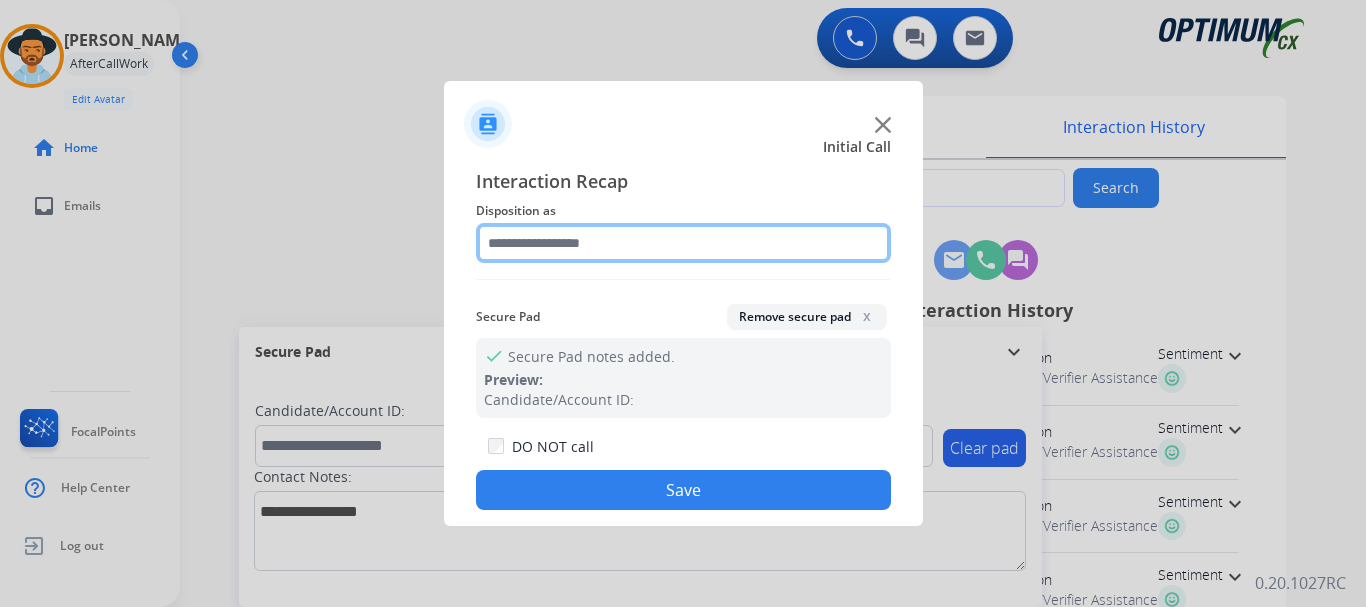 click 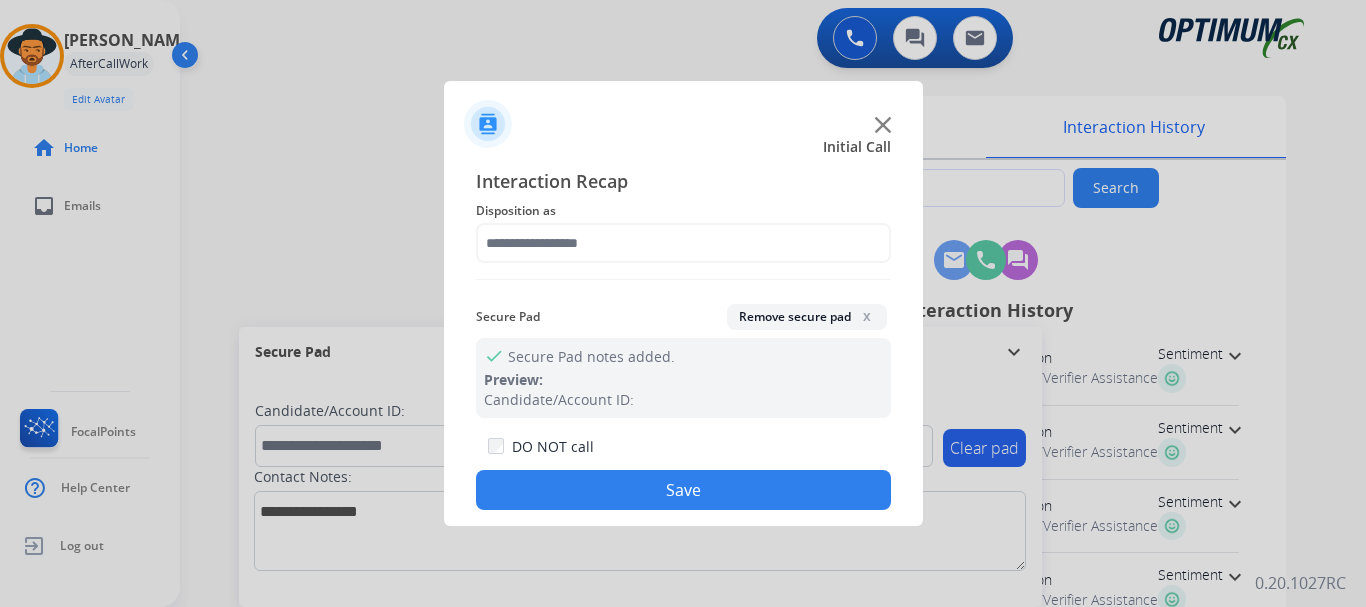 click on "Initial Call" 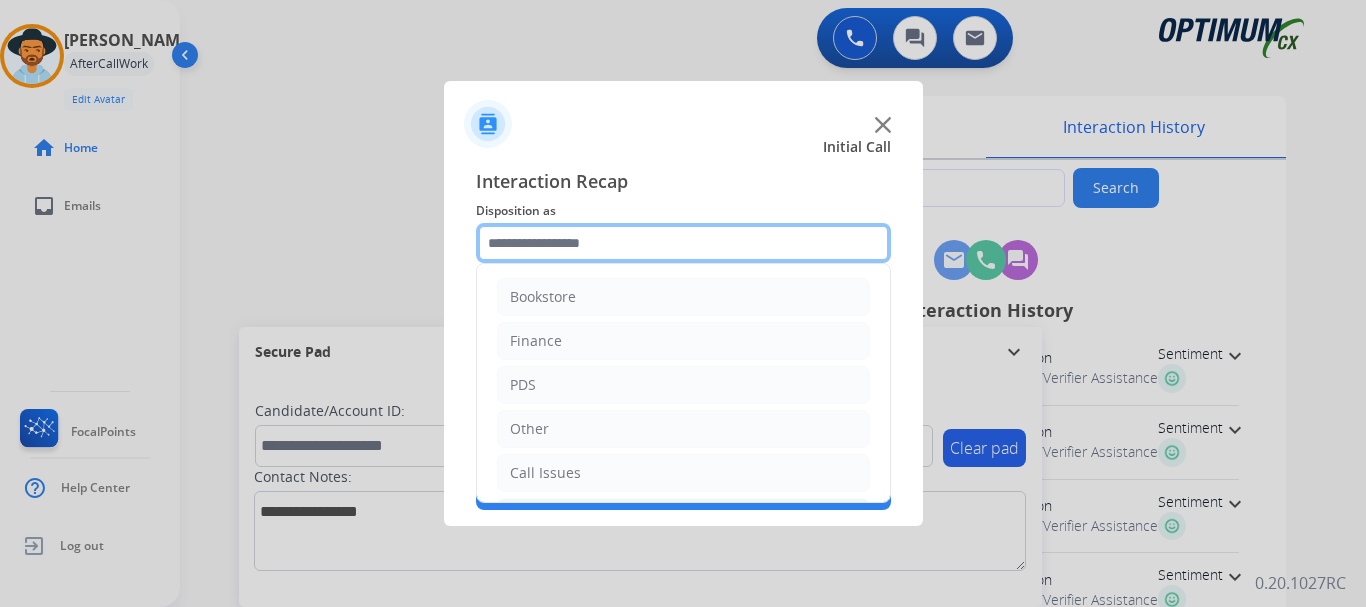 click 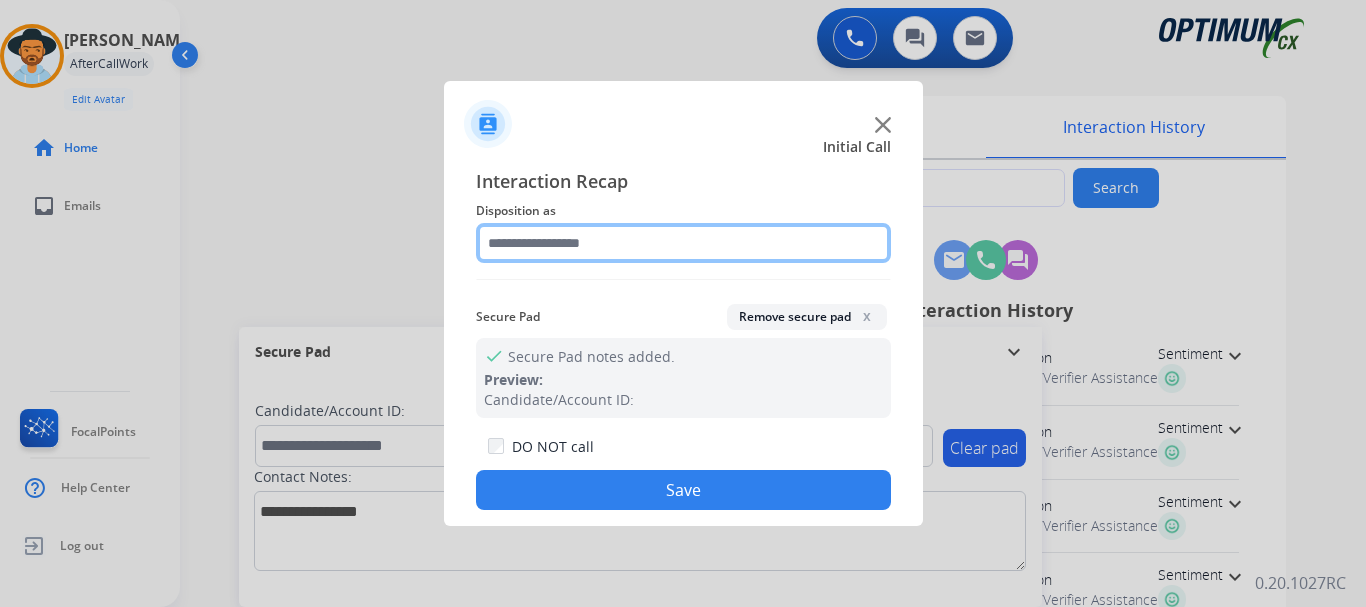 click 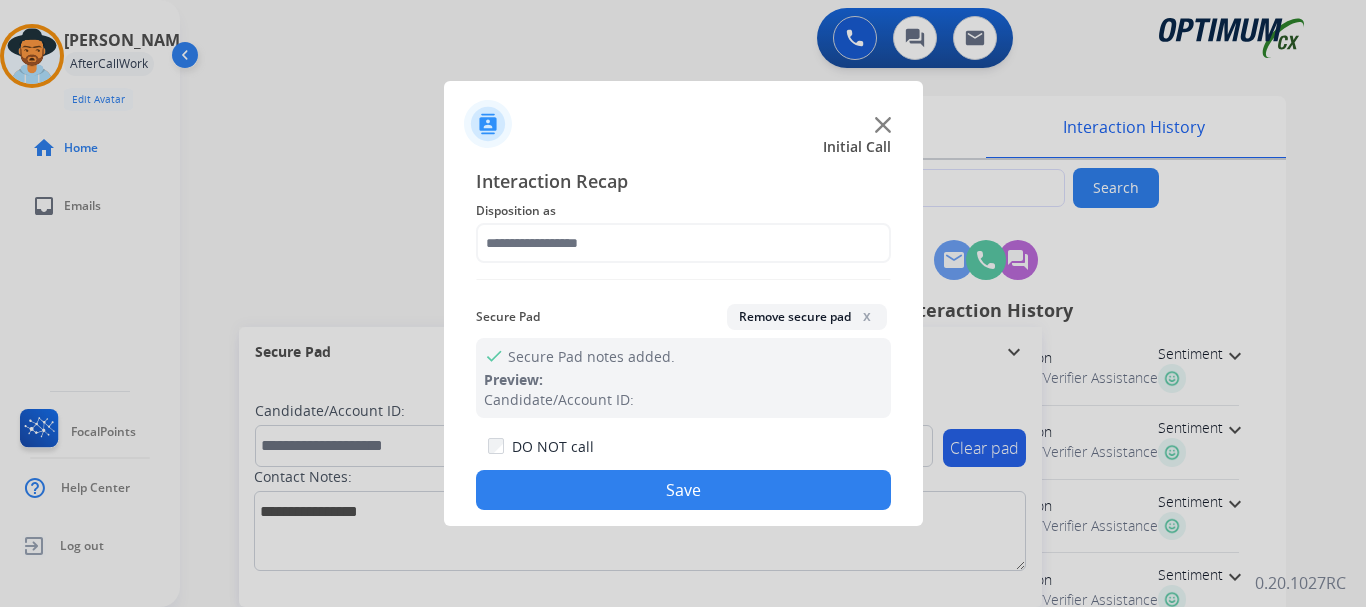 click at bounding box center [683, 303] 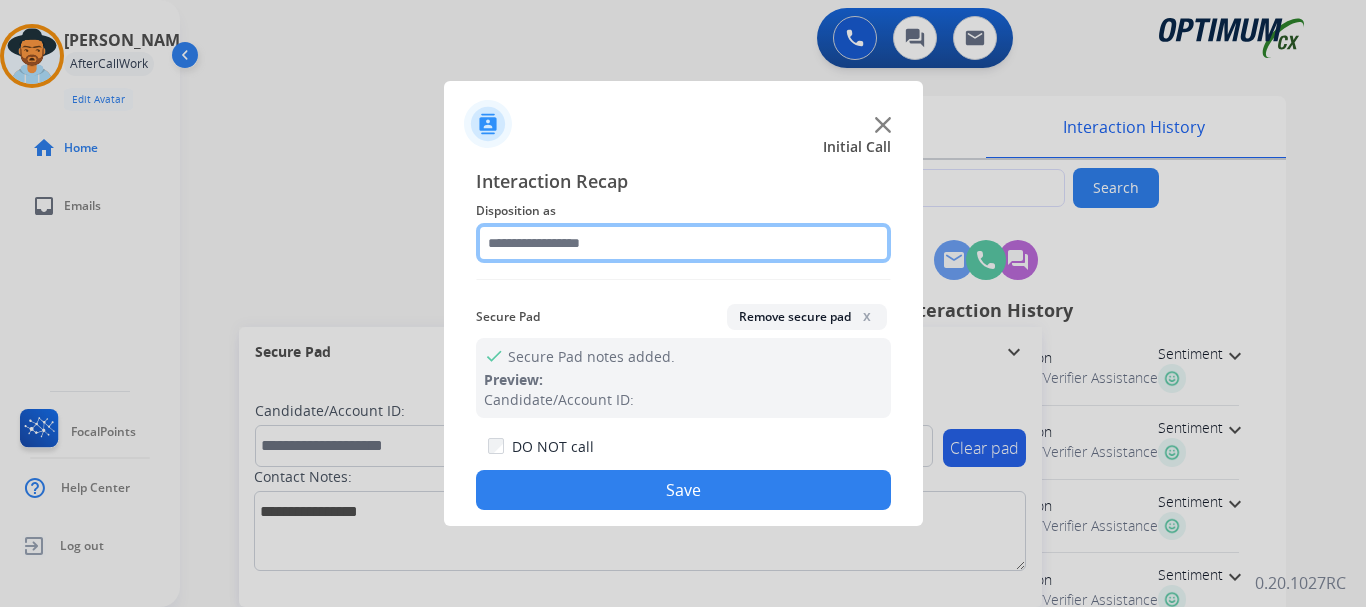 click 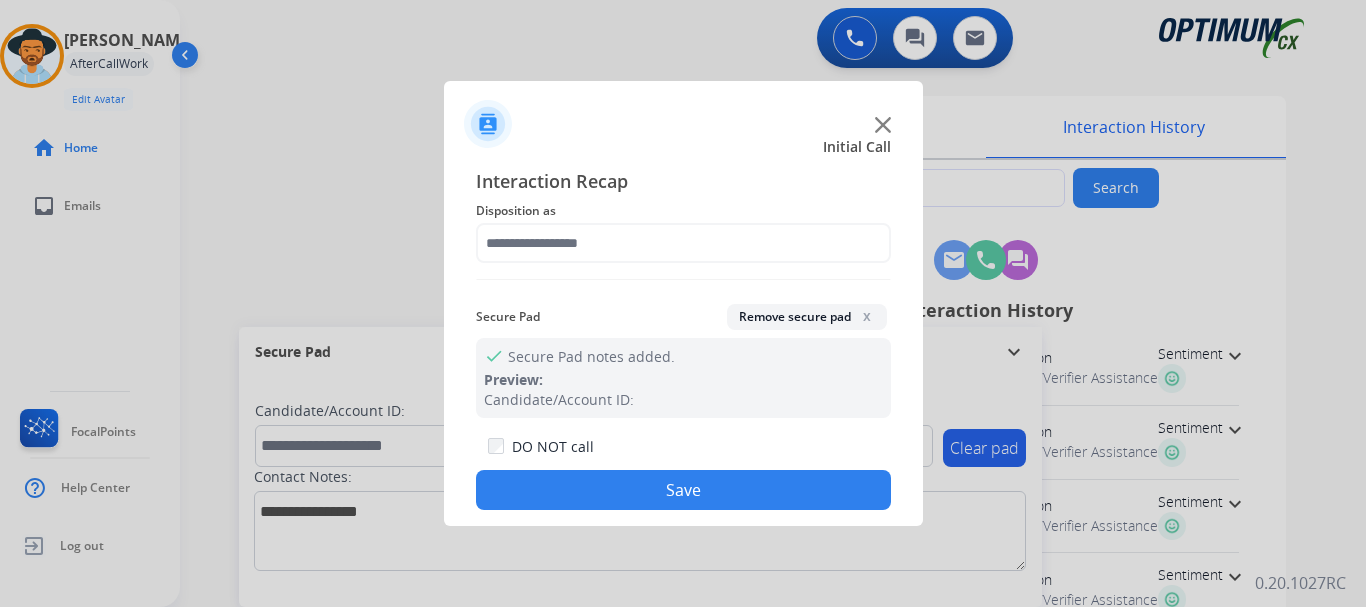 click at bounding box center (683, 303) 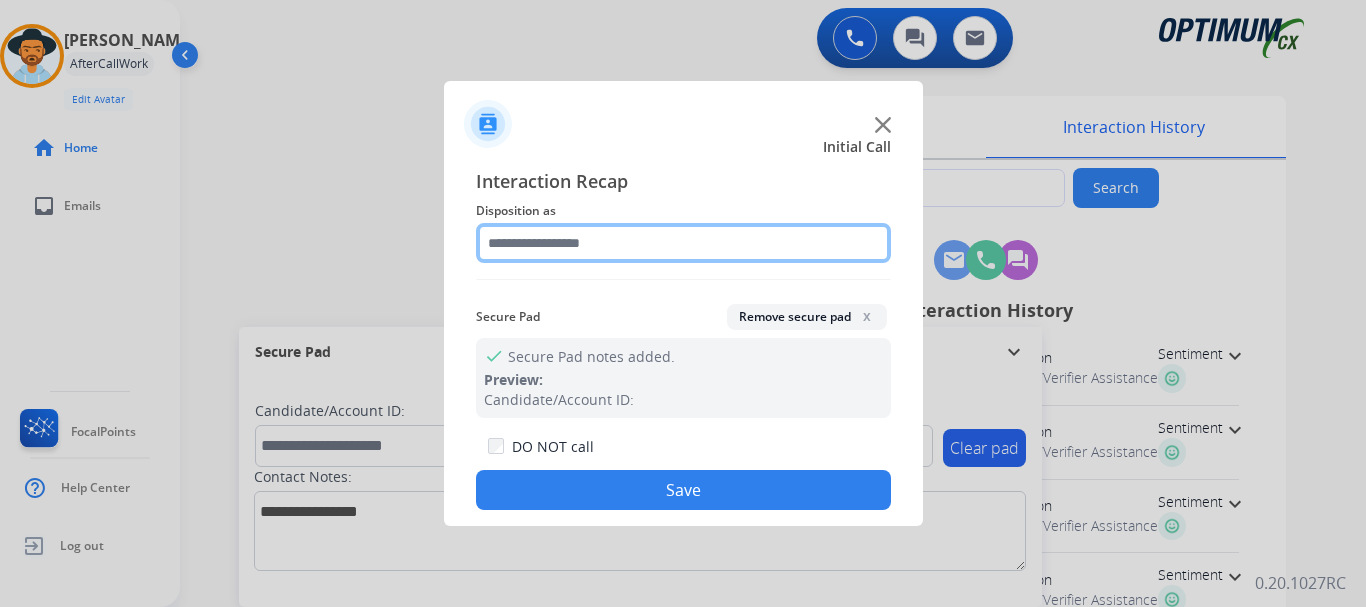 click 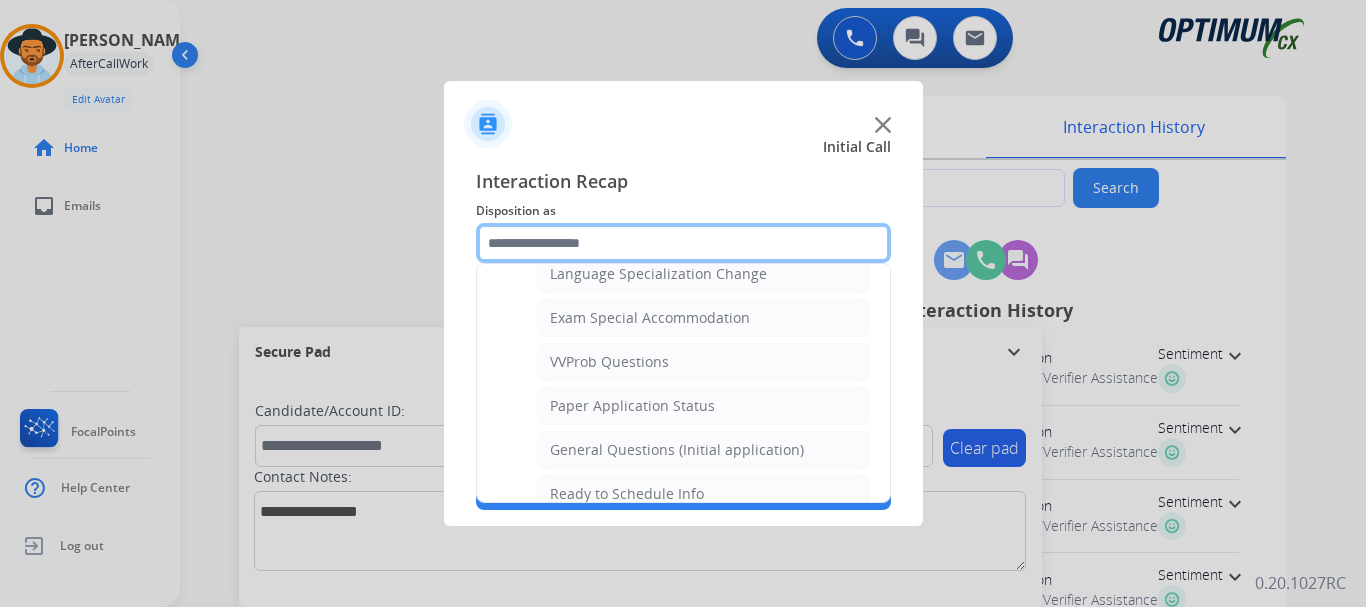 scroll, scrollTop: 1012, scrollLeft: 0, axis: vertical 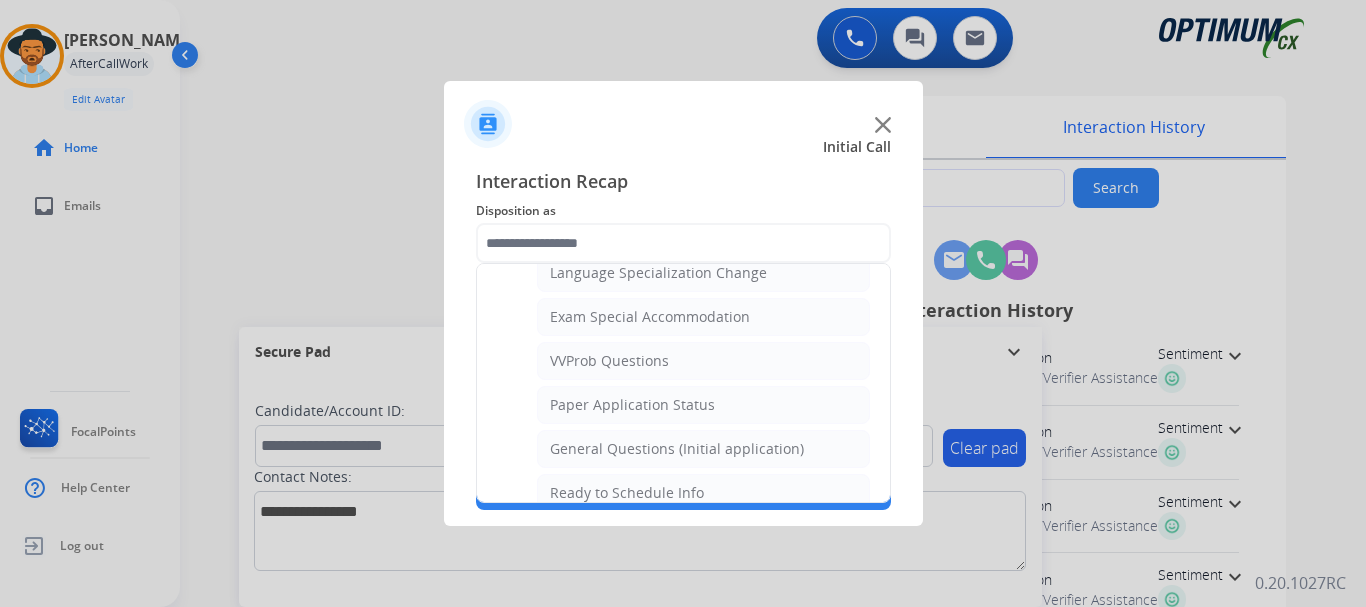 click on "General Questions (Initial application)" 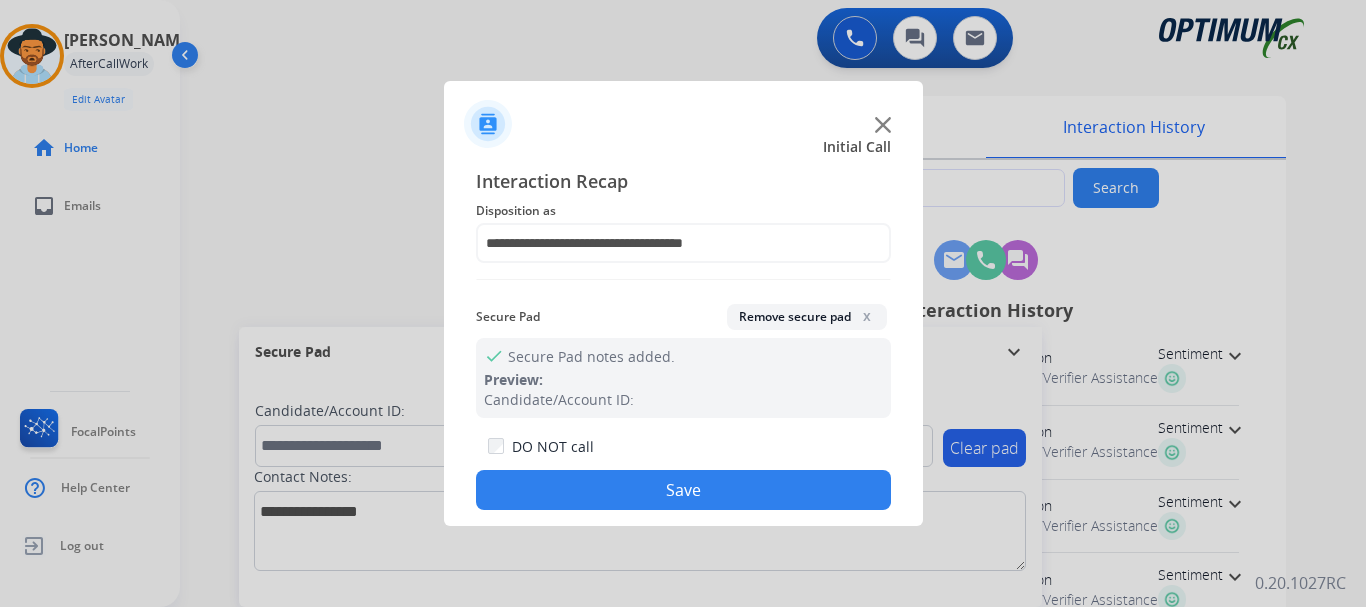 click on "Save" 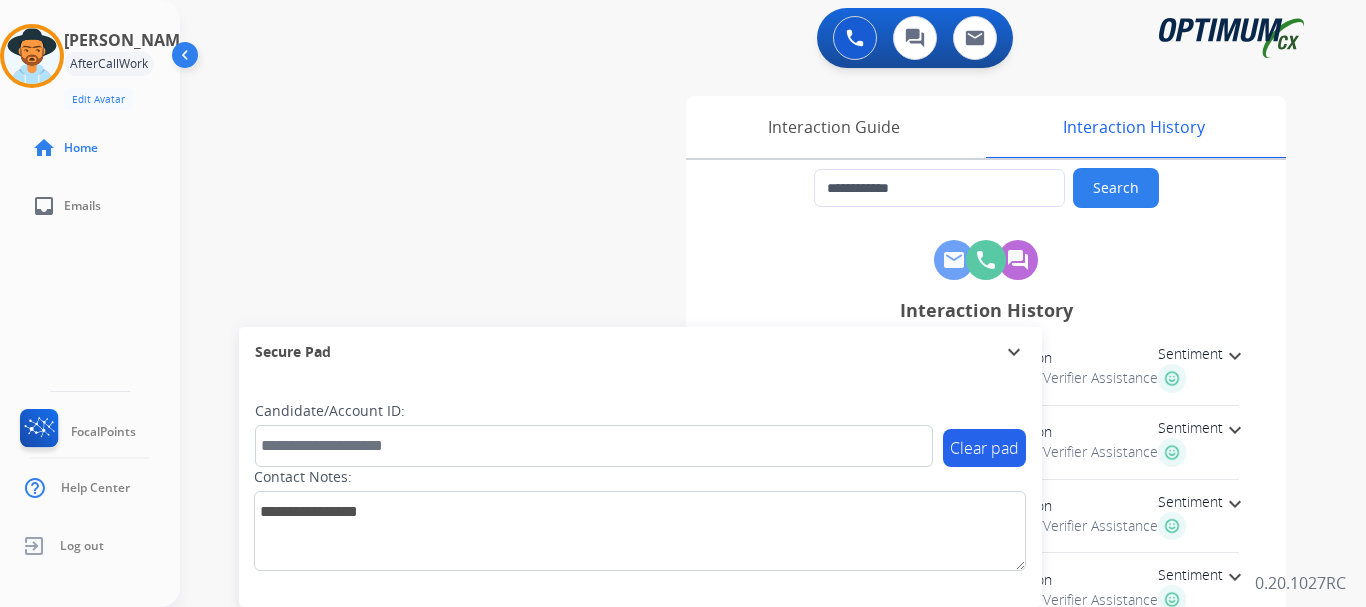 click on "**********" at bounding box center [749, 489] 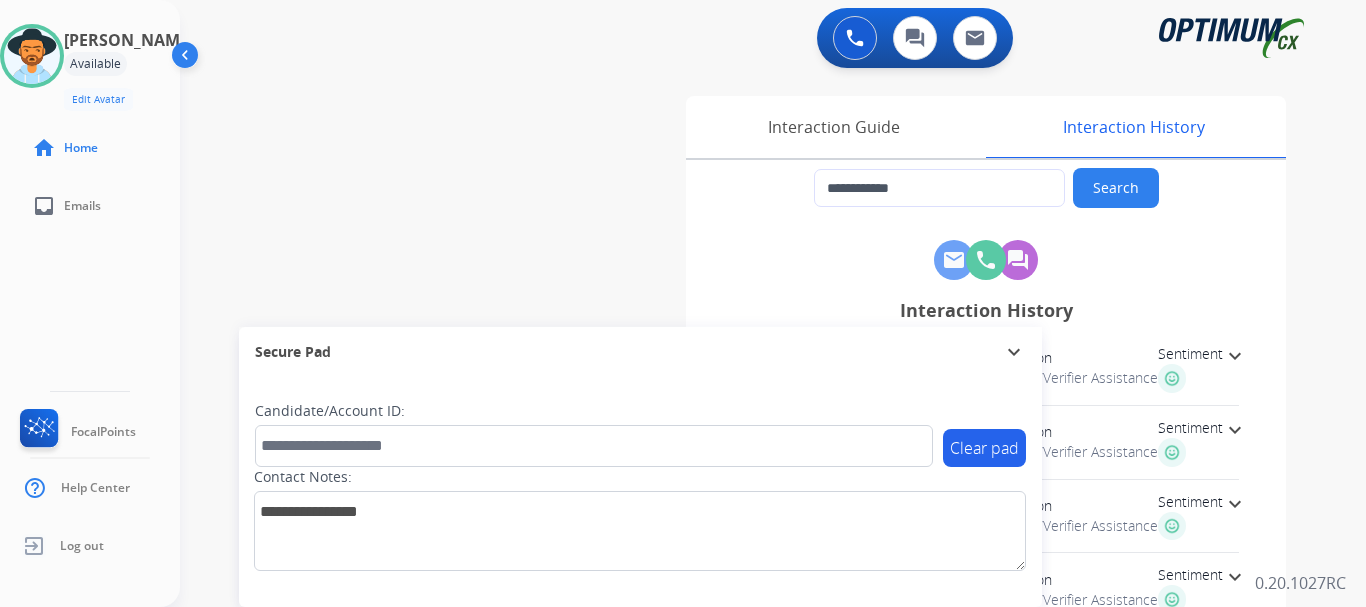 click on "**********" at bounding box center [749, 489] 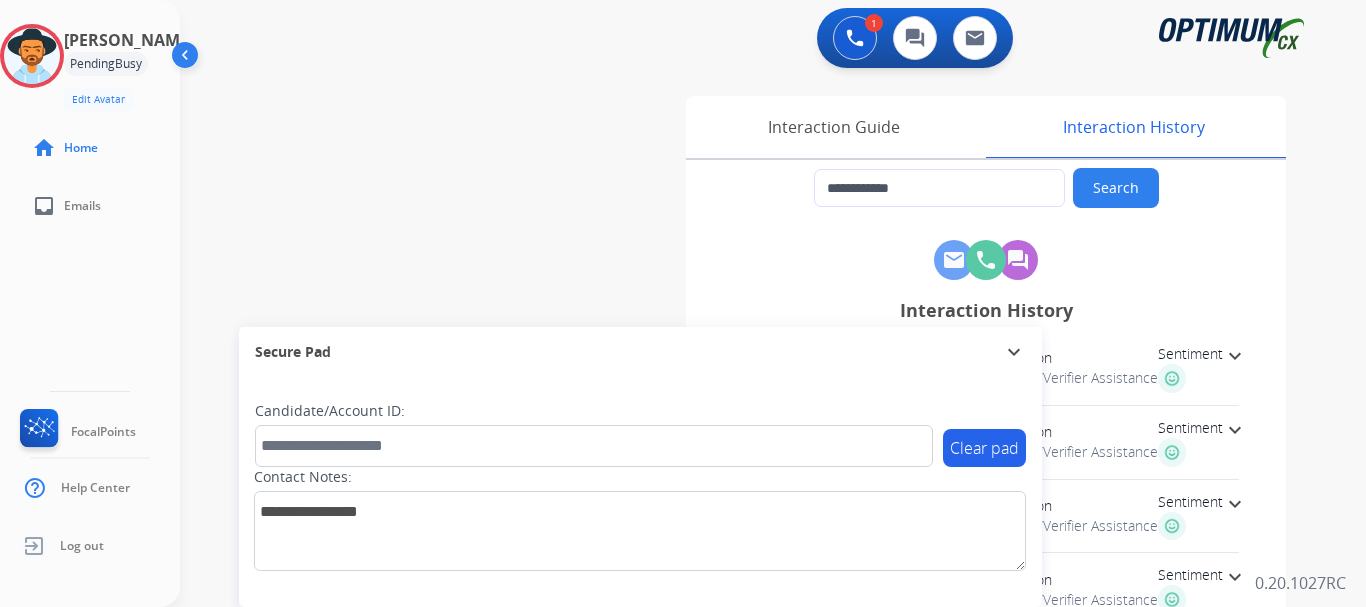 click on "Queue PDS Issue  timer 00:06" at bounding box center (601, 148) 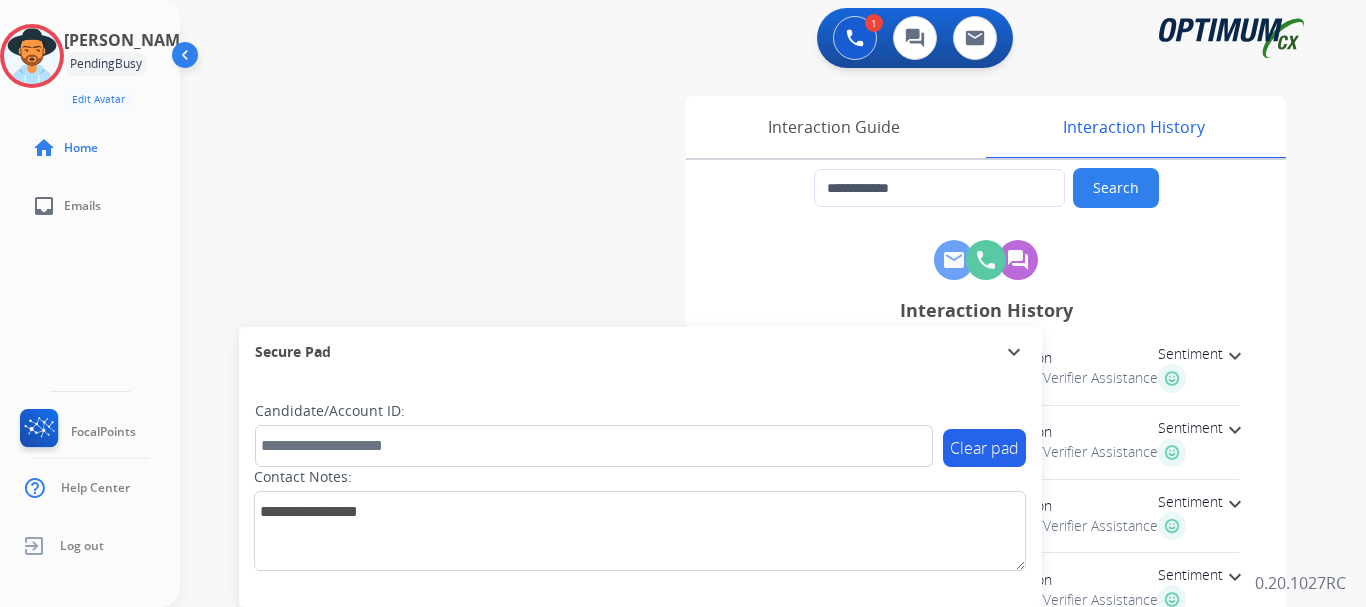 click on "Accept" at bounding box center (790, 436) 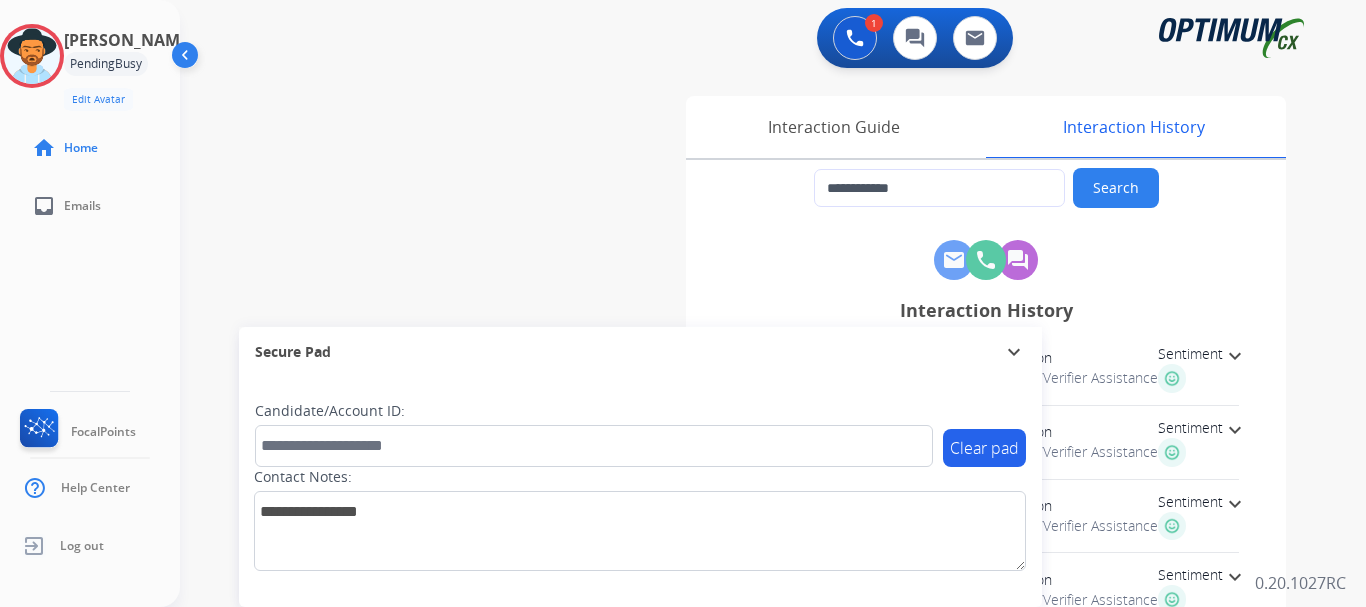 type 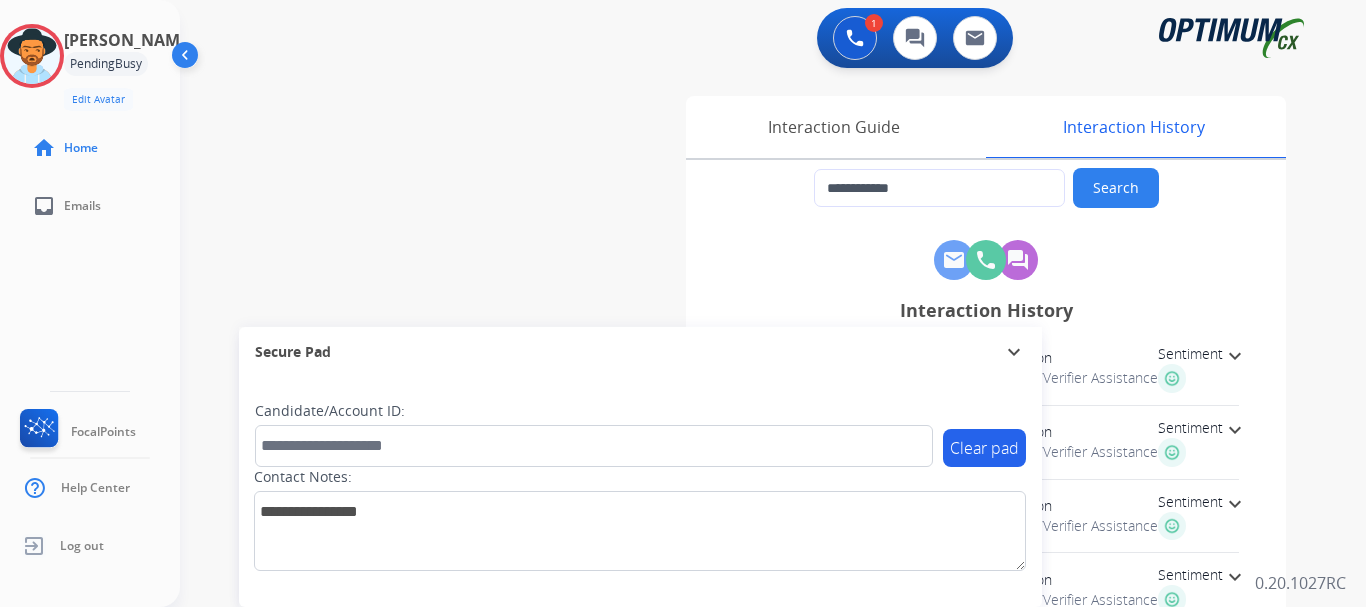 click at bounding box center [683, 303] 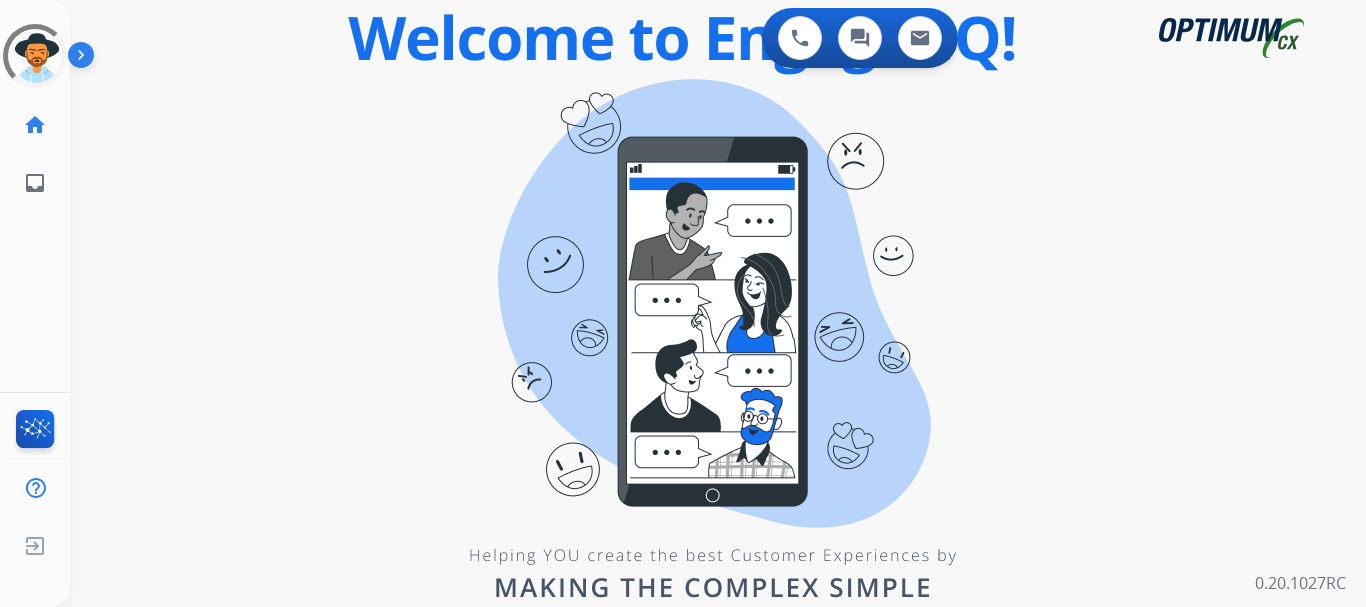 scroll, scrollTop: 0, scrollLeft: 0, axis: both 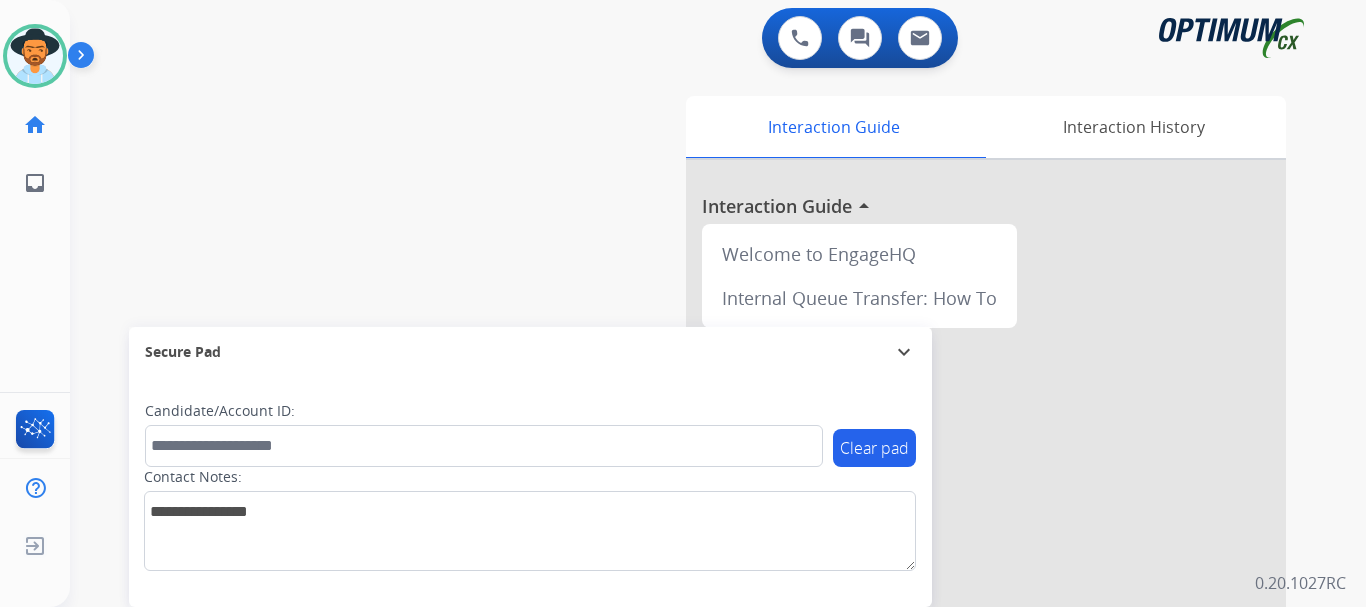 click at bounding box center (800, 38) 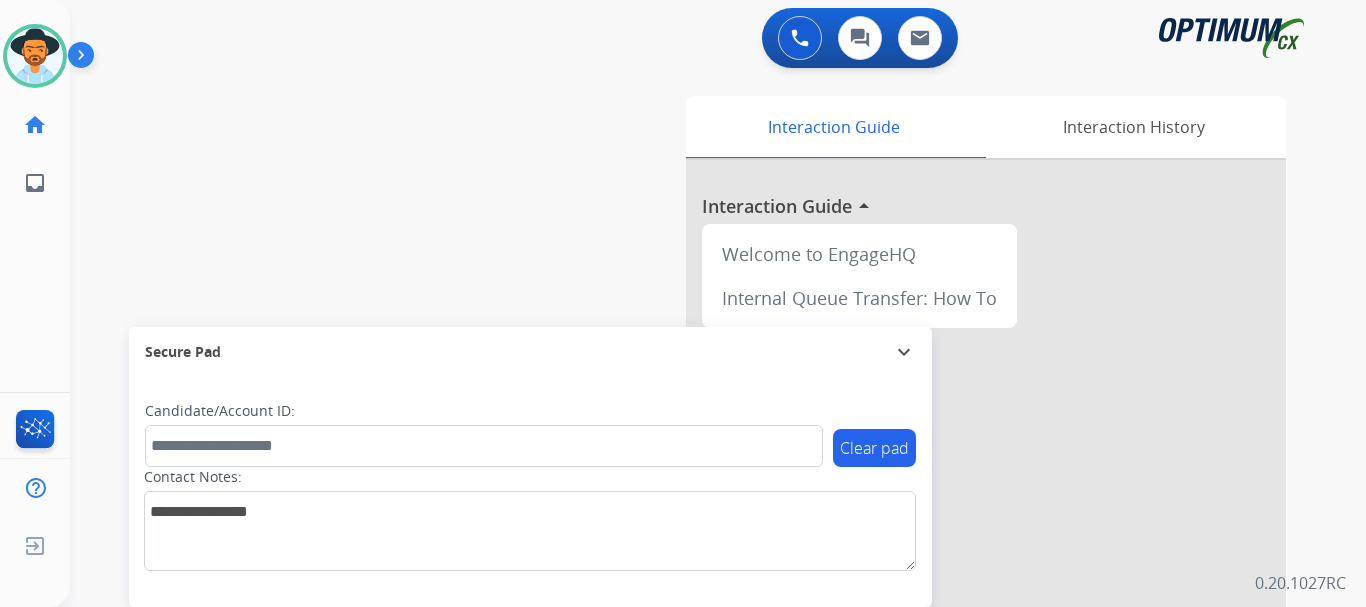 click at bounding box center (800, 38) 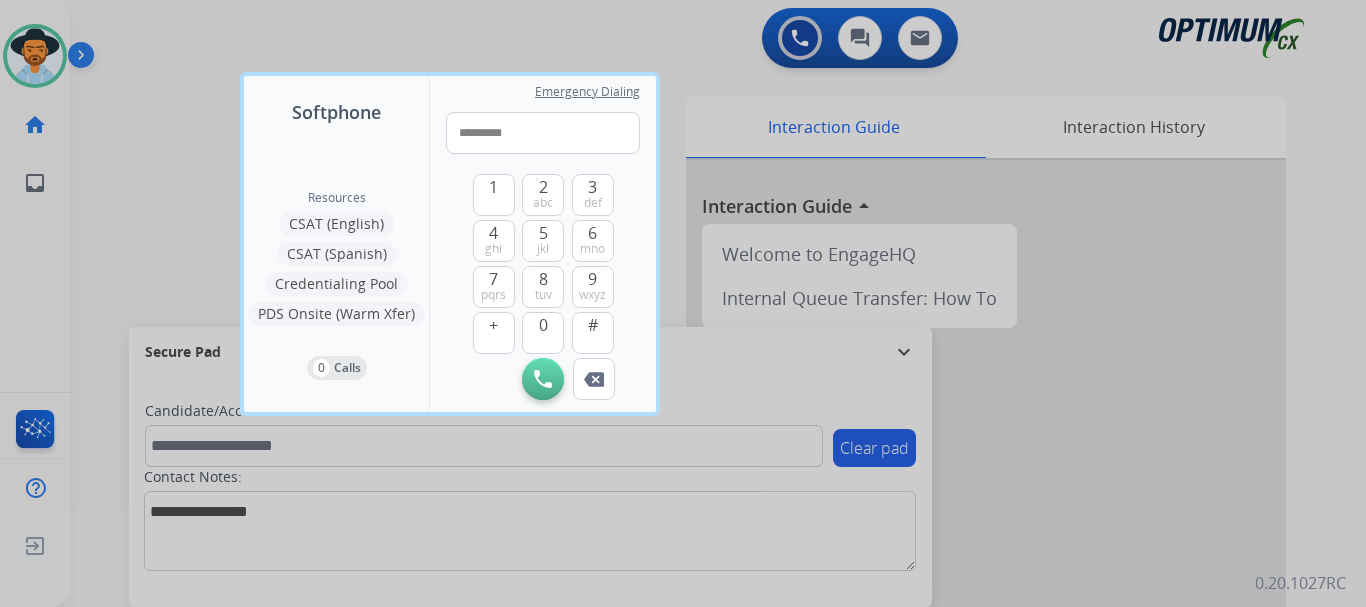type on "**********" 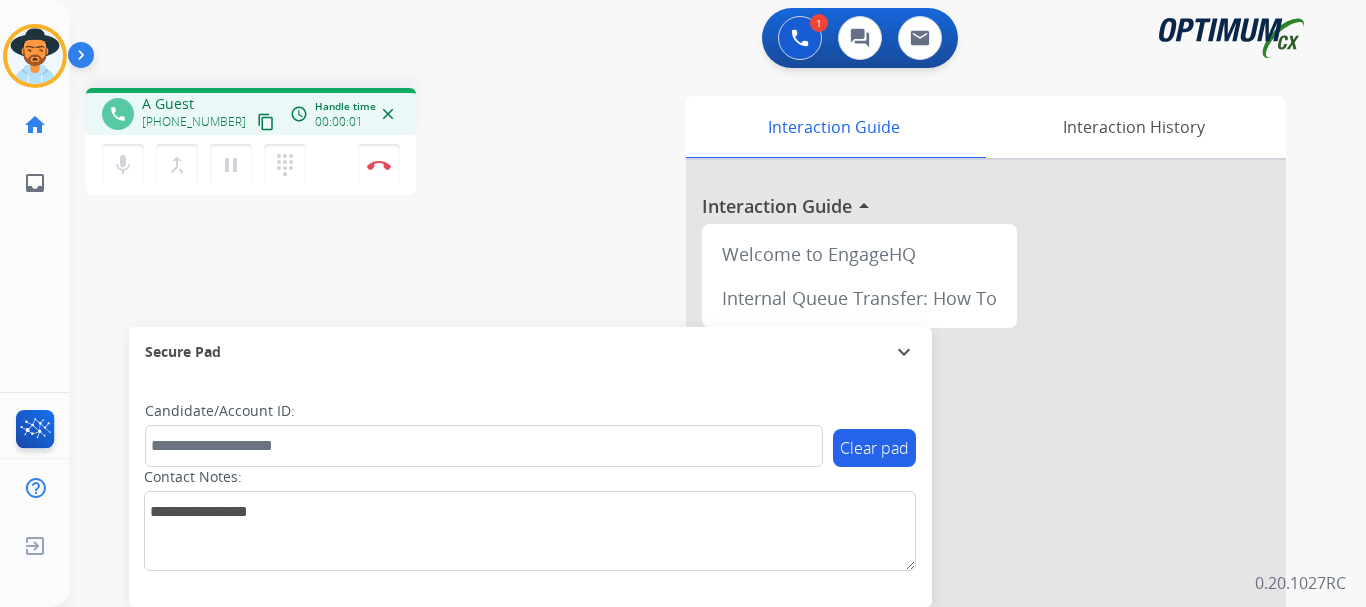 click on "Disconnect" at bounding box center (379, 165) 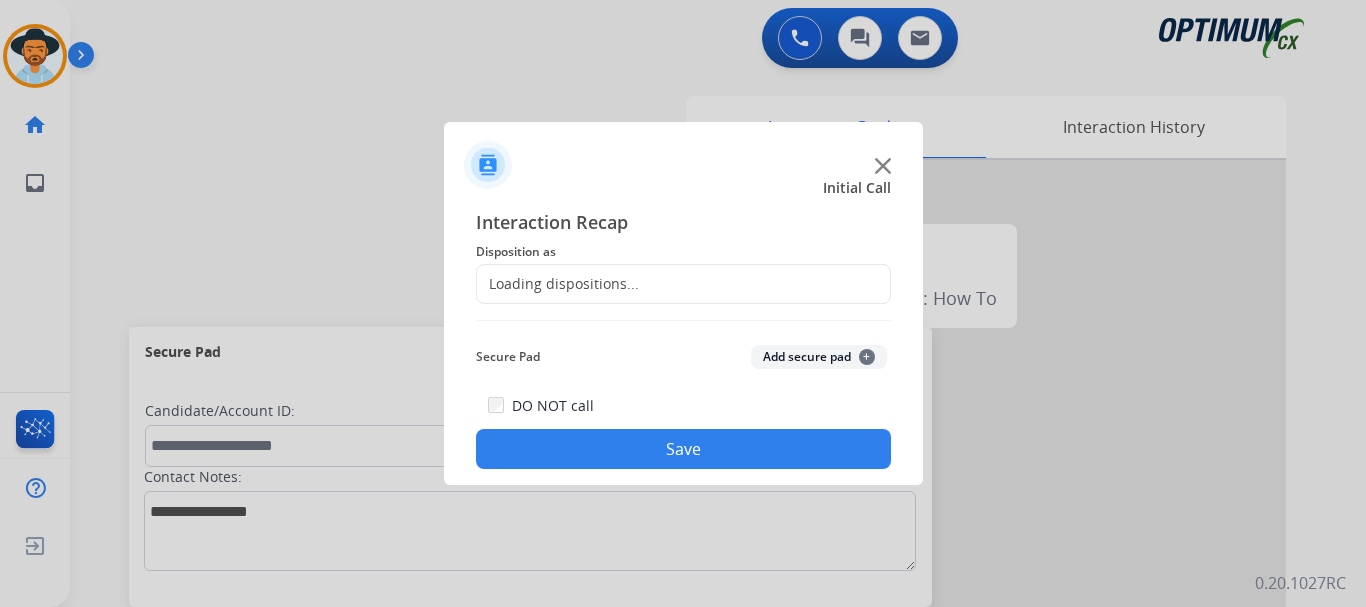click on "Add secure pad  +" 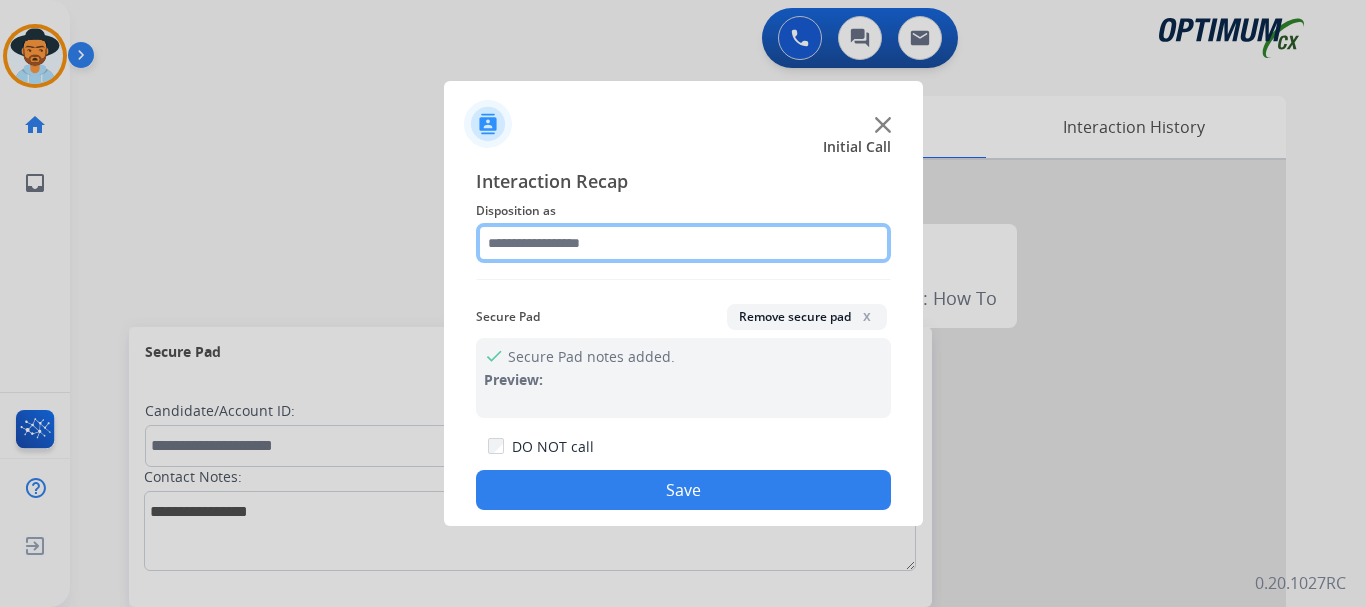click 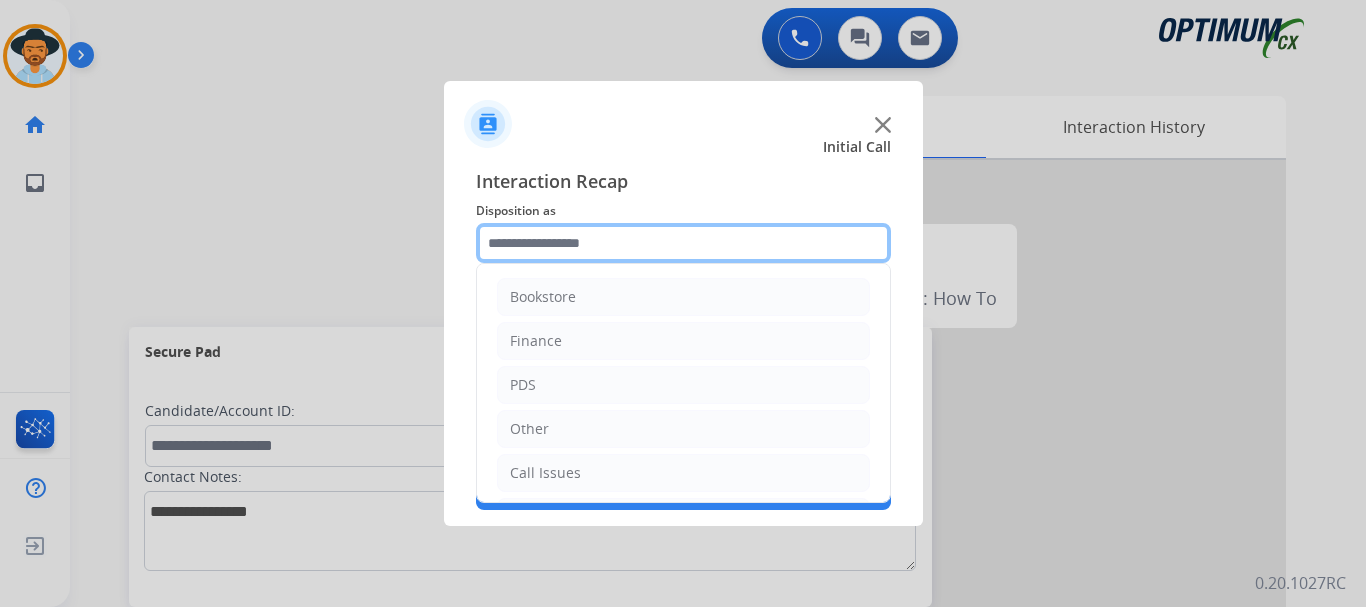 scroll, scrollTop: 136, scrollLeft: 0, axis: vertical 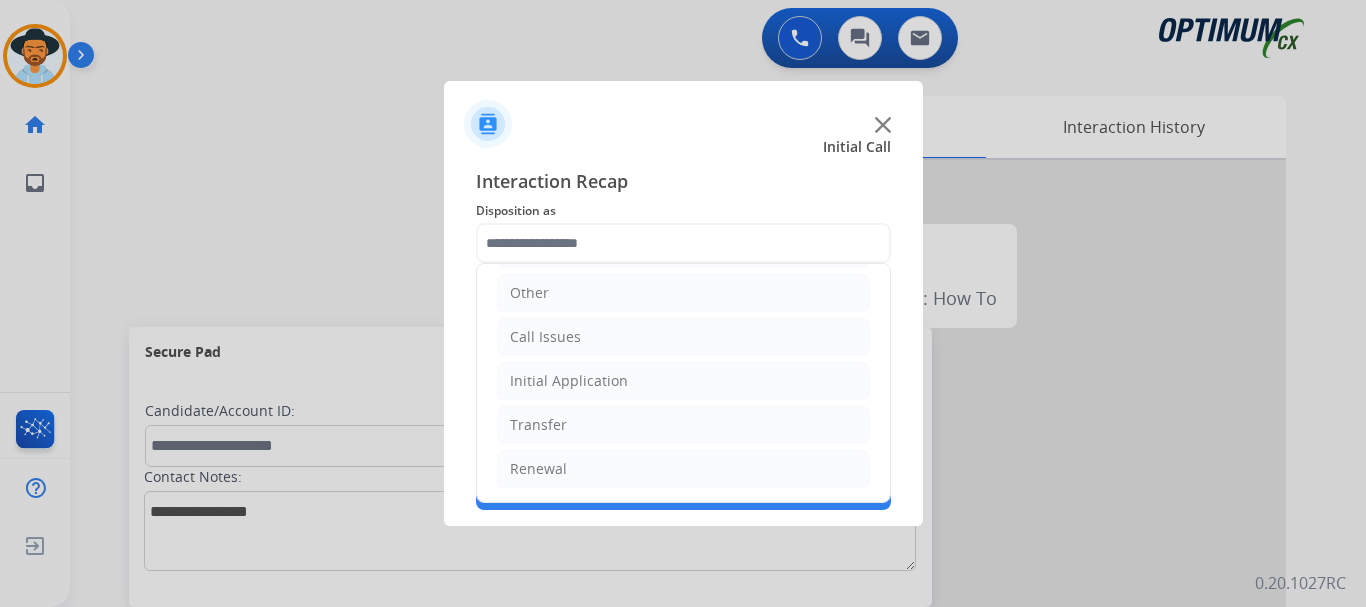 click on "Call Issues" 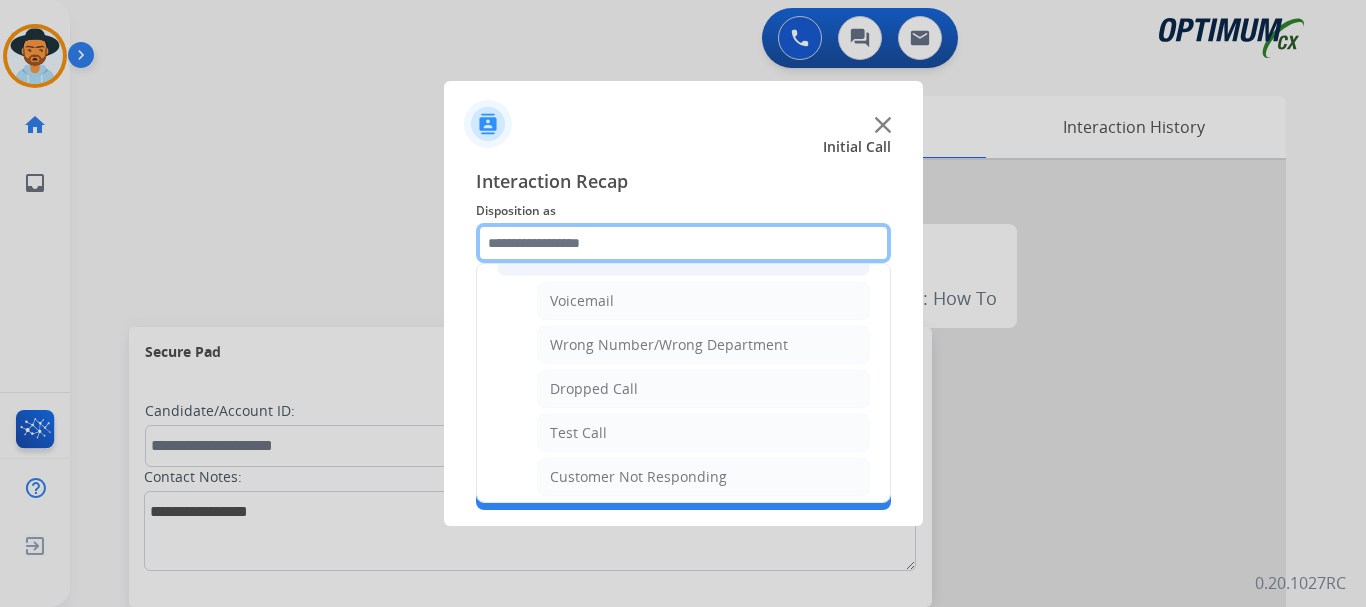 scroll, scrollTop: 249, scrollLeft: 0, axis: vertical 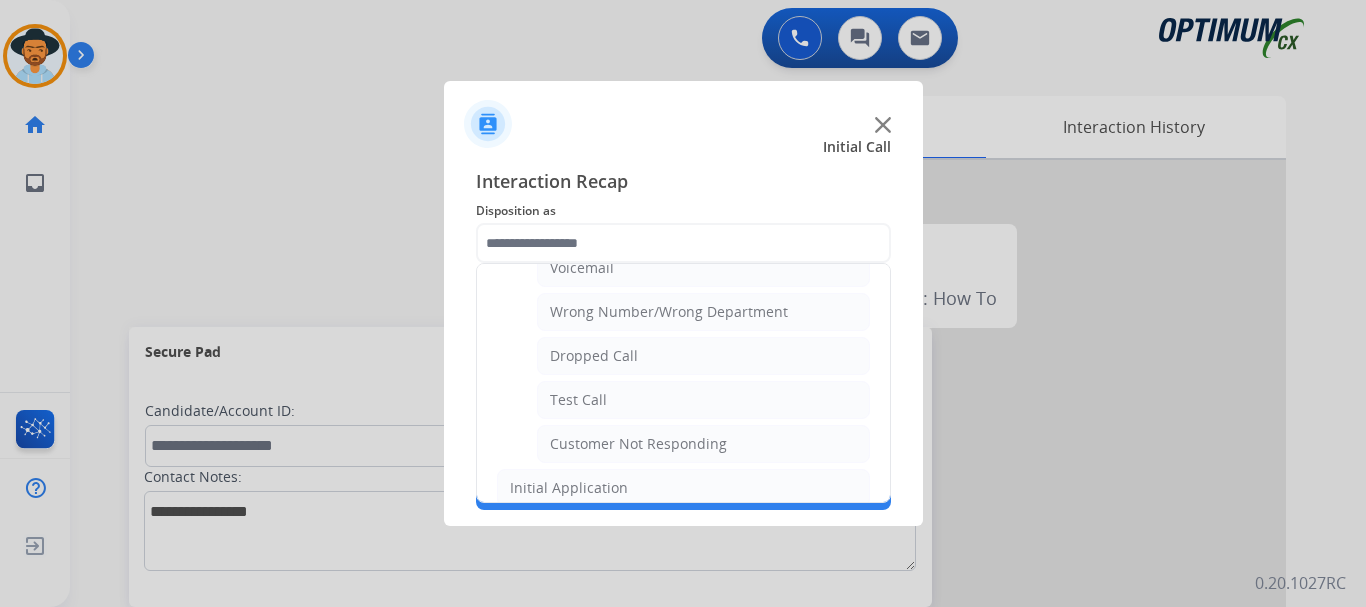 click on "Test Call" 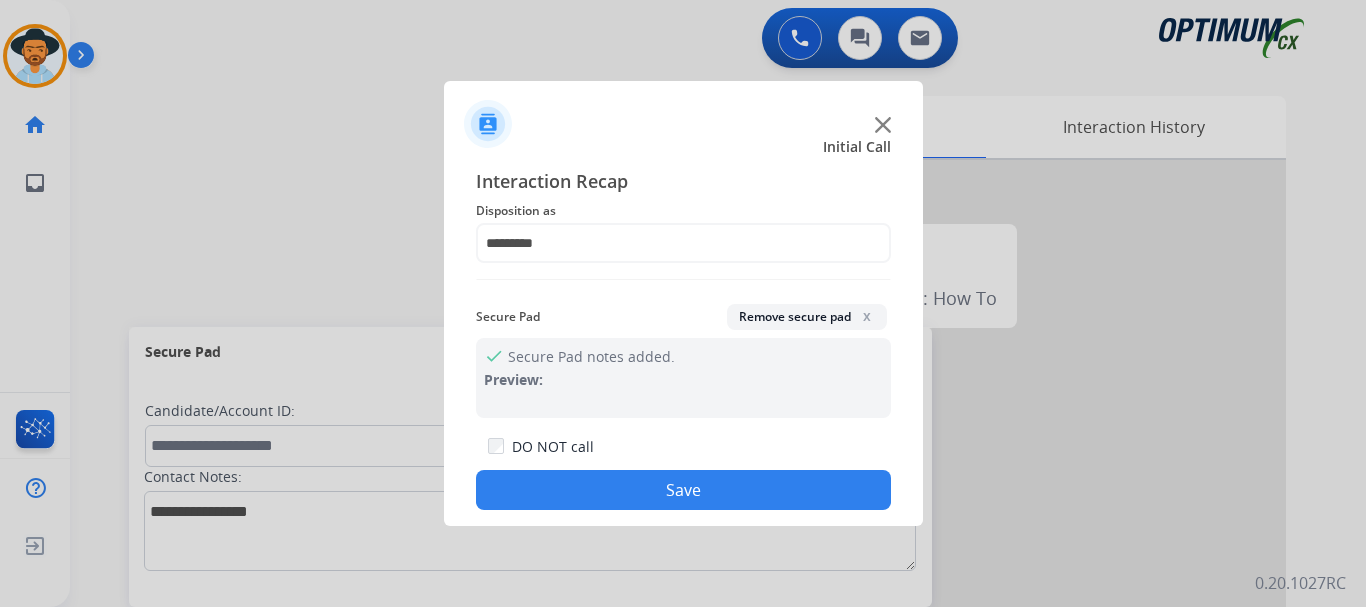 click on "Save" 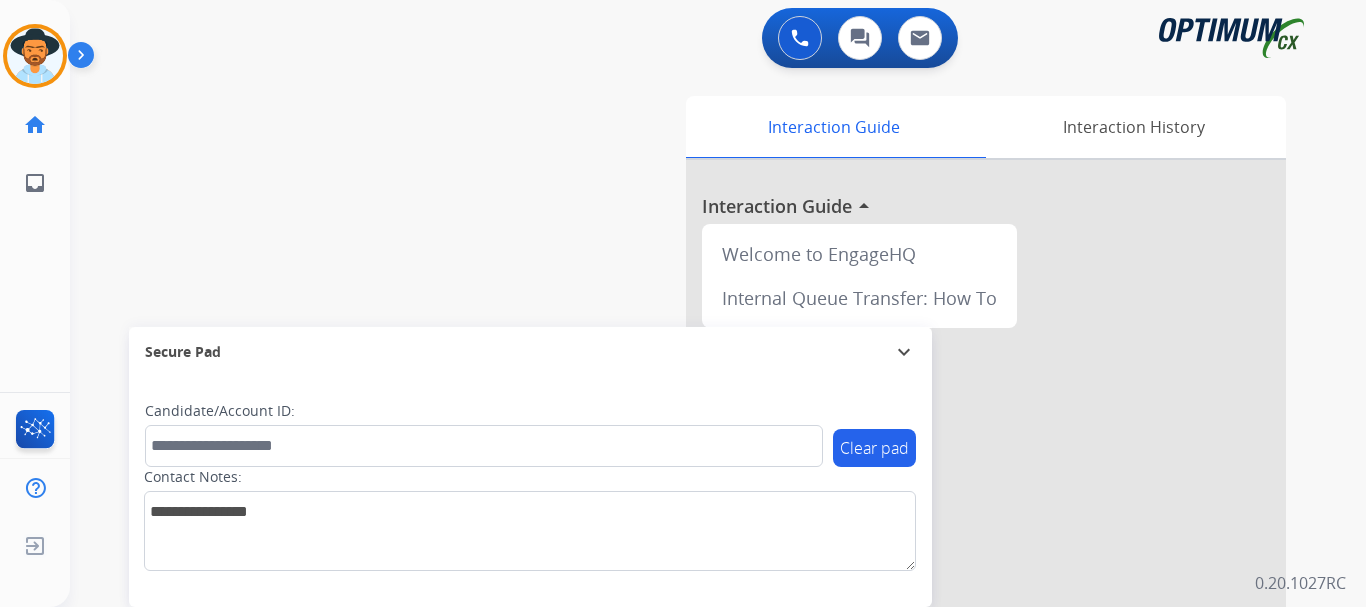 click on "swap_horiz Break voice bridge close_fullscreen Connect 3-Way Call merge_type Separate 3-Way Call  Interaction Guide   Interaction History  Interaction Guide arrow_drop_up  Welcome to EngageHQ   Internal Queue Transfer: How To  Secure Pad expand_more Clear pad Candidate/Account ID: Contact Notes:" at bounding box center [694, 489] 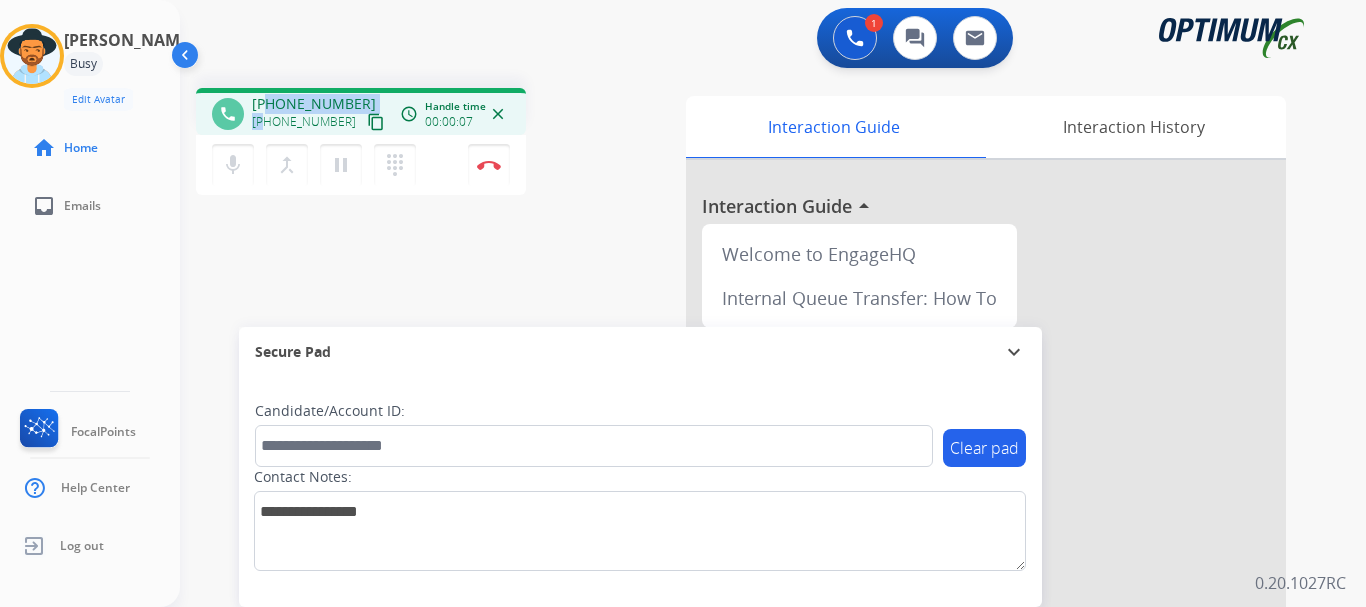 click on "+17177999203 +17177999203 content_copy" at bounding box center [320, 114] 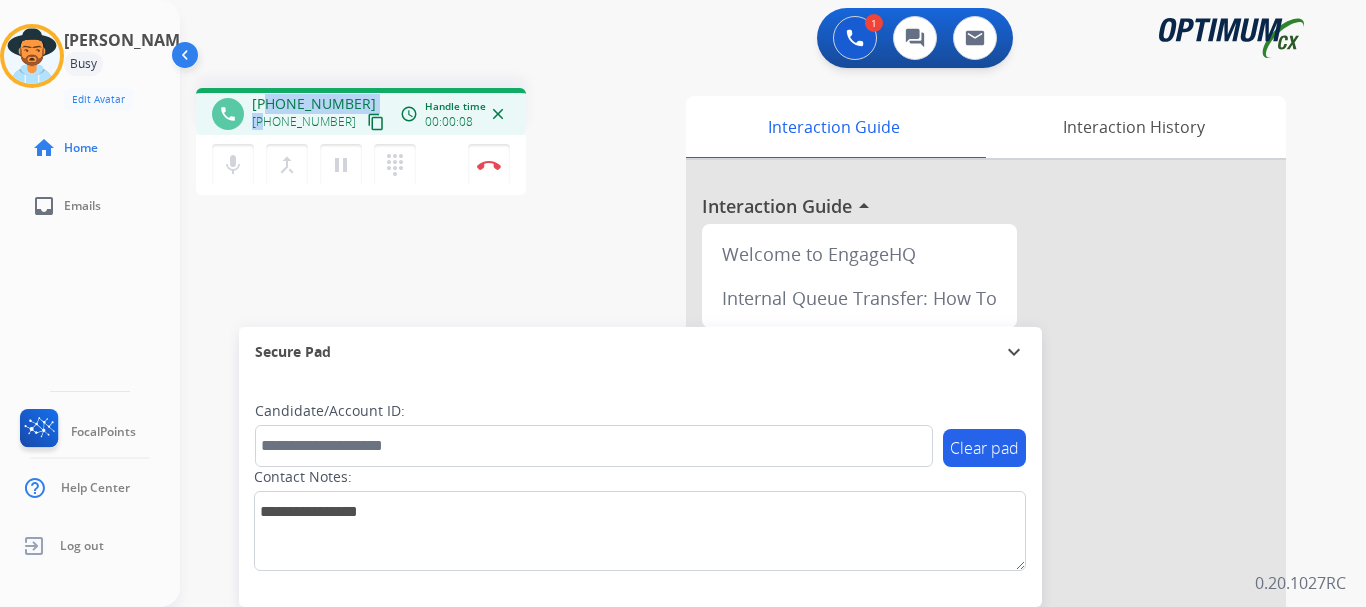 copy on "7177999203 +1" 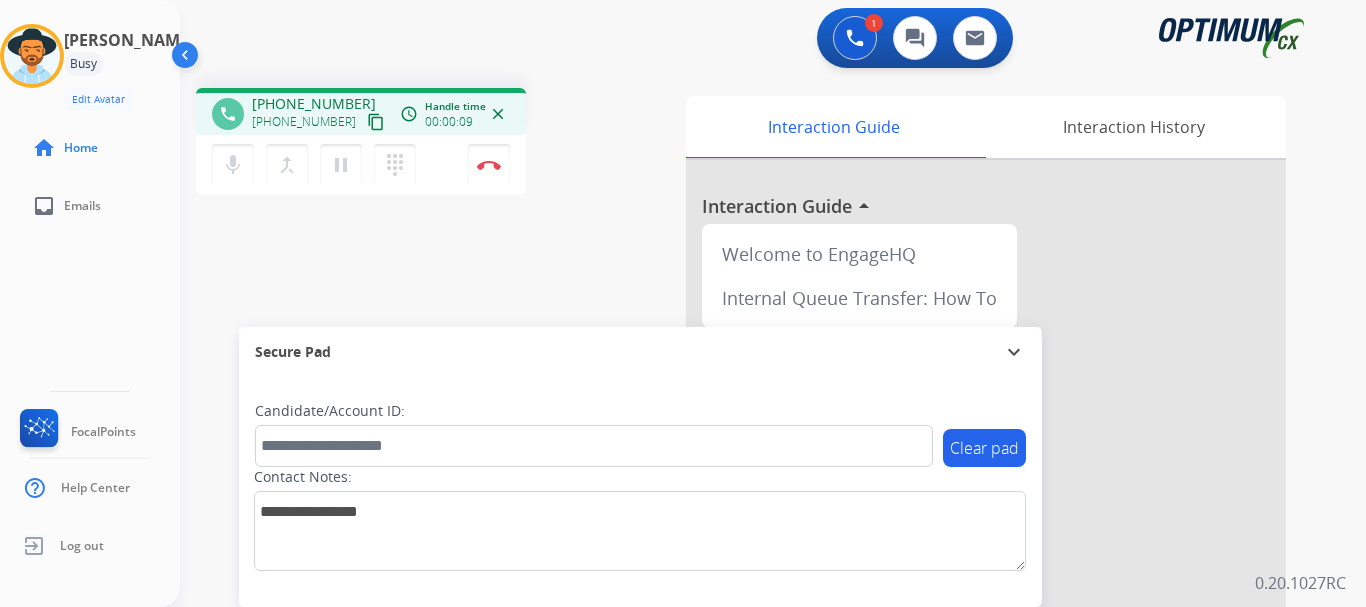 drag, startPoint x: 286, startPoint y: 111, endPoint x: 286, endPoint y: 100, distance: 11 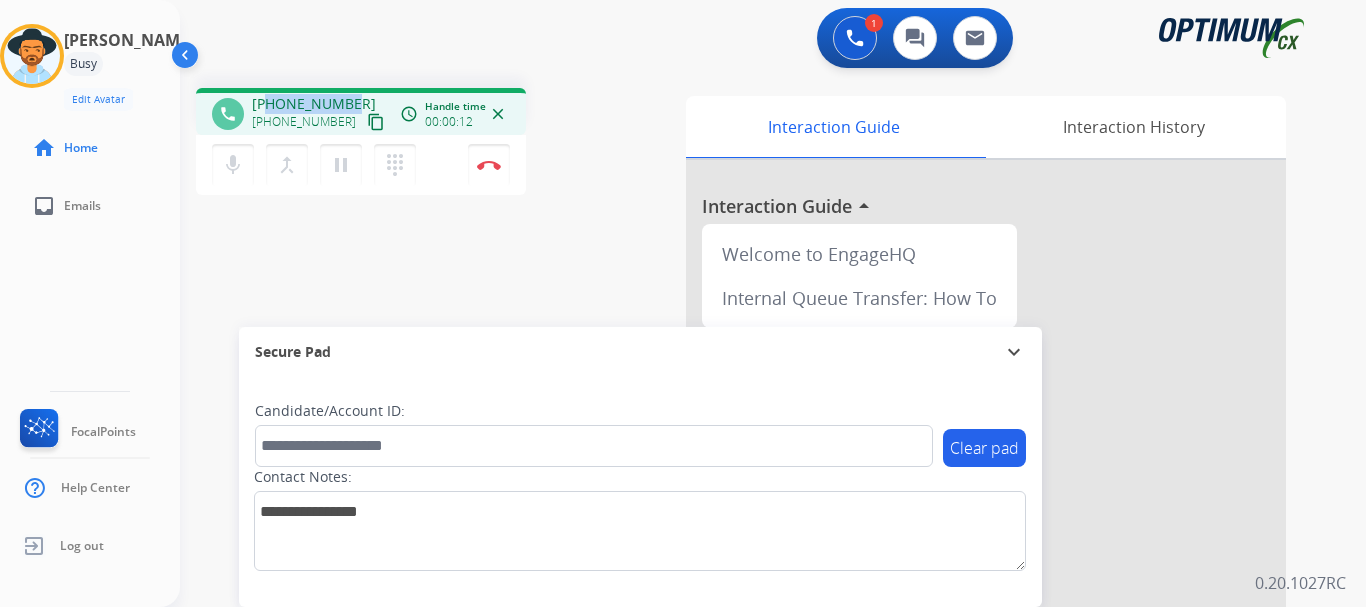 drag, startPoint x: 269, startPoint y: 101, endPoint x: 358, endPoint y: 94, distance: 89.27486 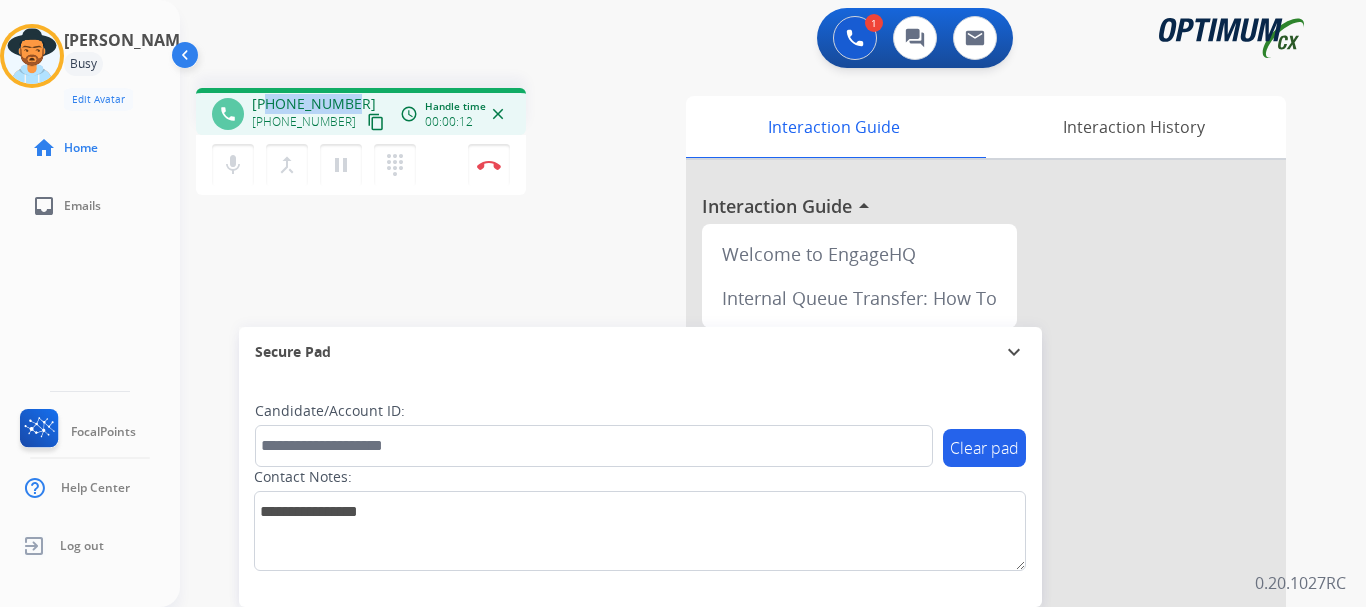 click on "+17177999203 +17177999203 content_copy" at bounding box center [320, 114] 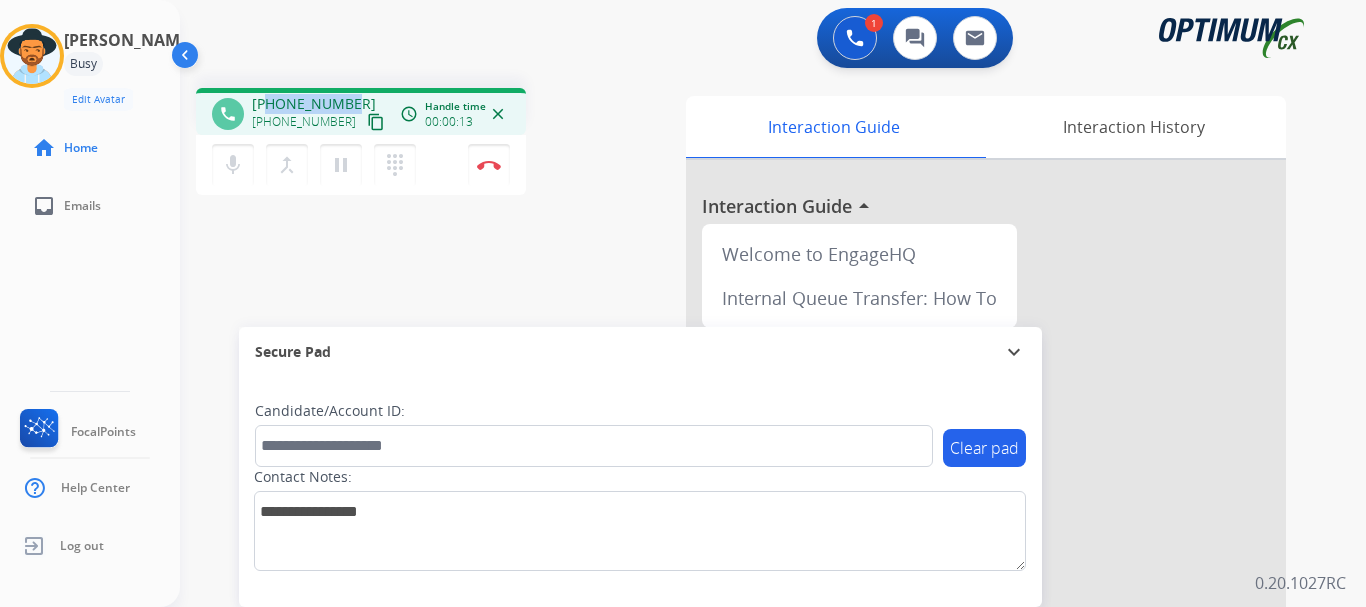 copy on "7177999203" 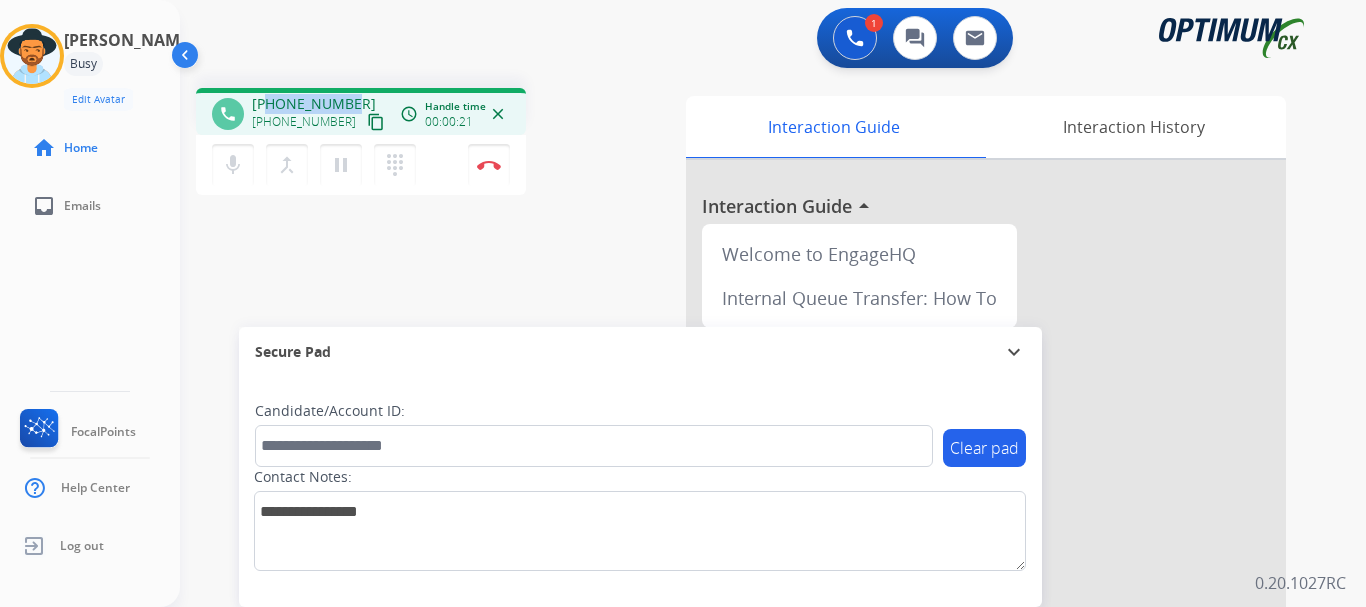 type 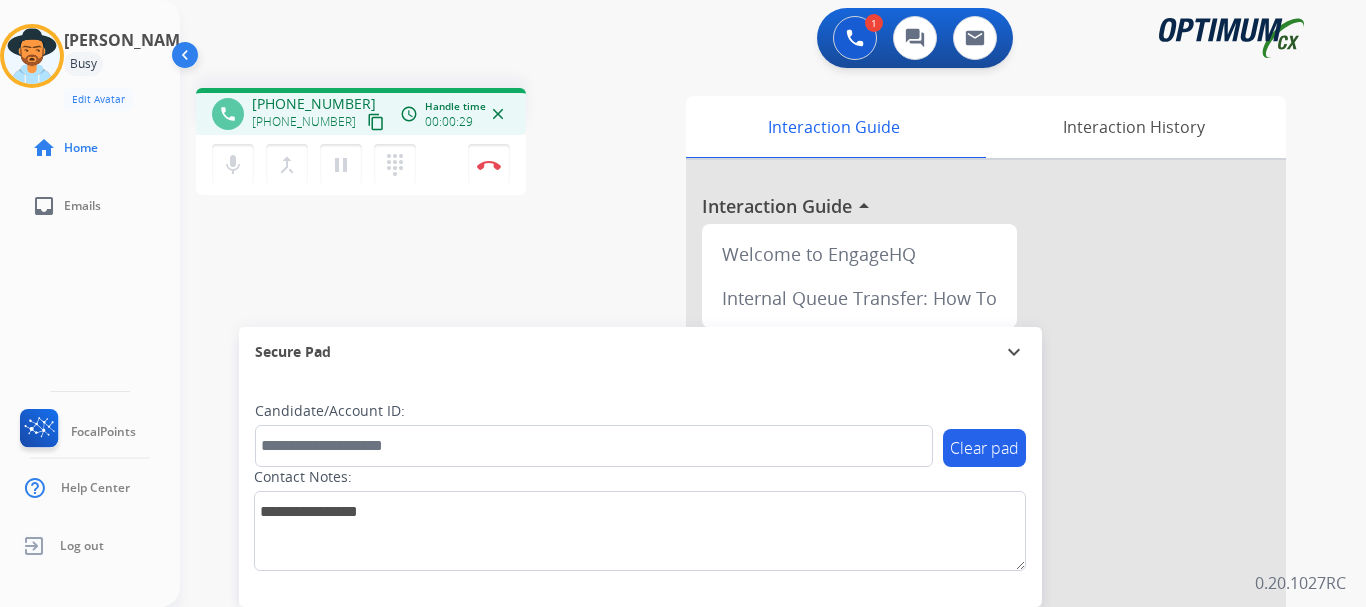 click on "phone +17177999203 +17177999203 content_copy access_time Call metrics Queue   00:15 Hold   00:00 Talk   00:28 Total   00:42 Handle time 00:00:29 close mic Mute merge_type Bridge pause Hold dialpad Dialpad Disconnect swap_horiz Break voice bridge close_fullscreen Connect 3-Way Call merge_type Separate 3-Way Call" at bounding box center (433, 144) 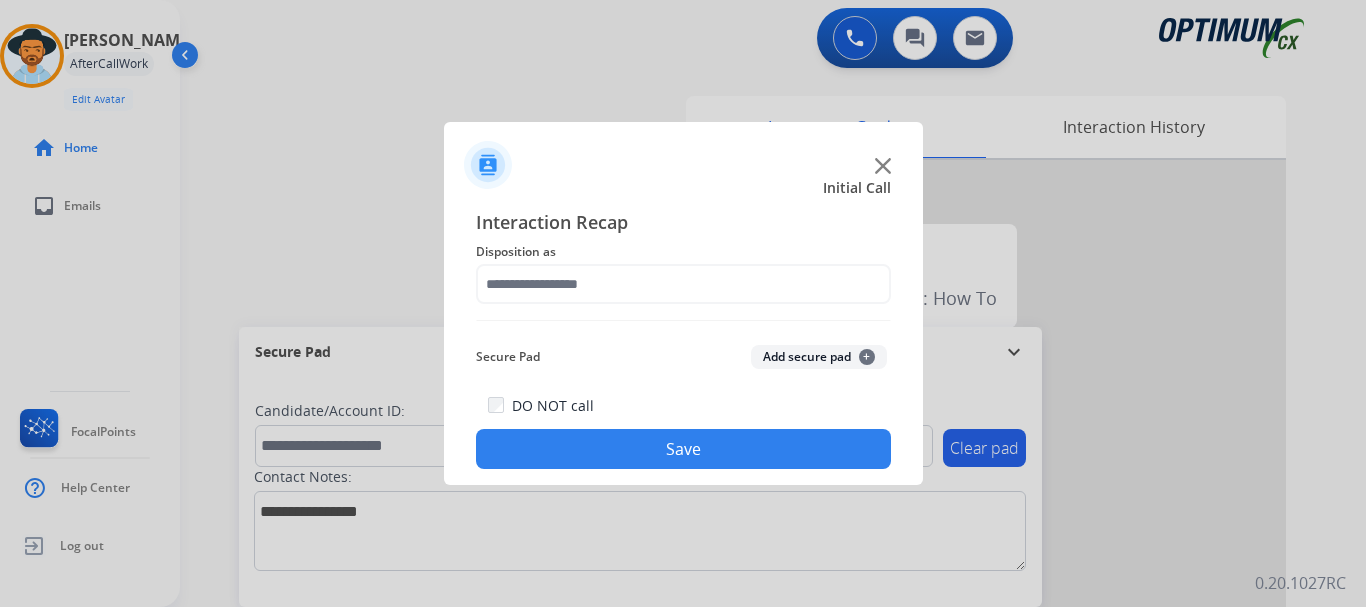 click on "Add secure pad  +" 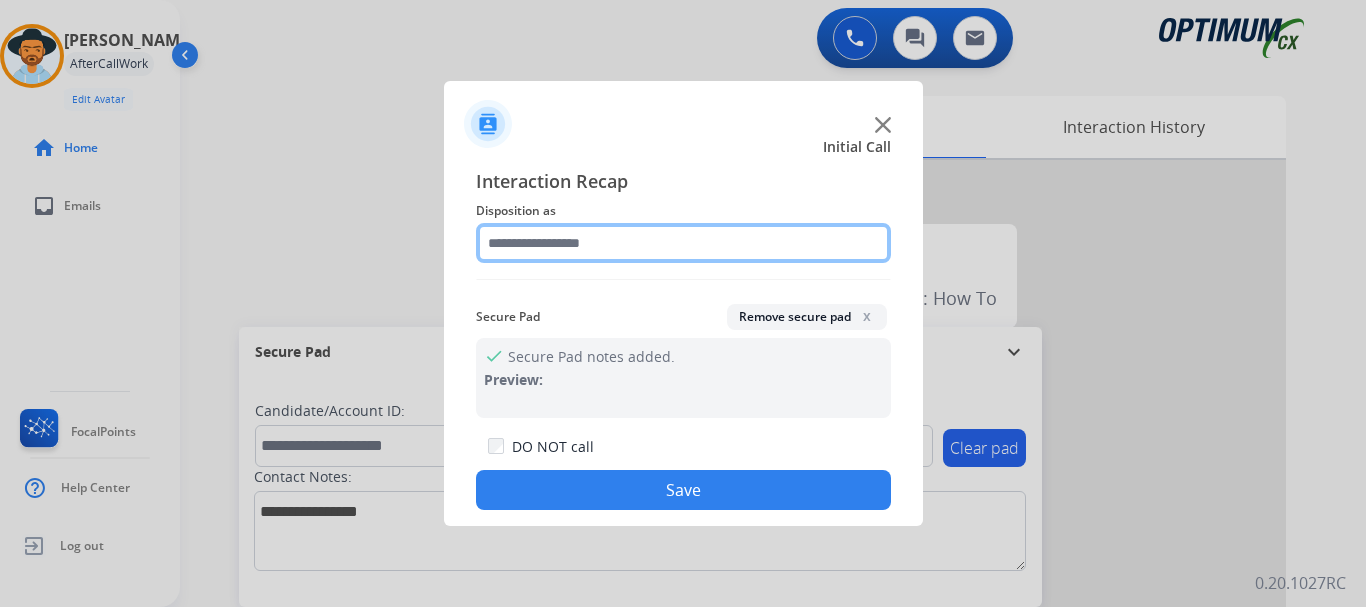 click 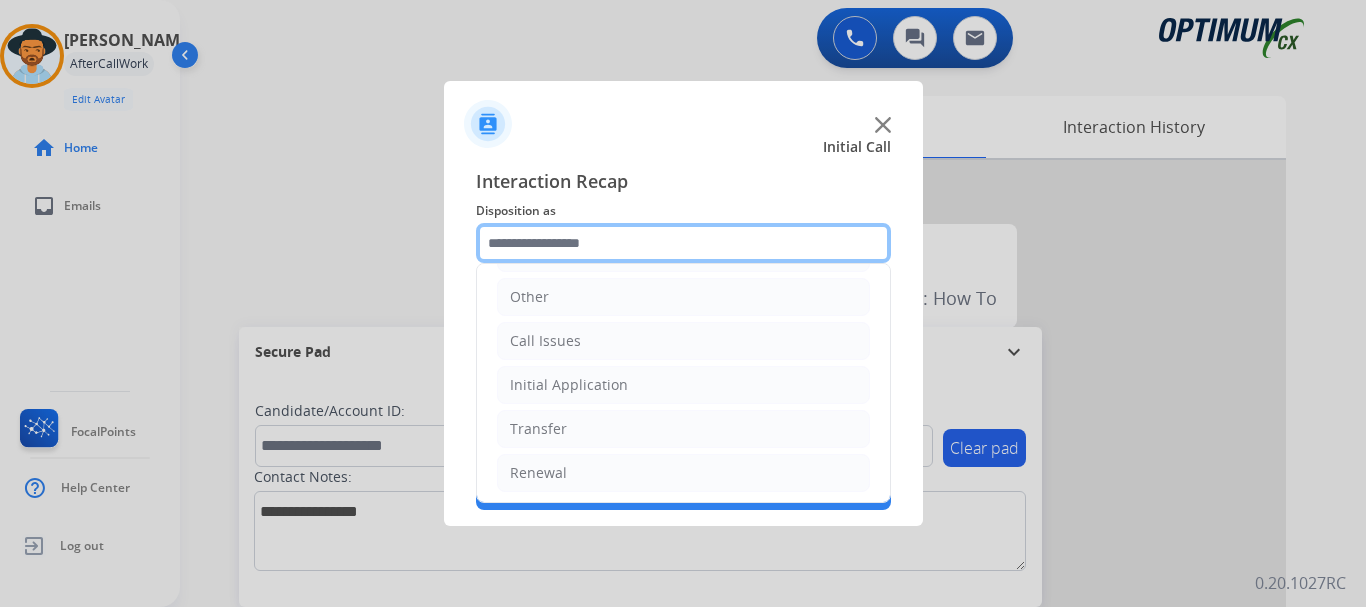 scroll, scrollTop: 136, scrollLeft: 0, axis: vertical 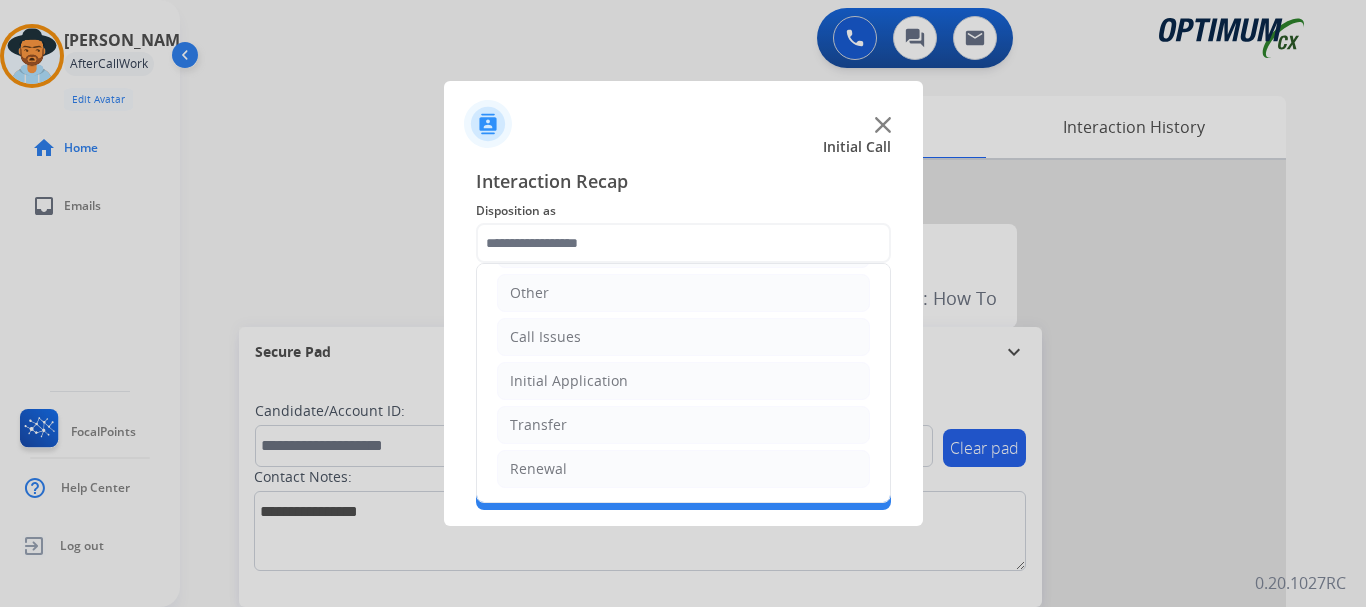 click on "Initial Application" 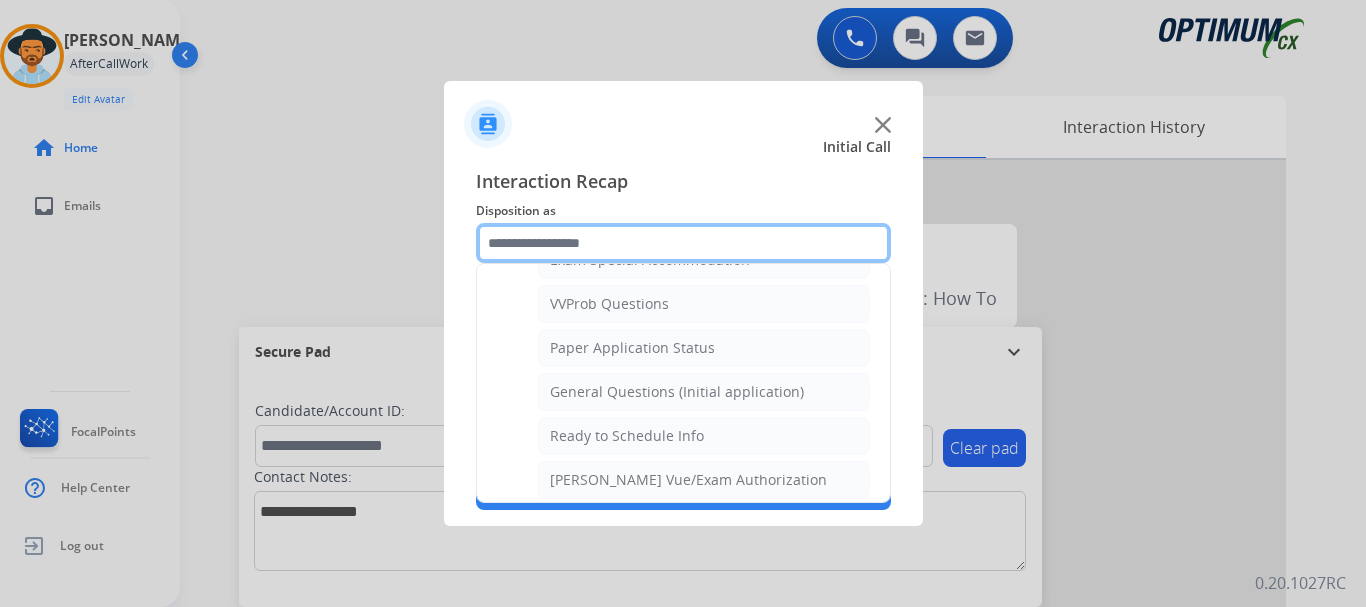 scroll, scrollTop: 1087, scrollLeft: 0, axis: vertical 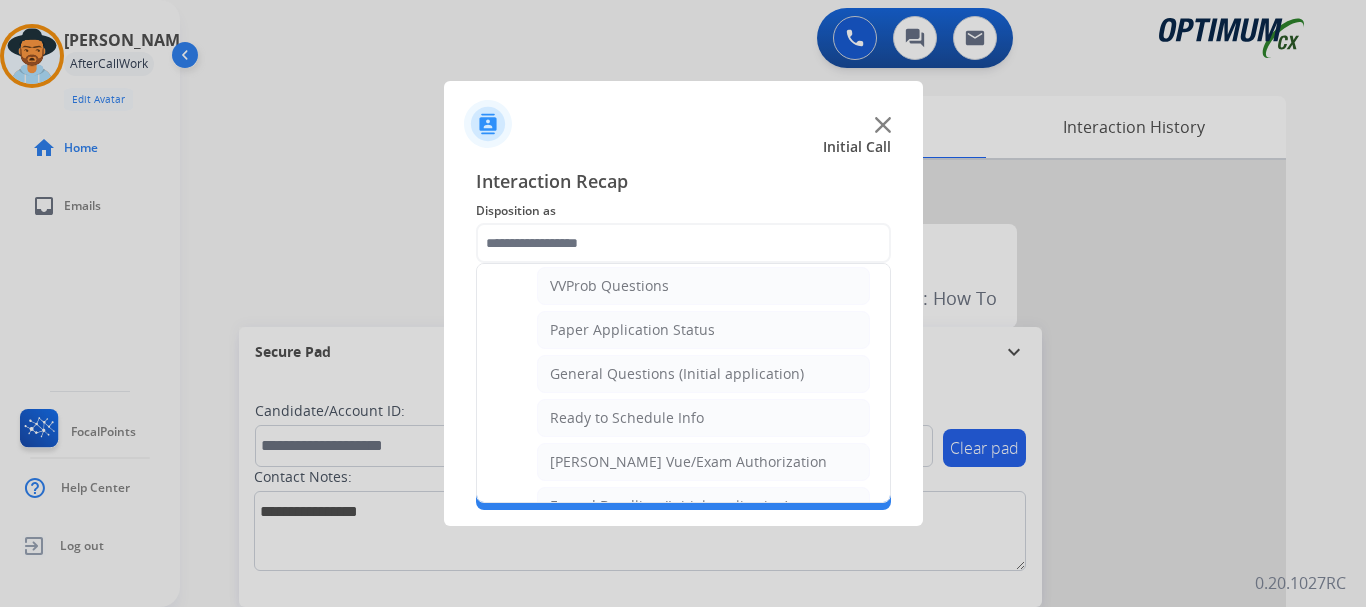 click on "General Questions (Initial application)" 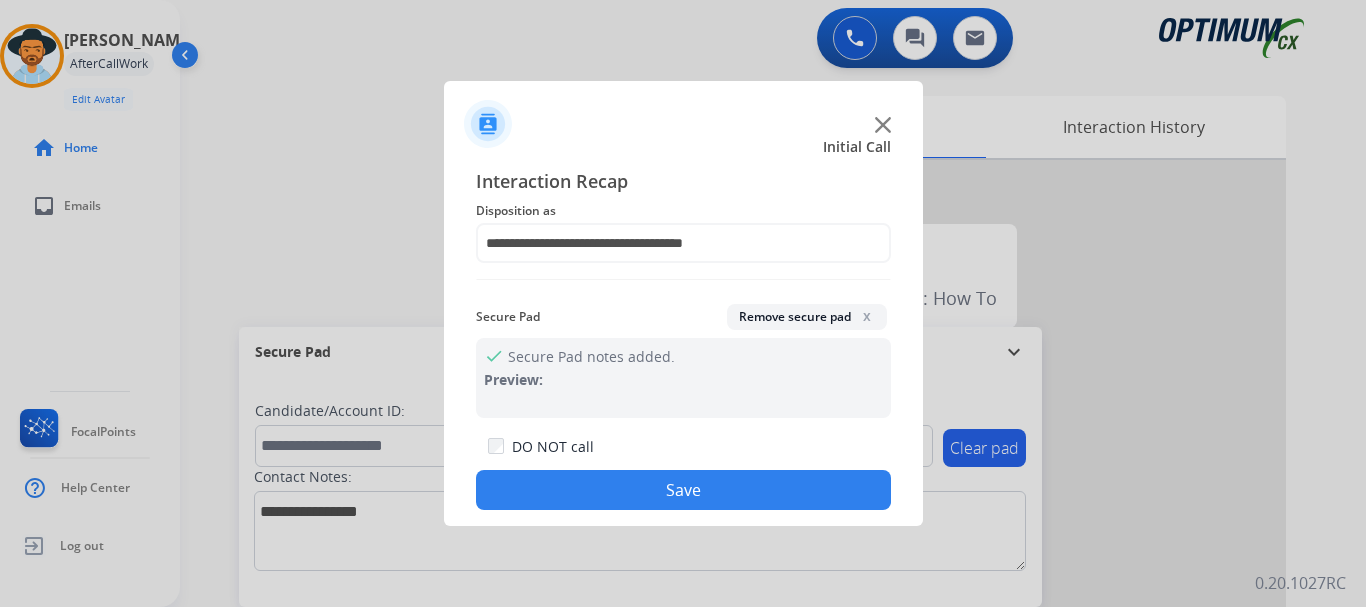 click on "Save" 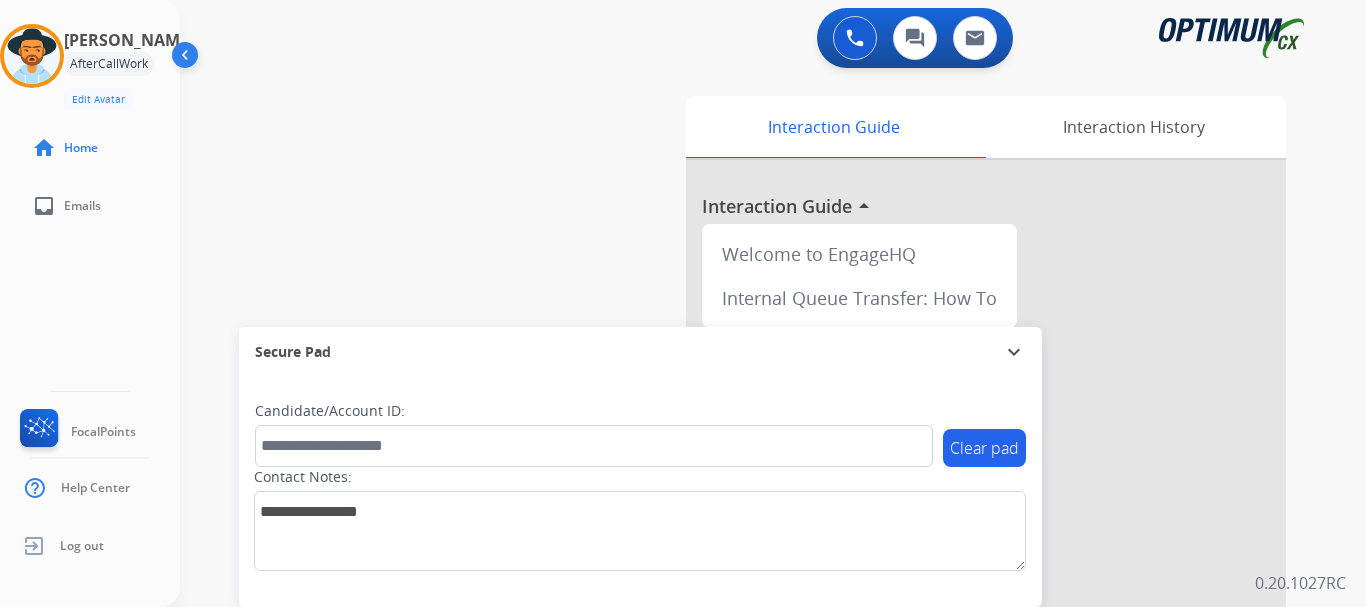 click on "swap_horiz Break voice bridge close_fullscreen Connect 3-Way Call merge_type Separate 3-Way Call  Interaction Guide   Interaction History  Interaction Guide arrow_drop_up  Welcome to EngageHQ   Internal Queue Transfer: How To  Secure Pad expand_more Clear pad Candidate/Account ID: Contact Notes:" at bounding box center [749, 489] 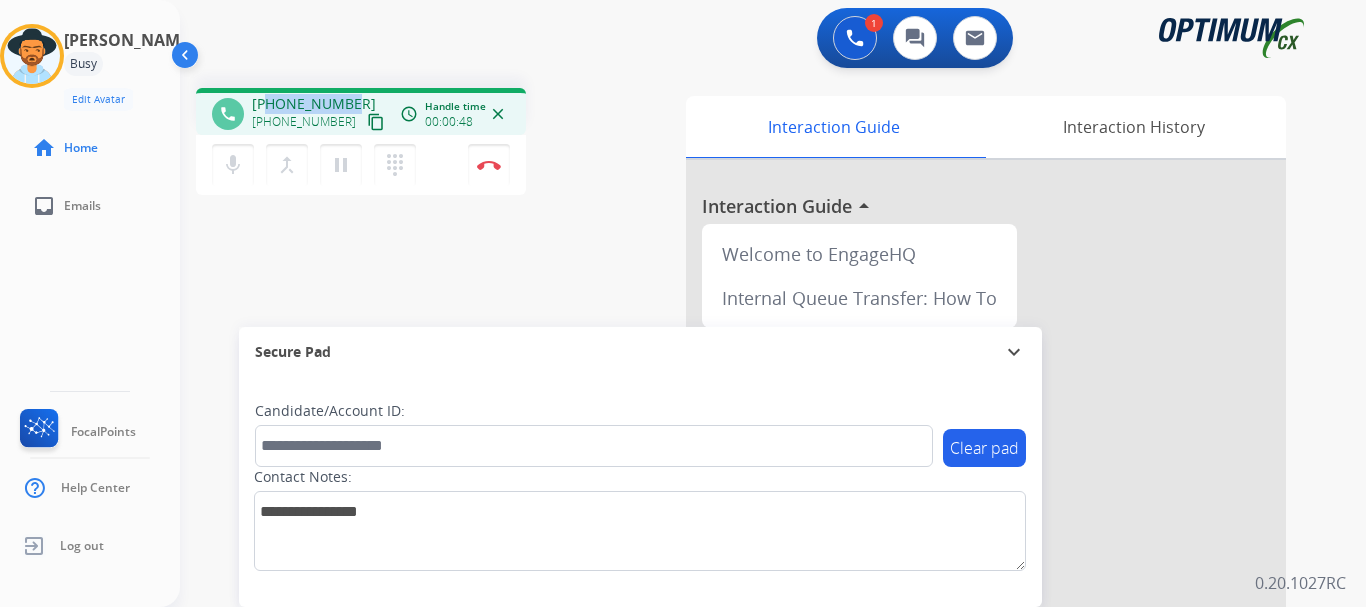 drag, startPoint x: 268, startPoint y: 100, endPoint x: 362, endPoint y: 80, distance: 96.10411 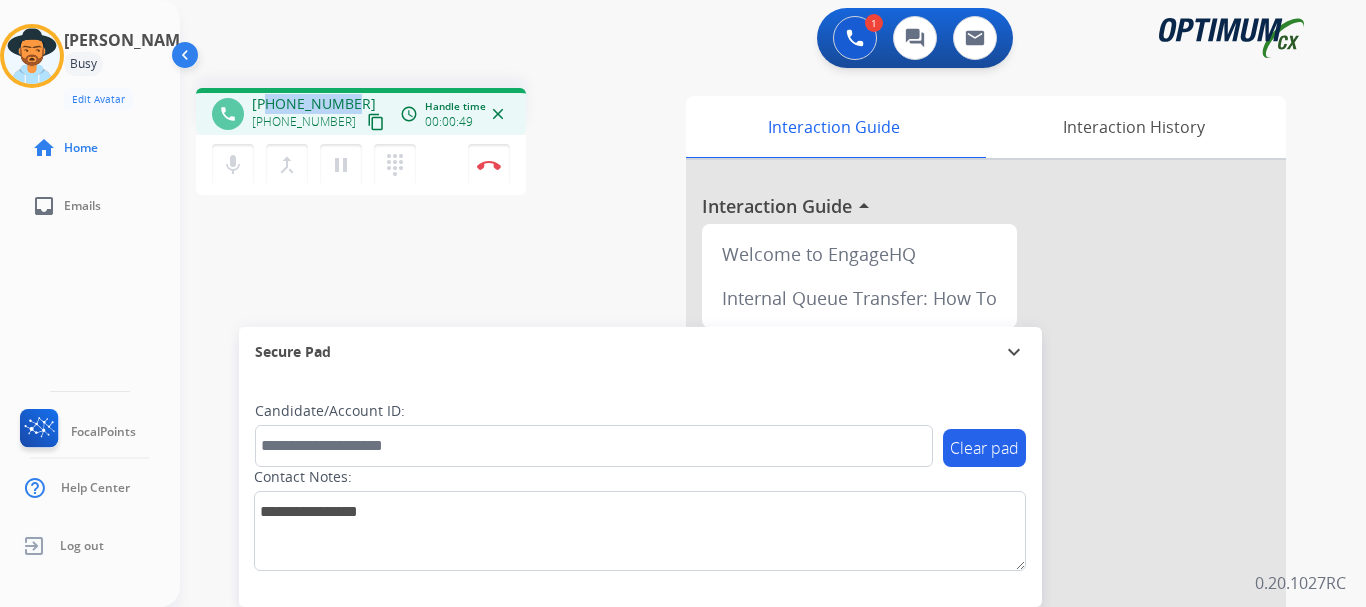 copy on "7862604092" 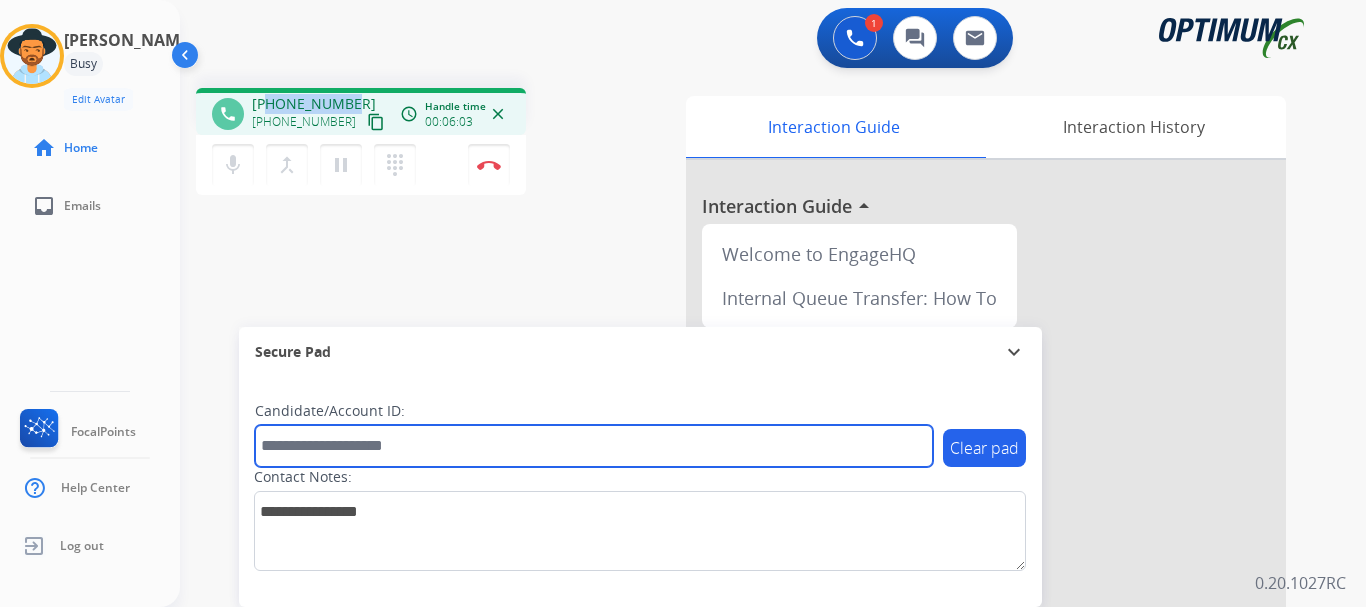 click at bounding box center (594, 446) 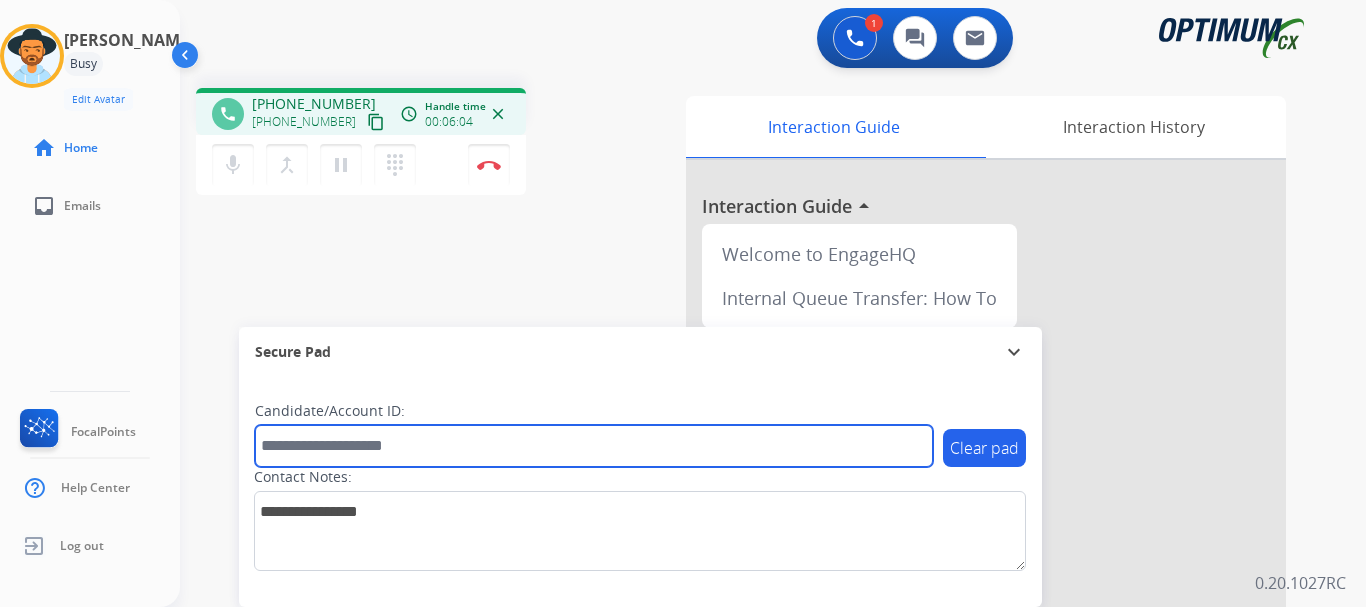 paste on "*******" 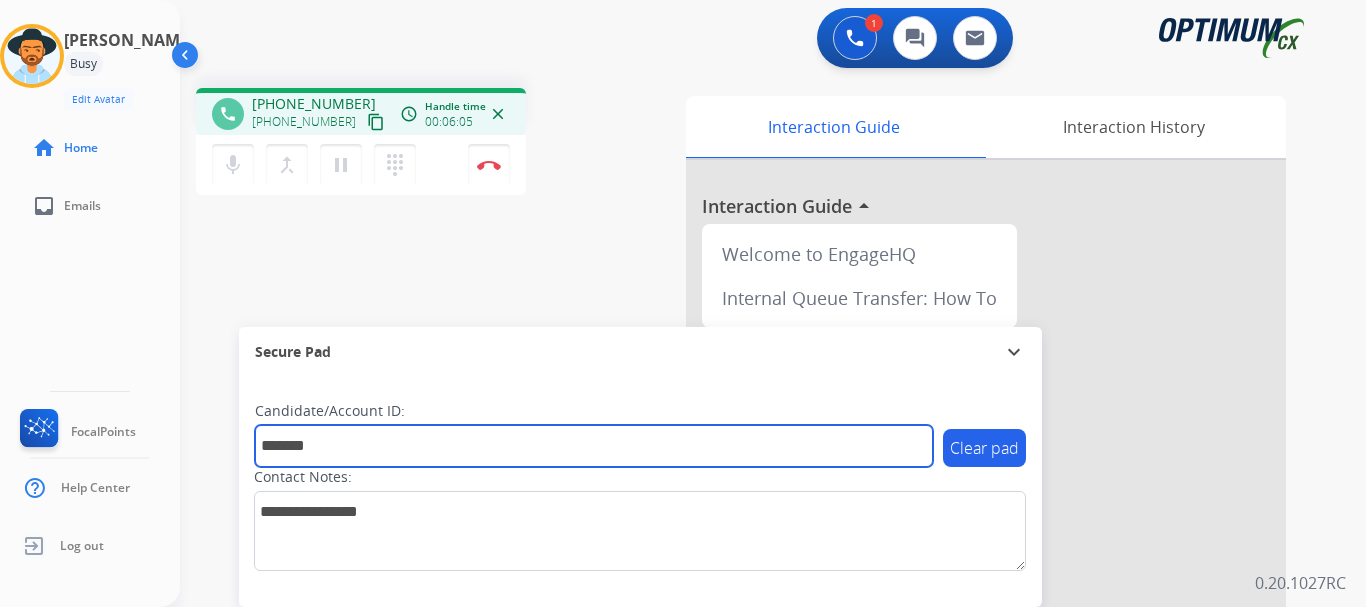 type on "*******" 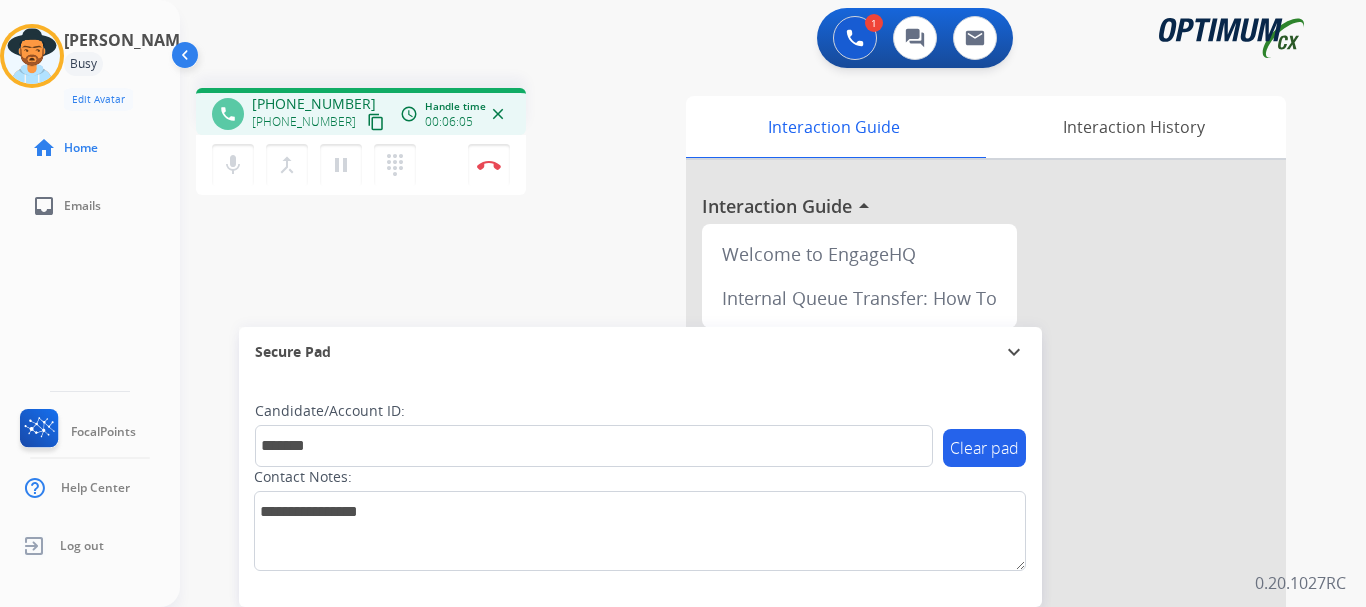click on "phone +17862604092 +17862604092 content_copy access_time Call metrics Queue   00:14 Hold   00:00 Talk   06:04 Total   06:17 Handle time 00:06:05 close mic Mute merge_type Bridge pause Hold dialpad Dialpad Disconnect swap_horiz Break voice bridge close_fullscreen Connect 3-Way Call merge_type Separate 3-Way Call  Interaction Guide   Interaction History  Interaction Guide arrow_drop_up  Welcome to EngageHQ   Internal Queue Transfer: How To  Secure Pad expand_more Clear pad Candidate/Account ID: ******* Contact Notes:" at bounding box center (749, 489) 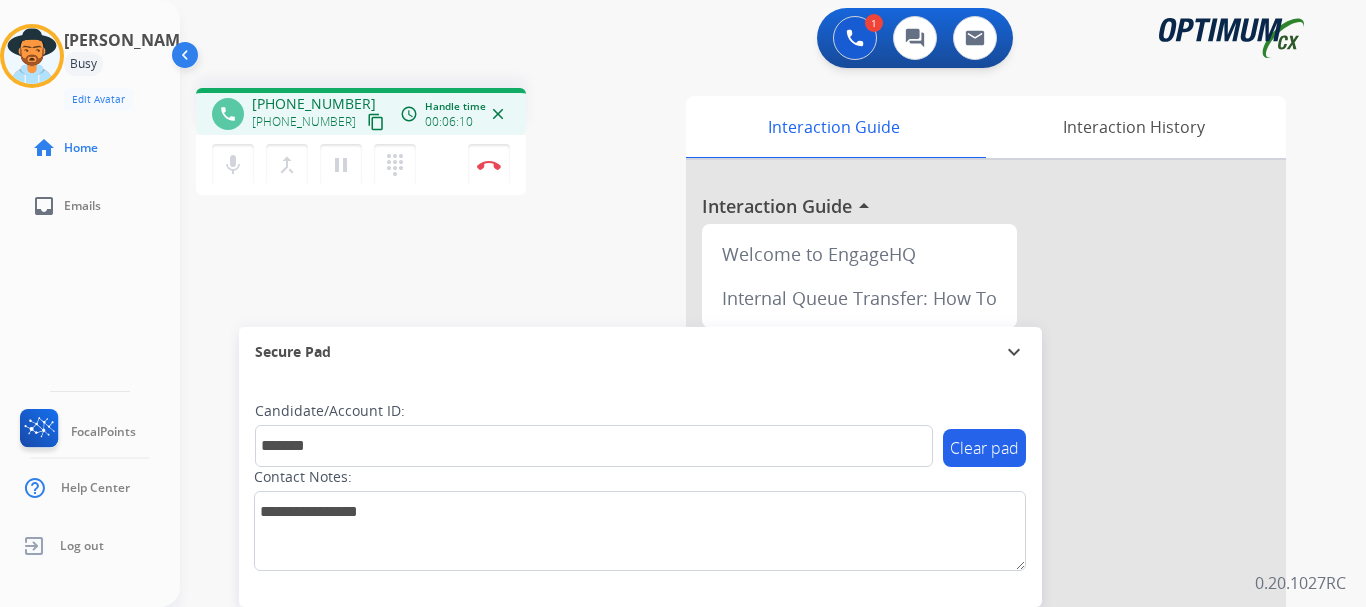 click on "Disconnect" at bounding box center [489, 165] 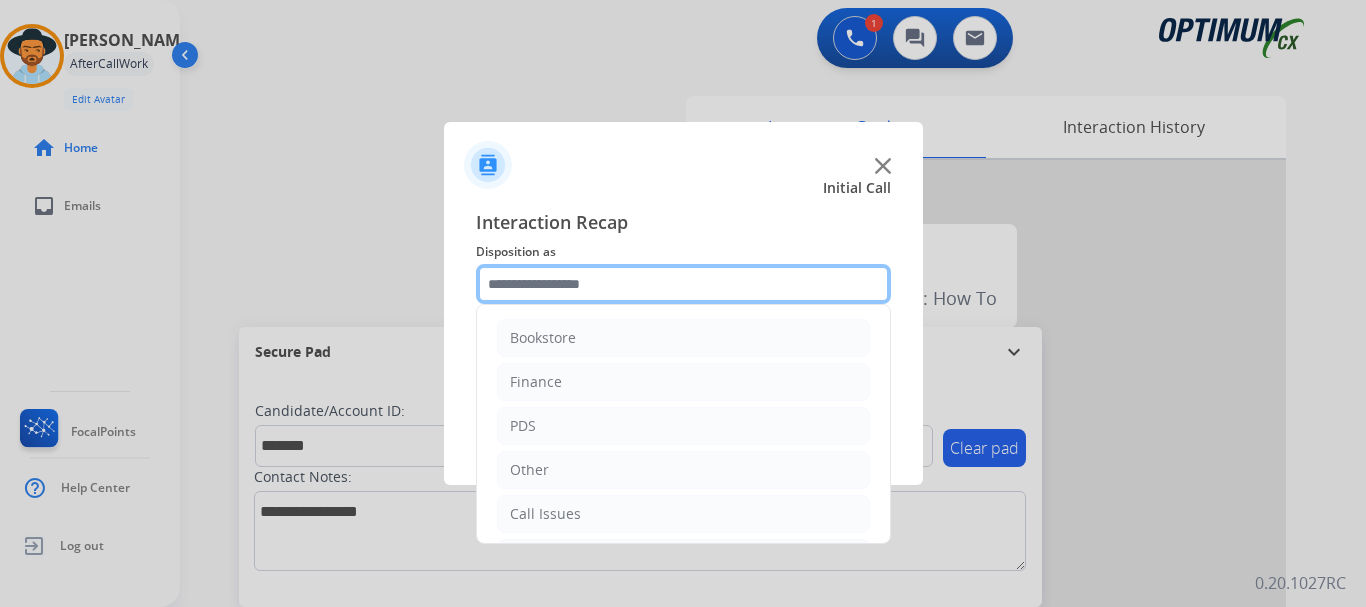 click 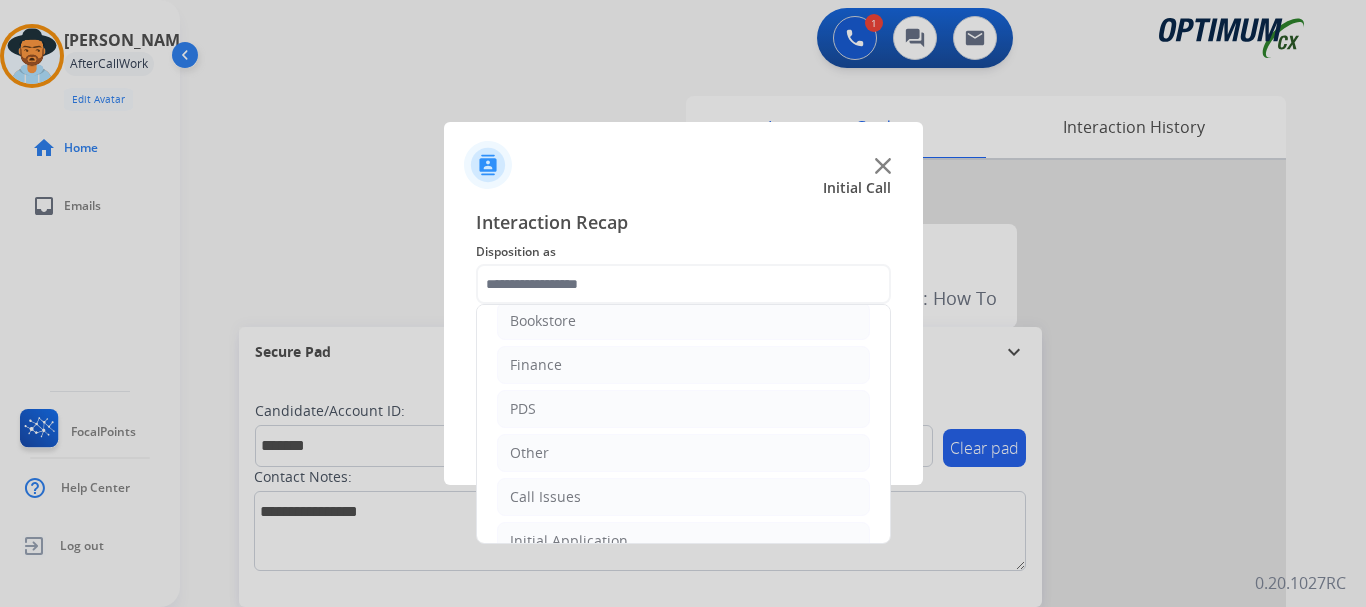 click on "PDS" 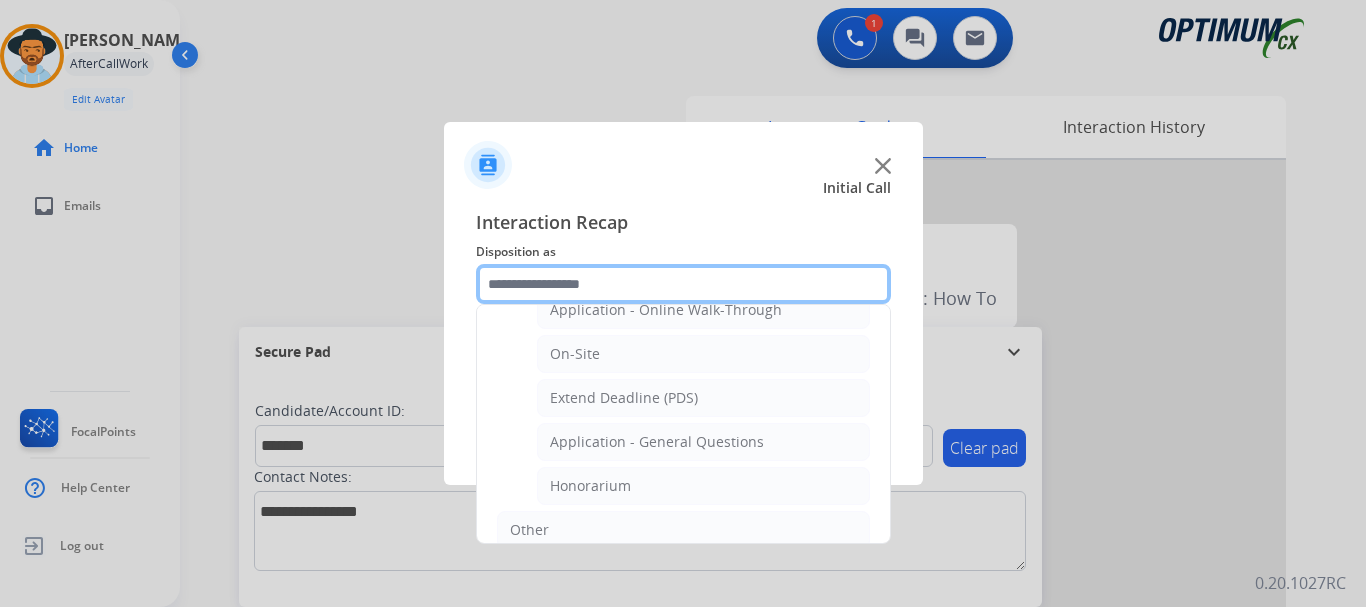 scroll, scrollTop: 546, scrollLeft: 0, axis: vertical 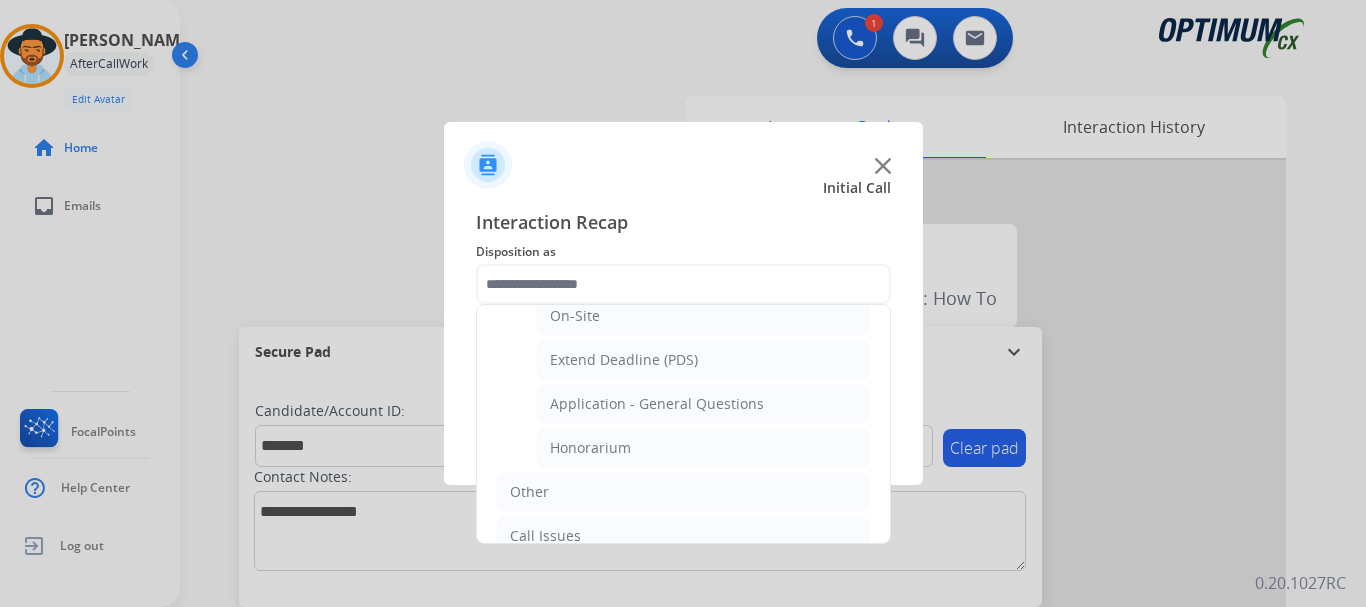 click on "Honorarium" 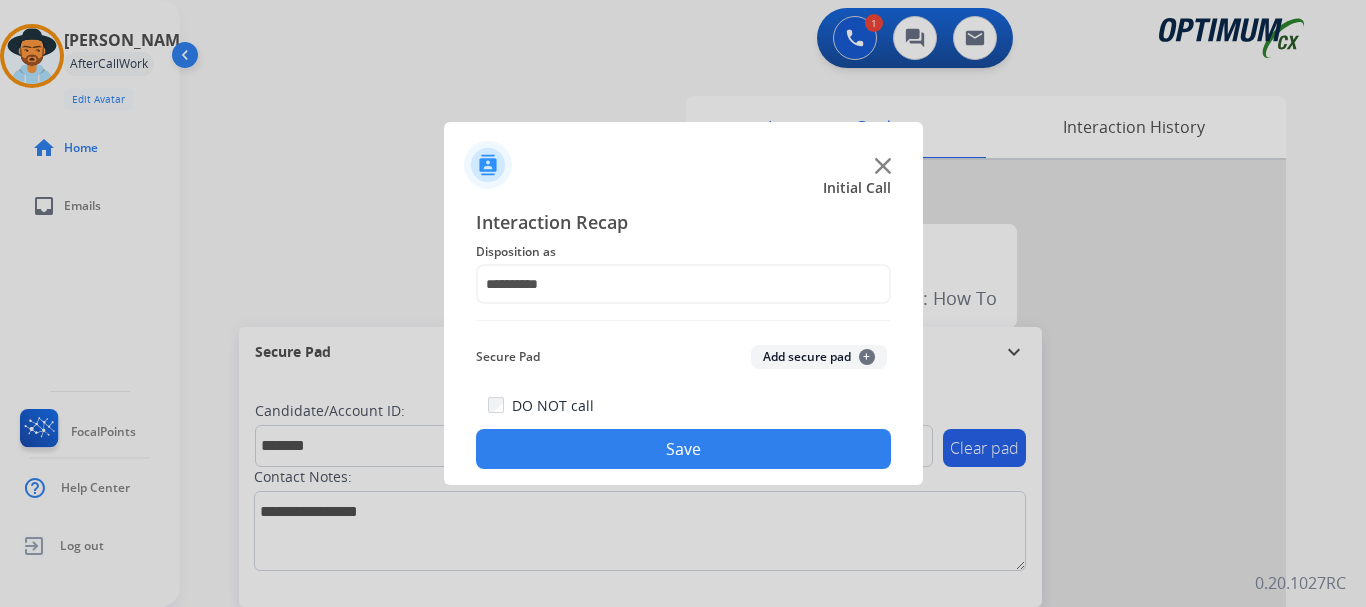 click on "Save" 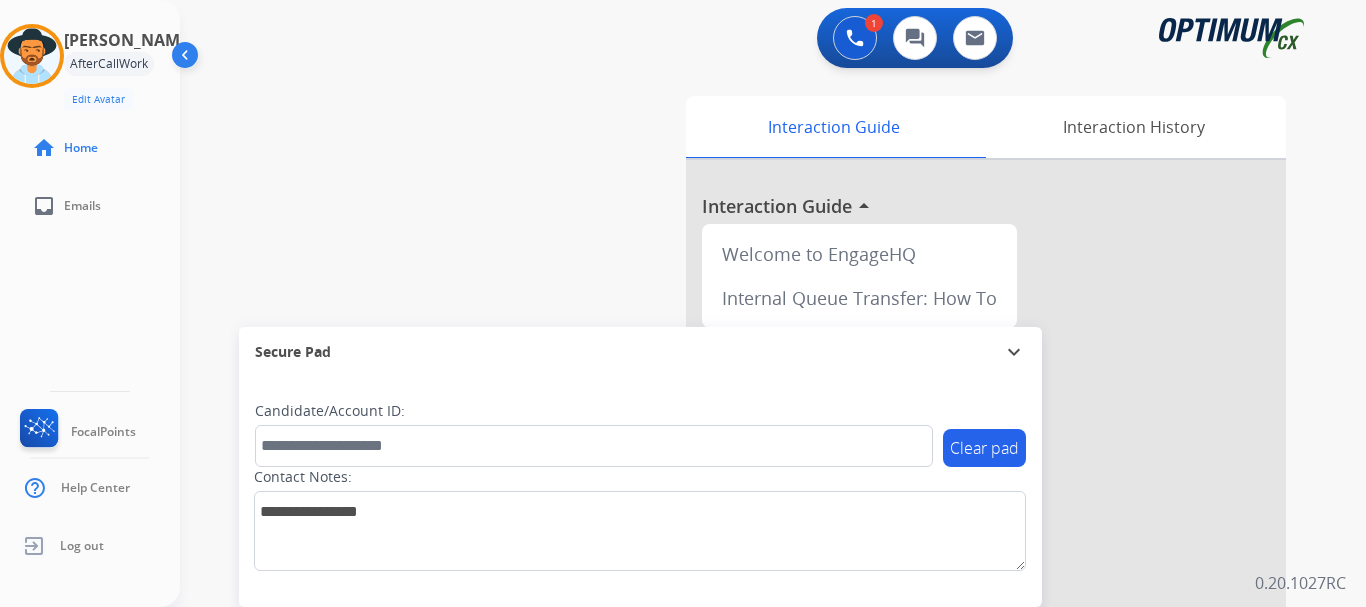 click at bounding box center [986, 533] 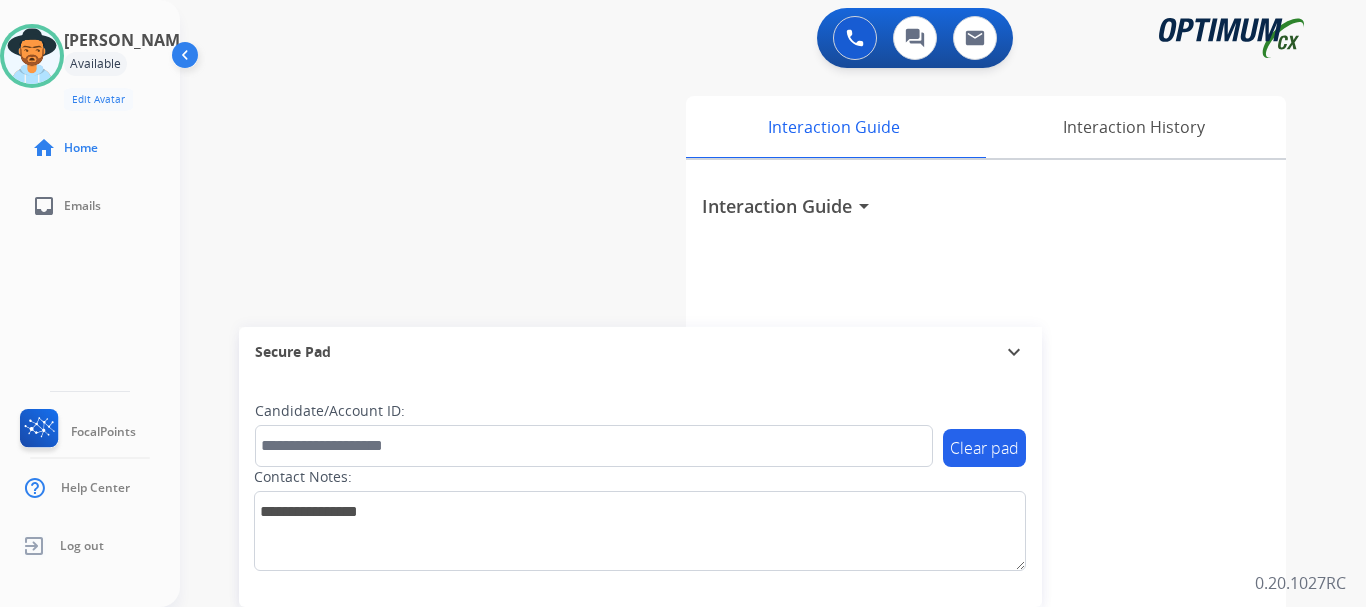click at bounding box center (32, 56) 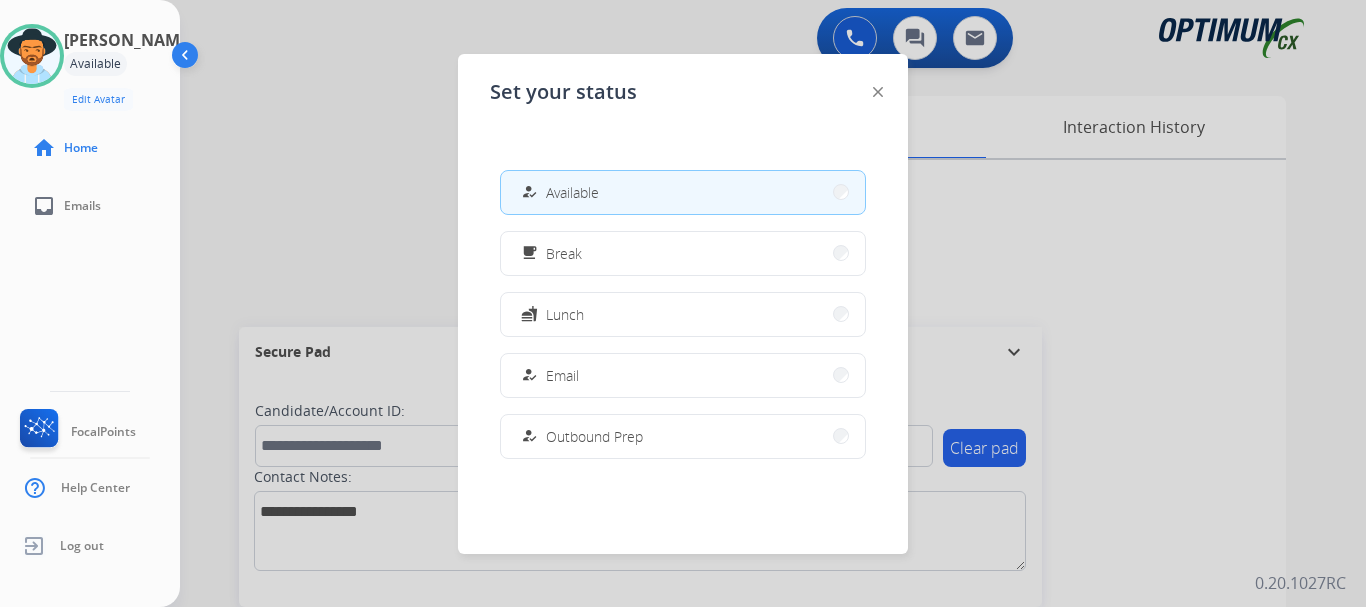 scroll, scrollTop: 499, scrollLeft: 0, axis: vertical 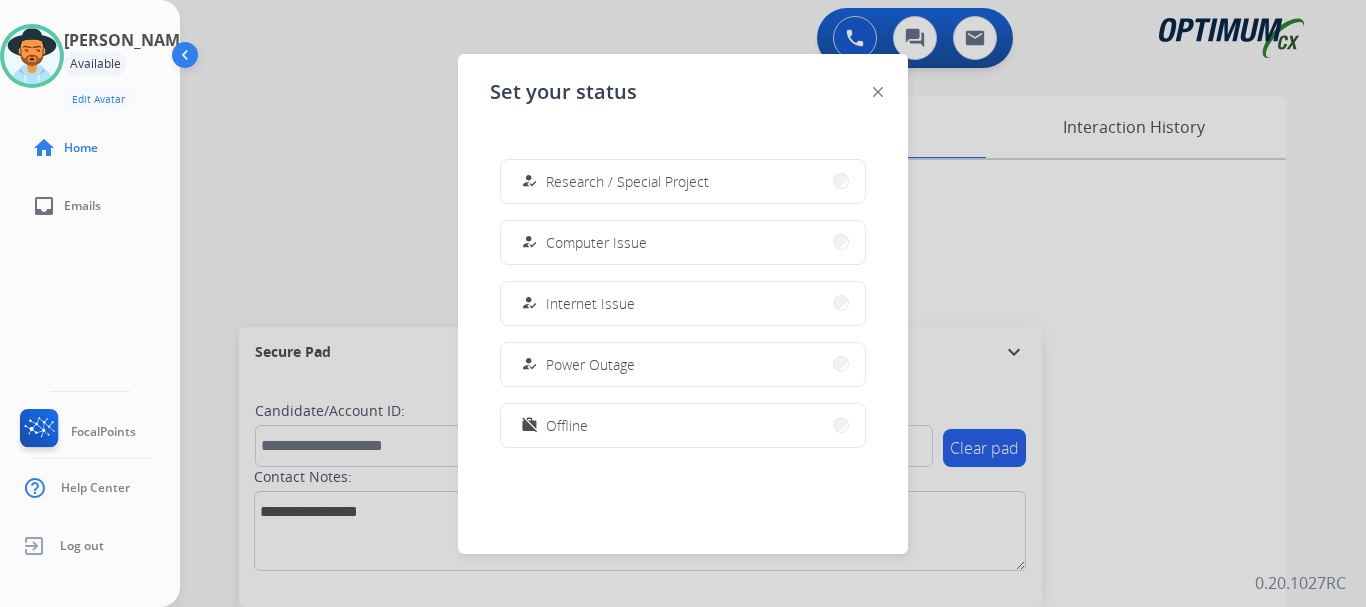 click on "work_off Offline" at bounding box center (683, 425) 